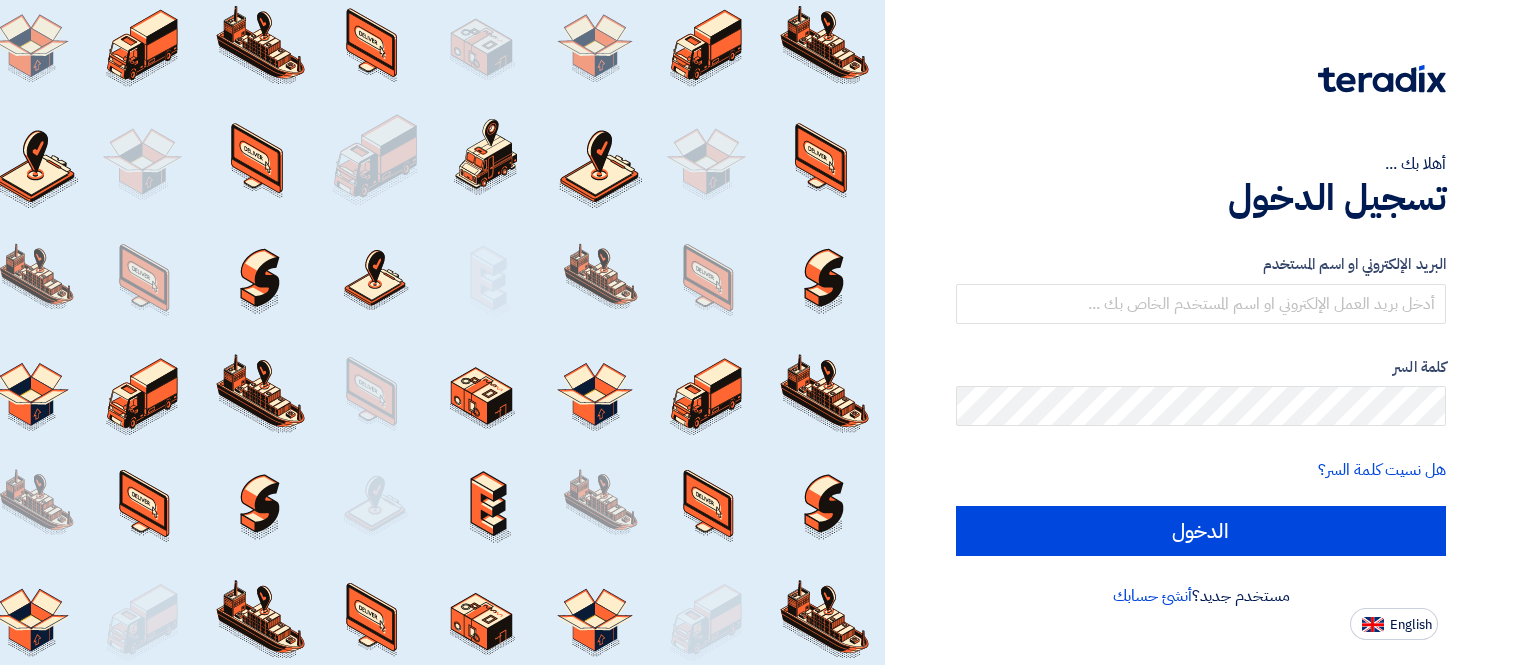 scroll, scrollTop: 0, scrollLeft: 0, axis: both 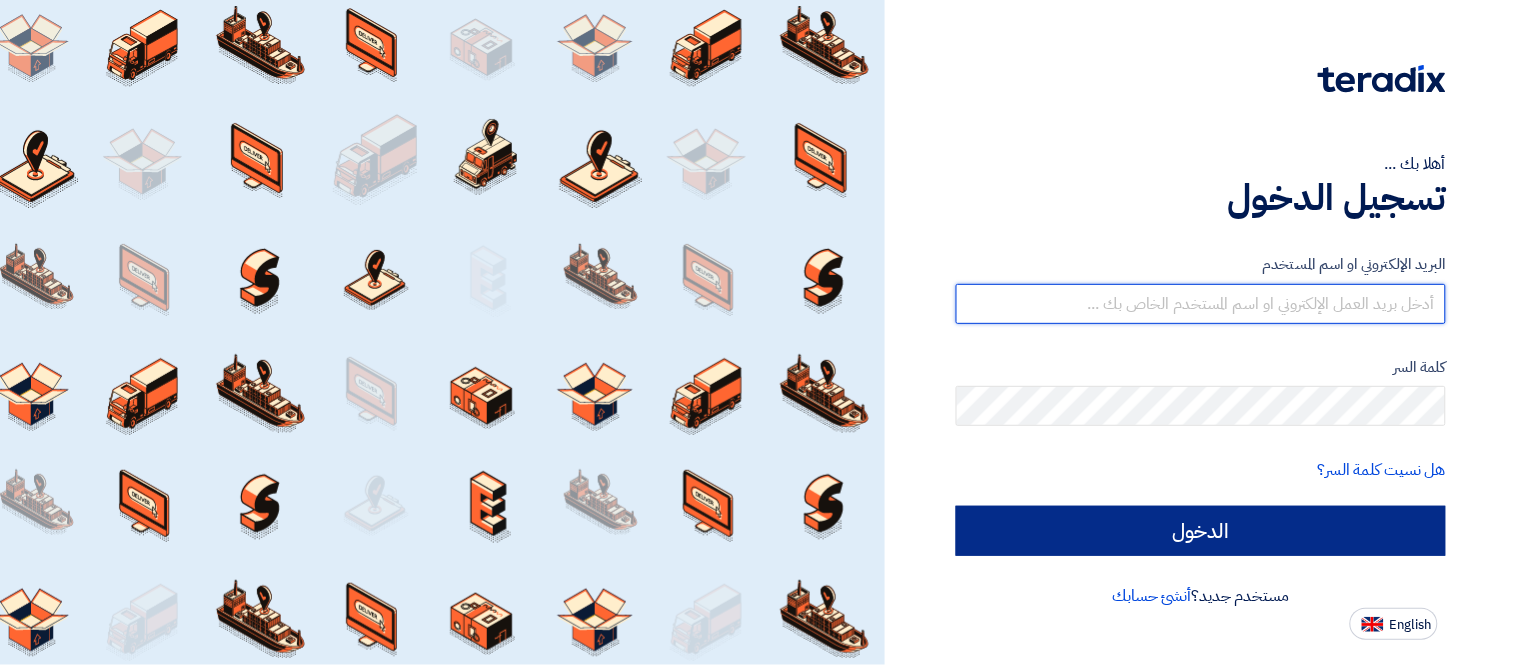 type on "[USERNAME]@[DOMAIN].com" 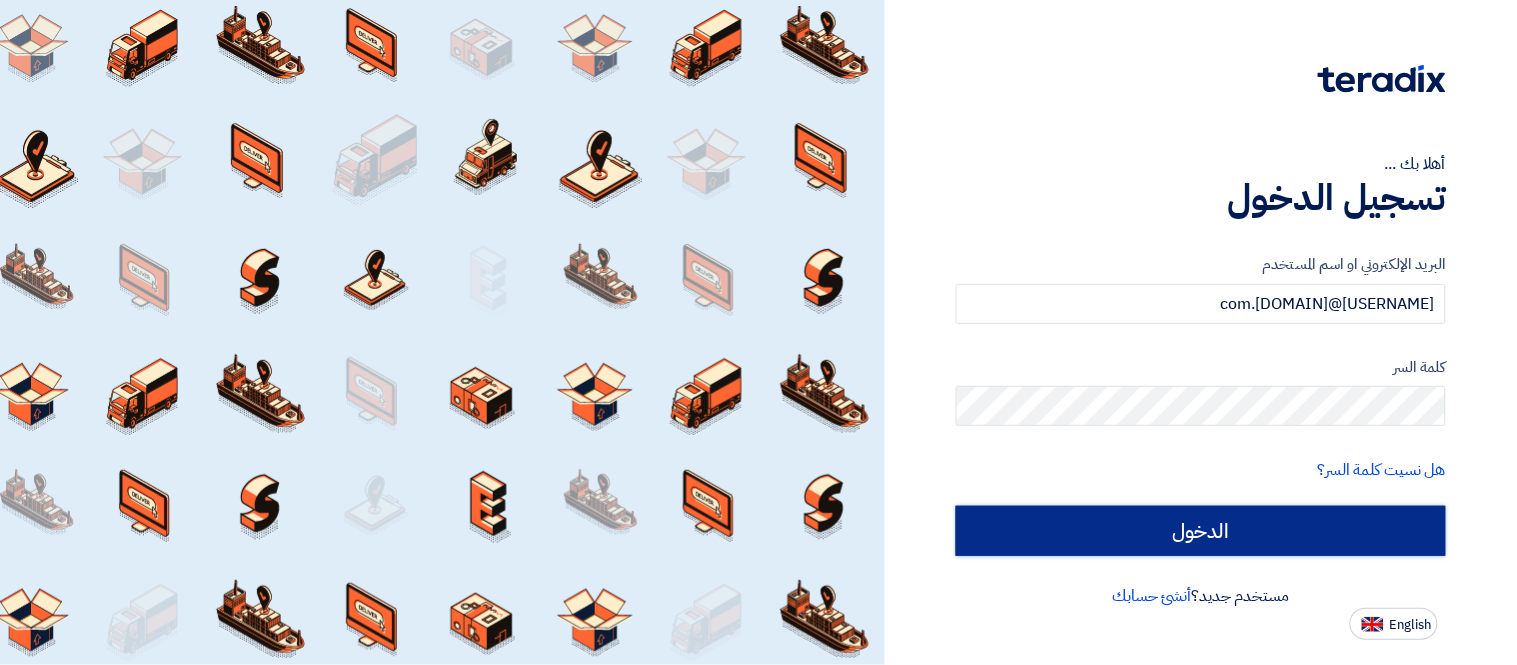 click on "الدخول" 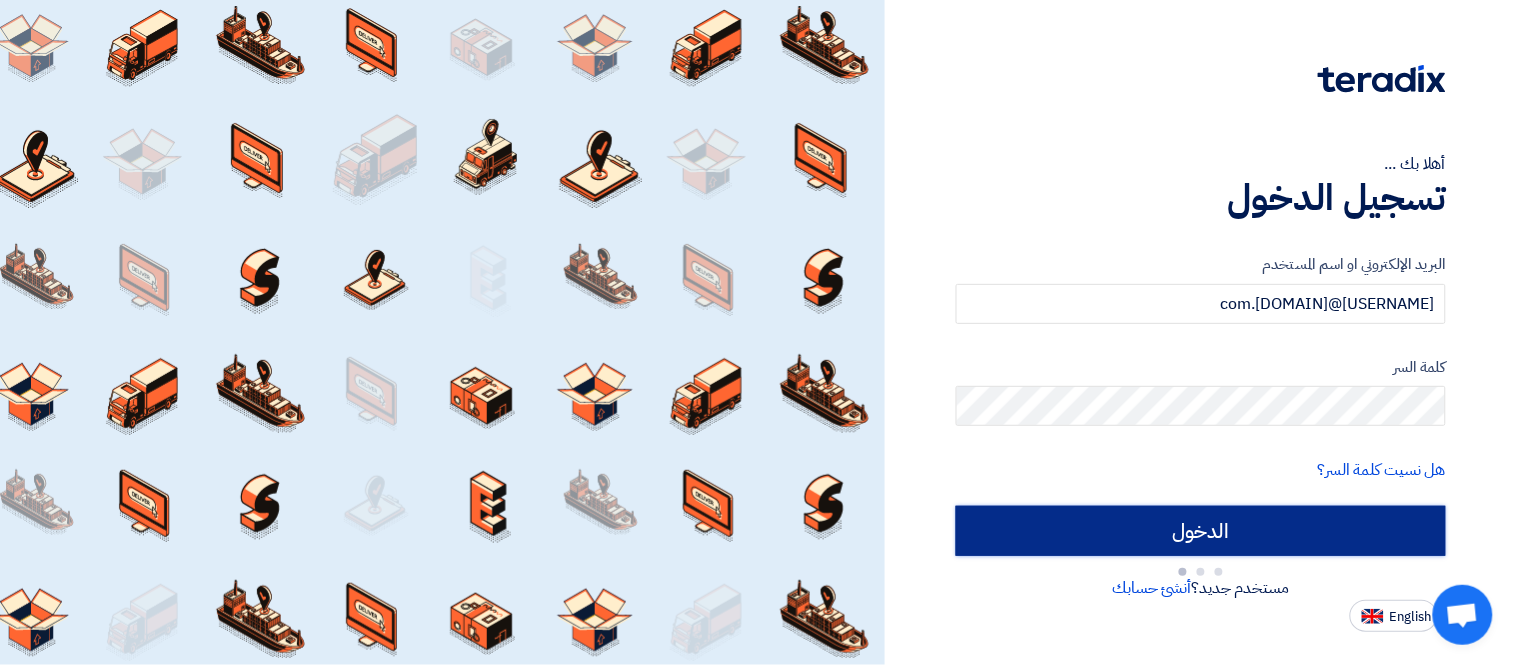 type on "Sign in" 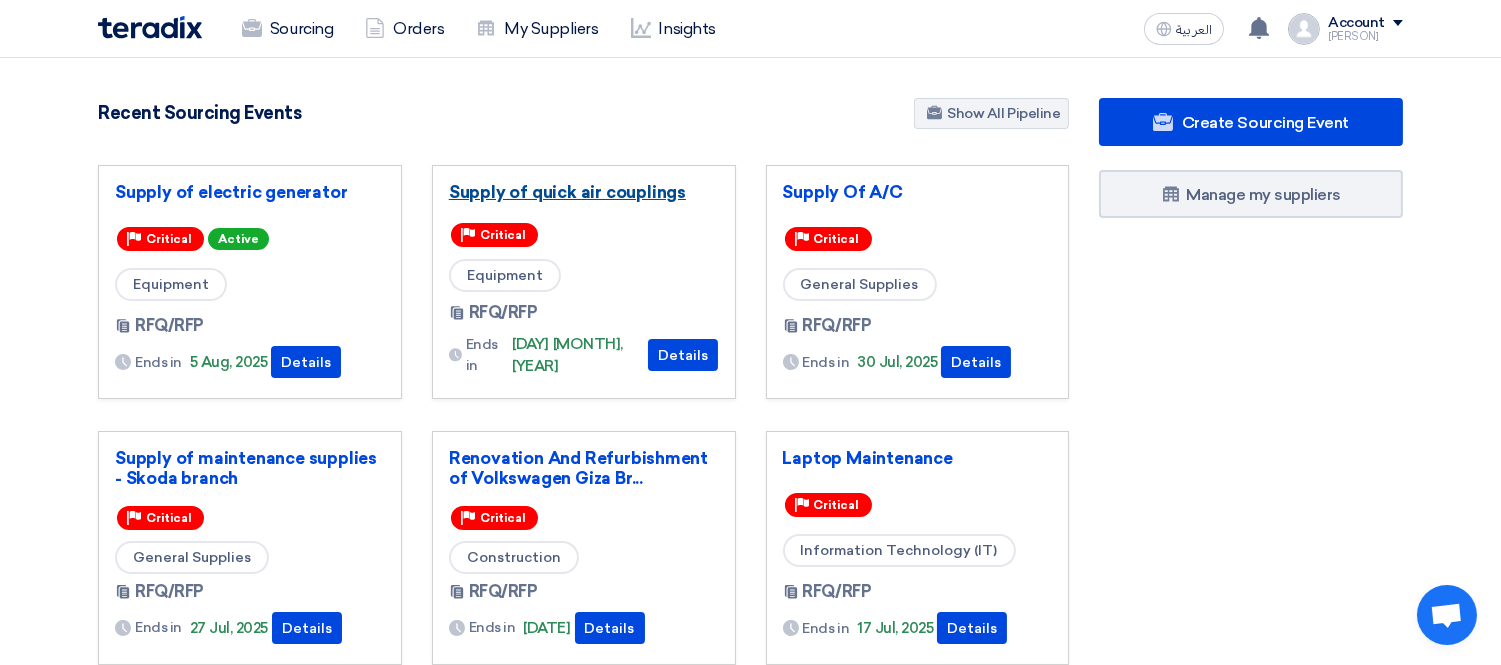 click on "Supply of  quick air  couplings" 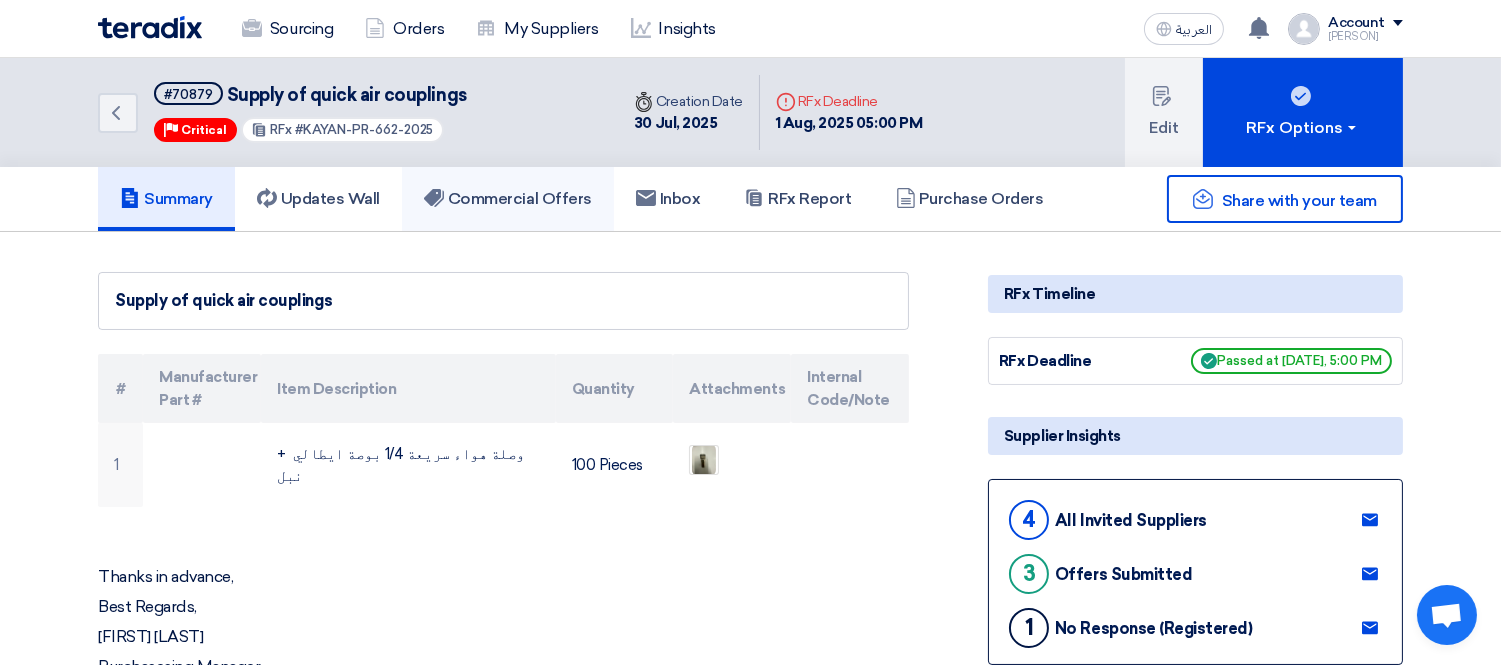 click on "Commercial Offers" 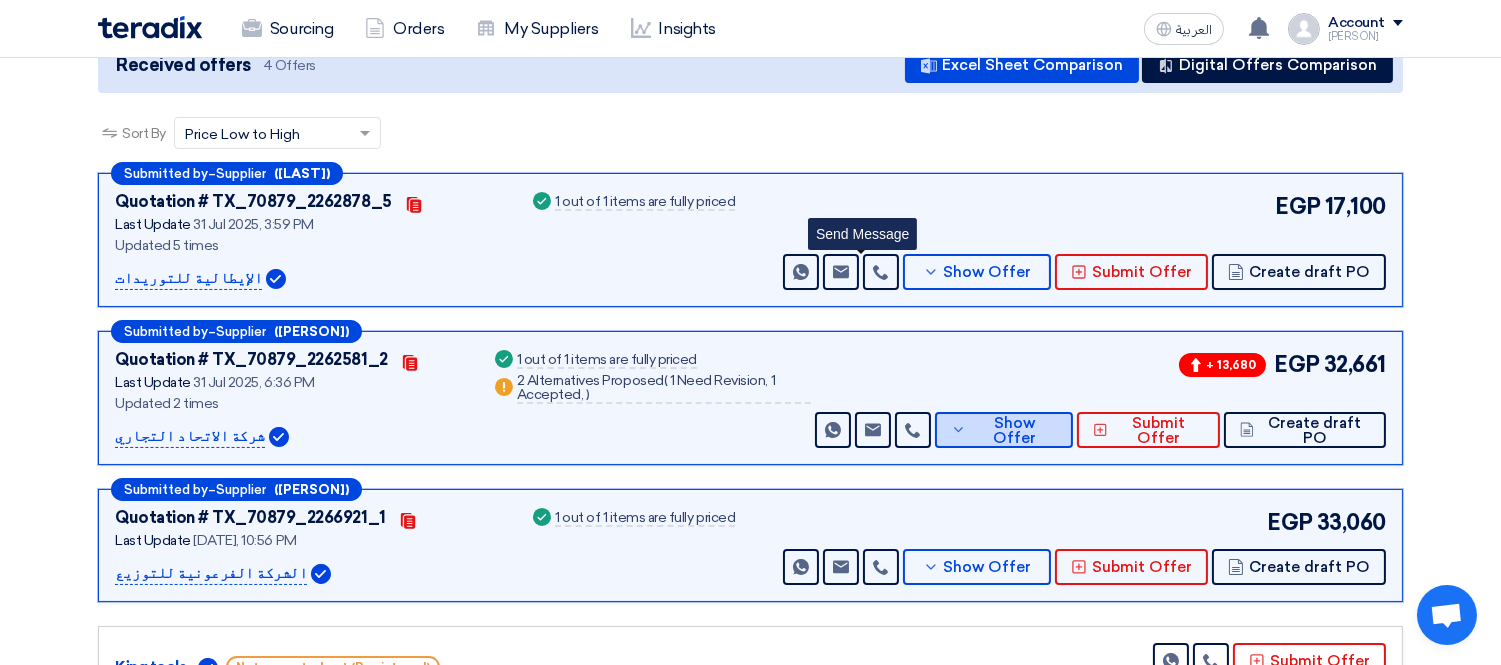 scroll, scrollTop: 333, scrollLeft: 0, axis: vertical 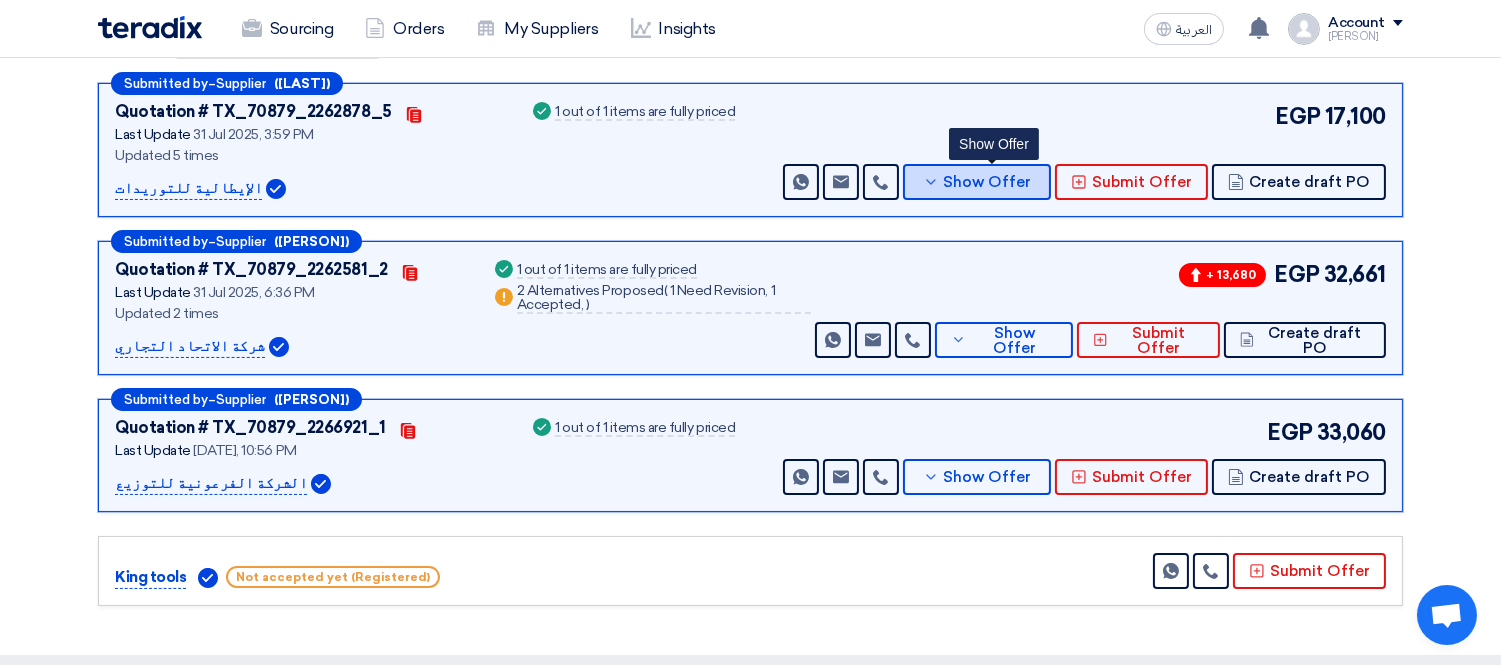 click on "Show Offer" at bounding box center (988, 182) 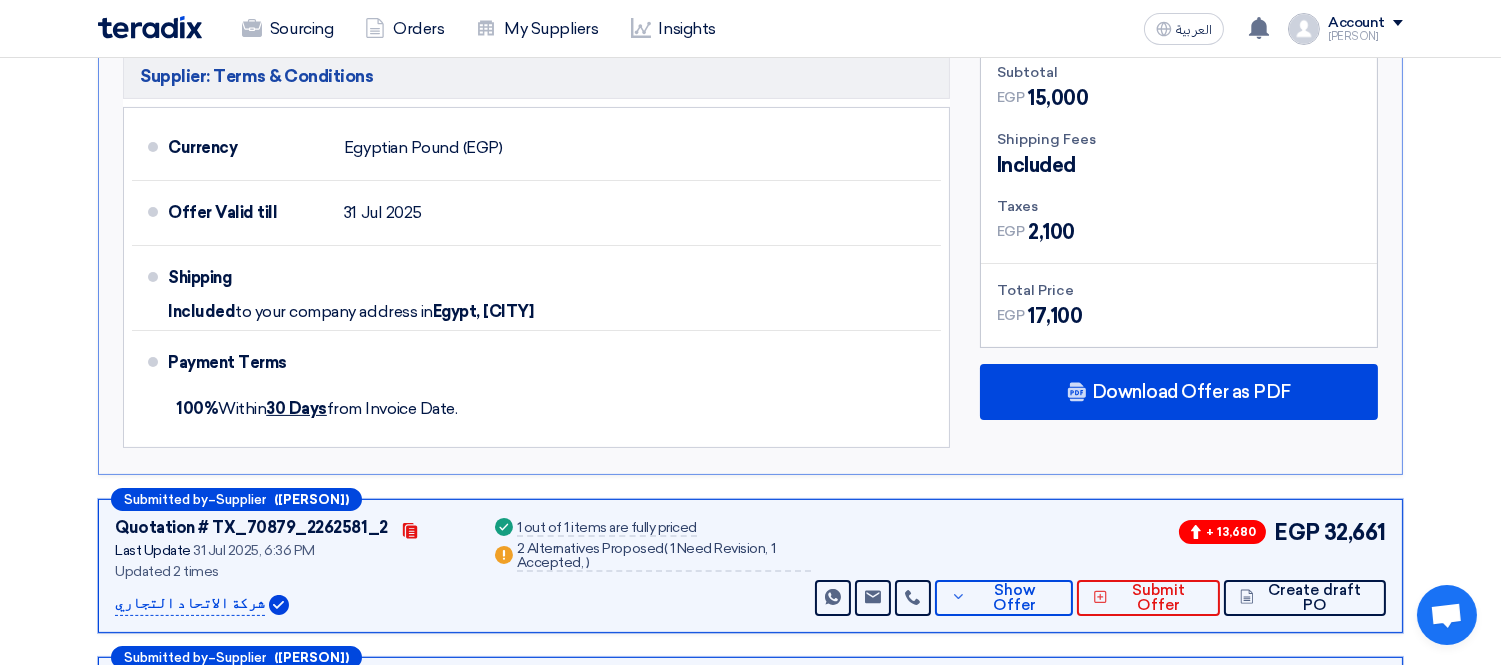 scroll, scrollTop: 888, scrollLeft: 0, axis: vertical 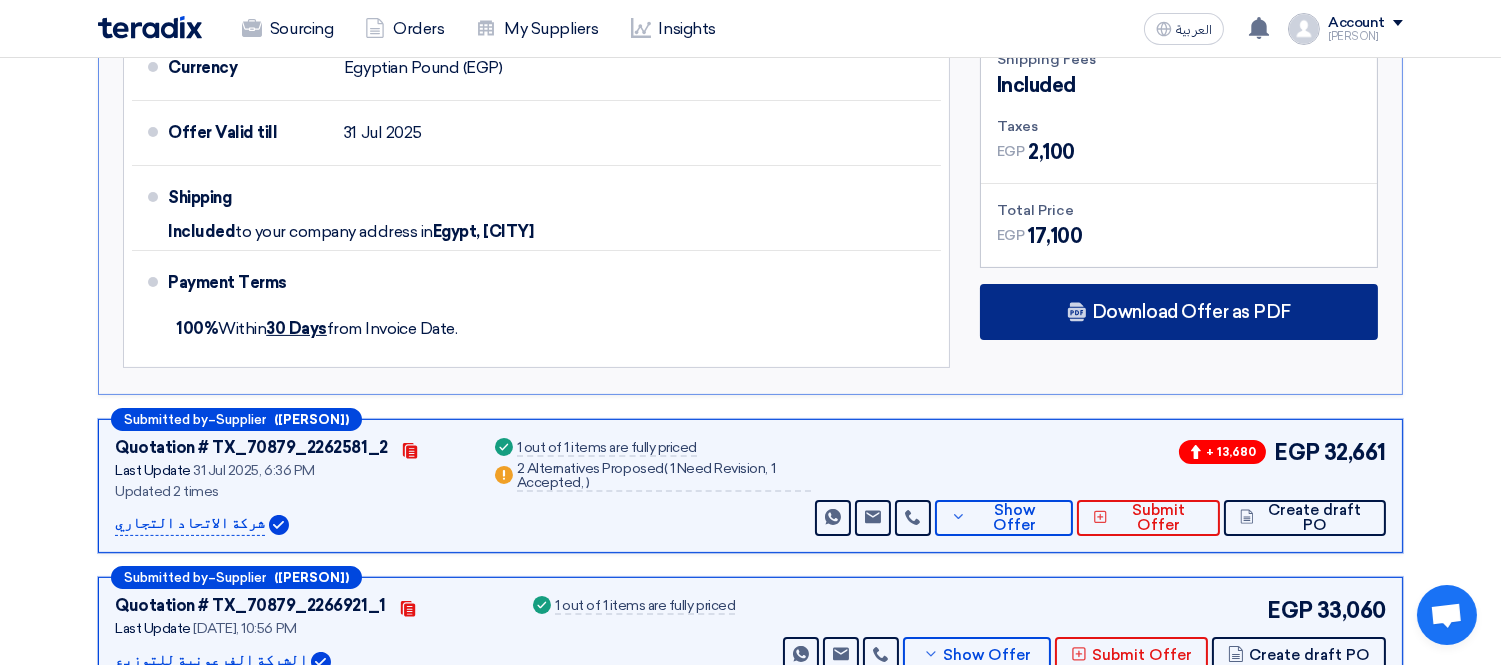 click on "Download Offer as PDF" at bounding box center (1191, 312) 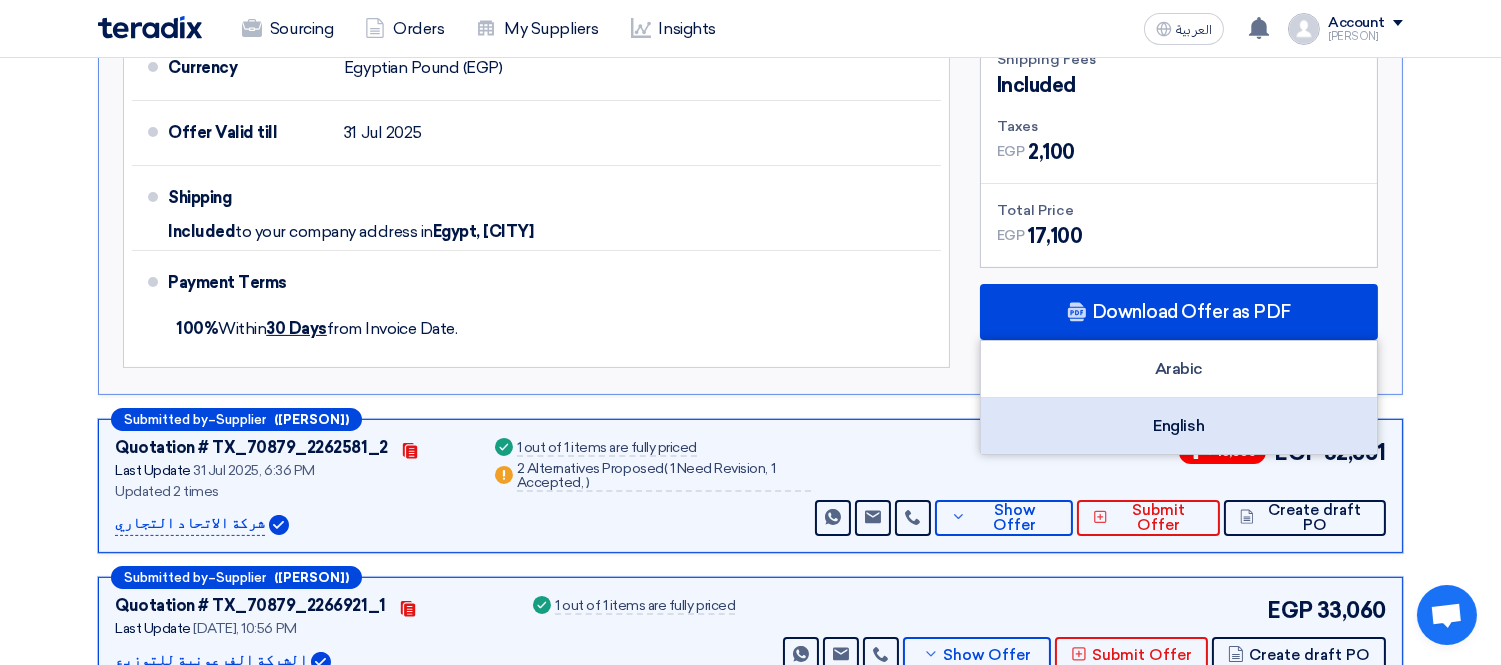 click on "English" at bounding box center [1179, 426] 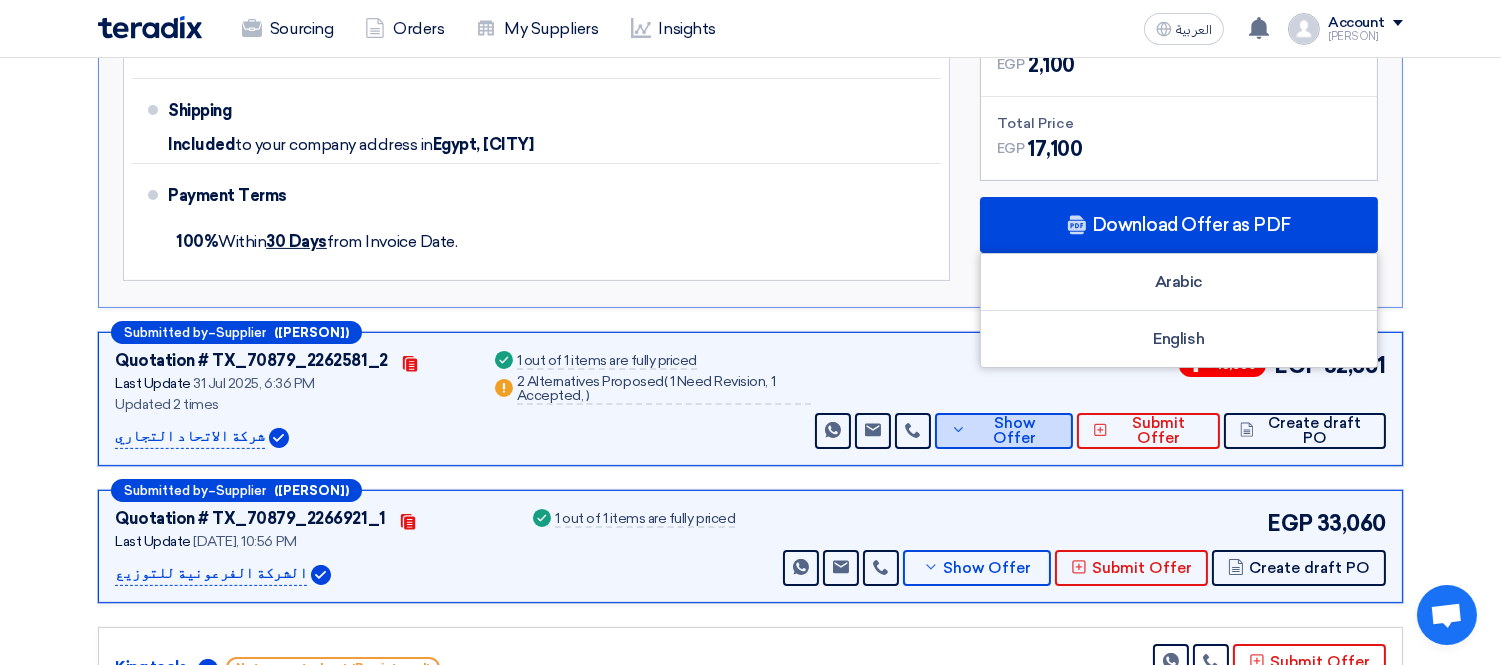scroll, scrollTop: 1000, scrollLeft: 0, axis: vertical 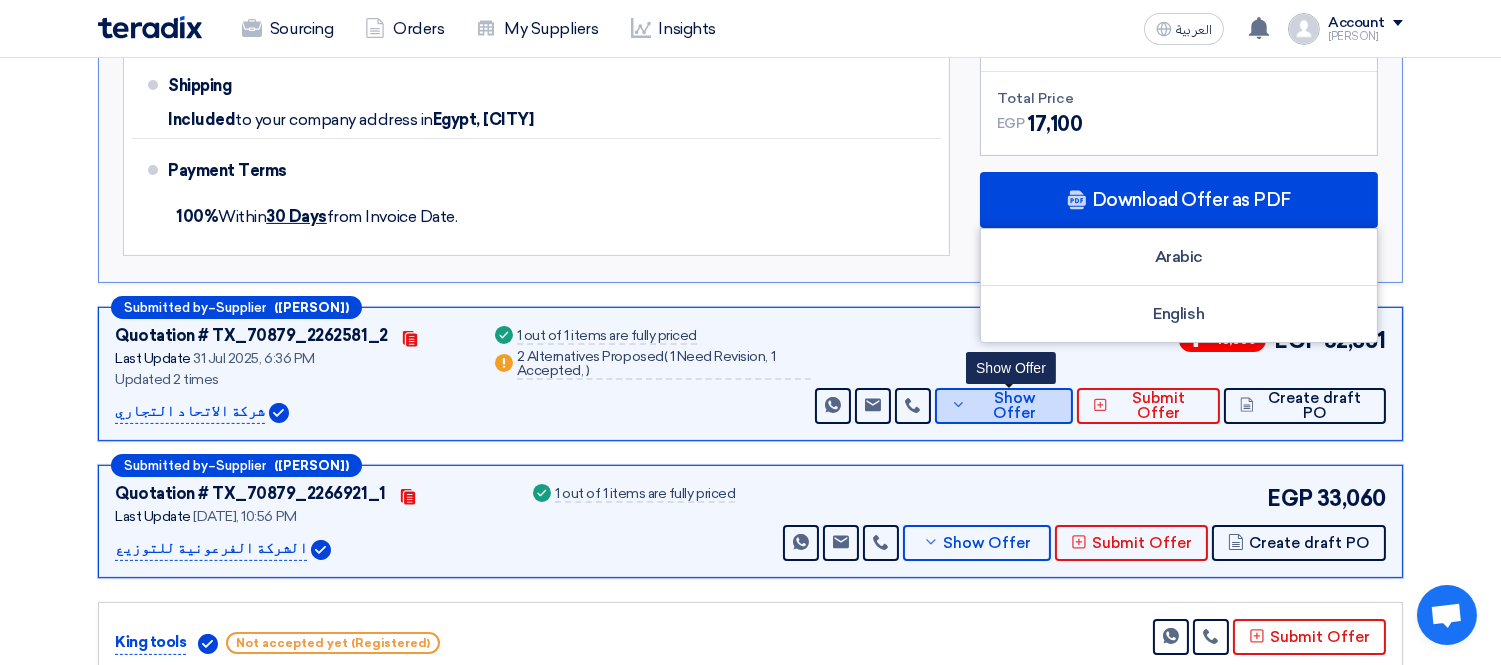 click on "Show Offer" at bounding box center [1014, 406] 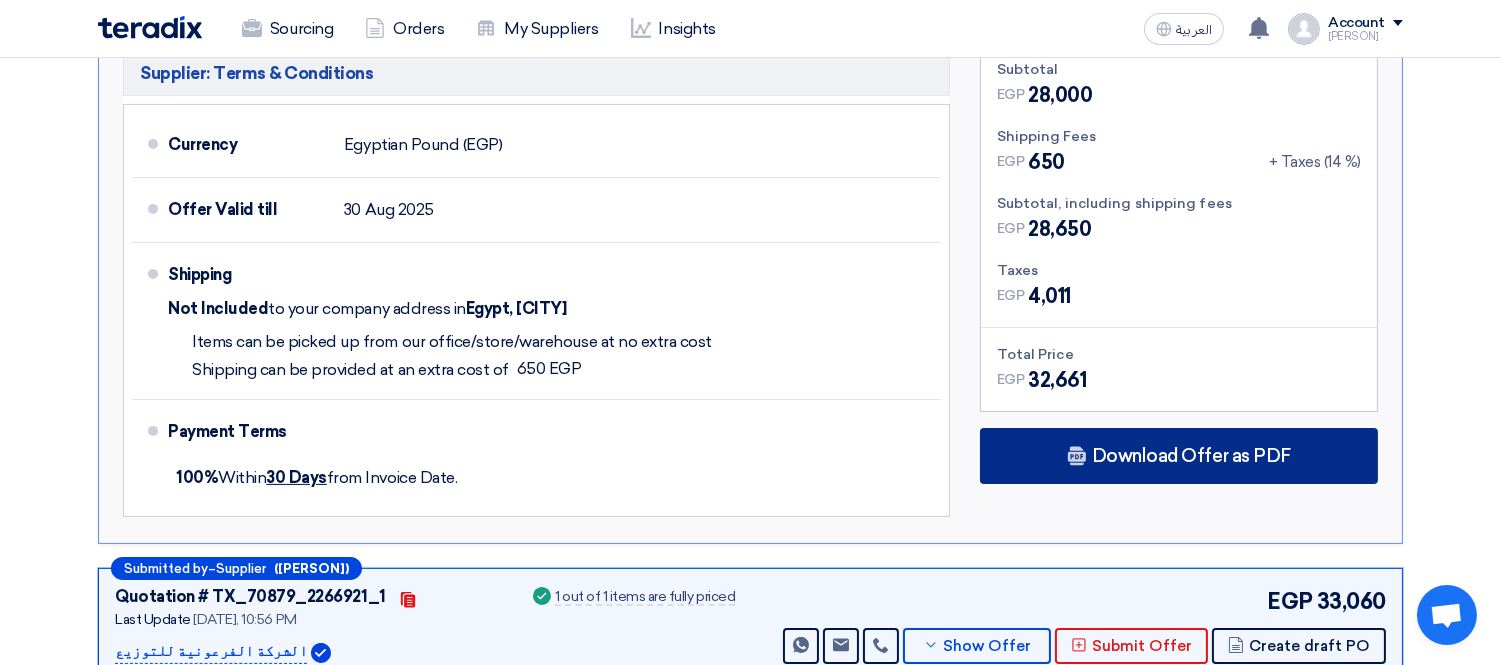 click on "Download Offer as PDF" at bounding box center (1179, 456) 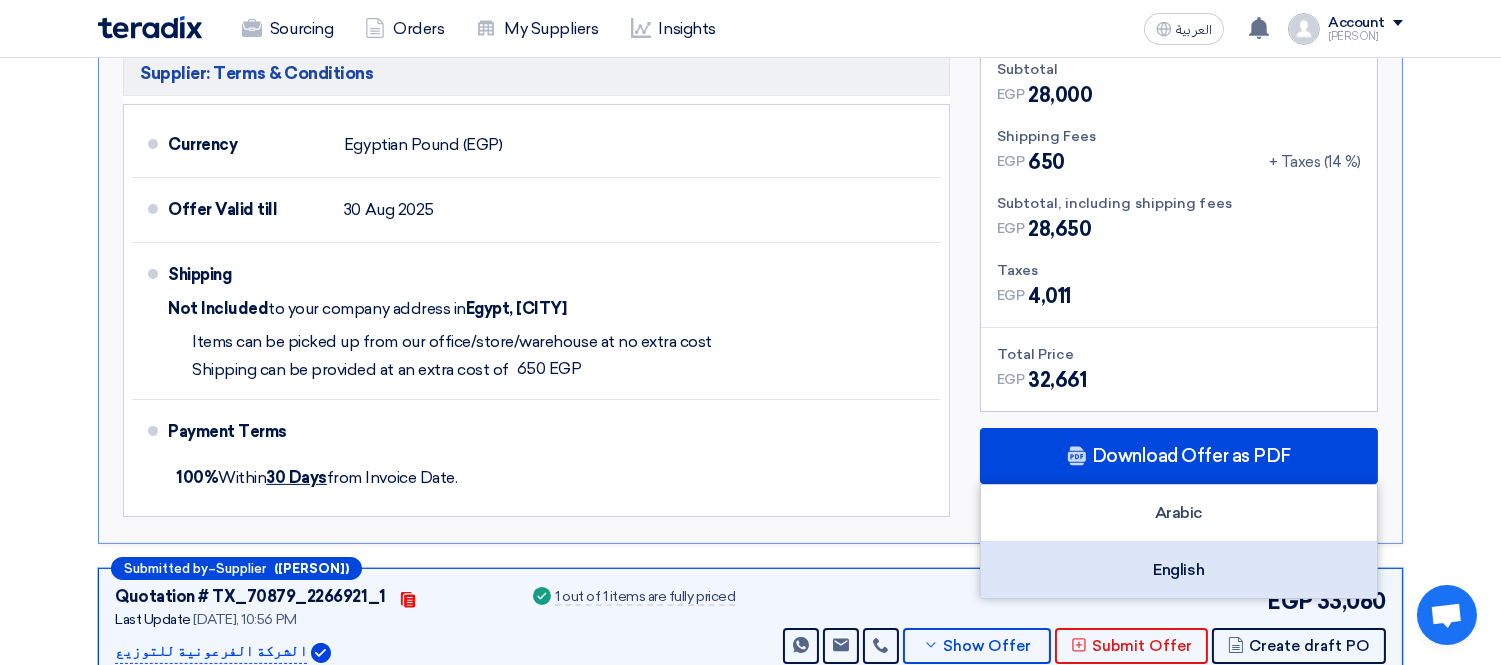 click on "English" at bounding box center (1179, 570) 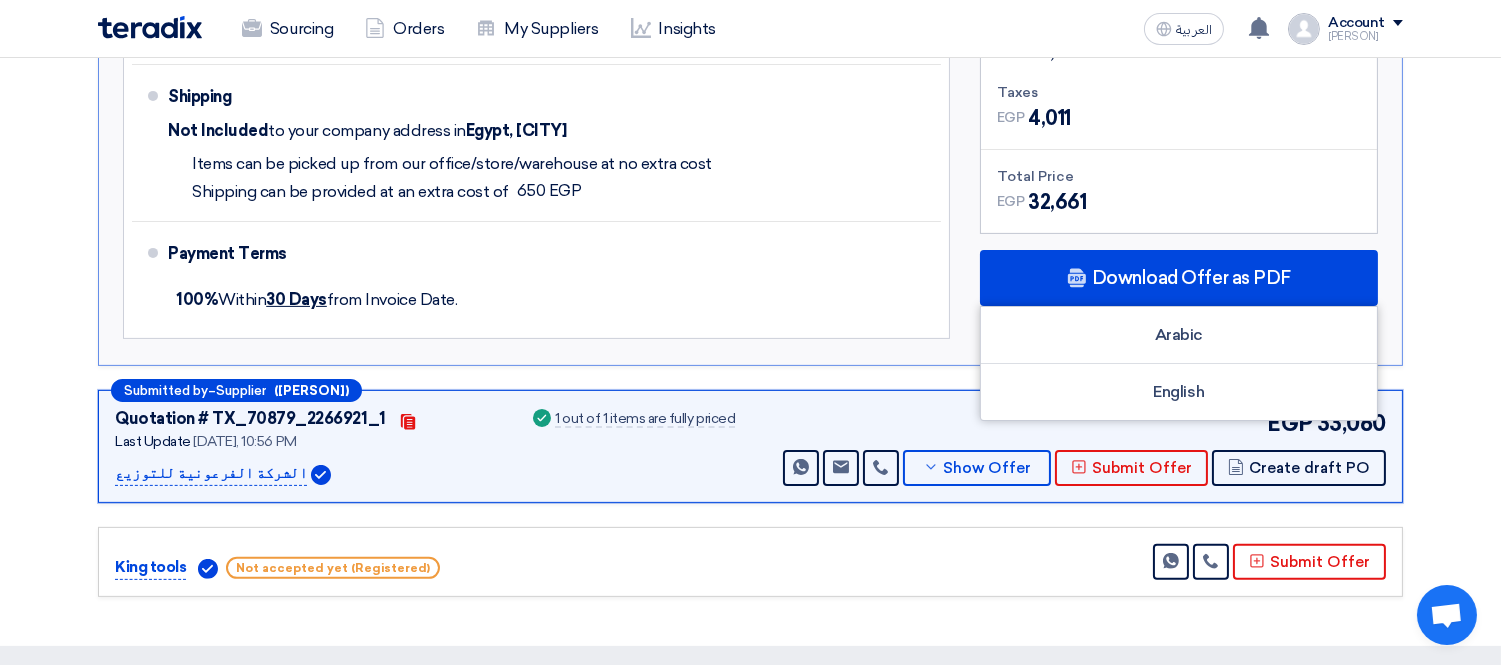 scroll, scrollTop: 1333, scrollLeft: 0, axis: vertical 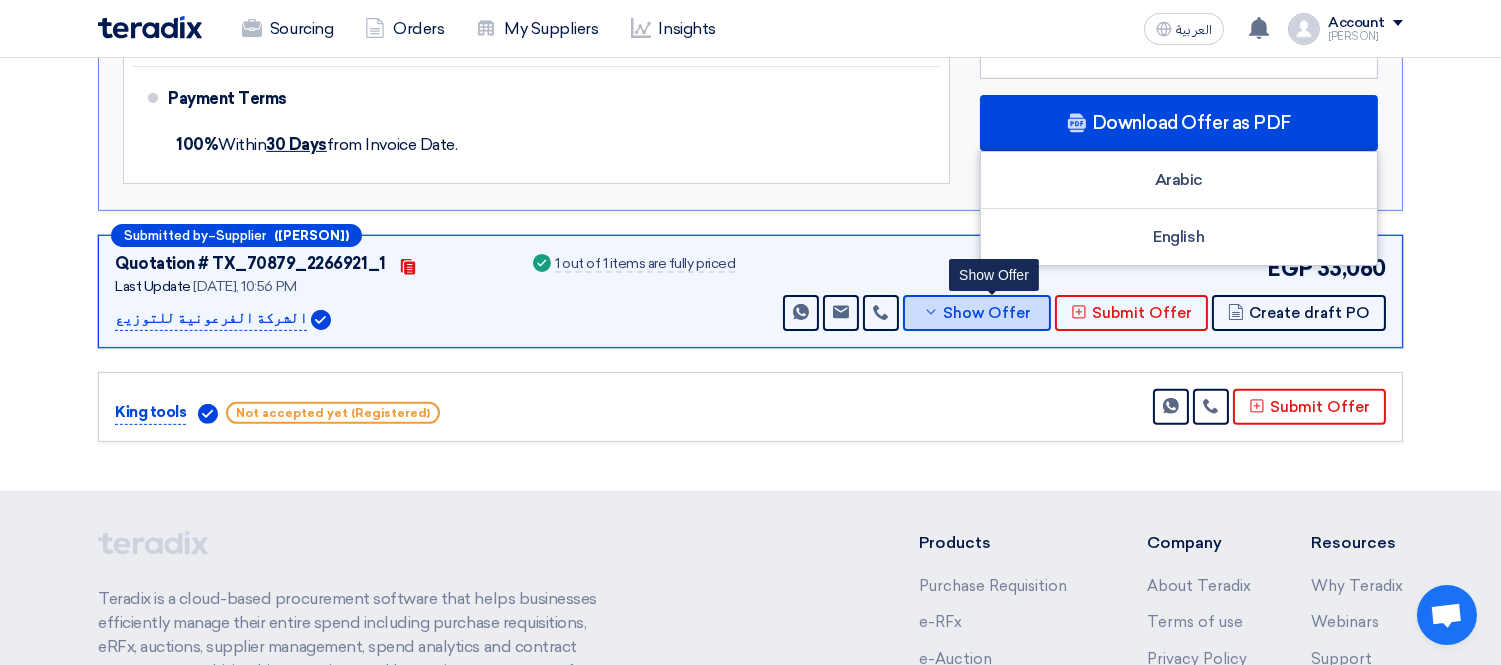 click on "Show Offer" at bounding box center (977, 313) 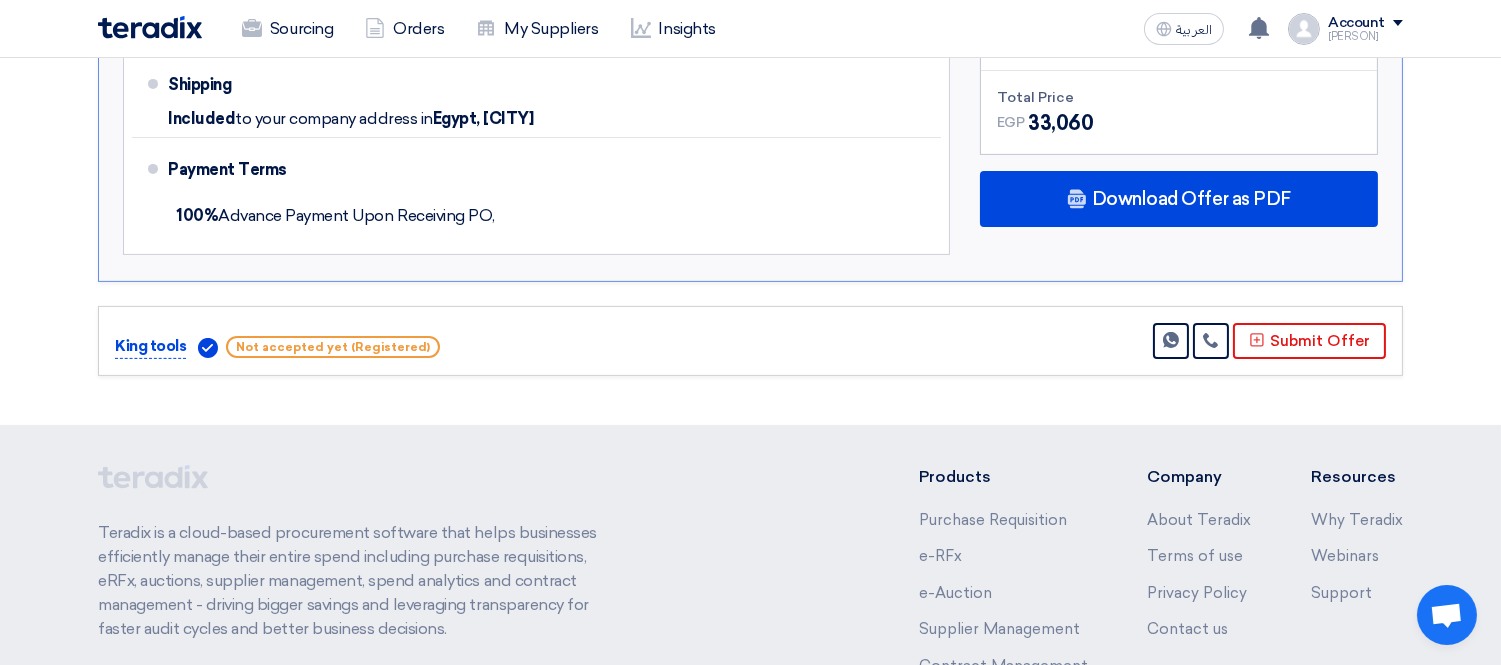 scroll, scrollTop: 1222, scrollLeft: 0, axis: vertical 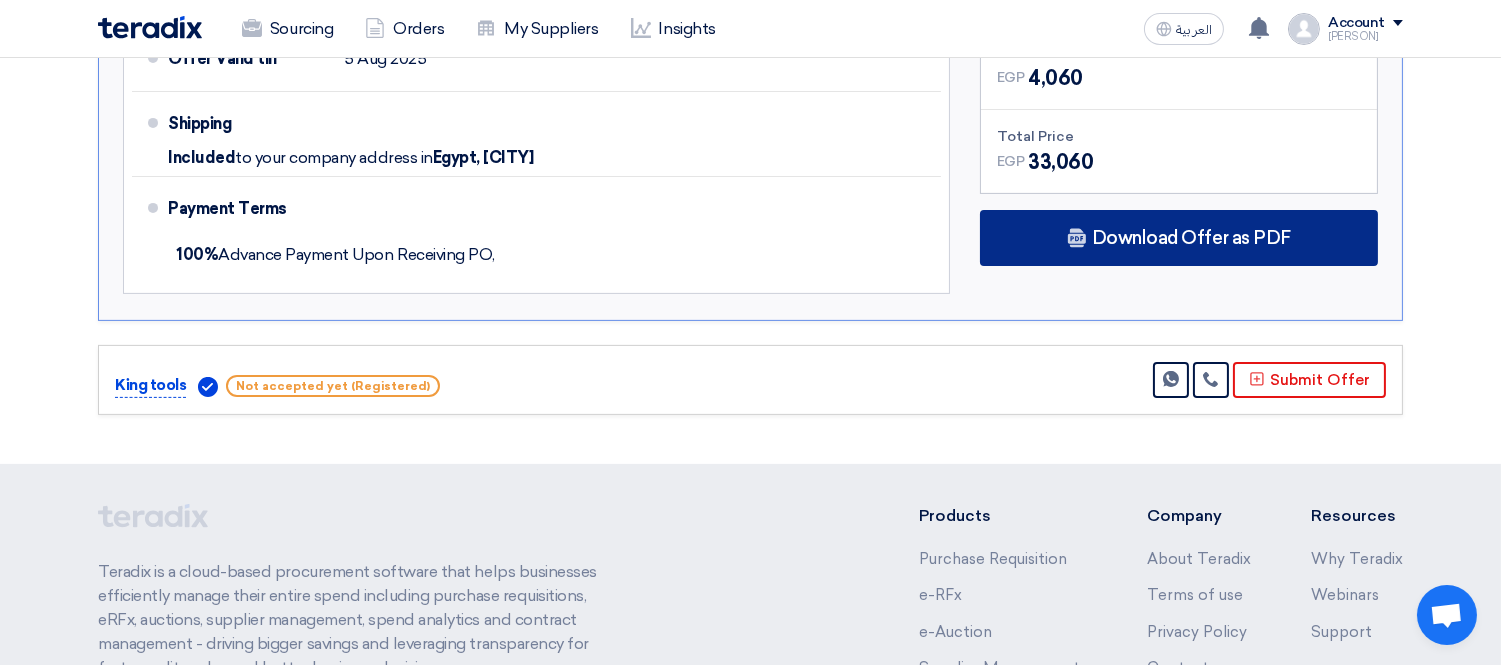 click on "Download Offer as PDF" at bounding box center [1191, 238] 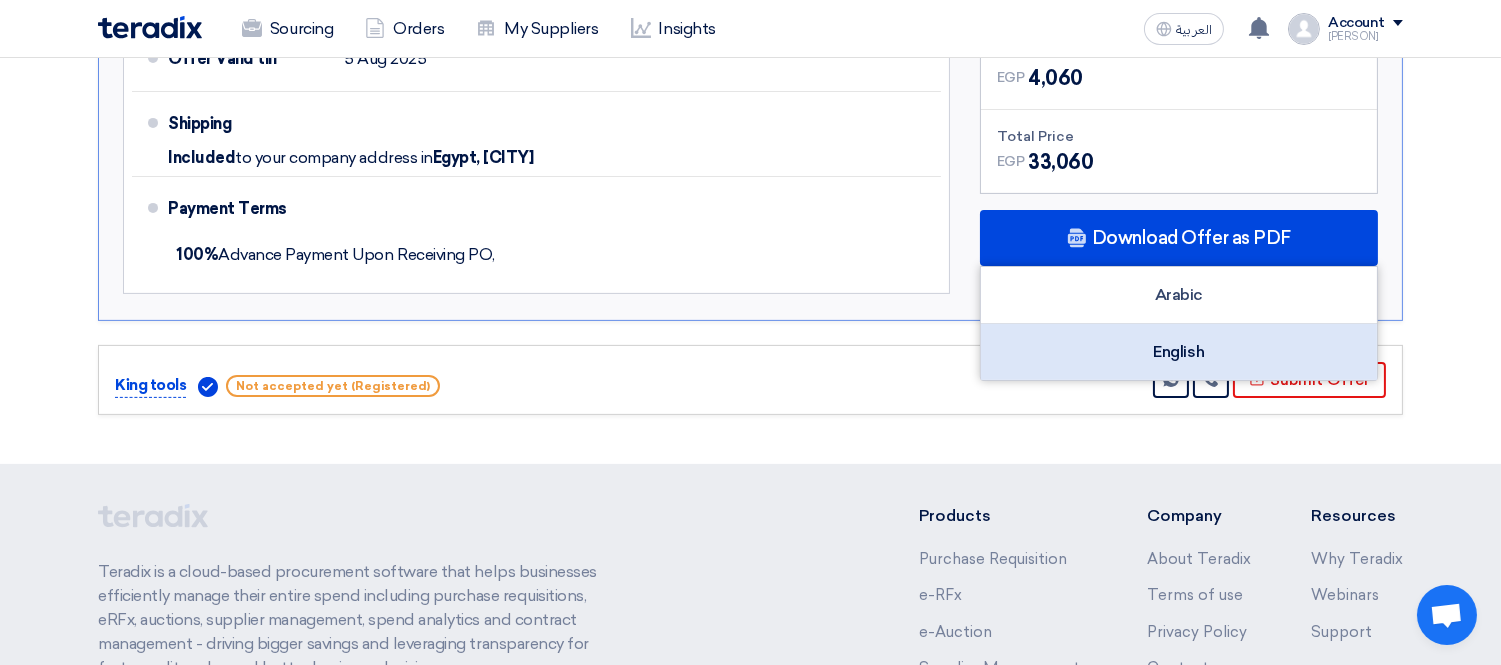 click on "English" at bounding box center (1179, 352) 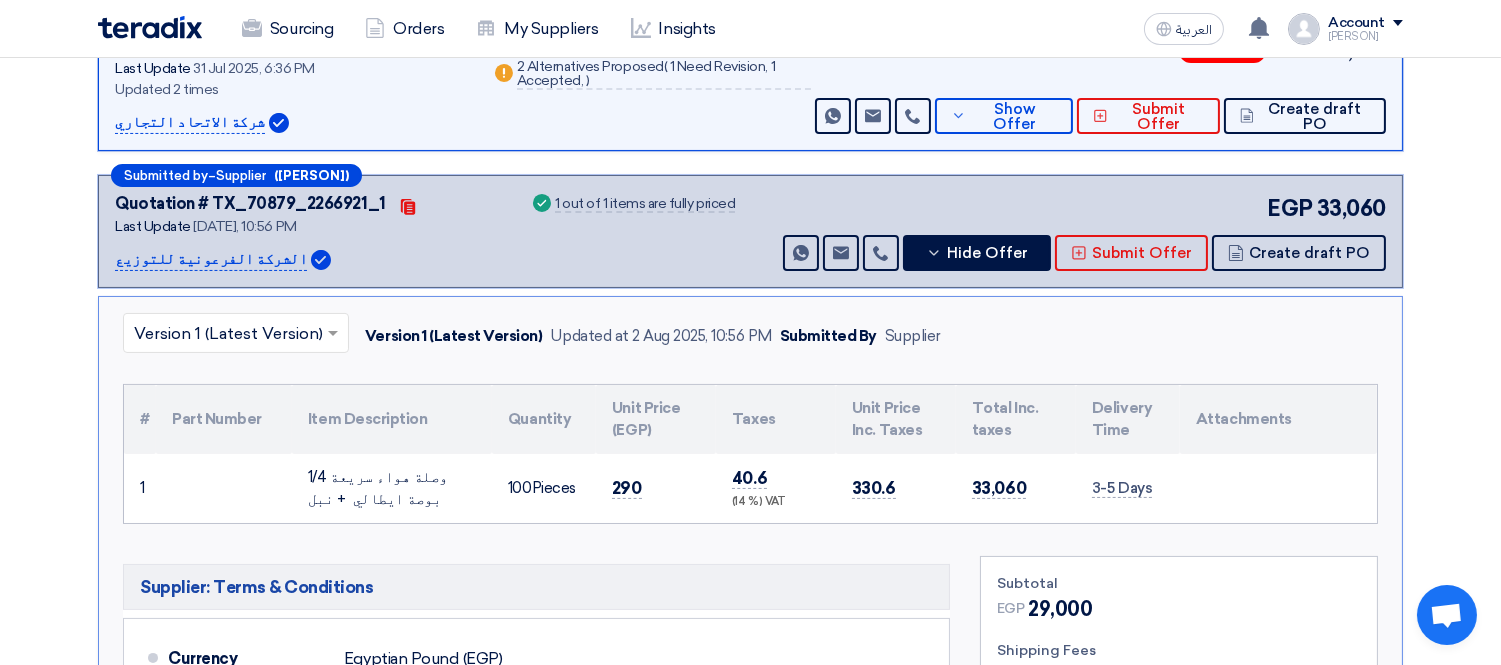 scroll, scrollTop: 555, scrollLeft: 0, axis: vertical 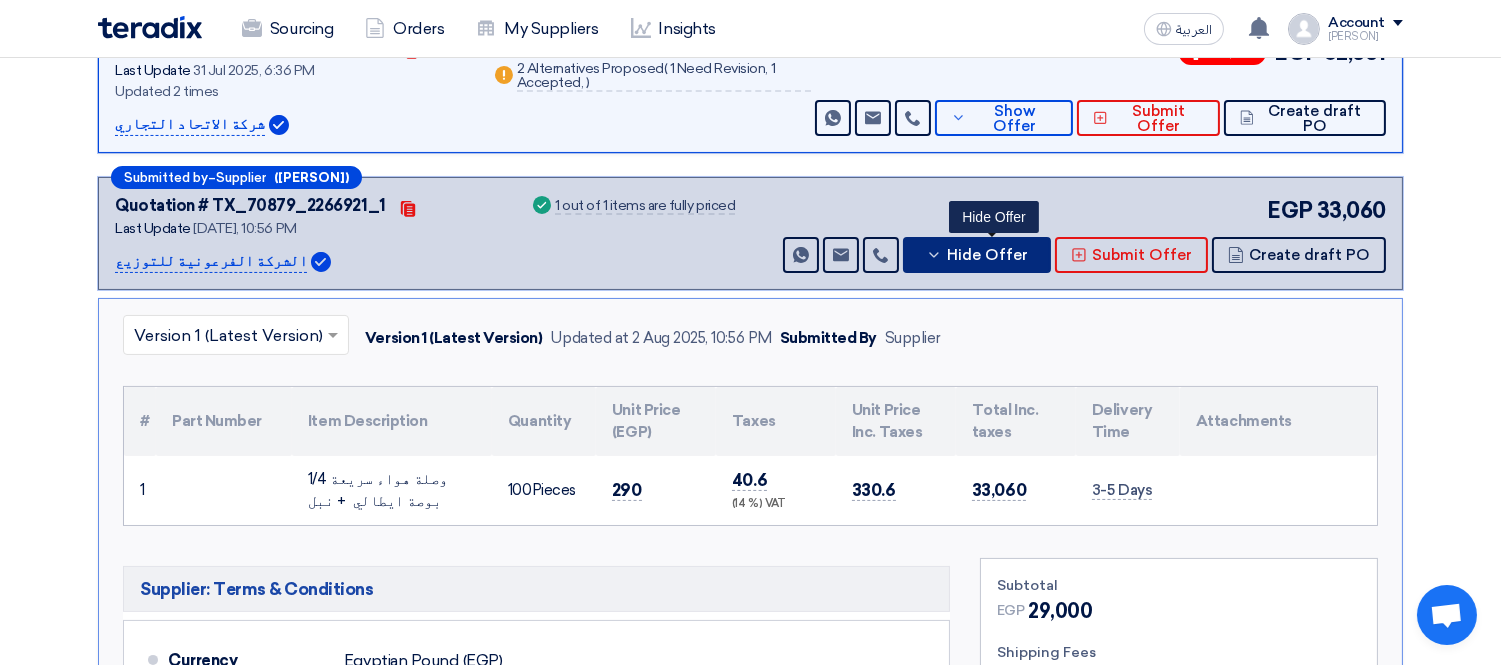 click on "Hide Offer" at bounding box center [987, 255] 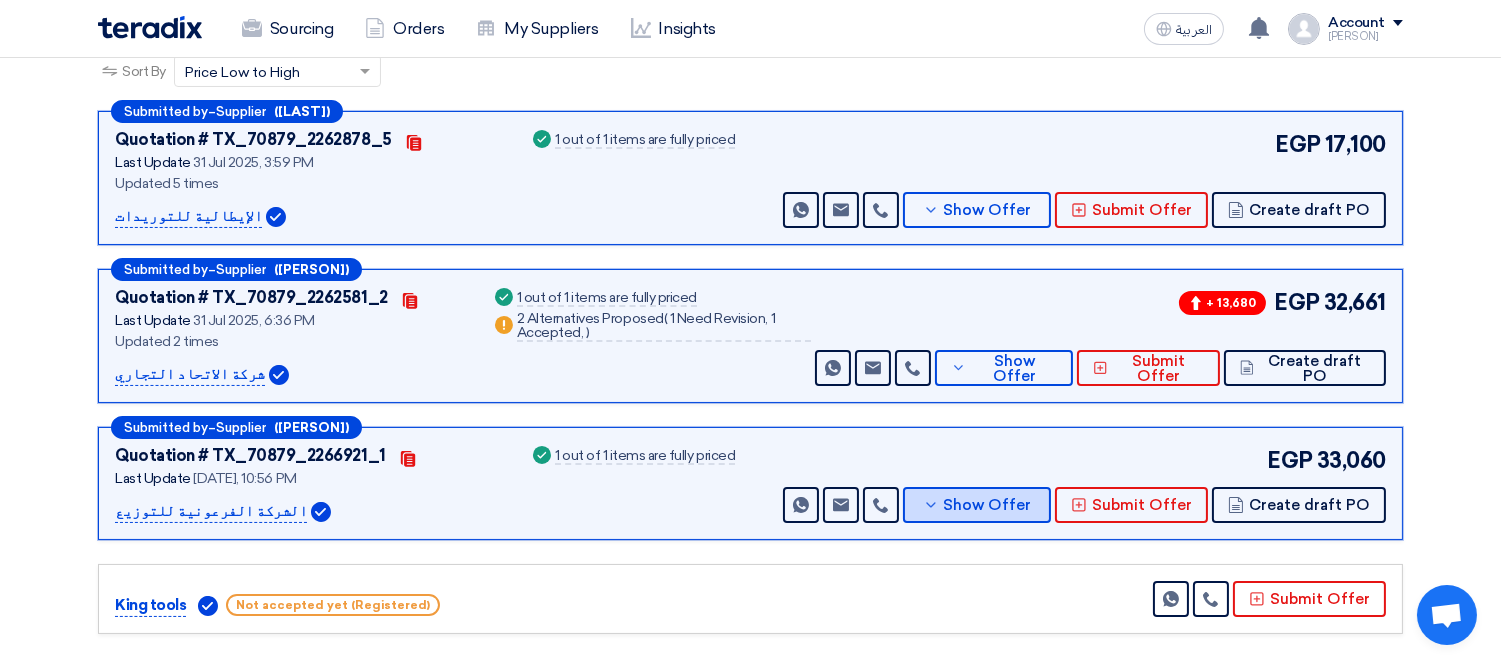 scroll, scrollTop: 222, scrollLeft: 0, axis: vertical 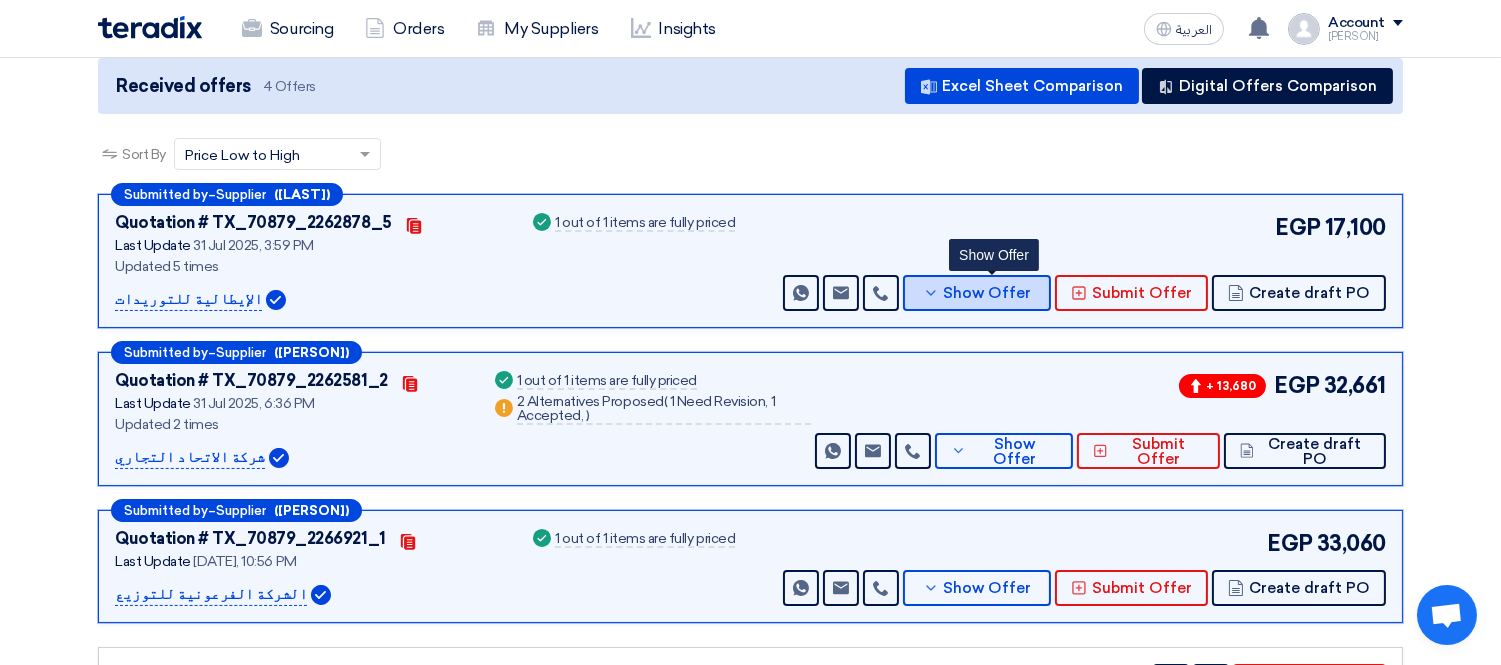 click on "Show Offer" at bounding box center [988, 293] 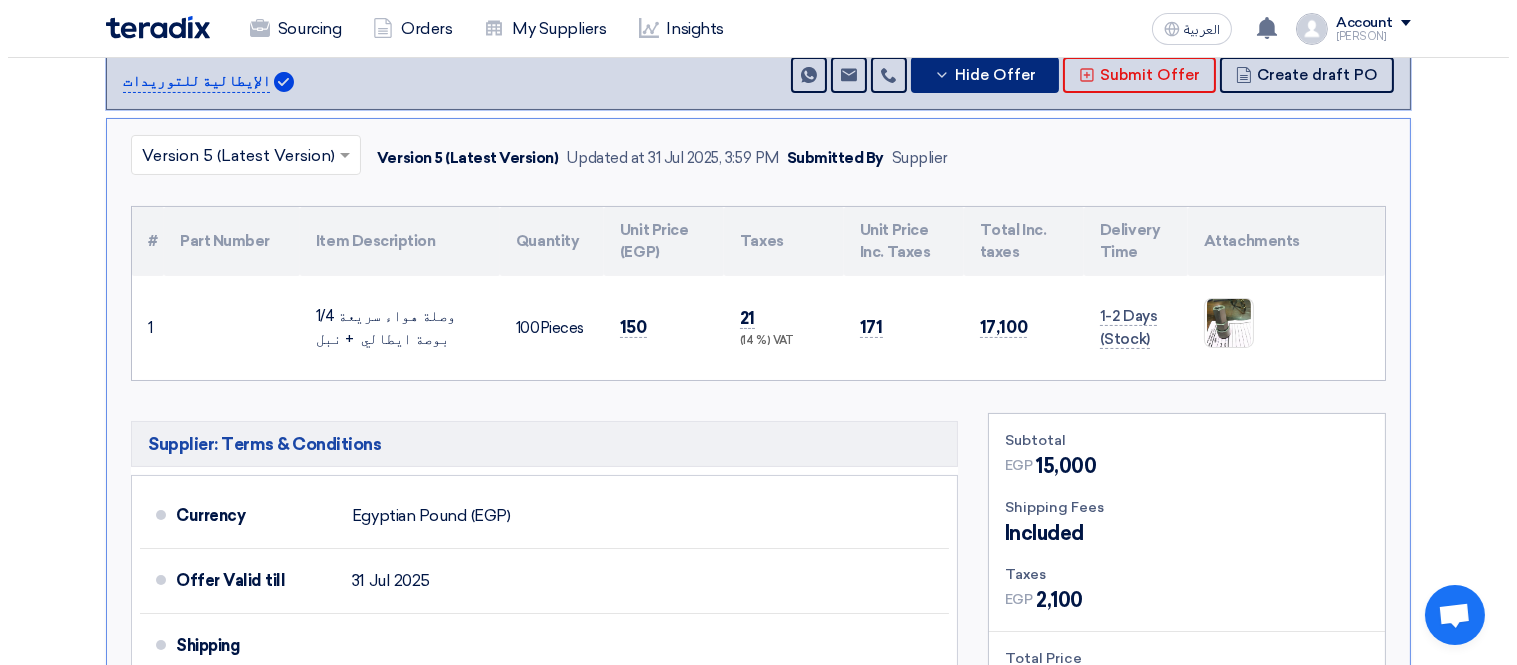scroll, scrollTop: 444, scrollLeft: 0, axis: vertical 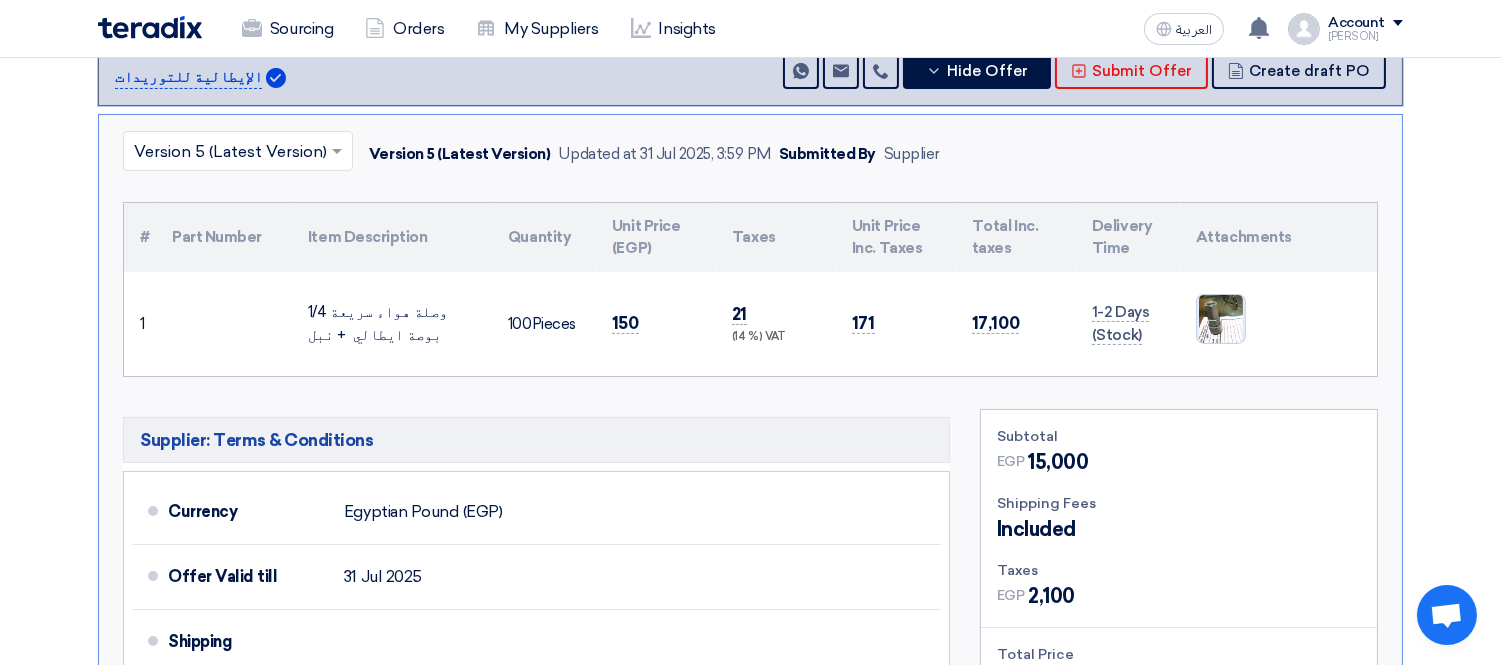 click at bounding box center [1221, 319] 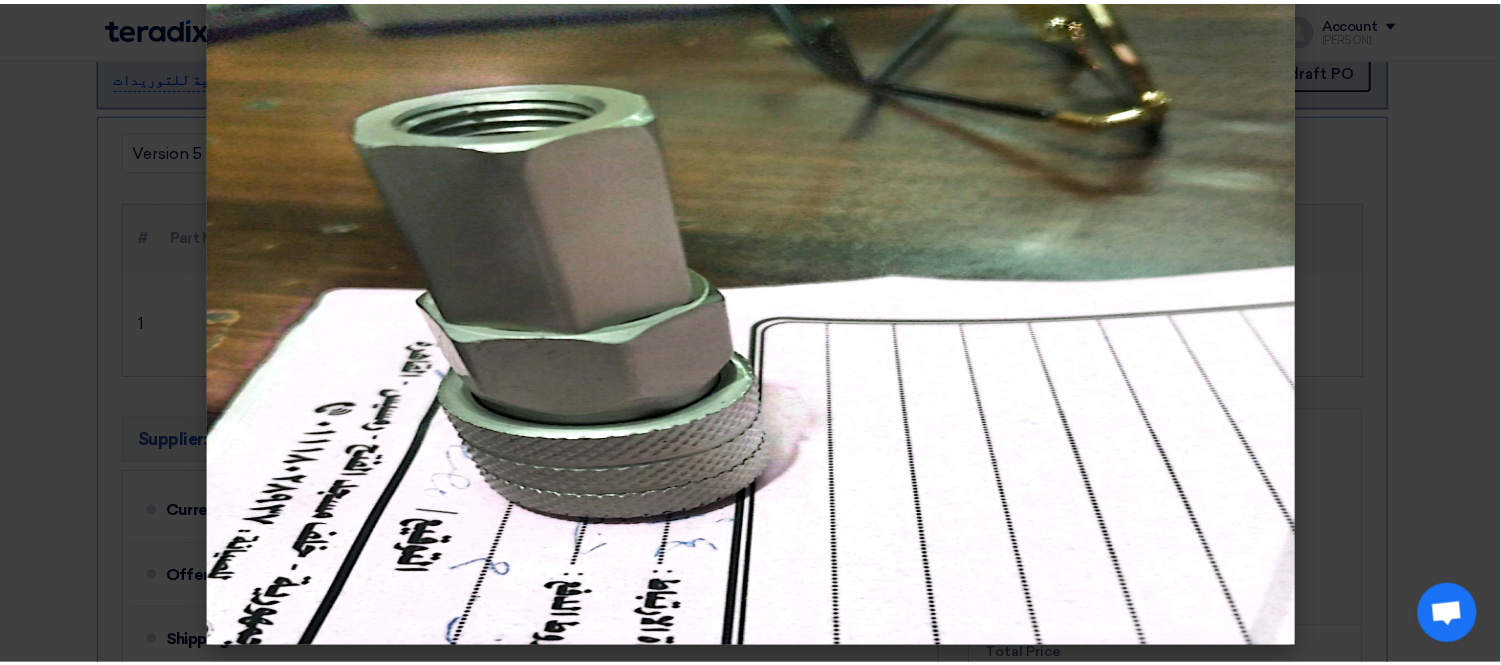 scroll, scrollTop: 0, scrollLeft: 0, axis: both 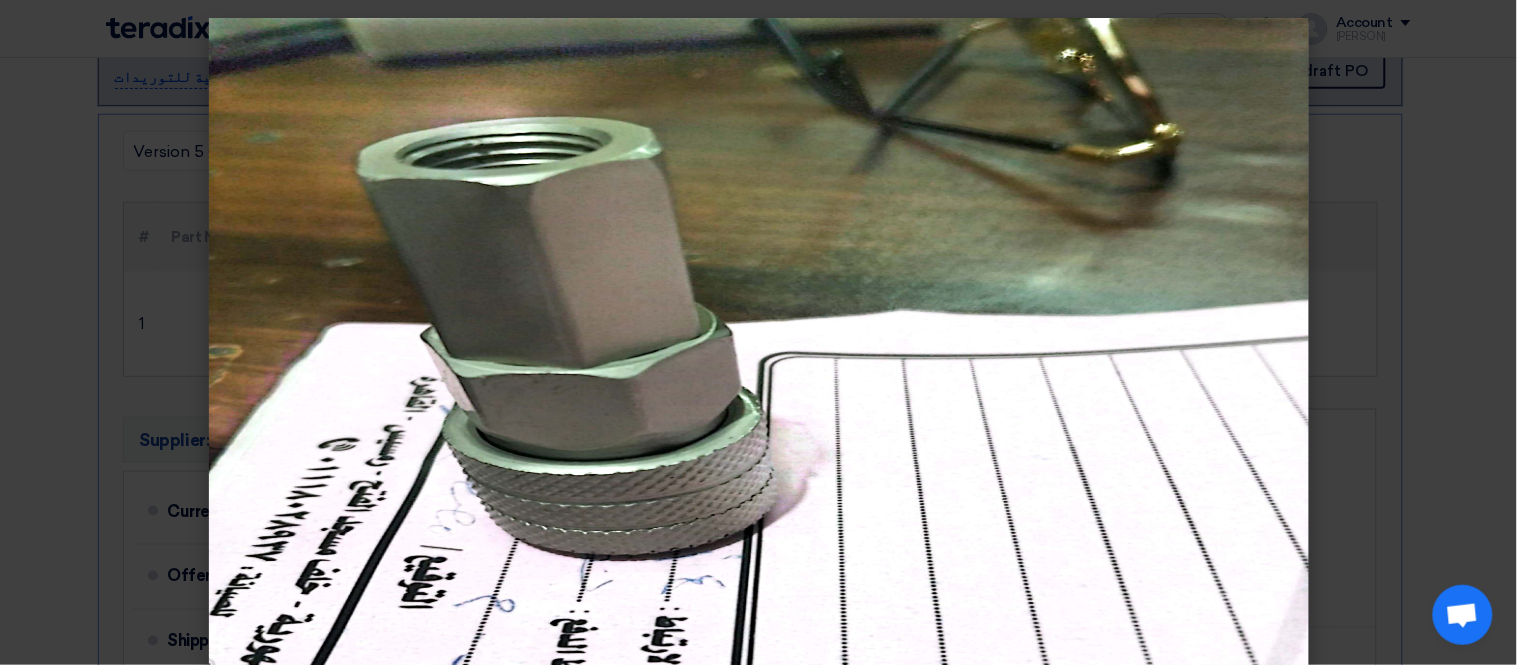 click 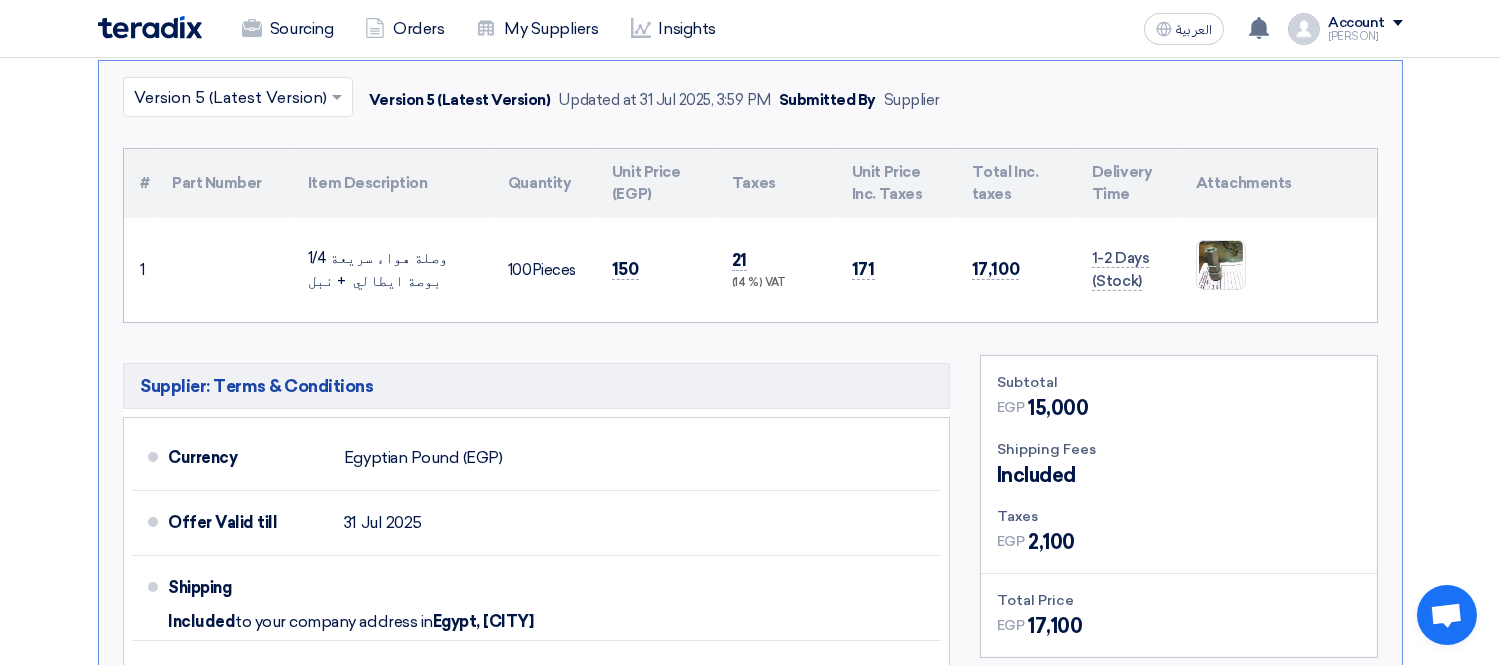 scroll, scrollTop: 333, scrollLeft: 0, axis: vertical 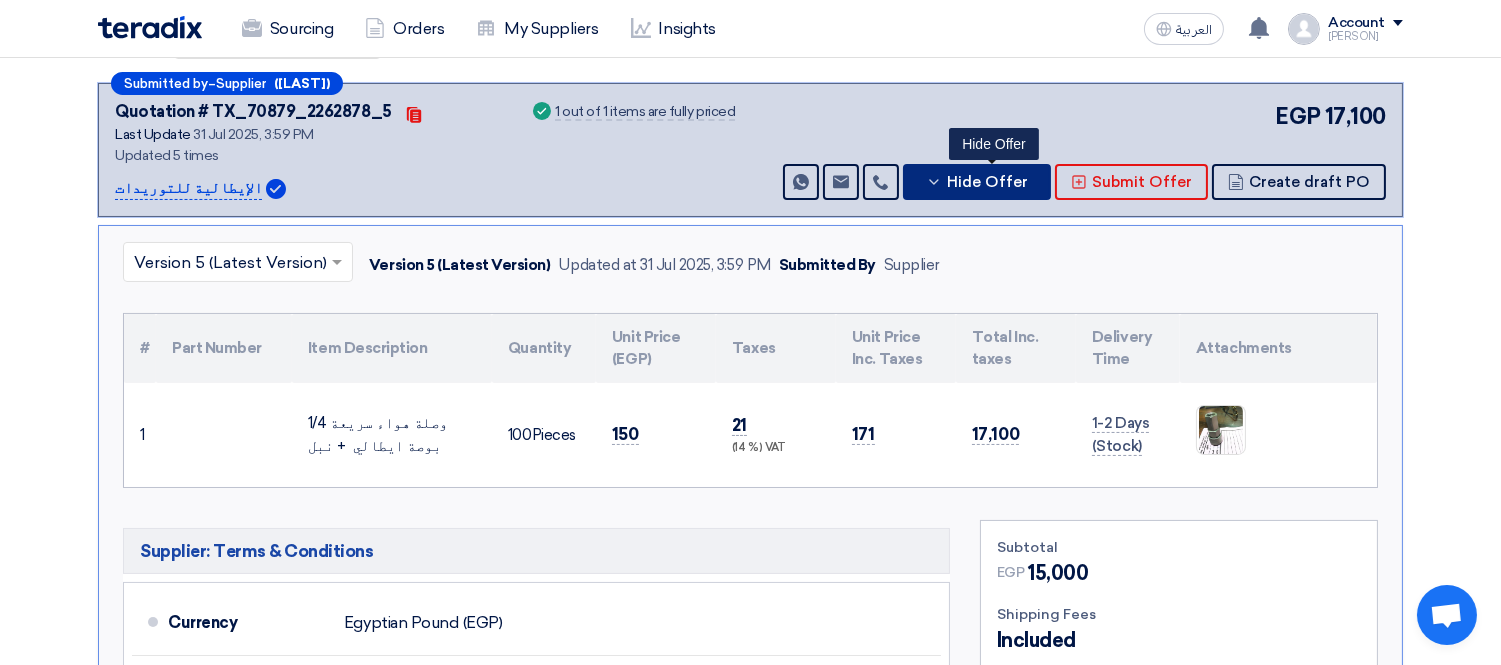 click on "Hide Offer" at bounding box center (987, 182) 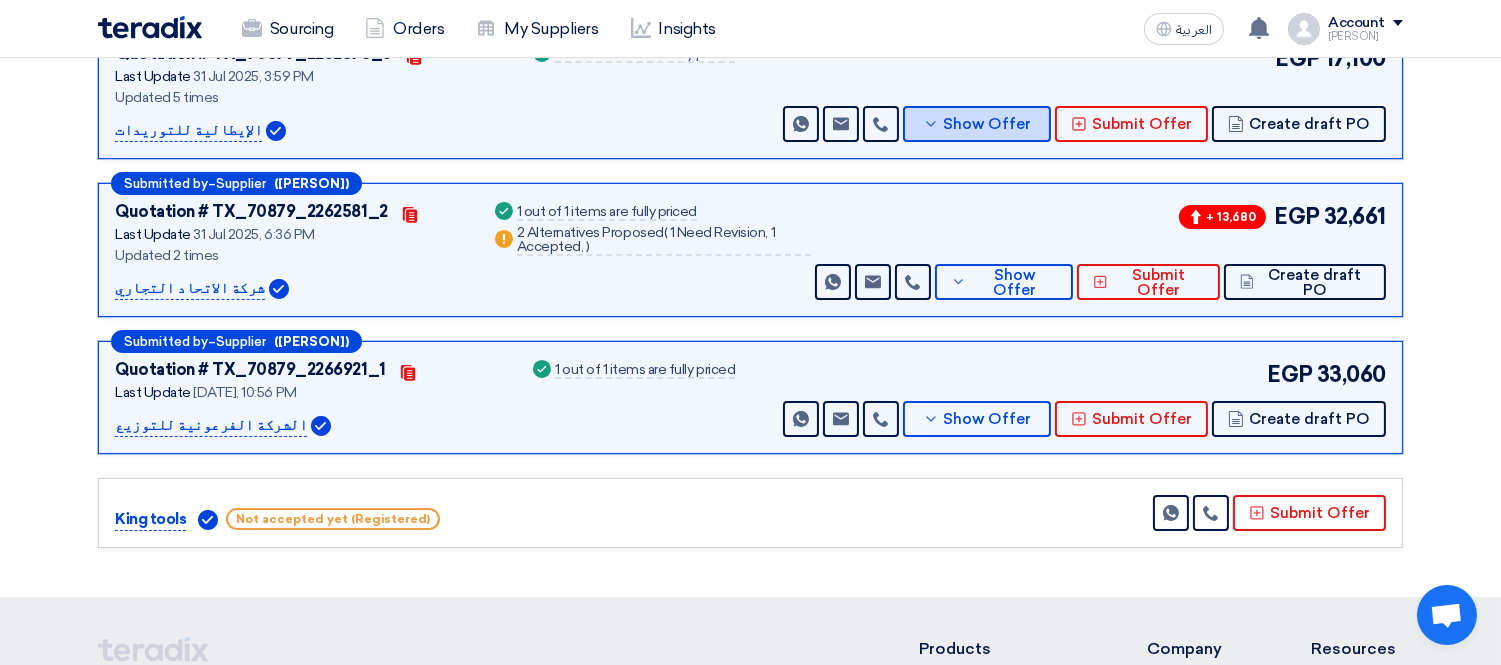 scroll, scrollTop: 444, scrollLeft: 0, axis: vertical 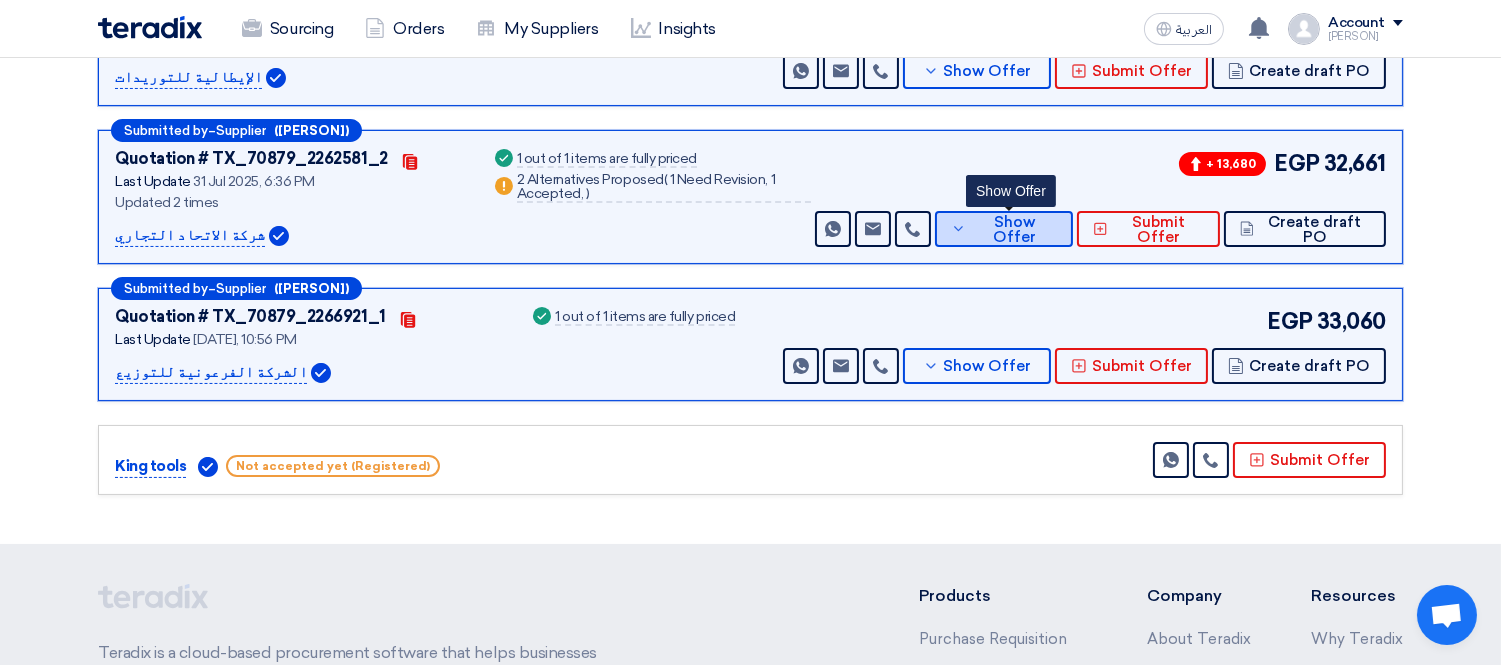 click on "Show Offer" at bounding box center [1014, 230] 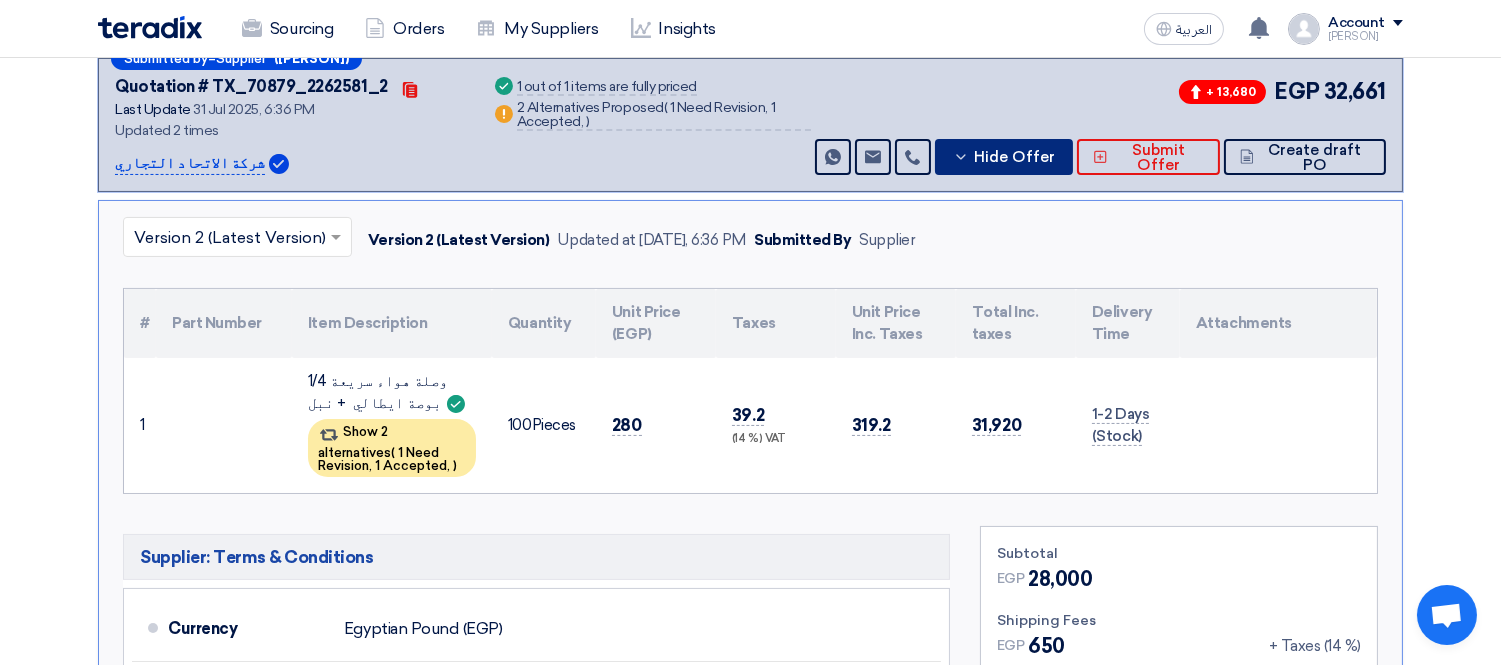 scroll, scrollTop: 555, scrollLeft: 0, axis: vertical 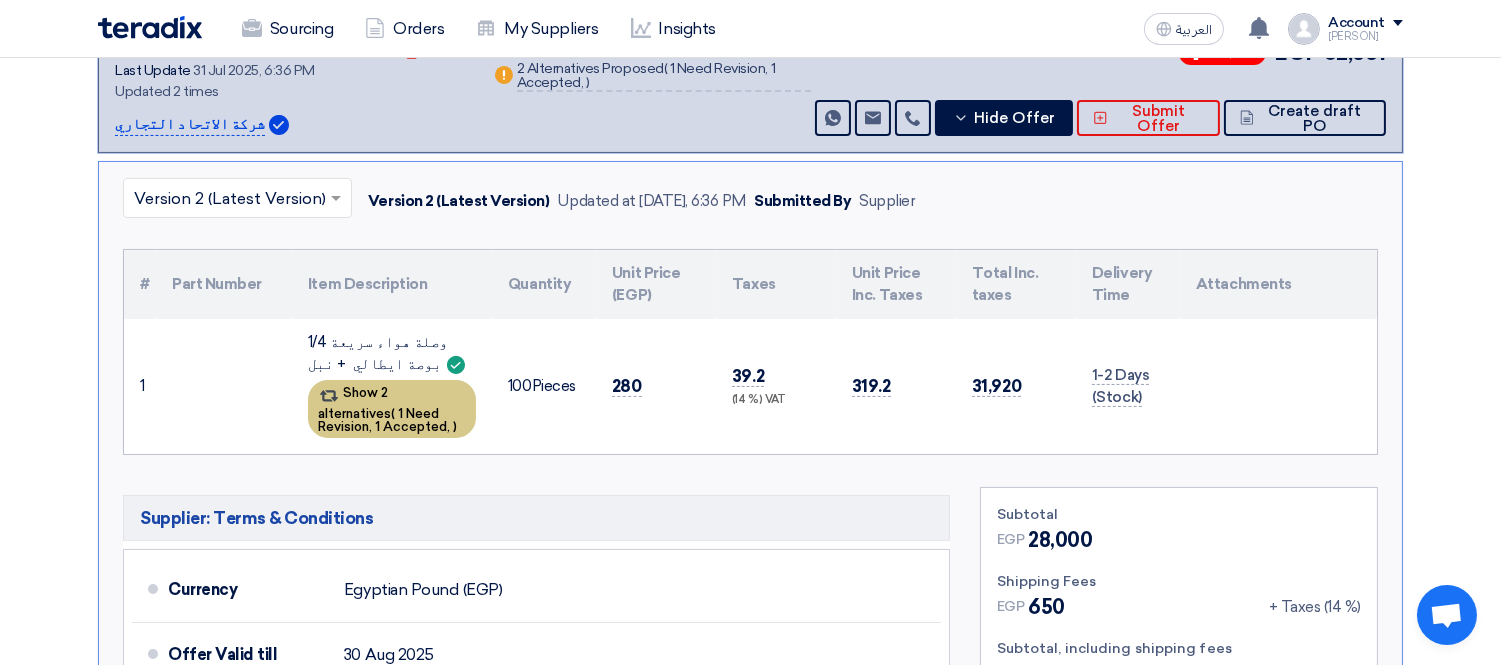 click on "1 Need Revision," at bounding box center [378, 420] 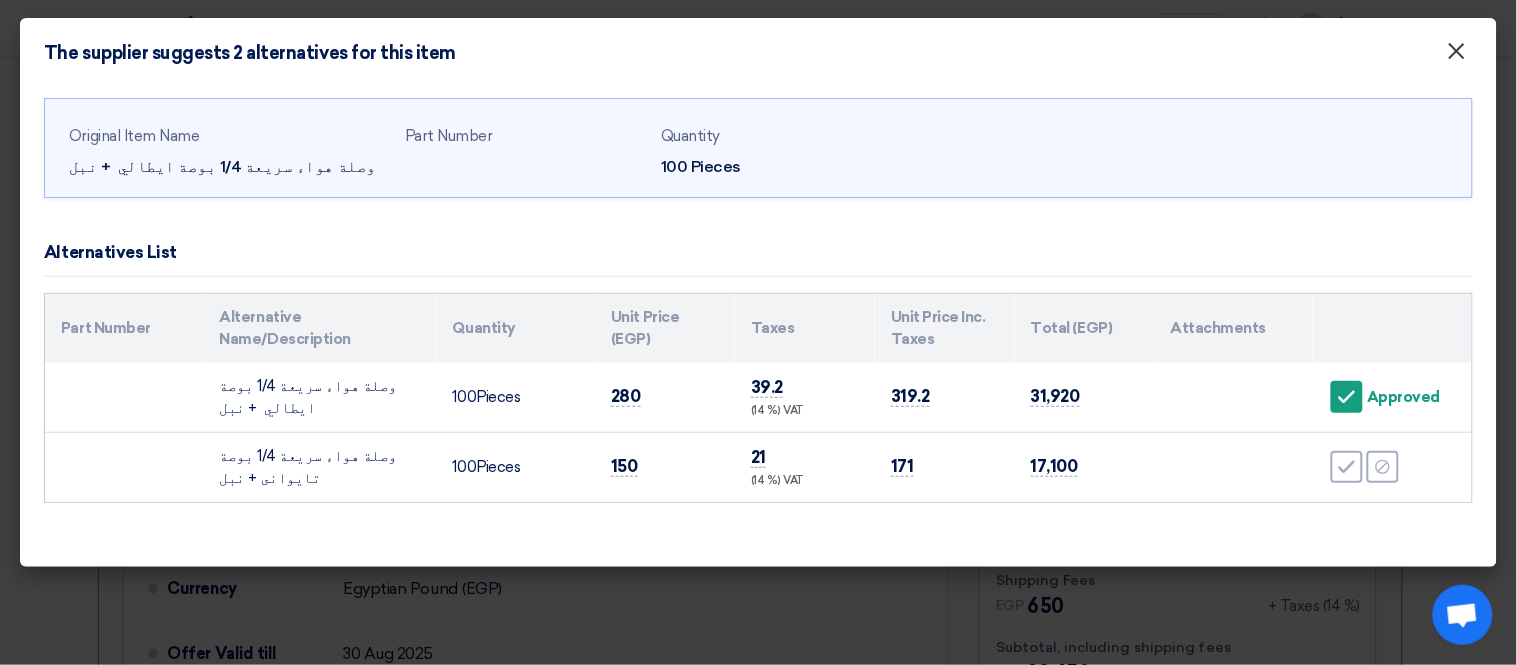 click on "×" 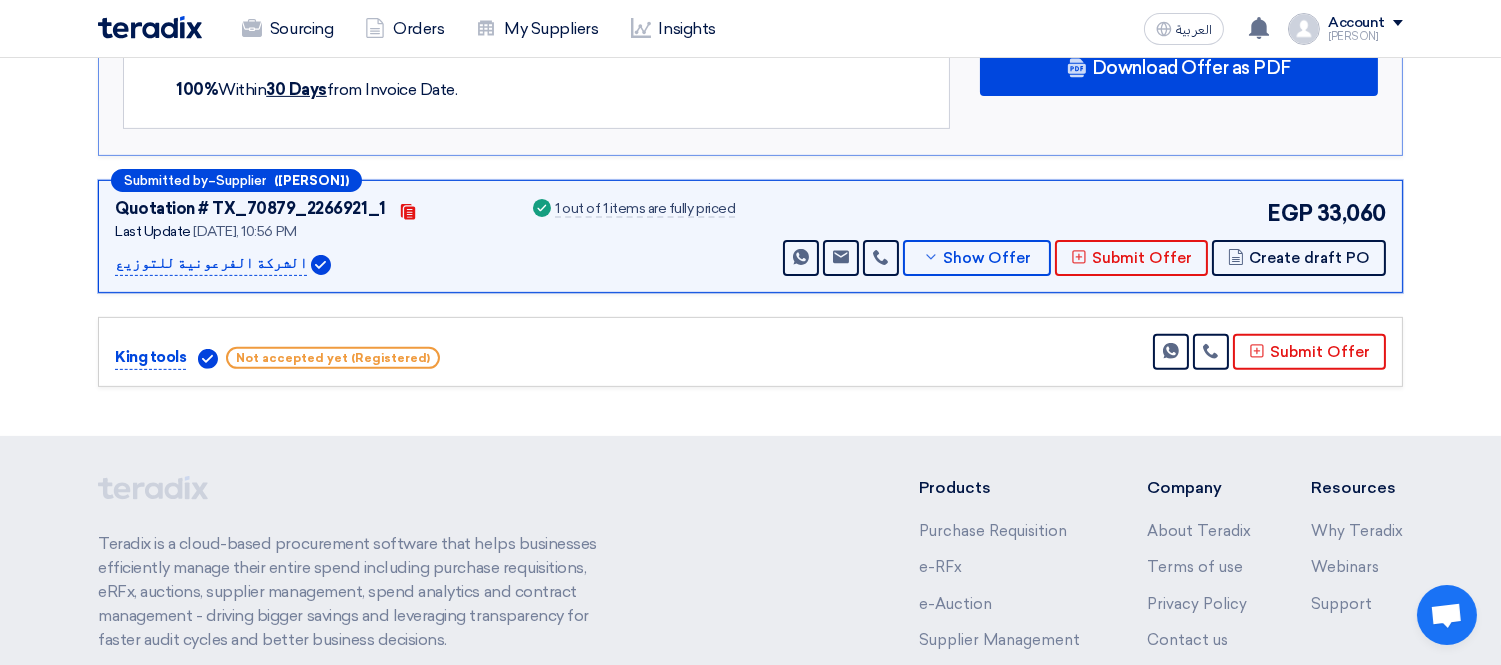 scroll, scrollTop: 1444, scrollLeft: 0, axis: vertical 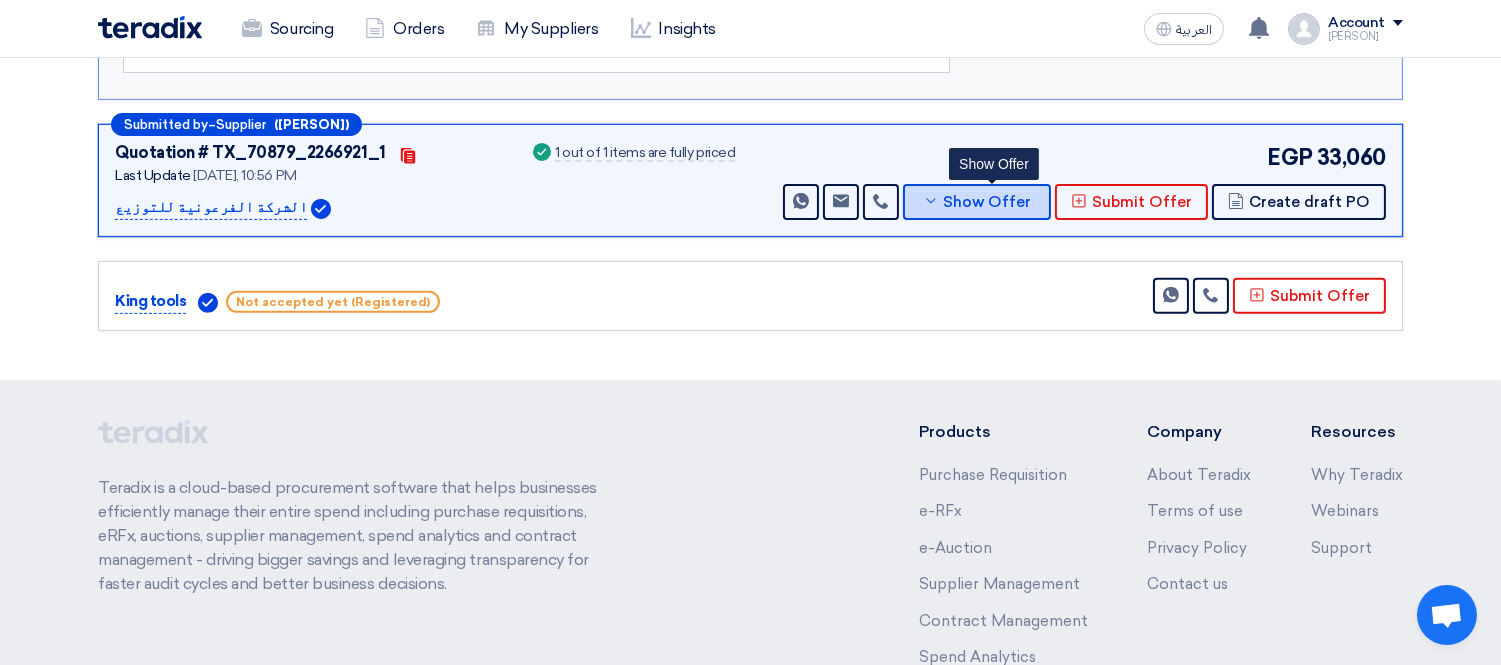 click on "Show Offer" at bounding box center [988, 202] 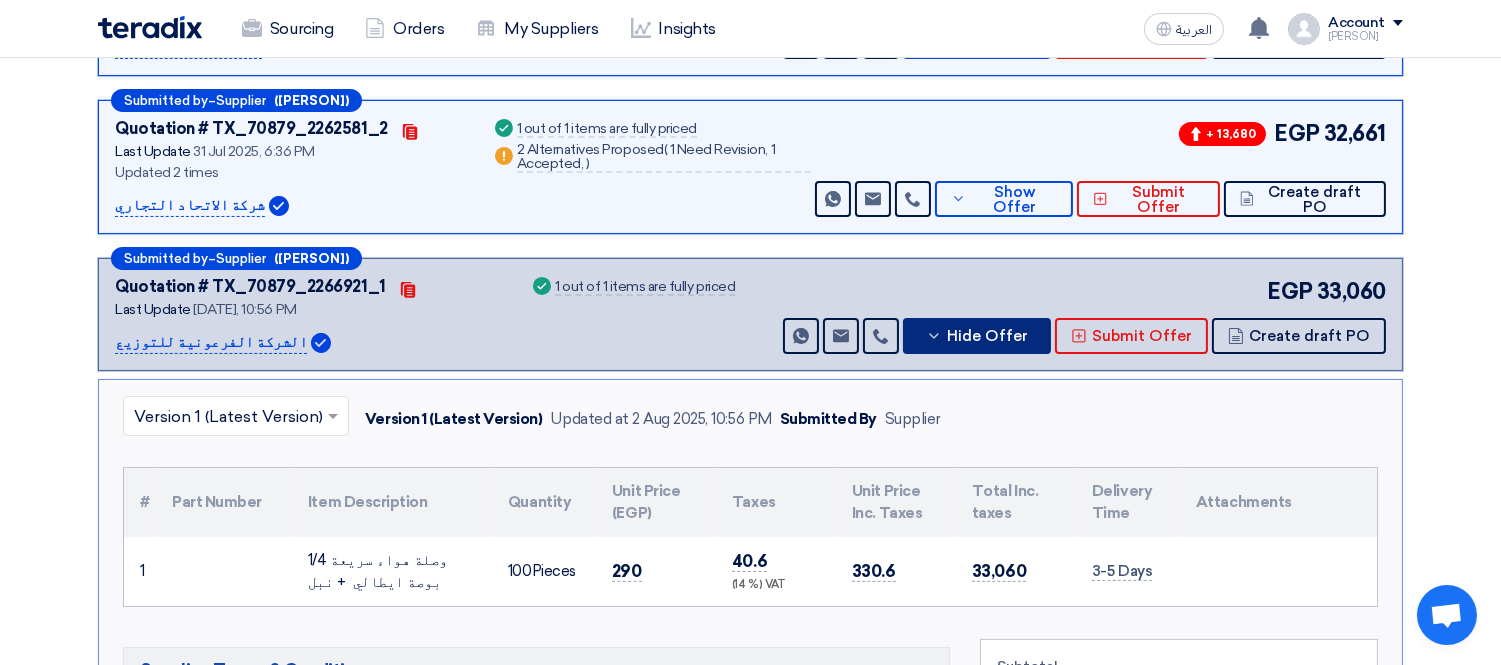 scroll, scrollTop: 471, scrollLeft: 0, axis: vertical 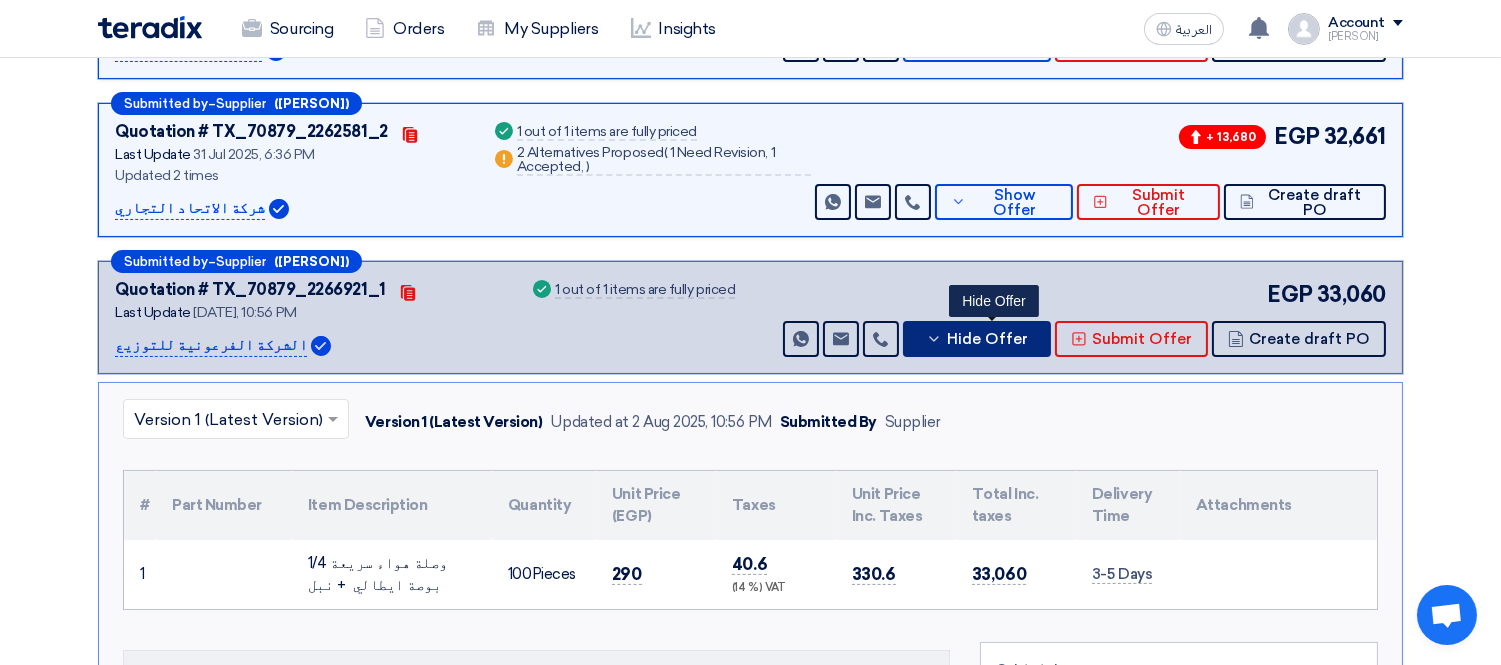 click on "Hide Offer" at bounding box center (987, 339) 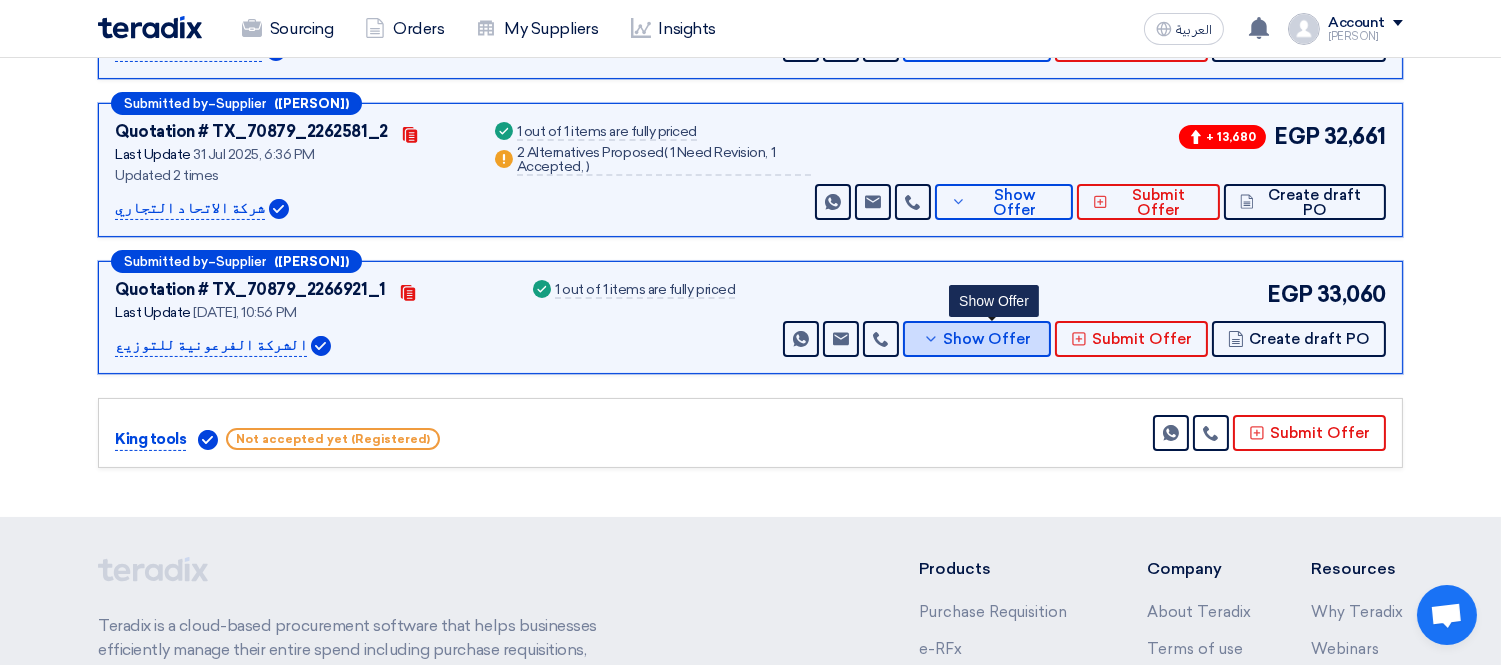 click on "Show Offer" at bounding box center [988, 339] 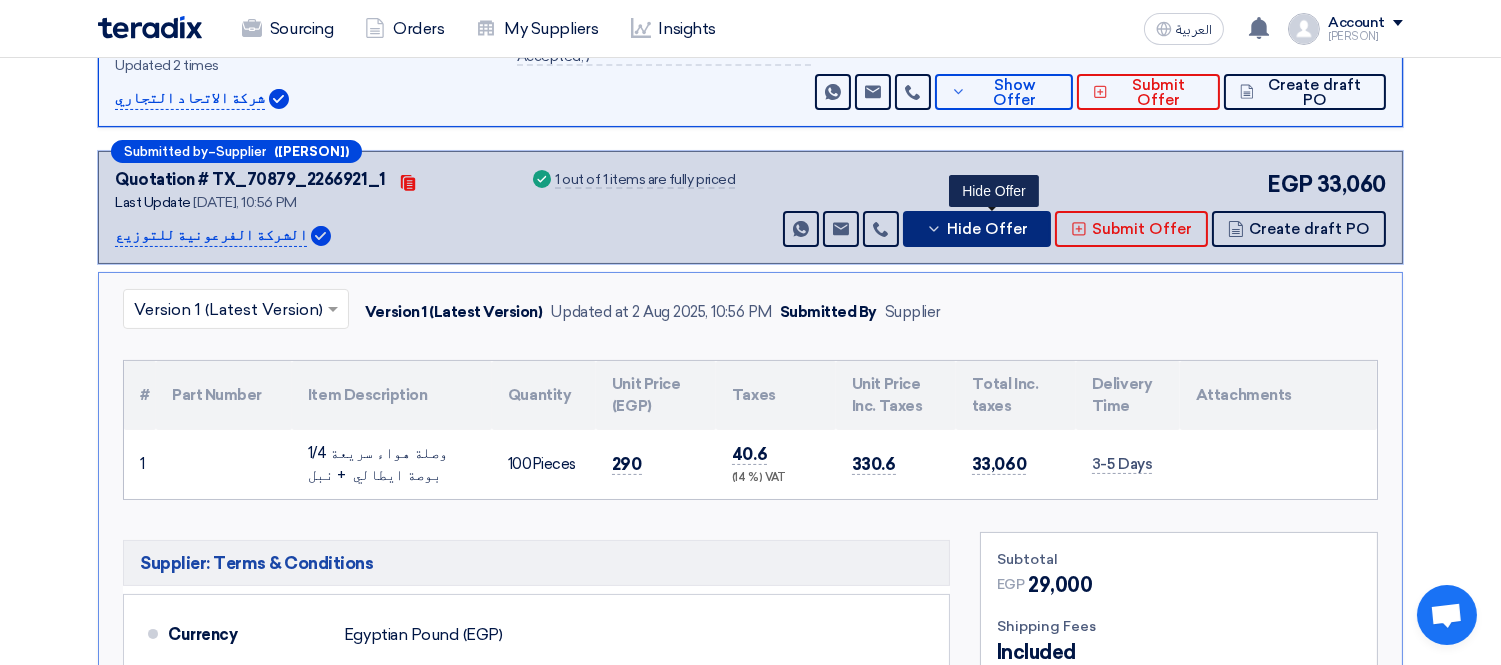 scroll, scrollTop: 582, scrollLeft: 0, axis: vertical 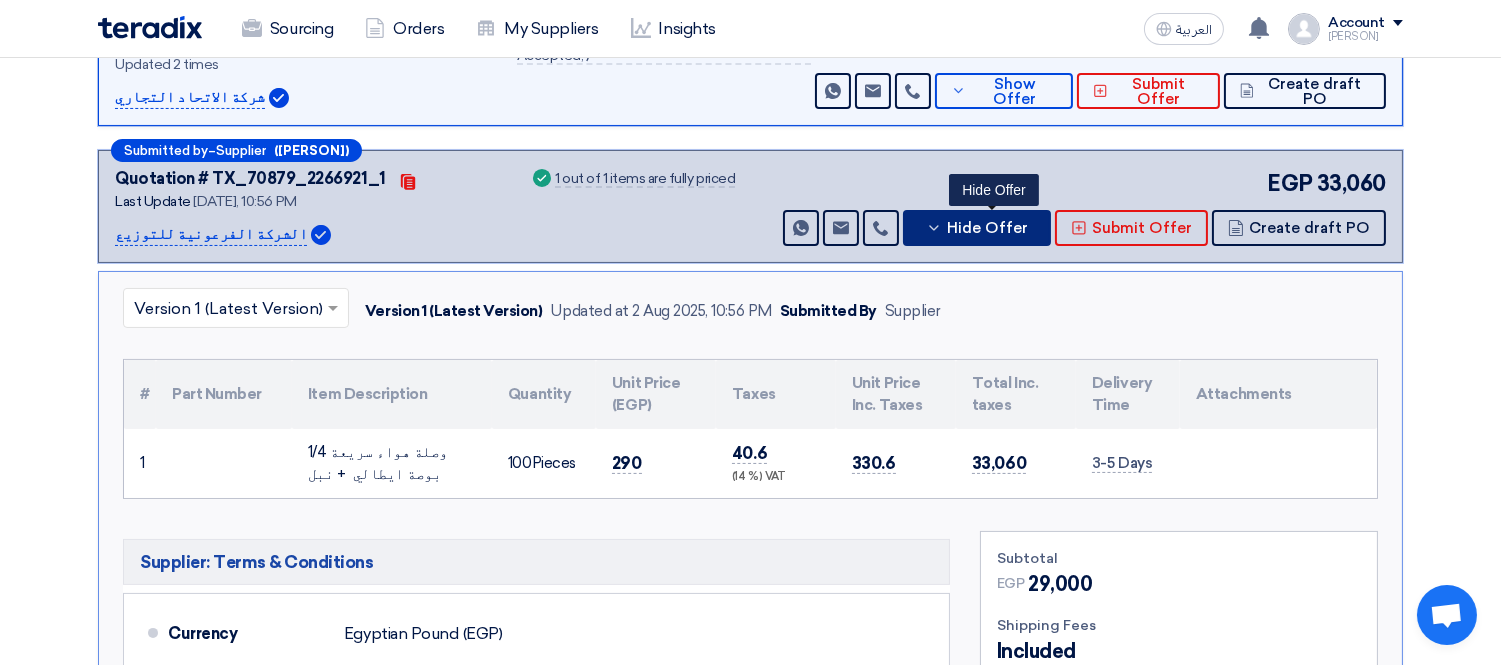click on "Hide Offer" at bounding box center [977, 228] 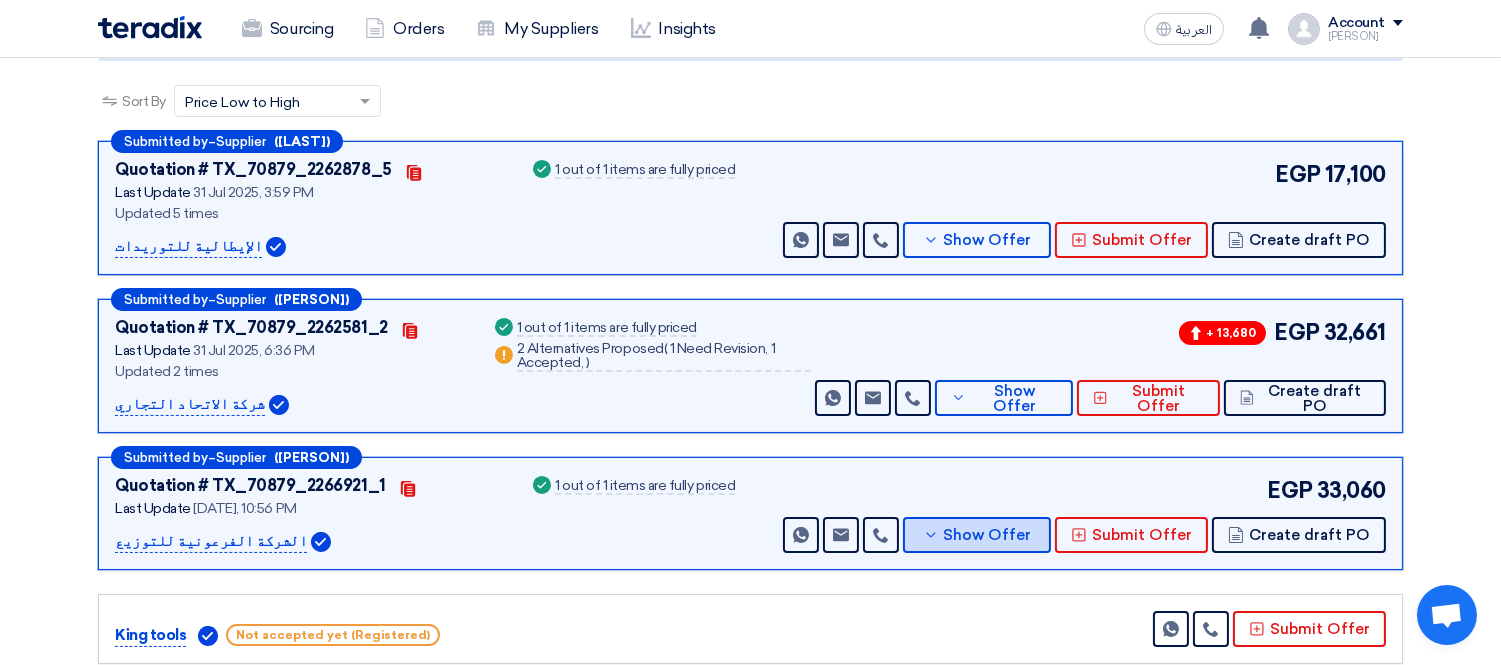 scroll, scrollTop: 26, scrollLeft: 0, axis: vertical 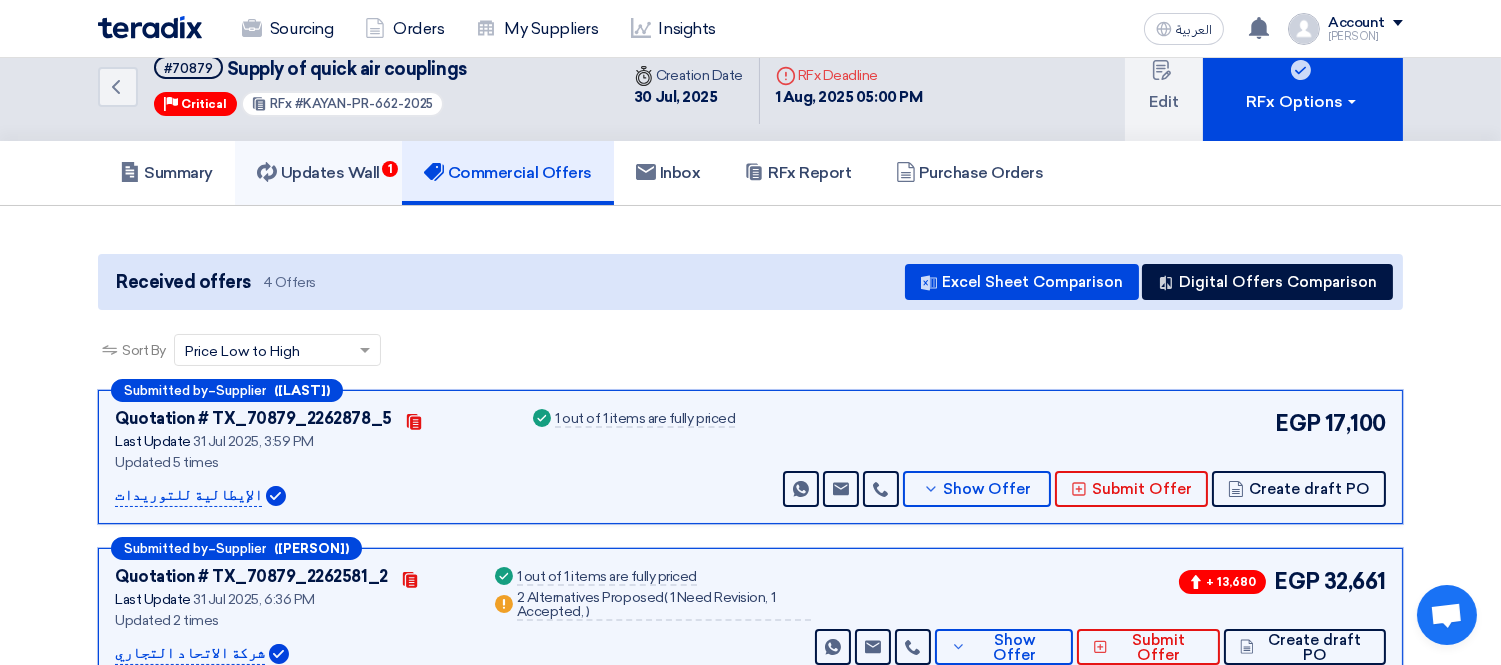 click on "Updates Wall
1" 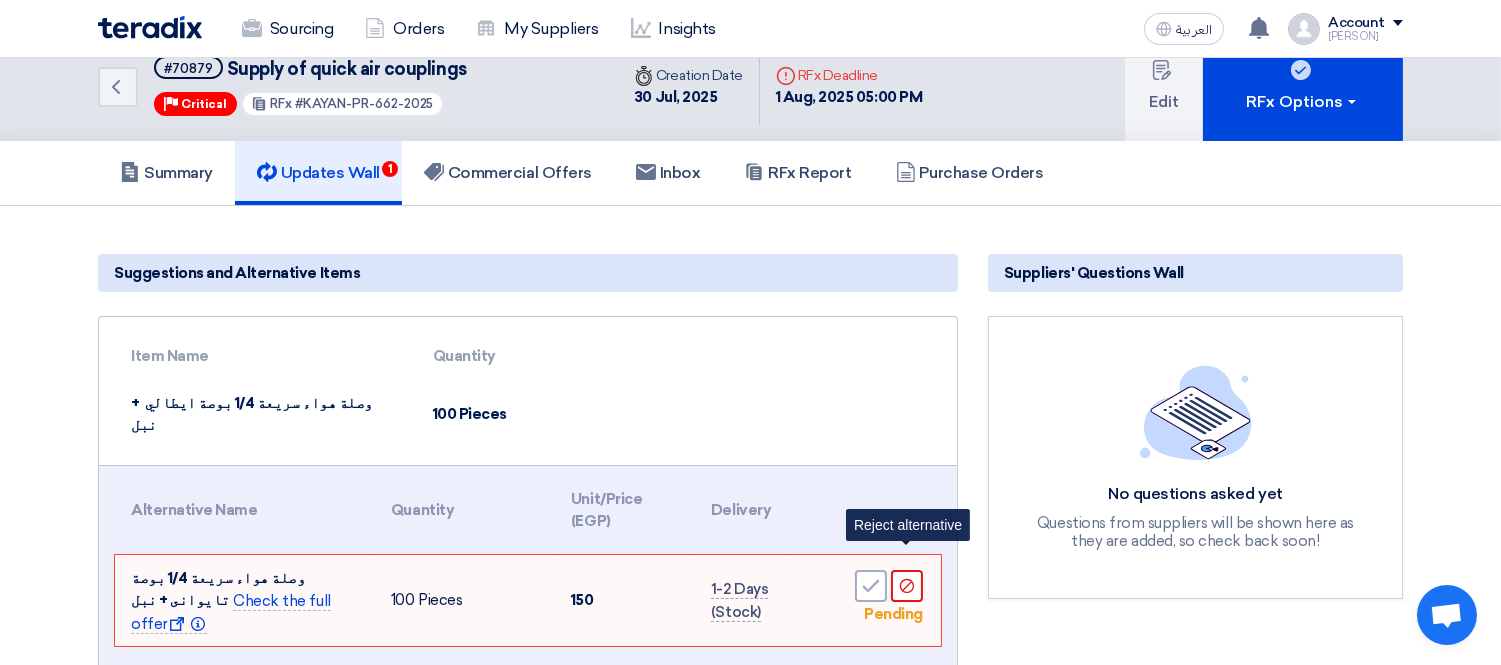 click on "Reject" 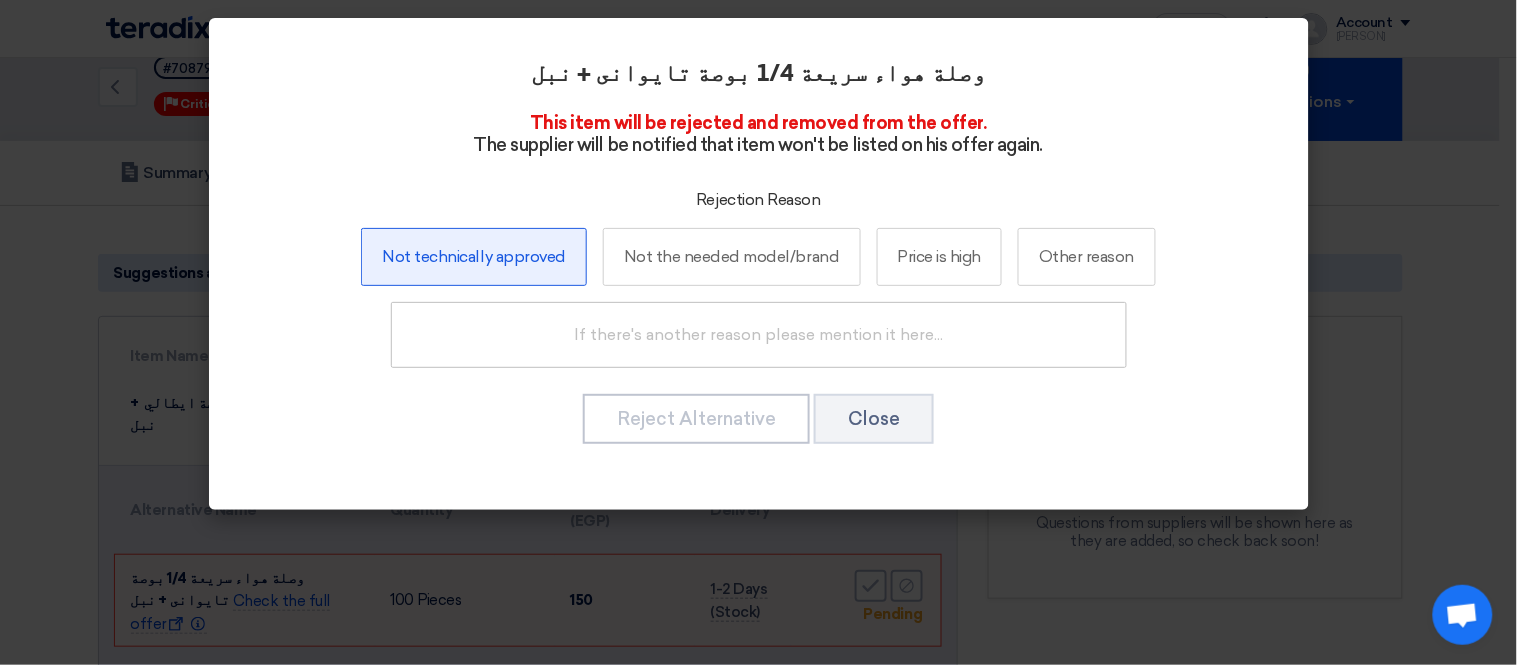 click on "Not technically approved" 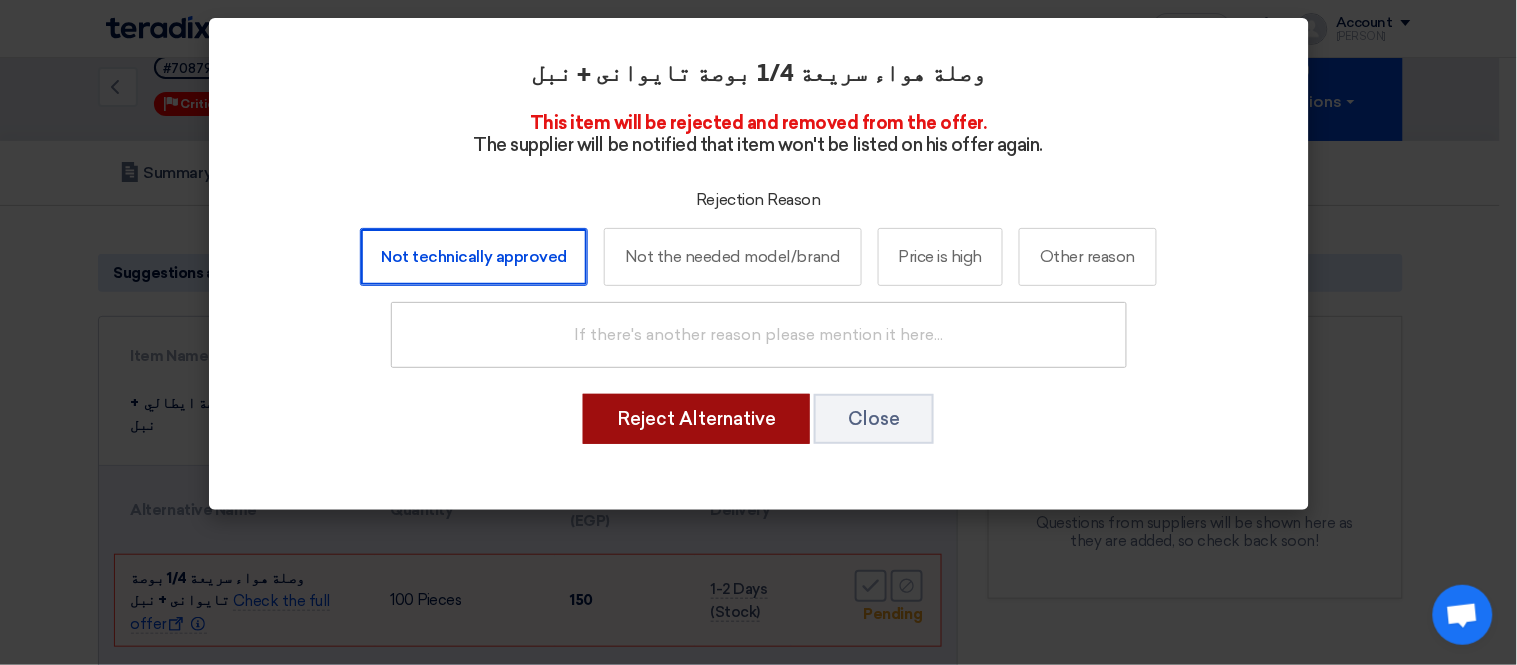 click on "Reject Alternative" 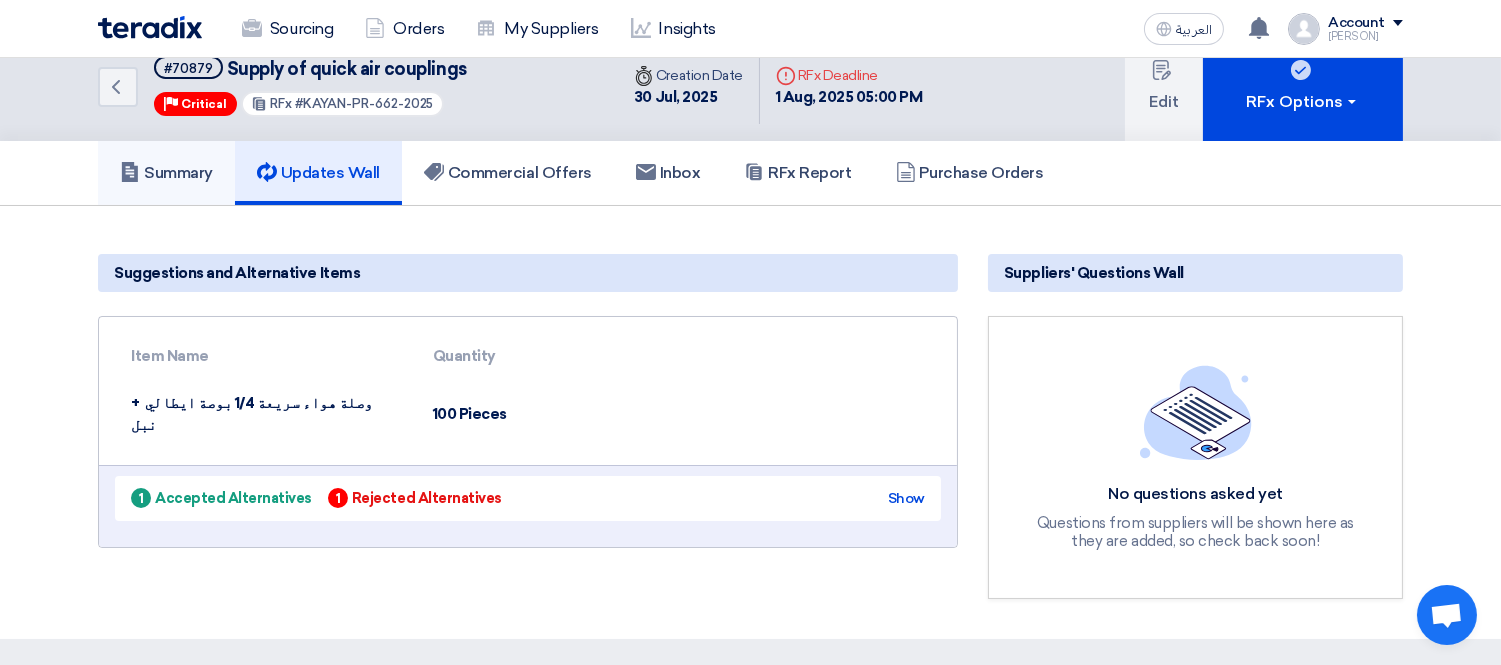 click on "Summary" 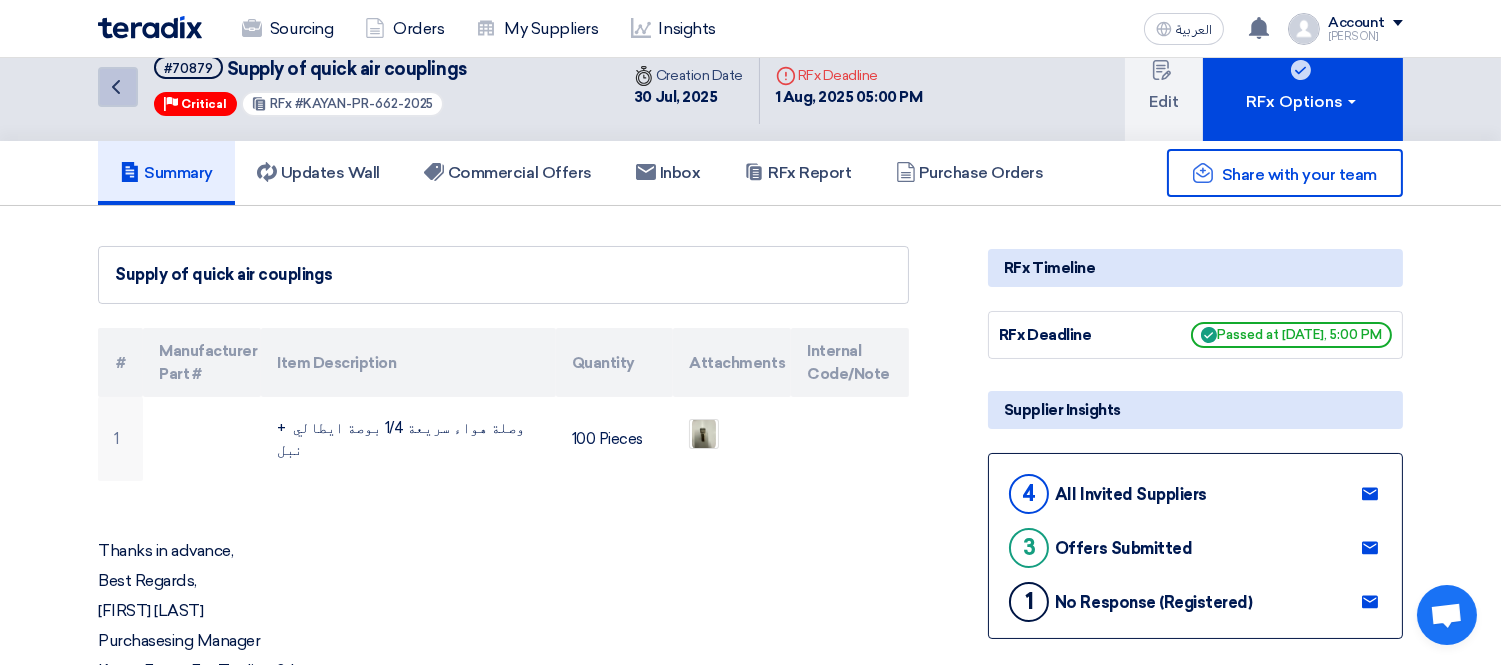 click on "Back" 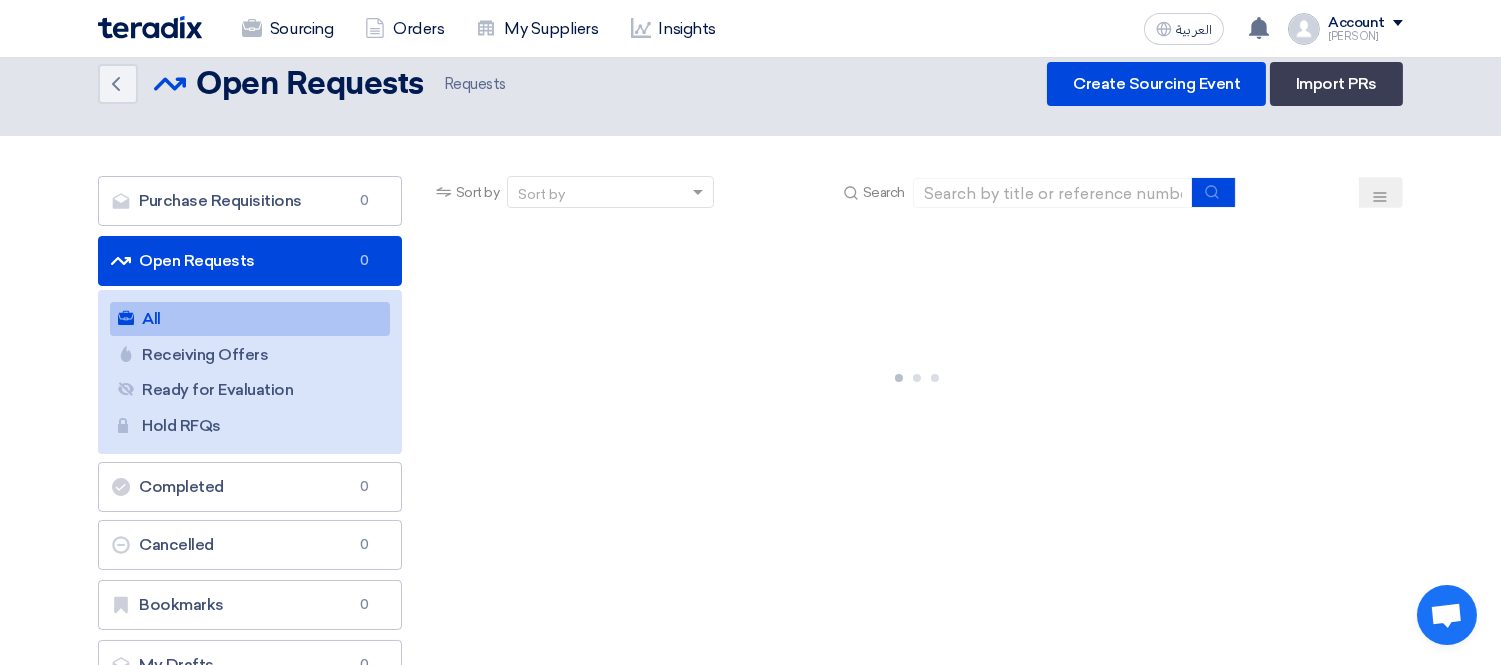 scroll, scrollTop: 0, scrollLeft: 0, axis: both 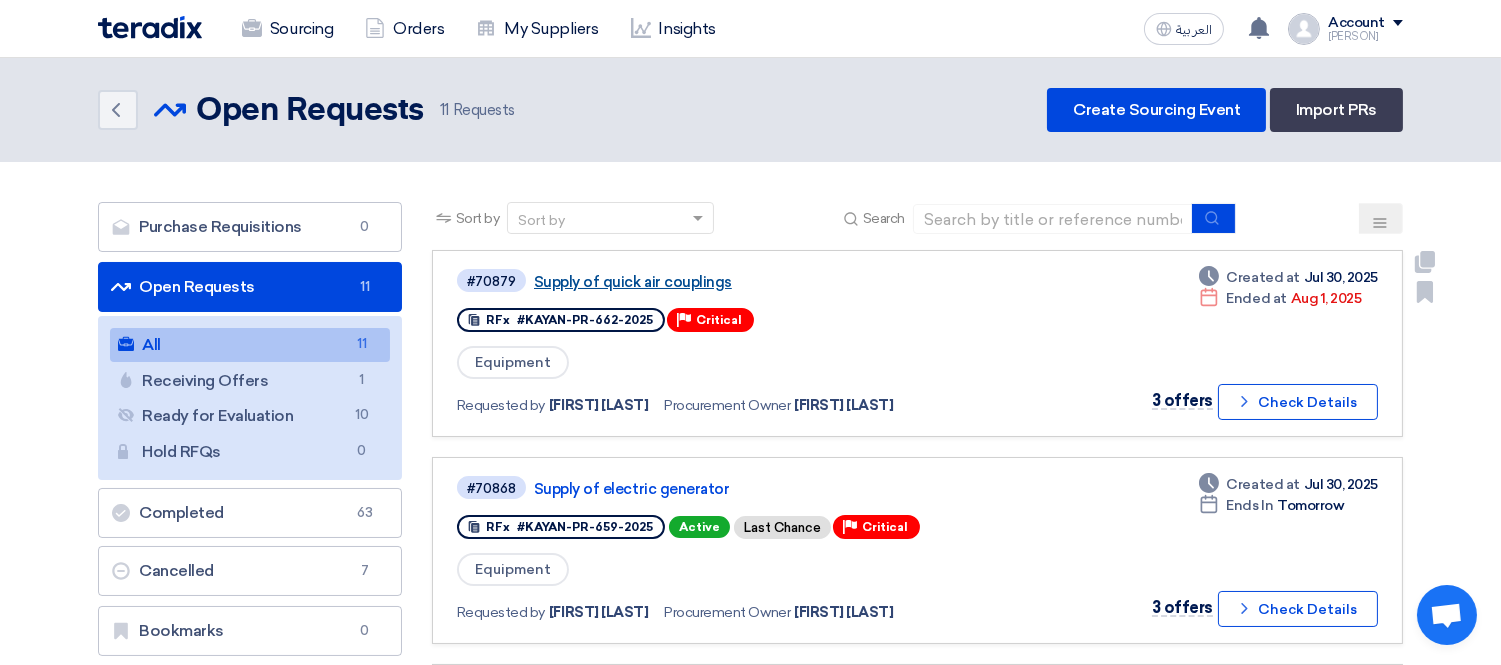 click on "Supply of  quick air  couplings" 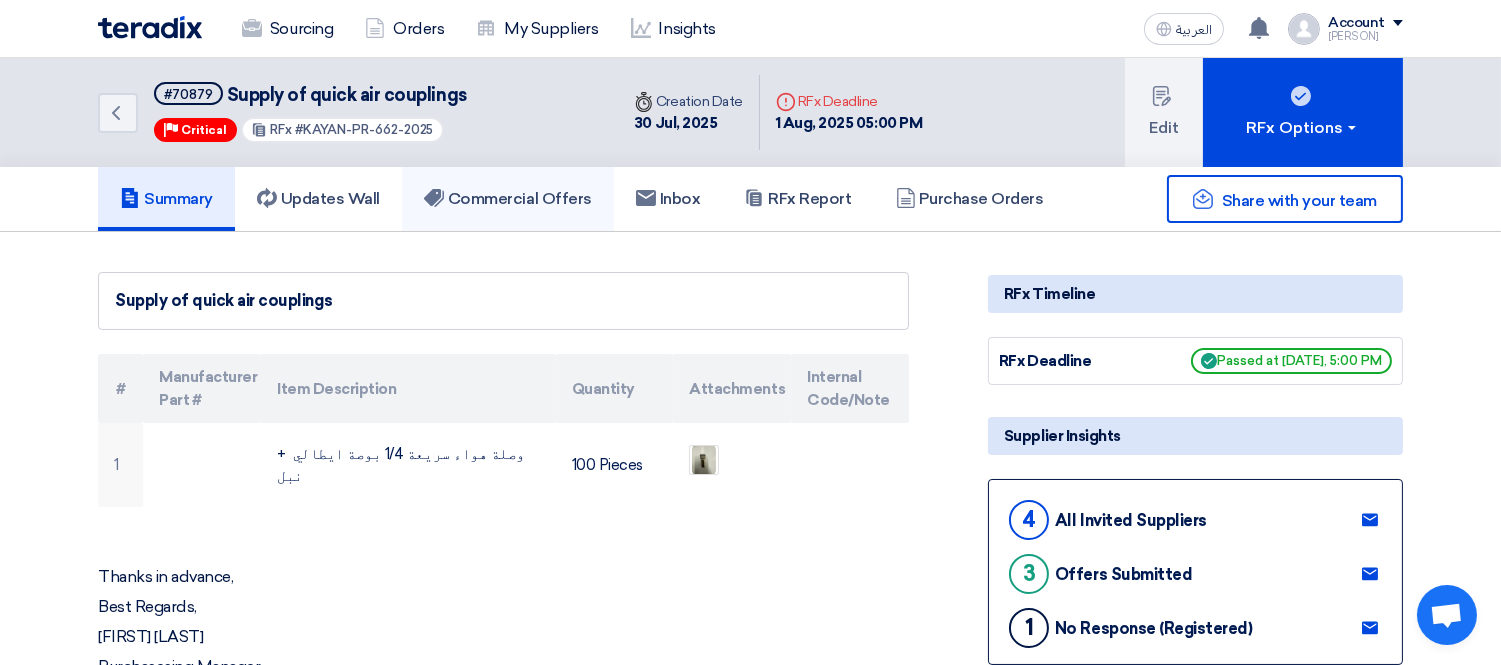 click on "Commercial Offers" 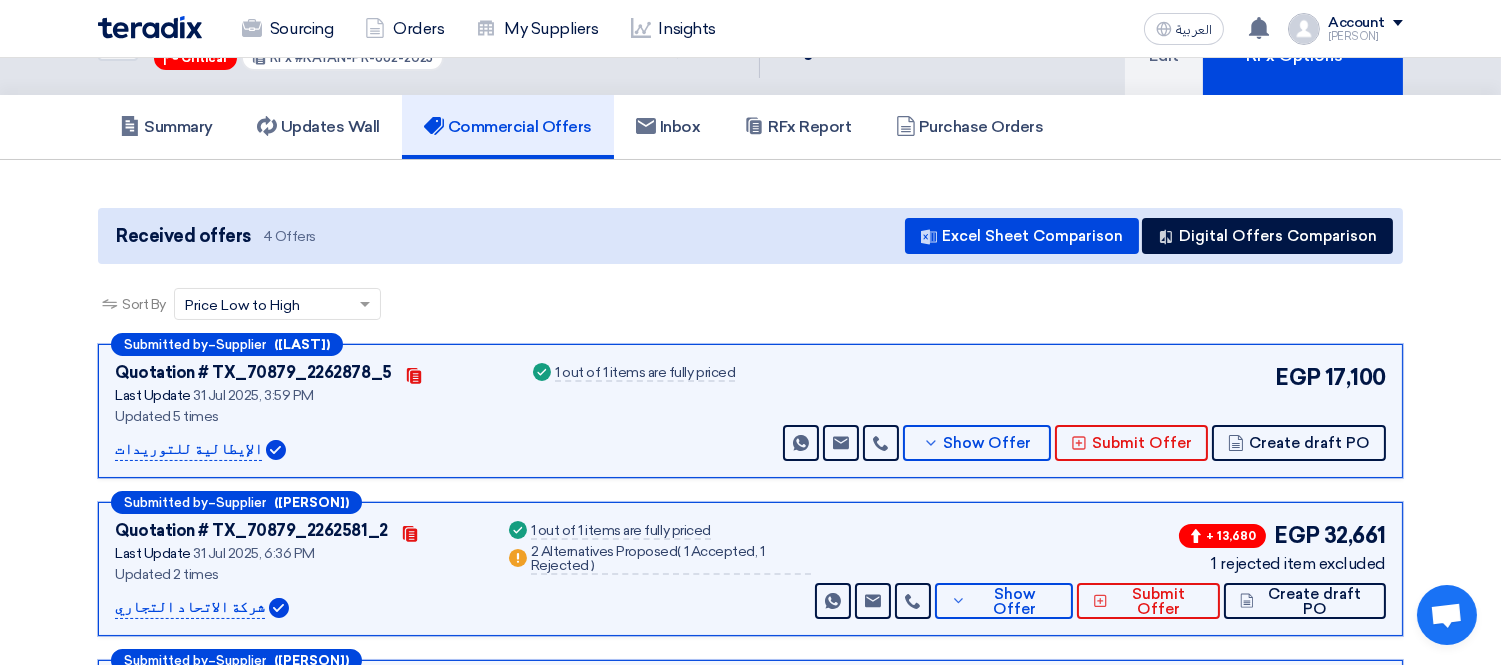 scroll, scrollTop: 222, scrollLeft: 0, axis: vertical 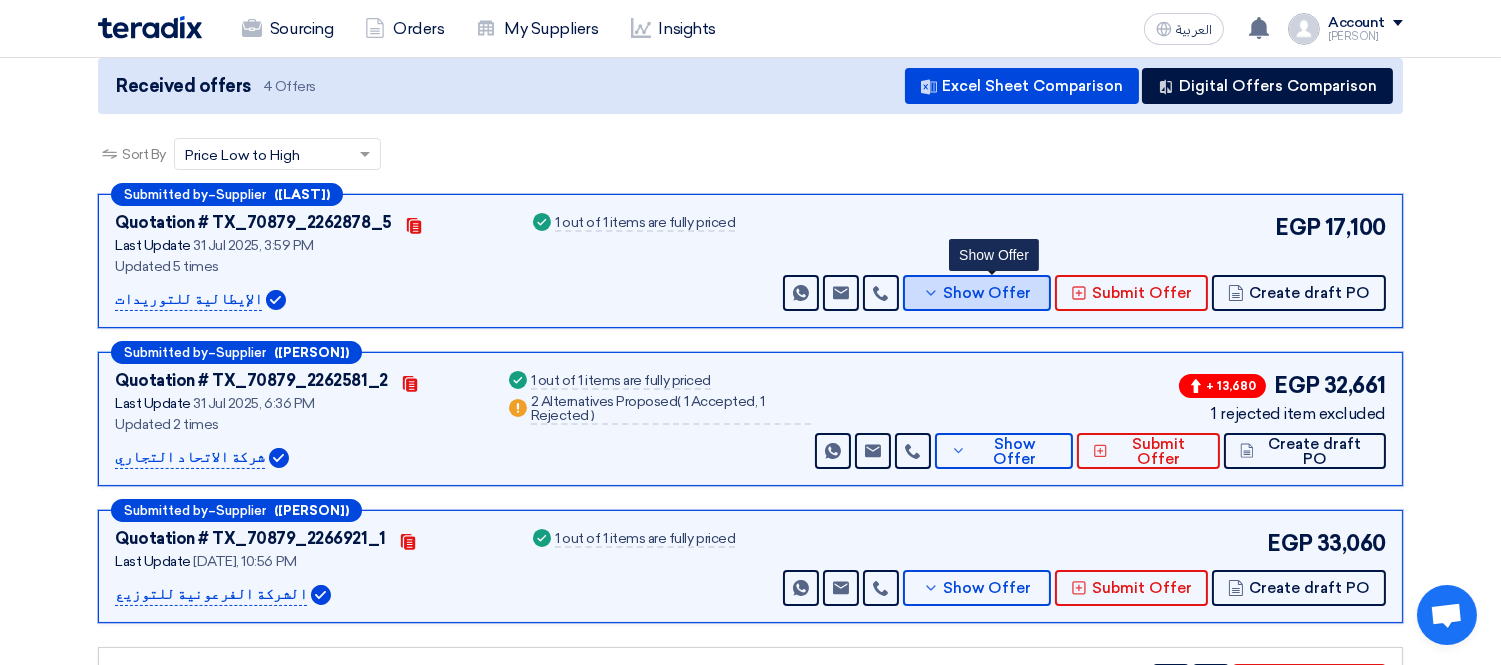 click on "Show Offer" at bounding box center [988, 293] 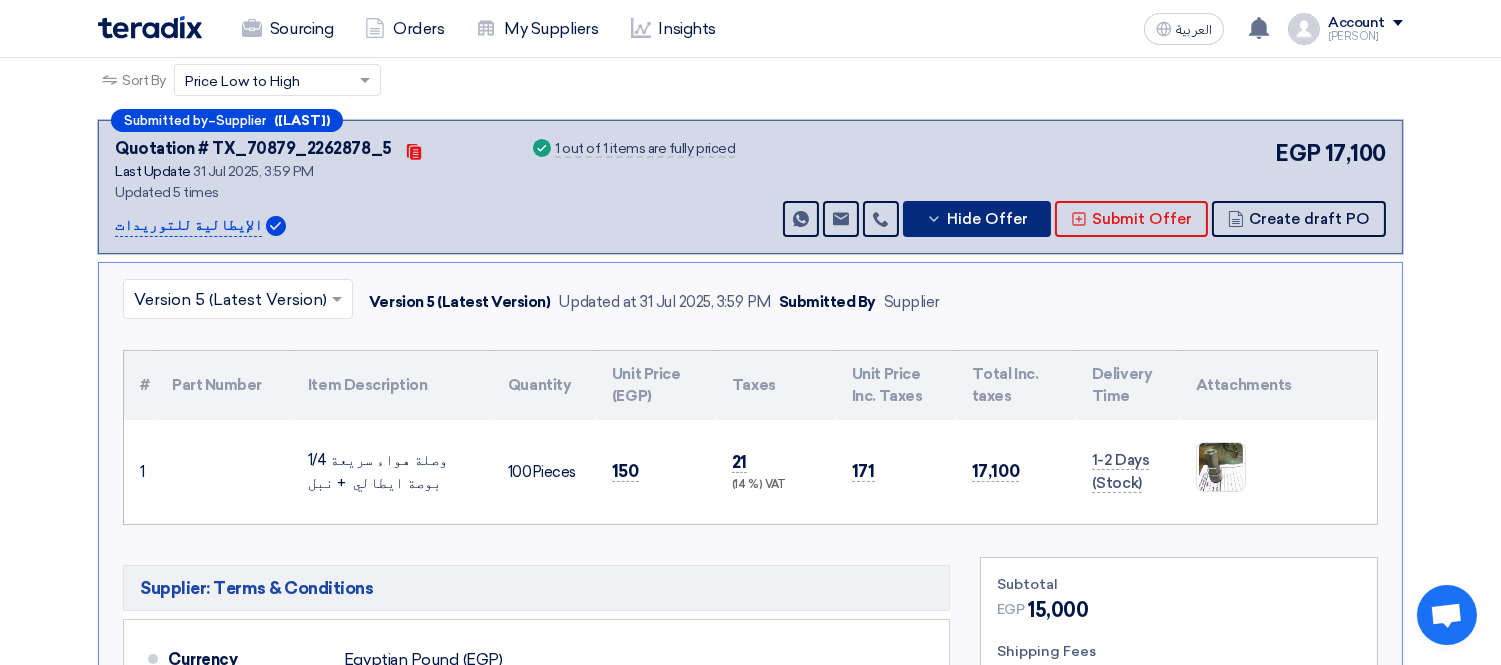 scroll, scrollTop: 333, scrollLeft: 0, axis: vertical 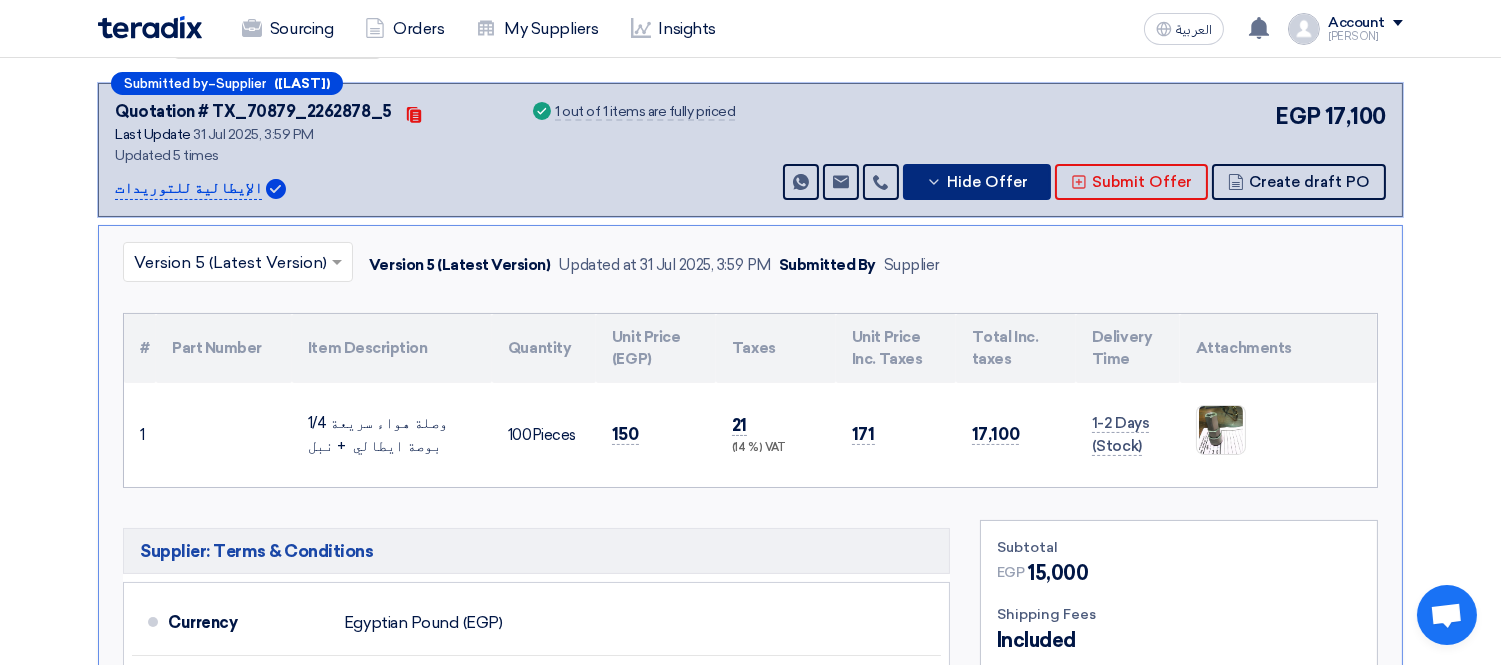 type 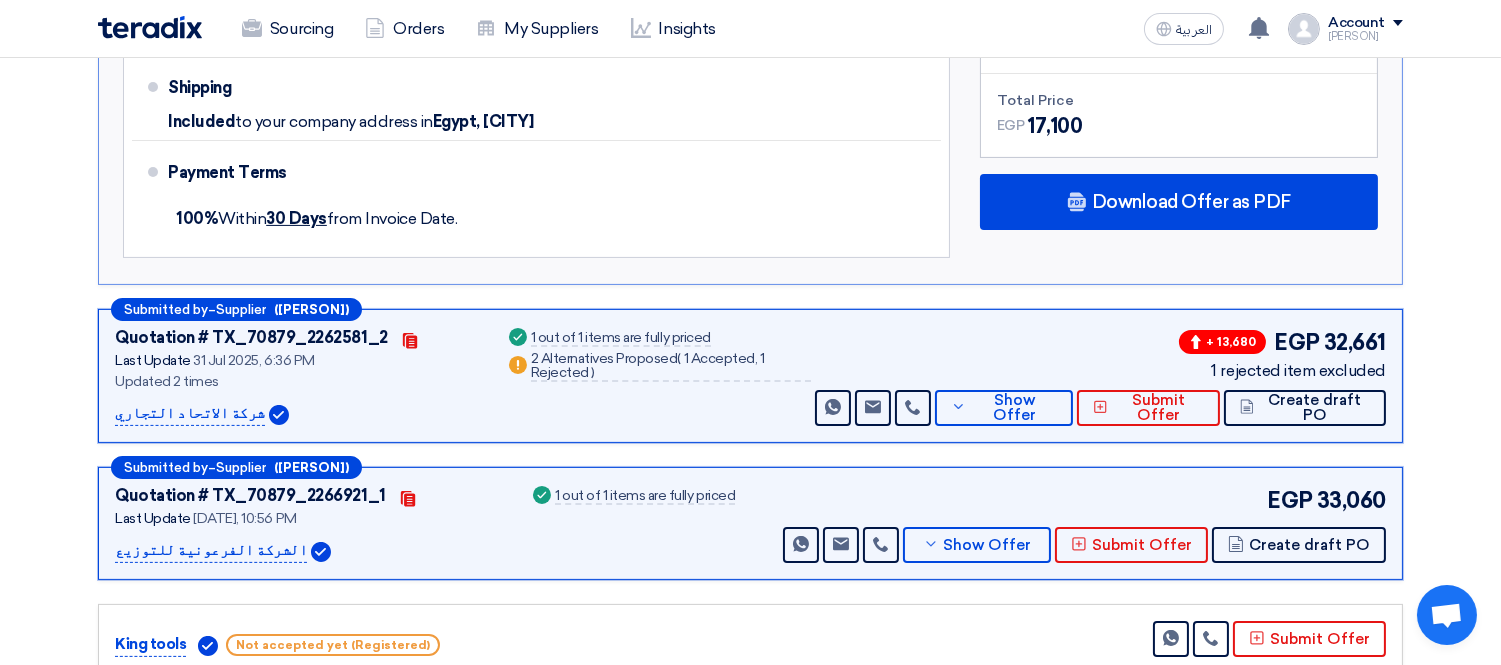scroll, scrollTop: 1000, scrollLeft: 0, axis: vertical 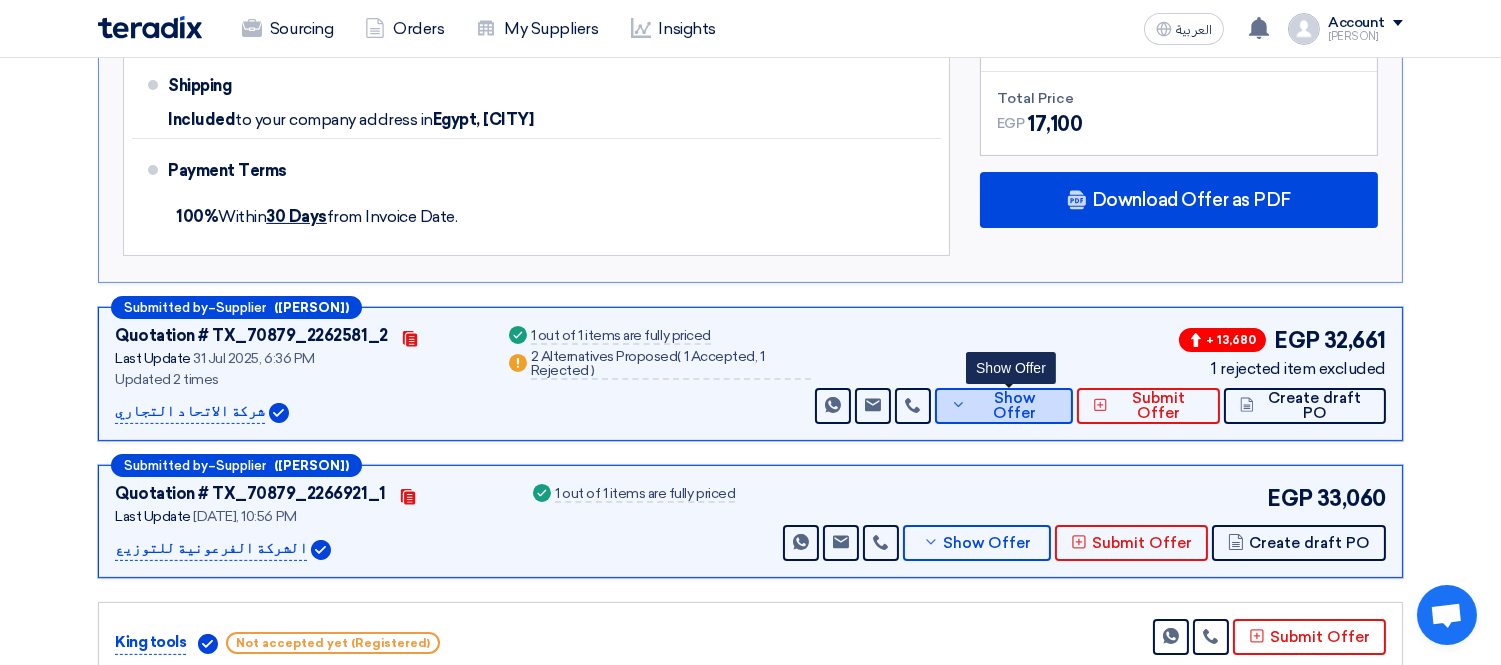 click on "Show Offer" at bounding box center (1004, 406) 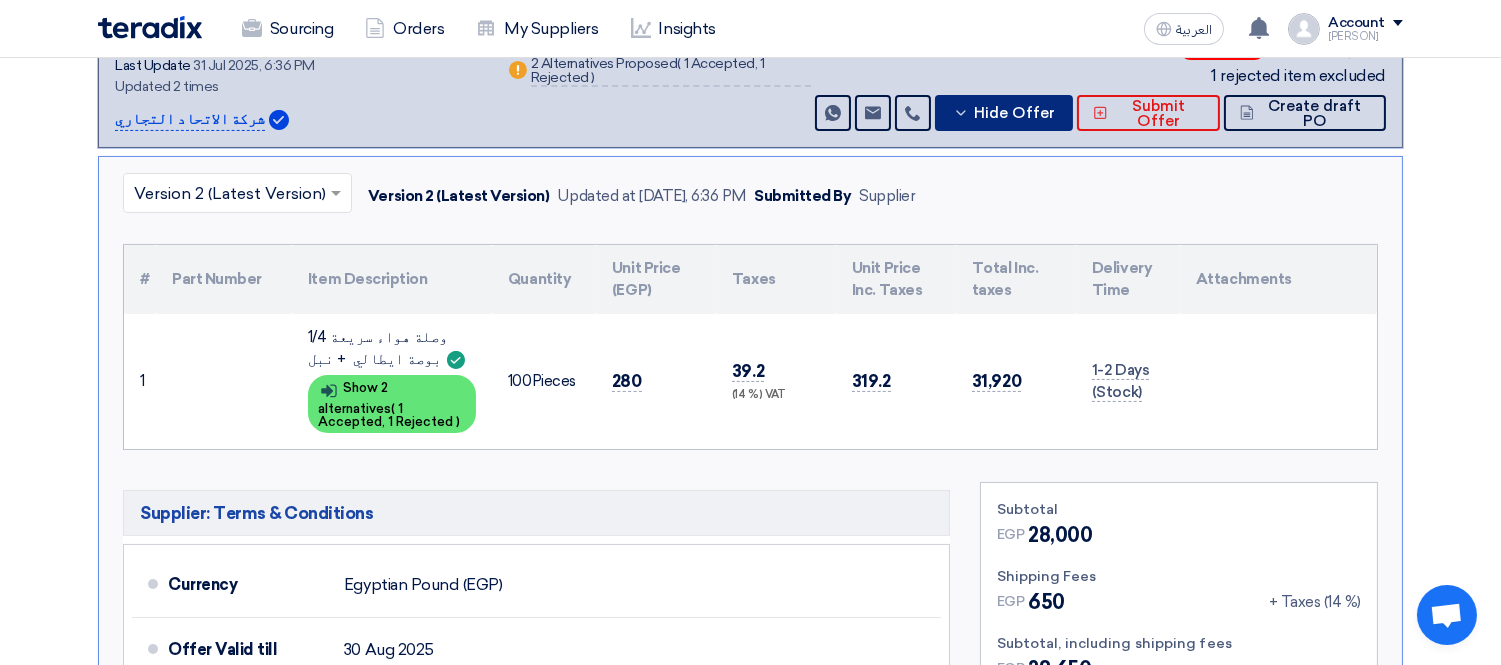 scroll, scrollTop: 555, scrollLeft: 0, axis: vertical 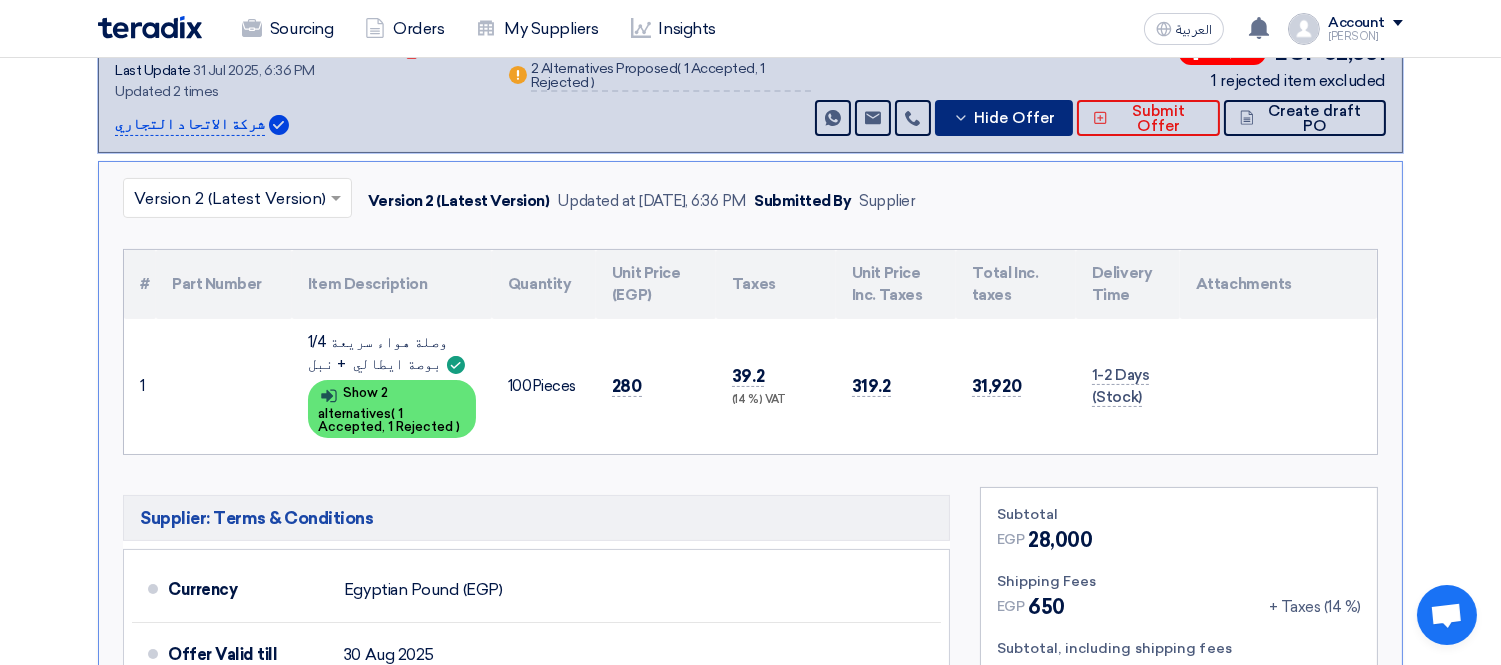 type 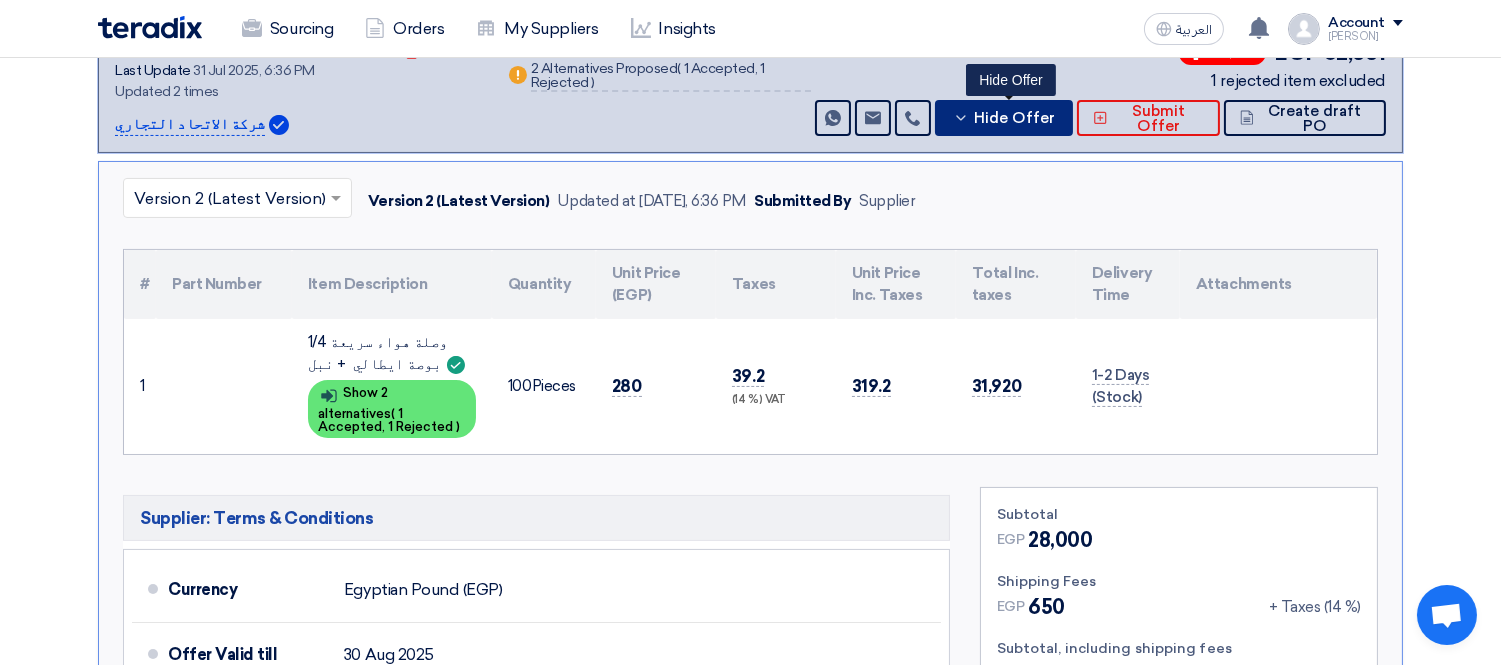 click on "Hide Offer" at bounding box center [1014, 118] 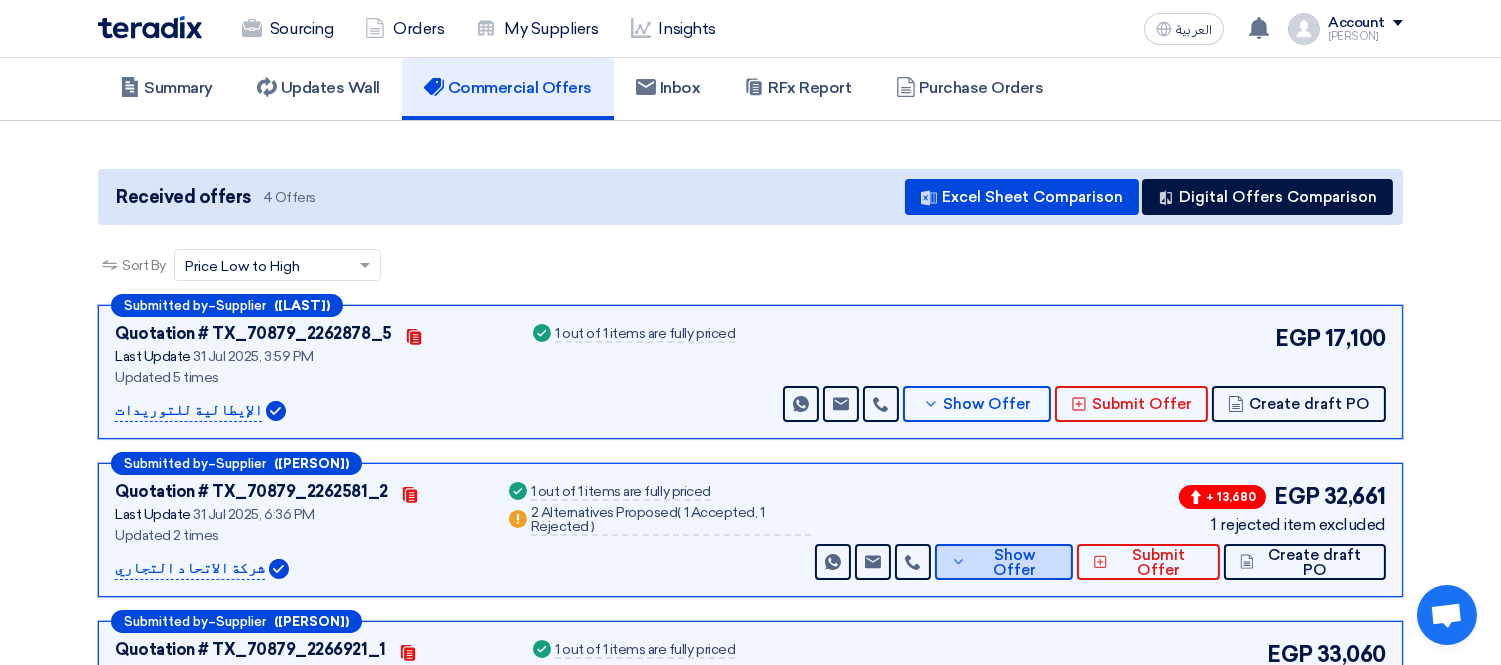 scroll, scrollTop: 0, scrollLeft: 0, axis: both 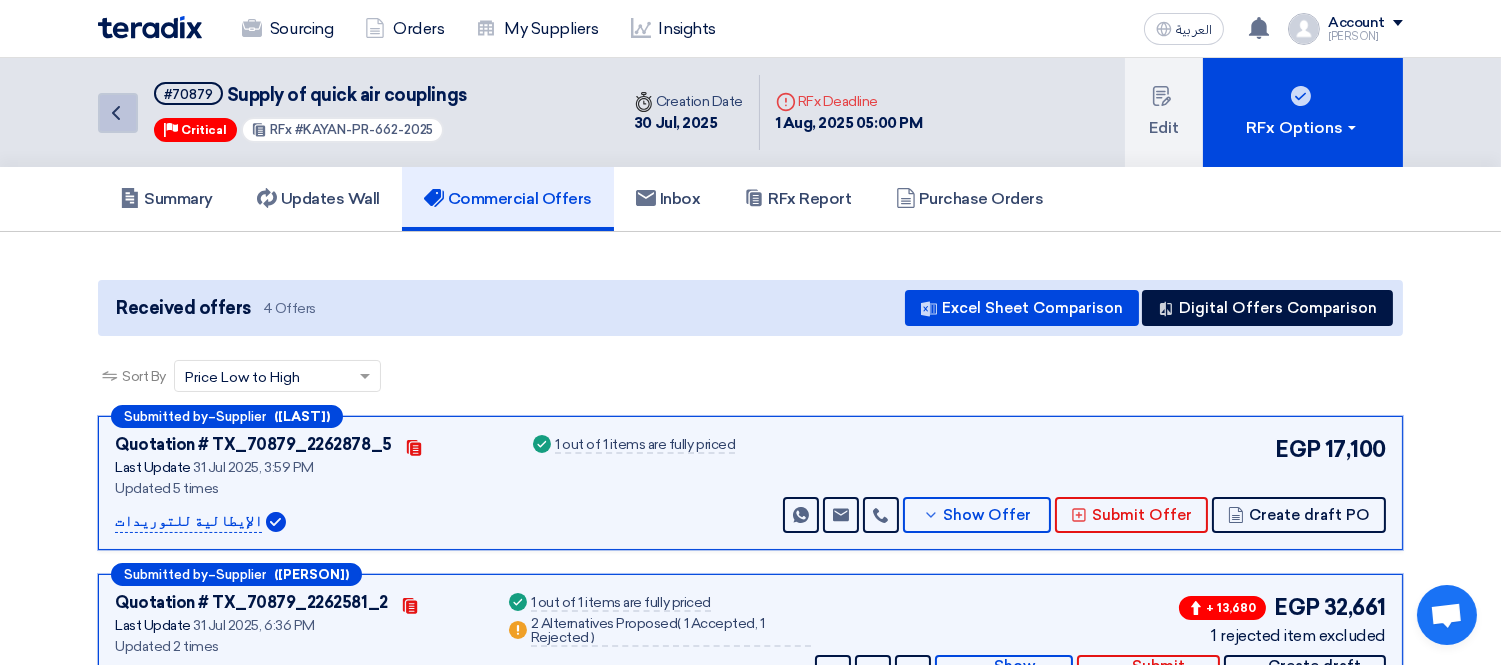 click on "Back" 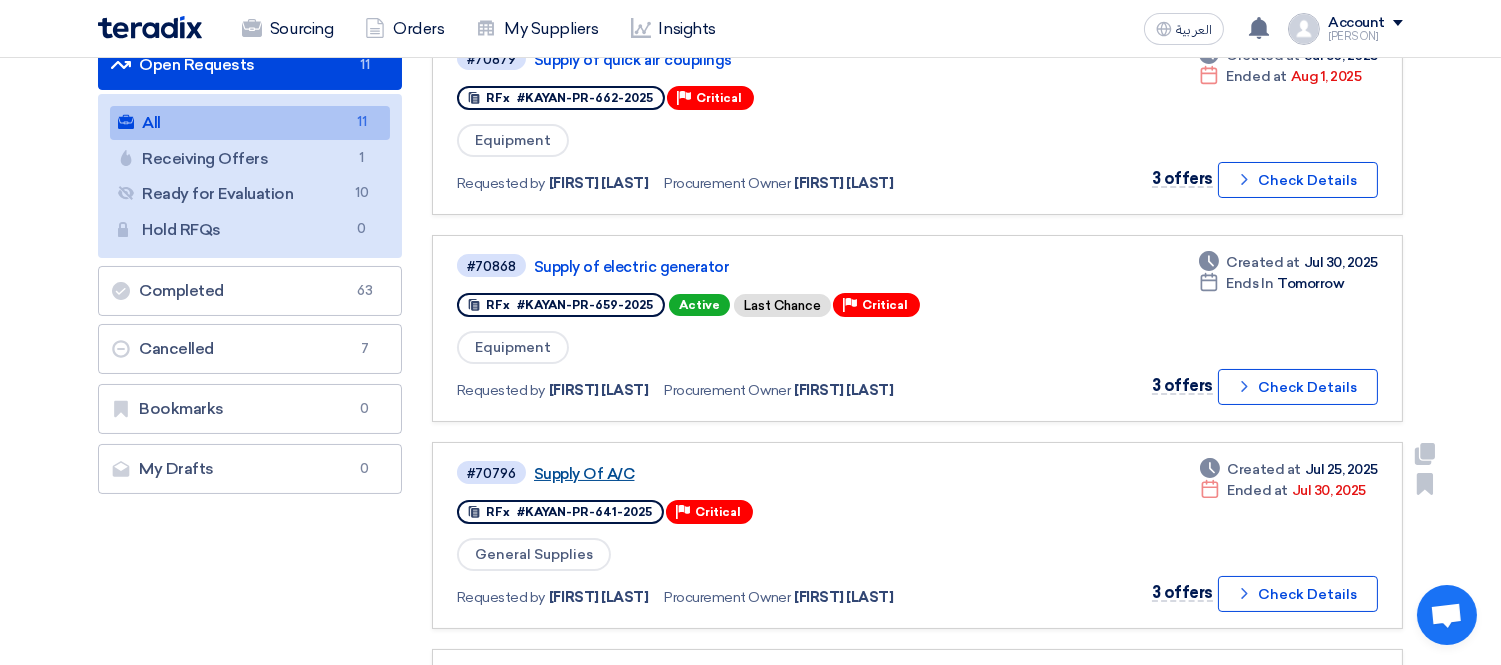 click on "Supply Of  A/C" 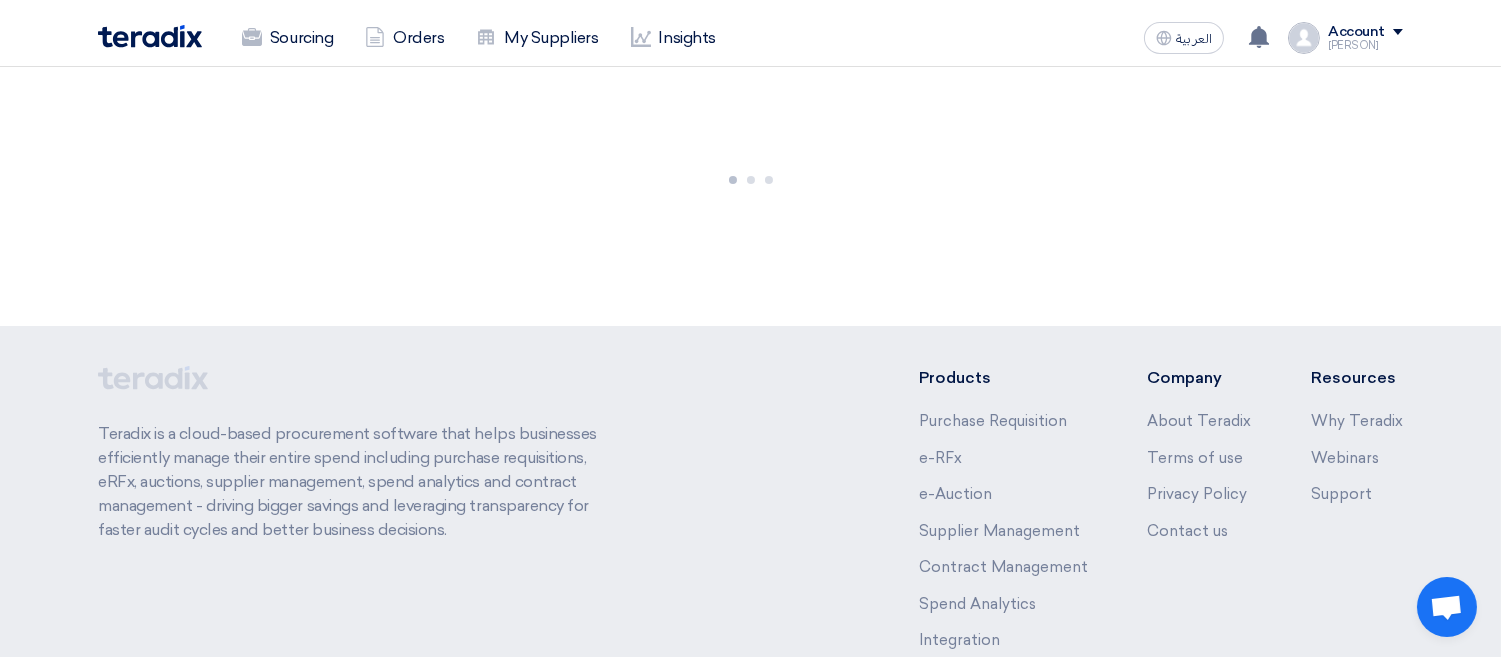scroll, scrollTop: 0, scrollLeft: 0, axis: both 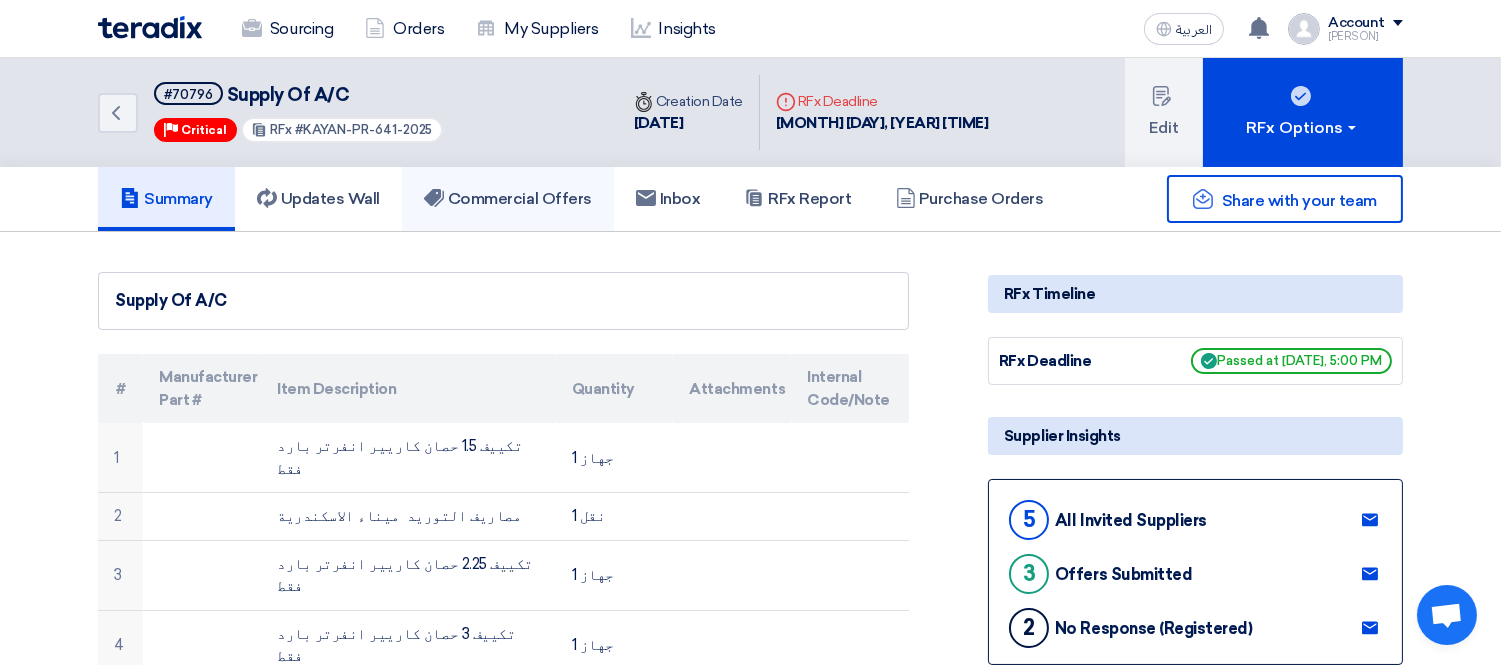click on "Commercial Offers" 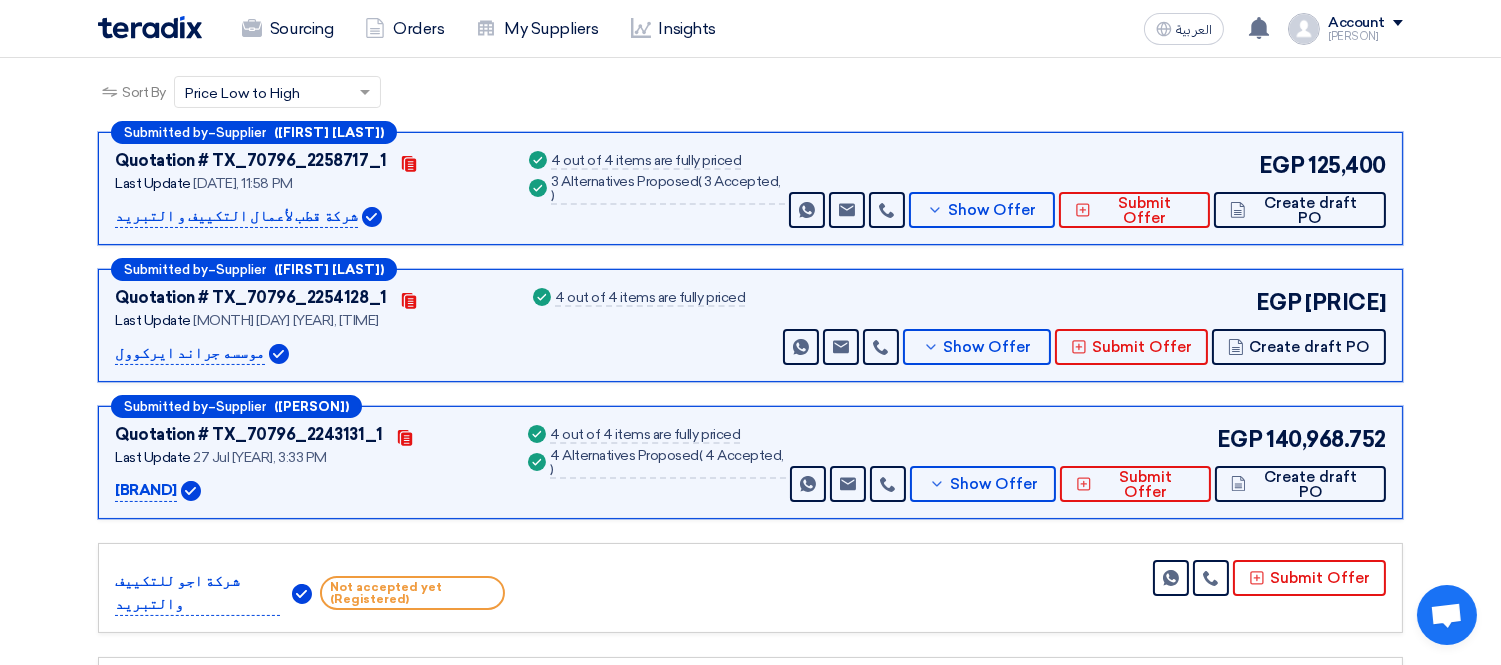 scroll, scrollTop: 333, scrollLeft: 0, axis: vertical 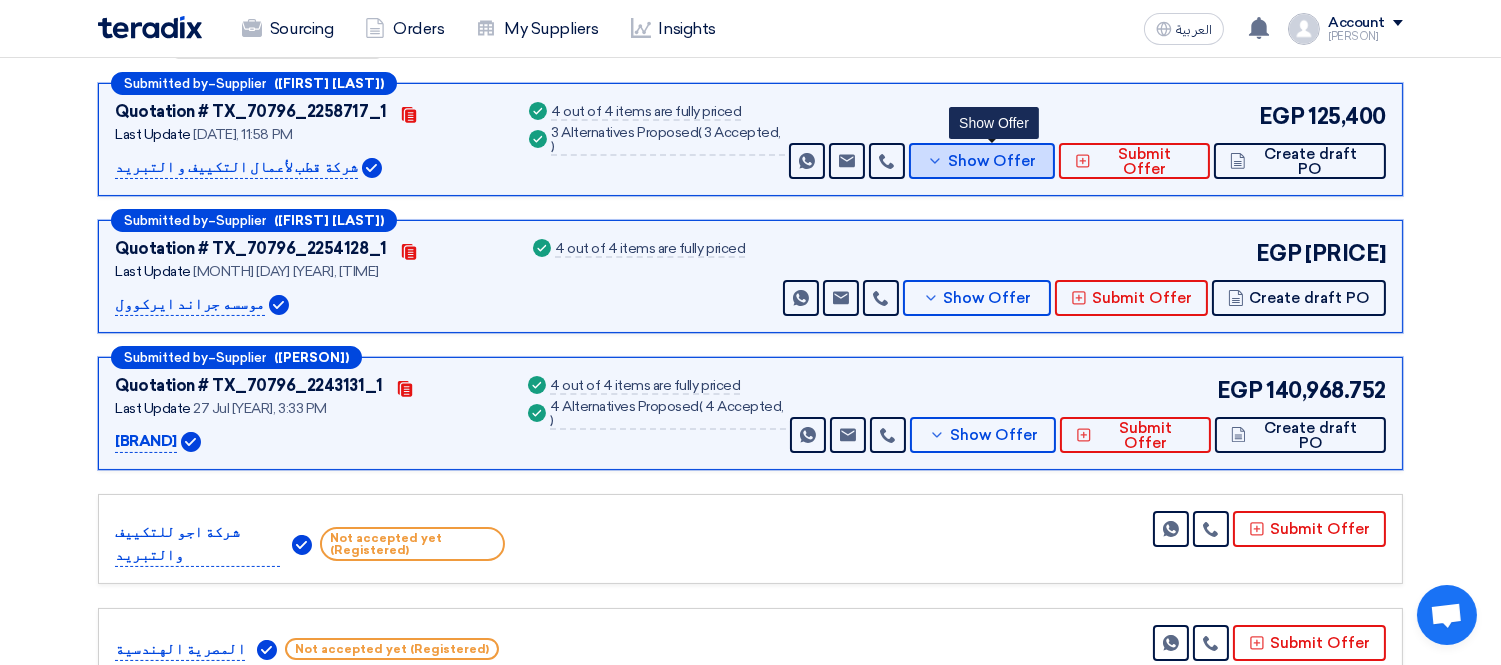 click on "Show Offer" at bounding box center [982, 161] 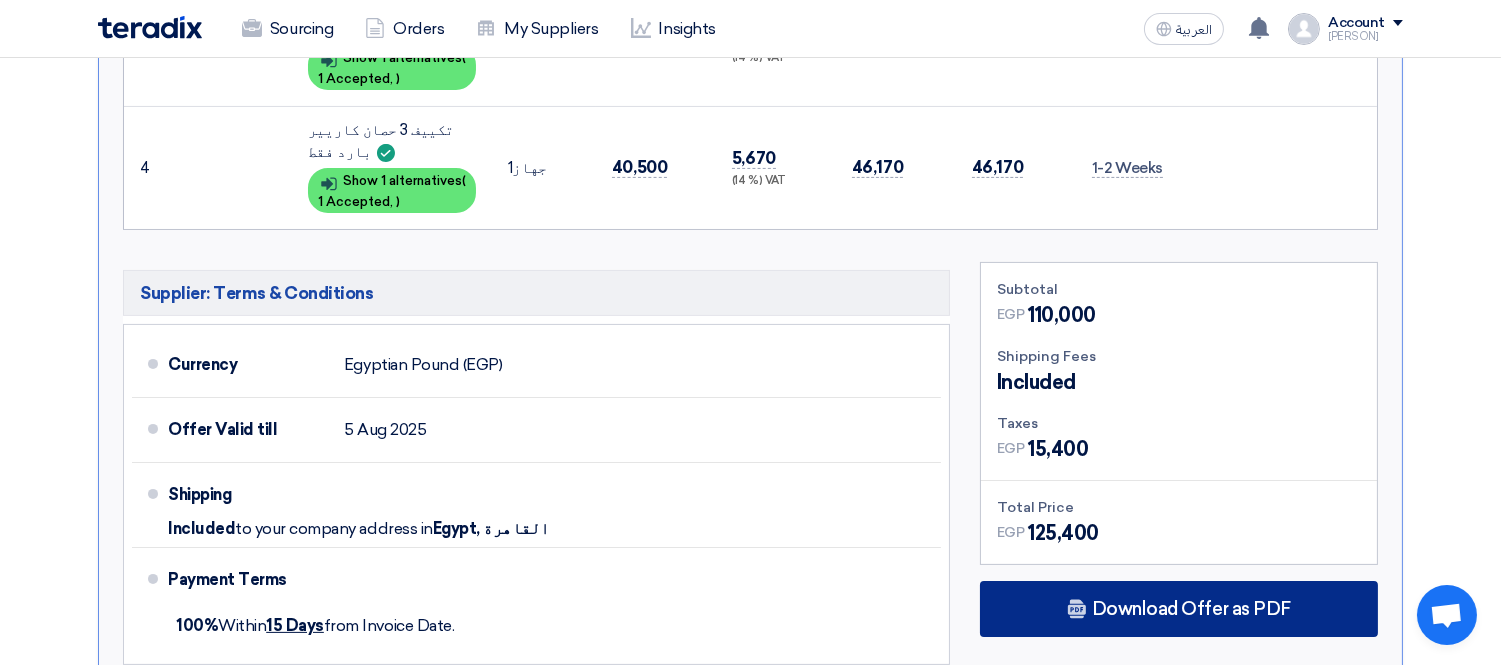 scroll, scrollTop: 1111, scrollLeft: 0, axis: vertical 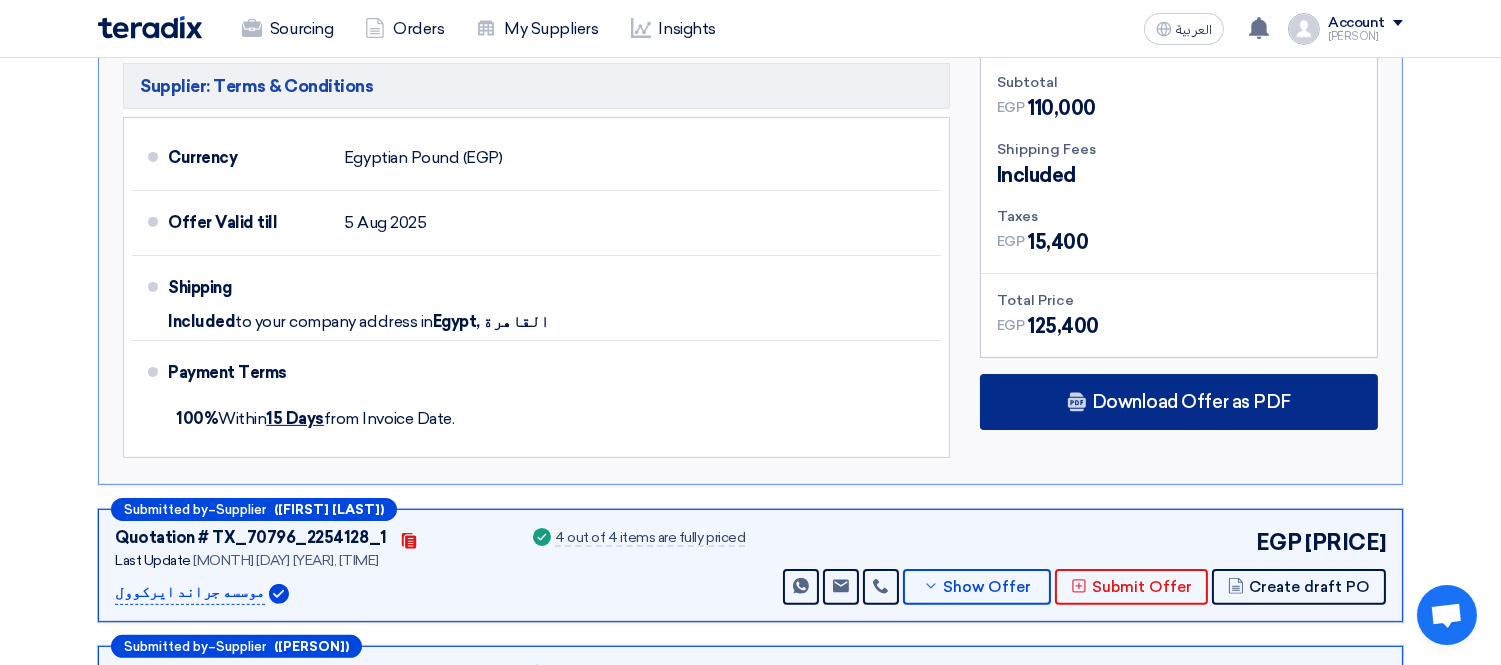 click on "Download Offer as PDF" at bounding box center (1191, 402) 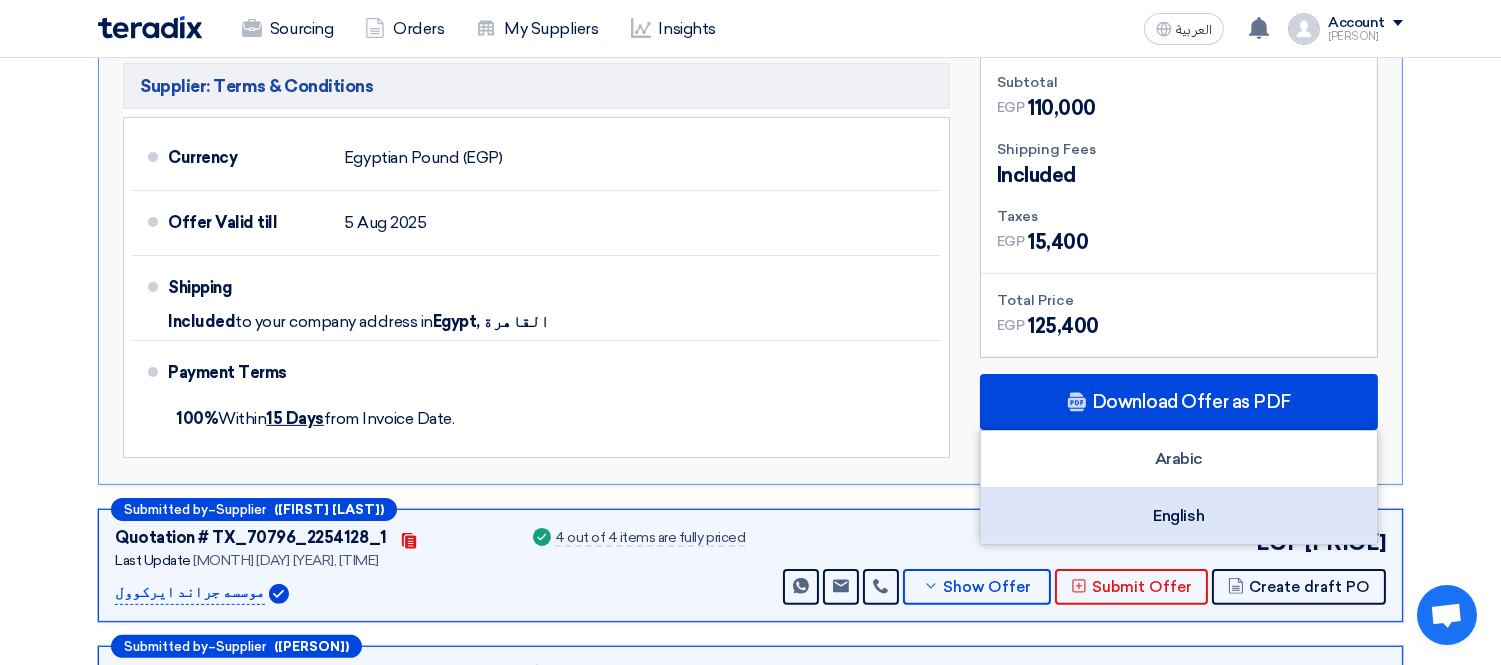 click on "English" at bounding box center (1179, 516) 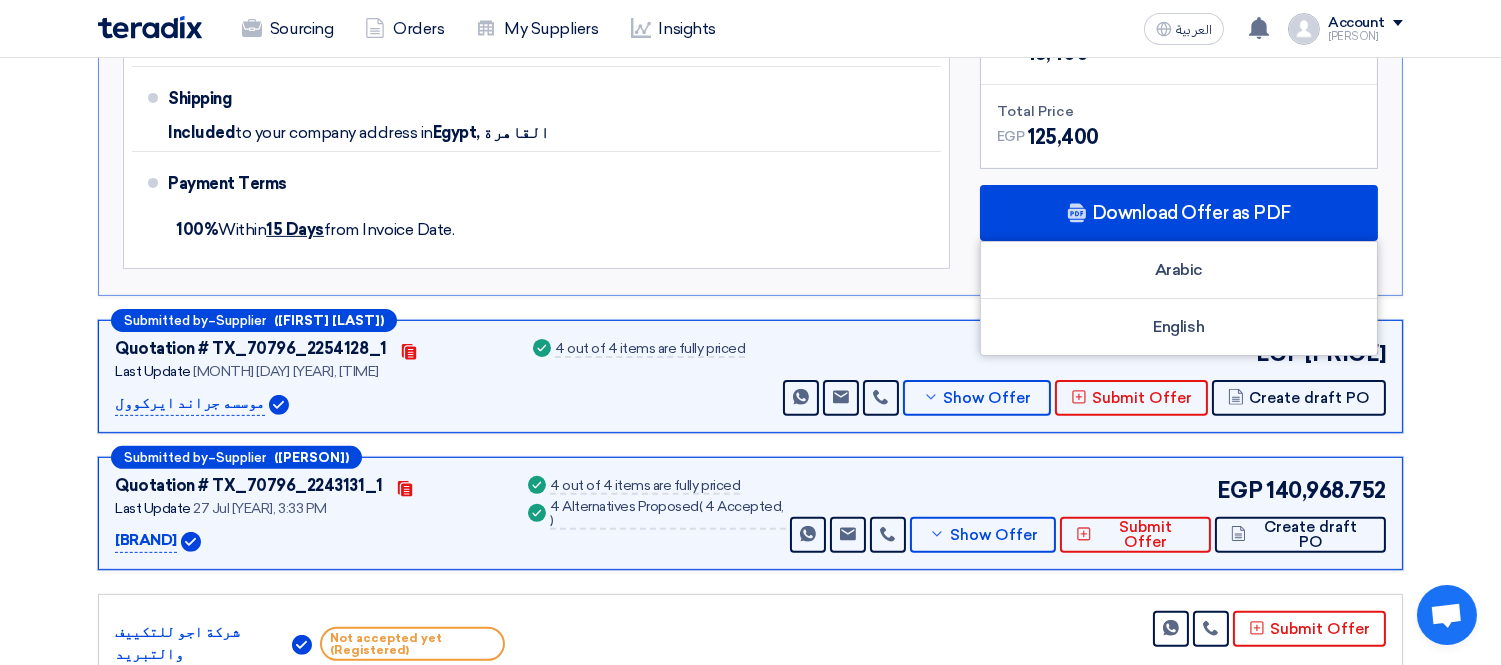 scroll, scrollTop: 1333, scrollLeft: 0, axis: vertical 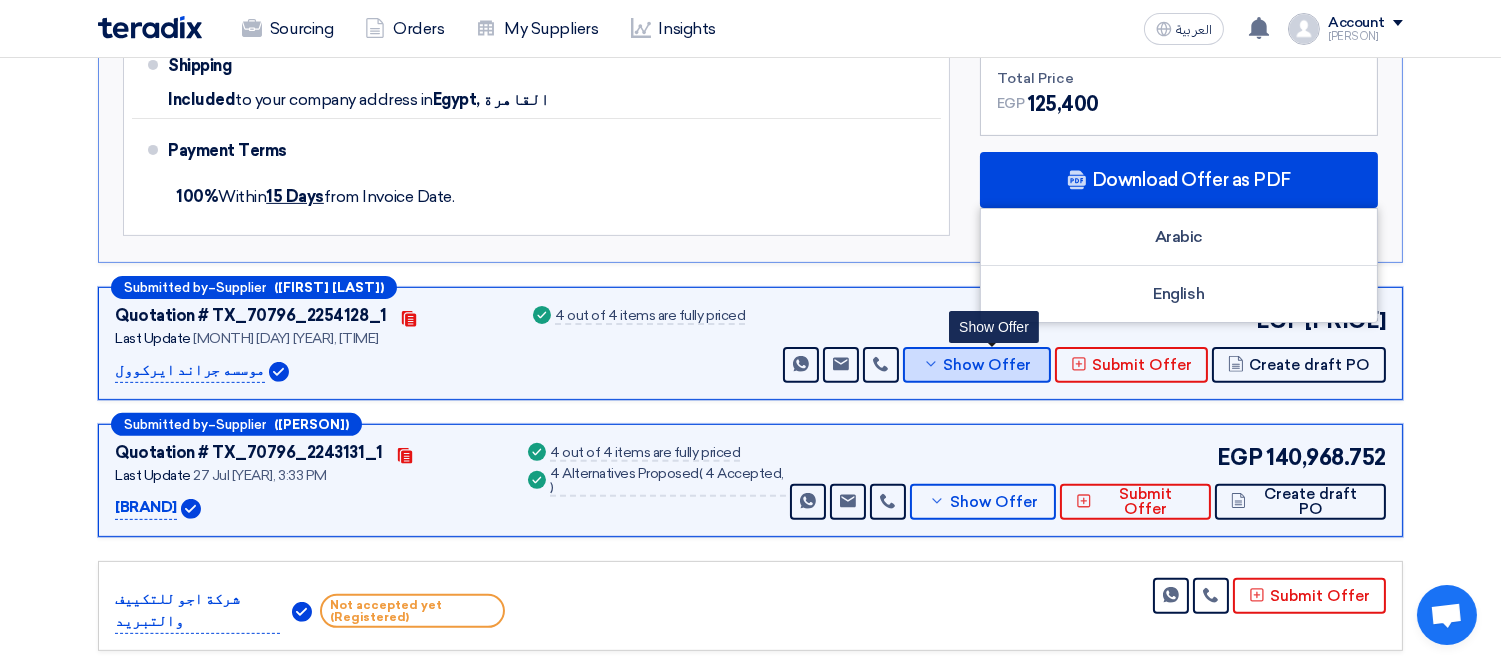 click on "Show Offer" at bounding box center (988, 365) 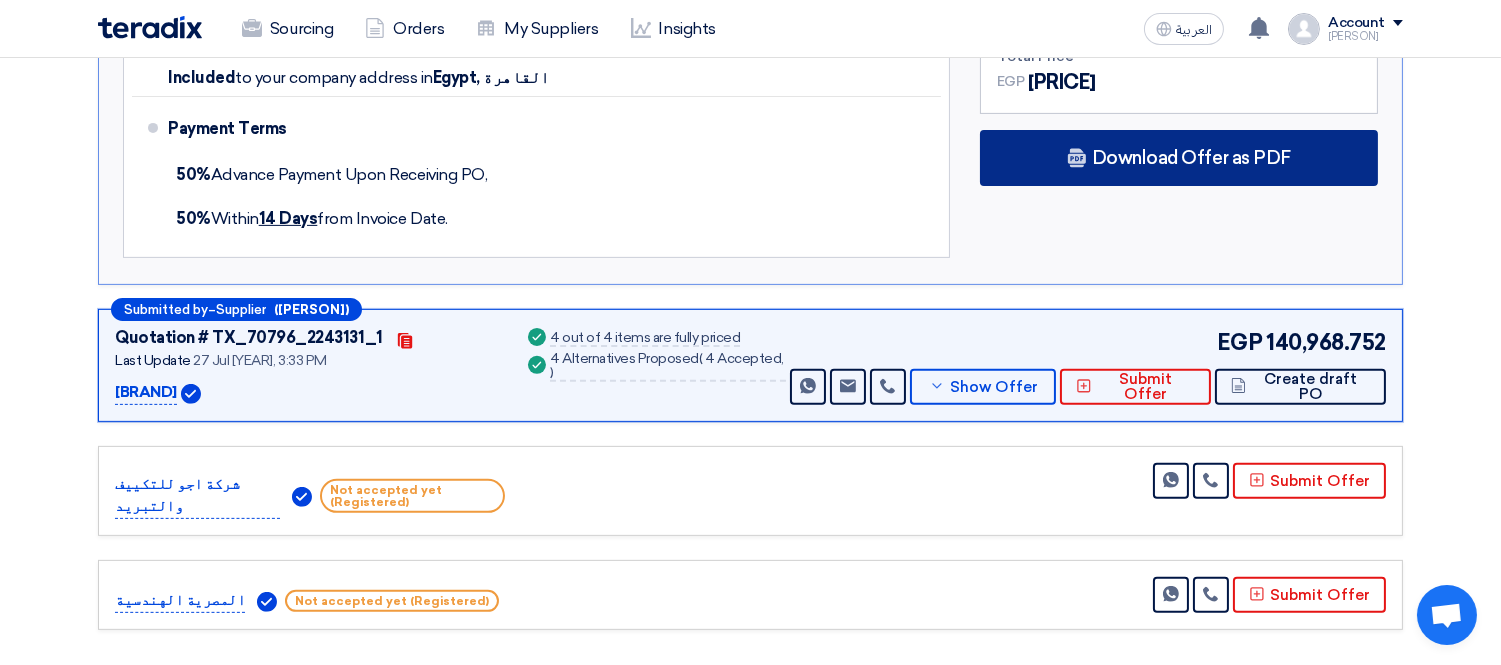 click on "Download Offer as PDF" at bounding box center (1191, 158) 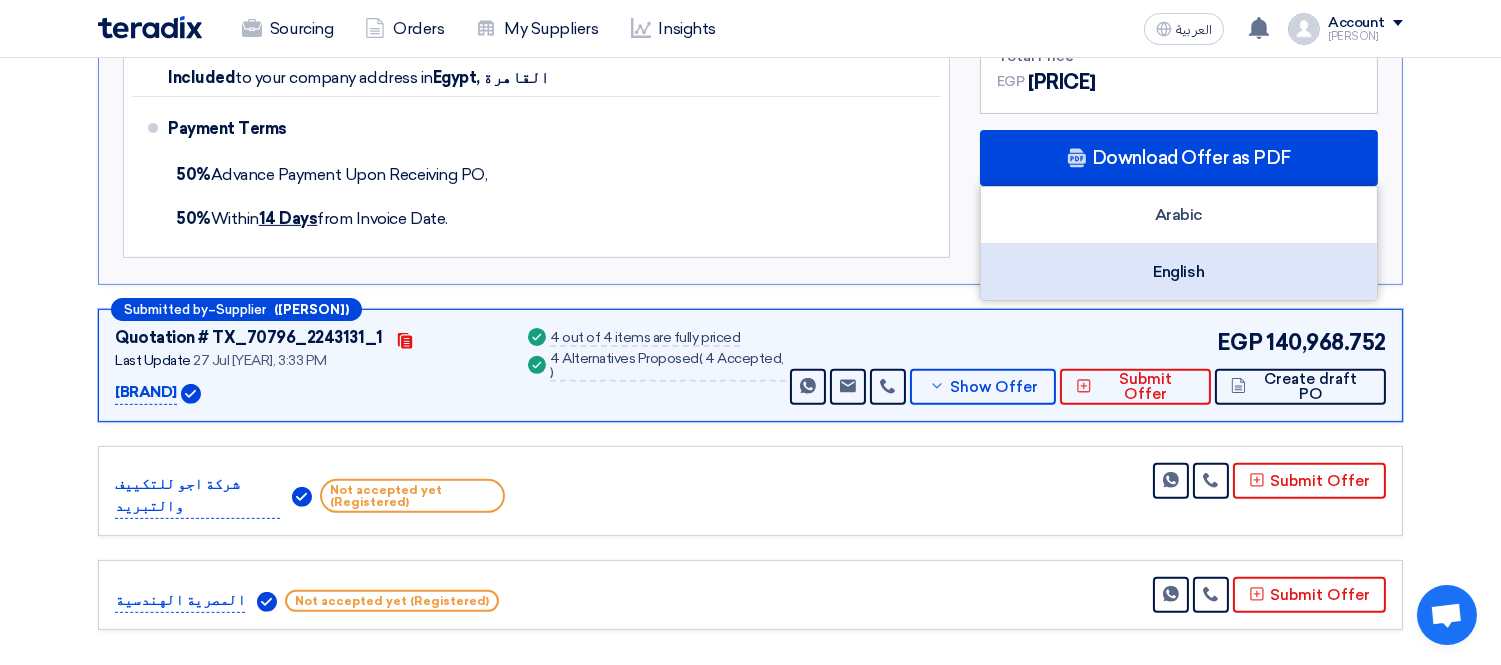 click on "English" at bounding box center (1179, 272) 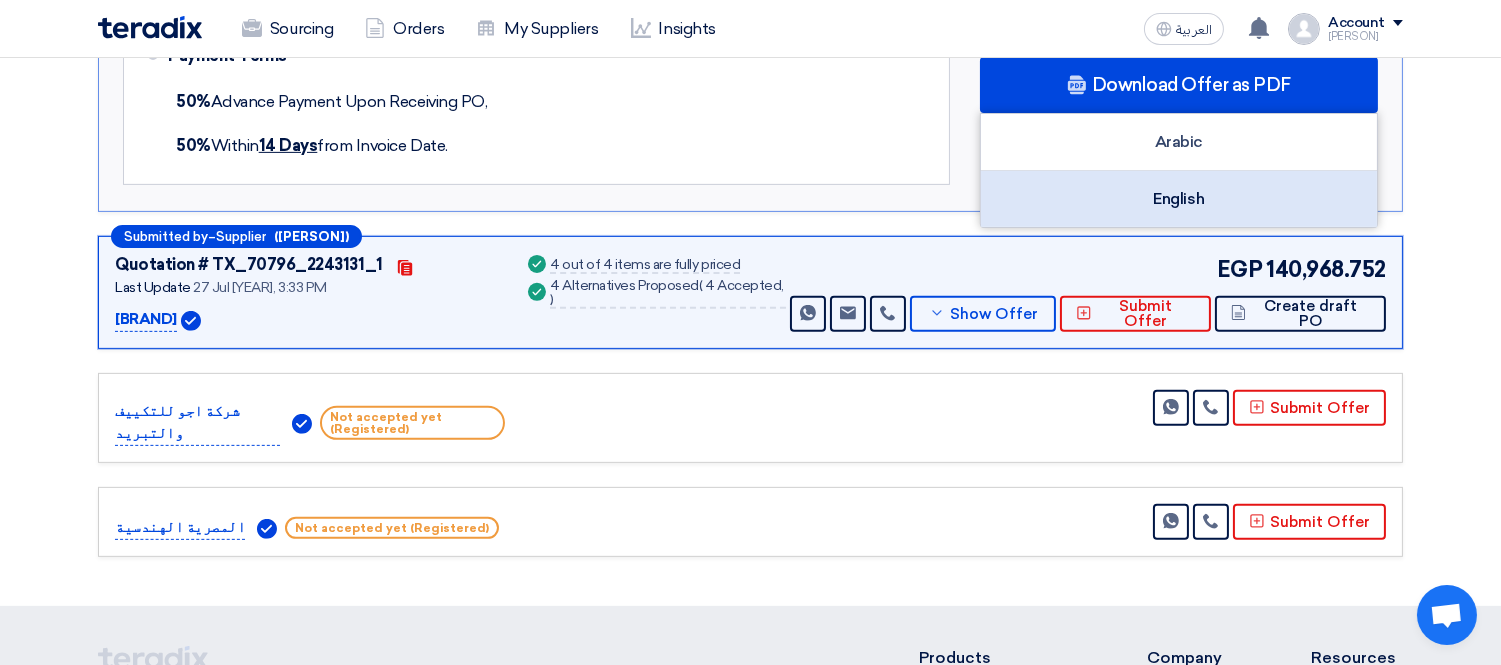 scroll, scrollTop: 1444, scrollLeft: 0, axis: vertical 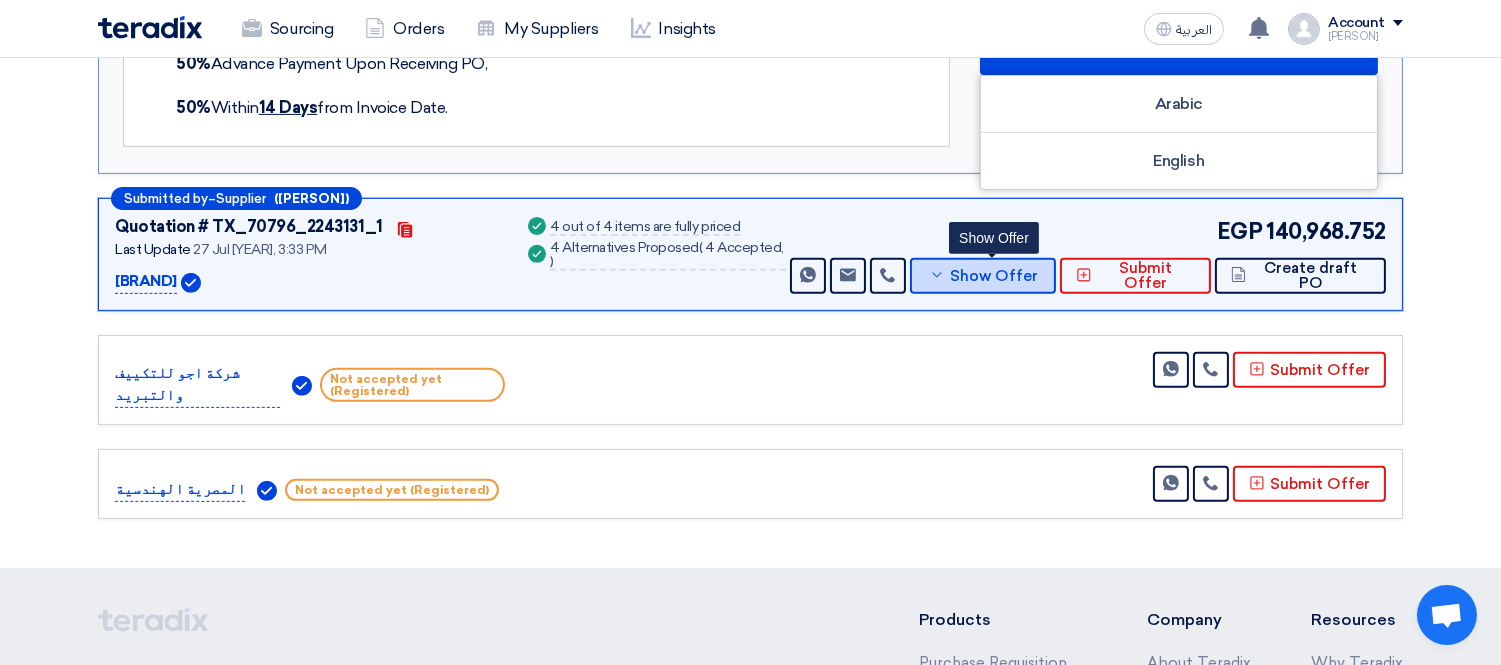 click on "Show Offer" at bounding box center (994, 276) 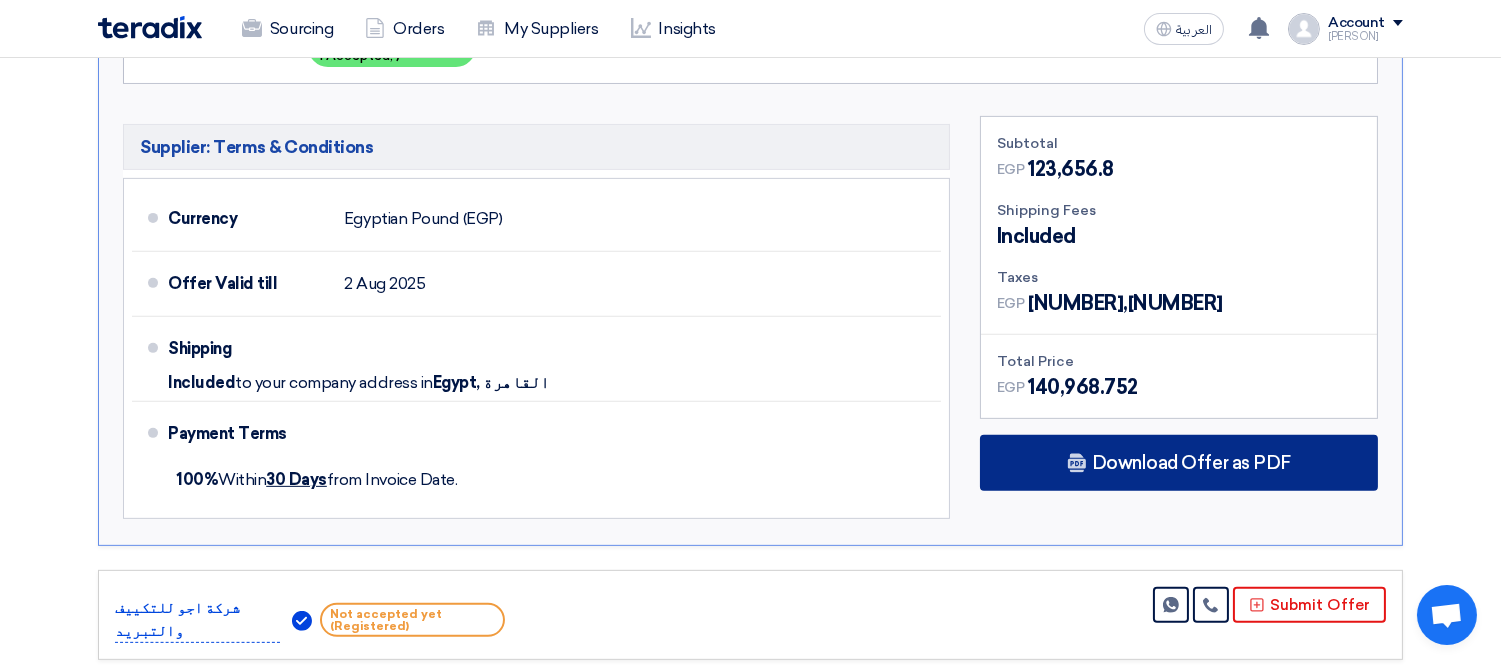 click on "Download Offer as PDF" at bounding box center [1191, 463] 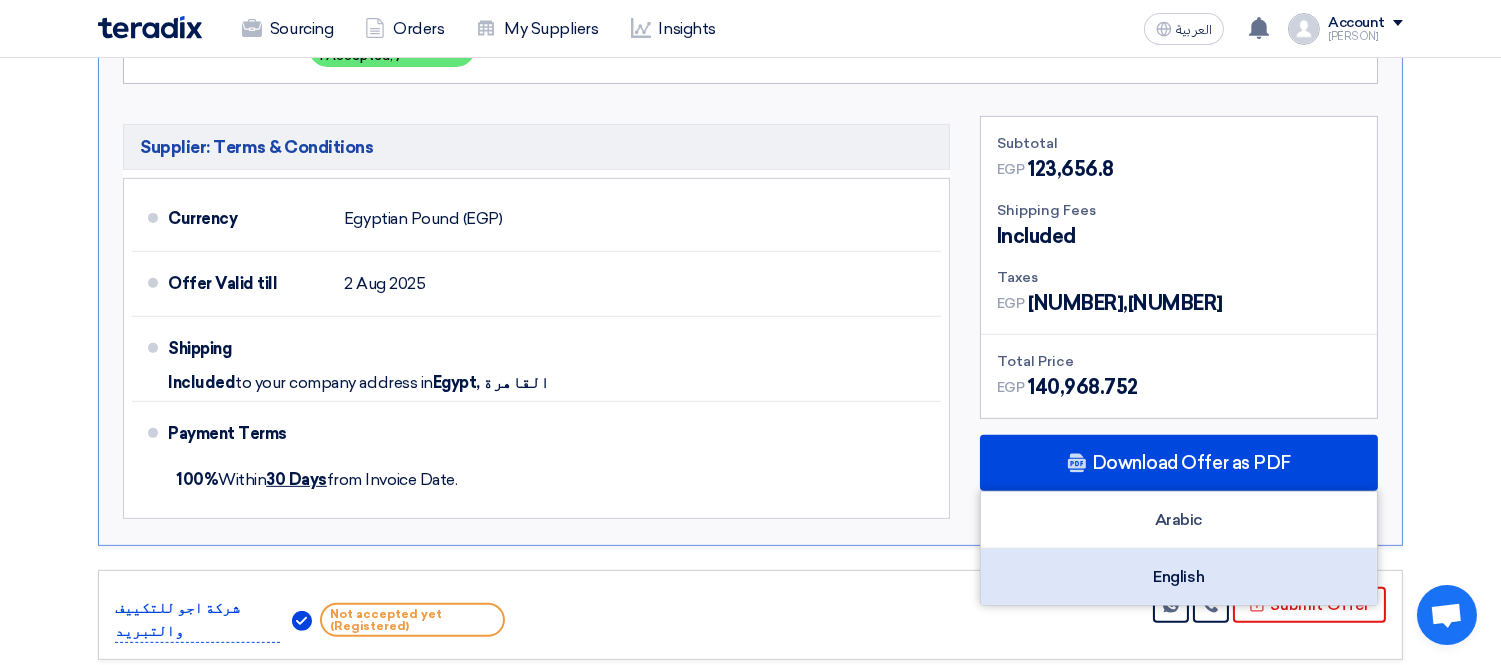 click on "English" at bounding box center [1179, 577] 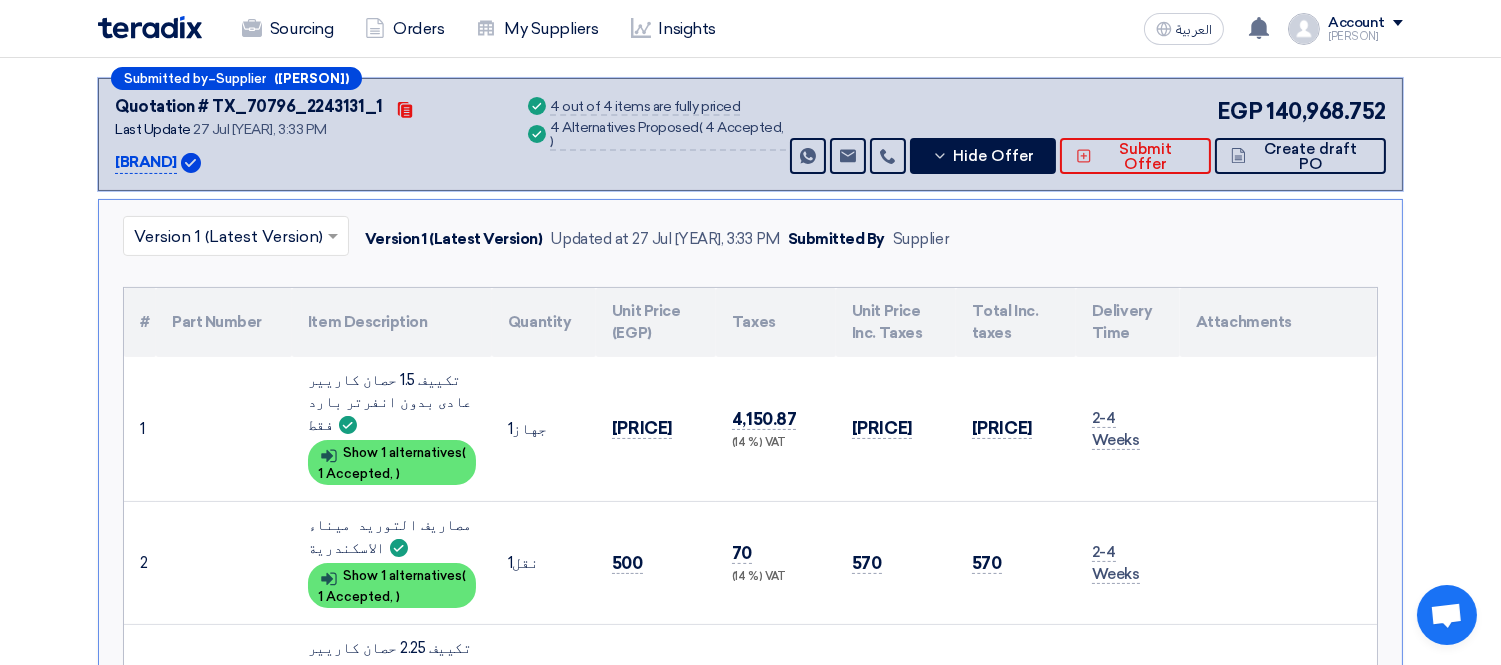 scroll, scrollTop: 333, scrollLeft: 0, axis: vertical 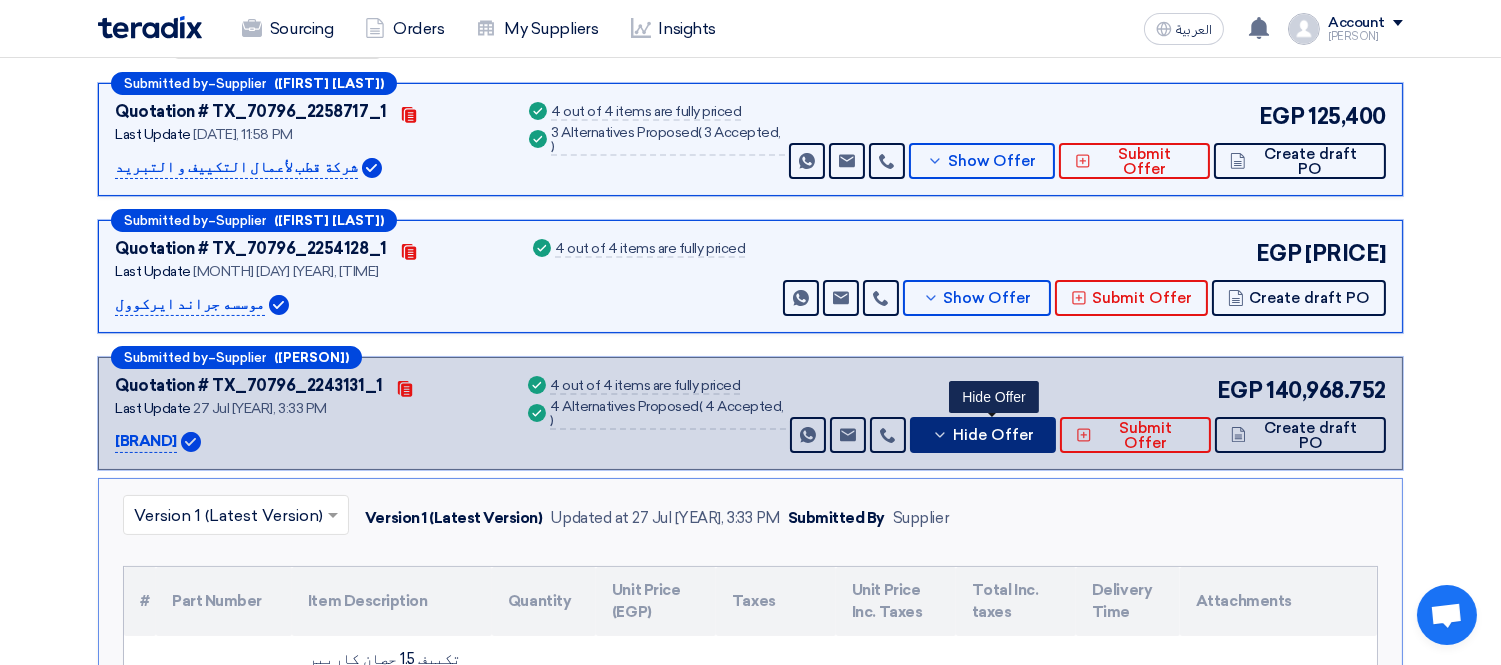 click on "Hide Offer" at bounding box center [983, 435] 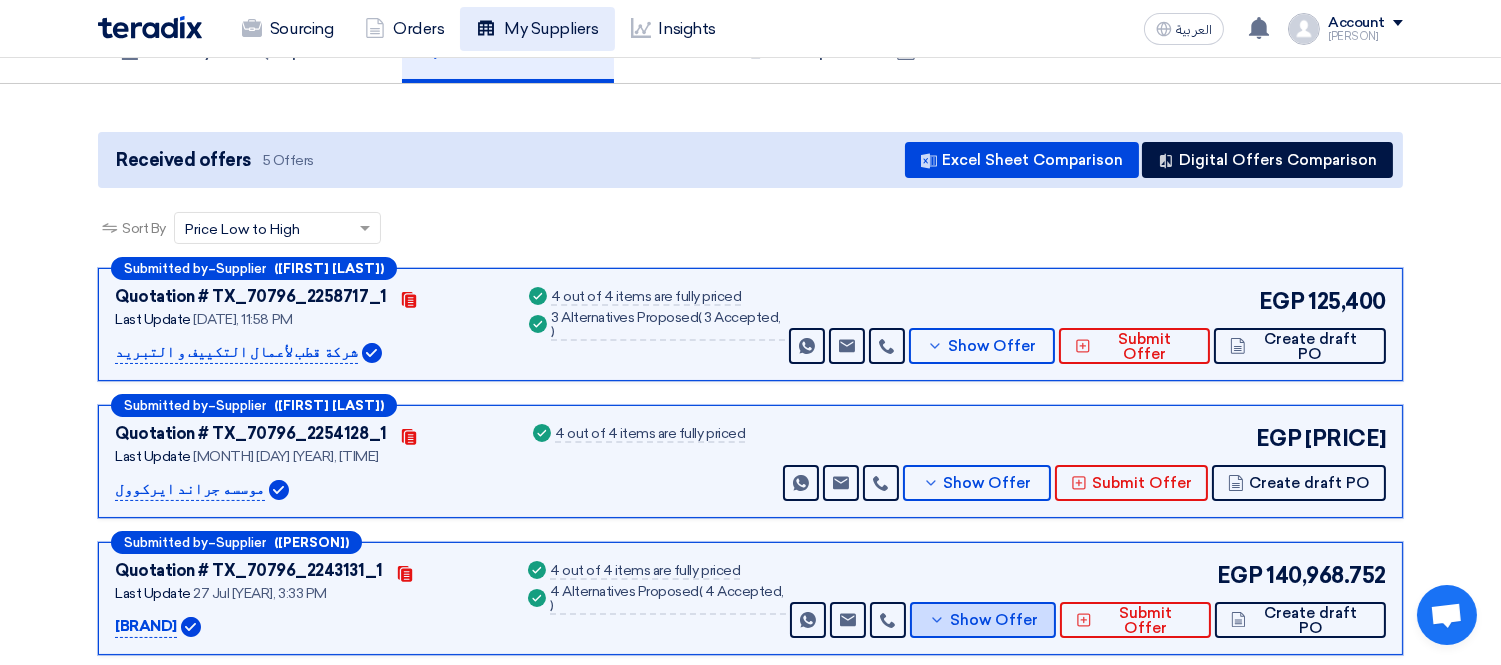 scroll, scrollTop: 0, scrollLeft: 0, axis: both 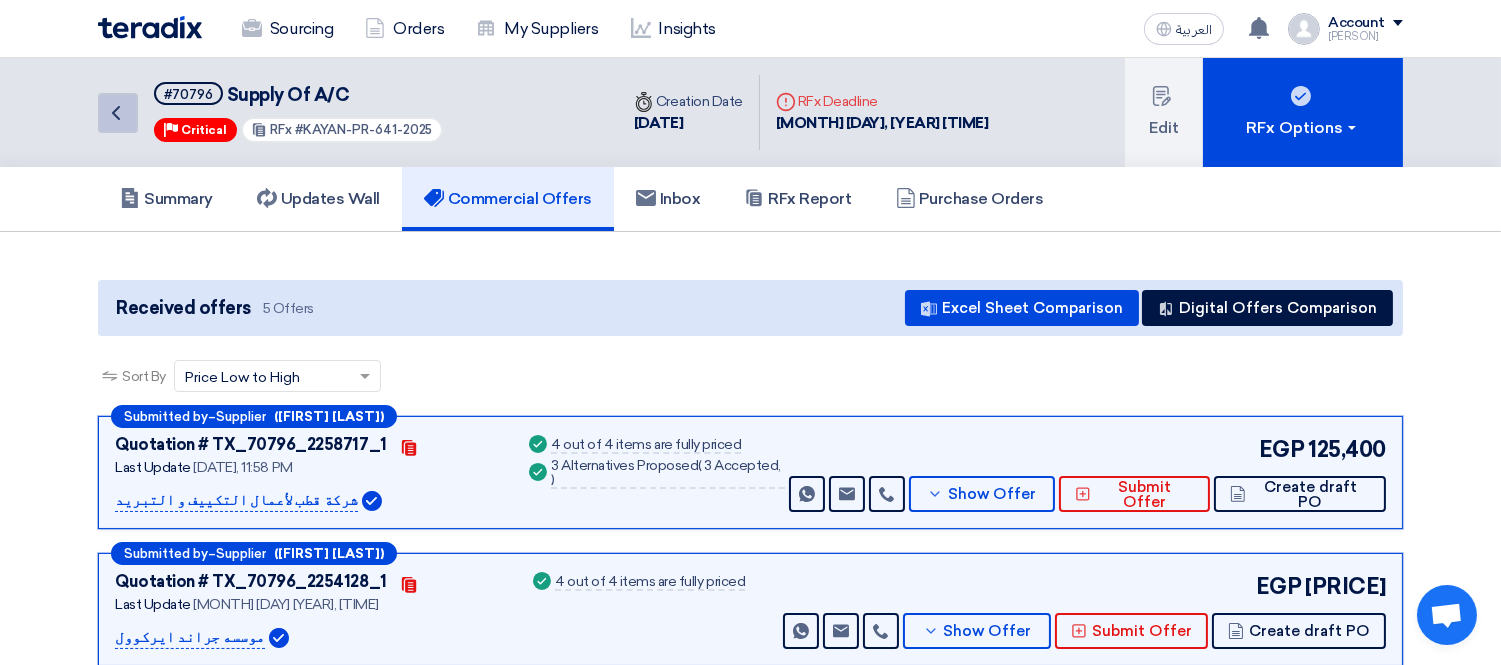 click on "Back" 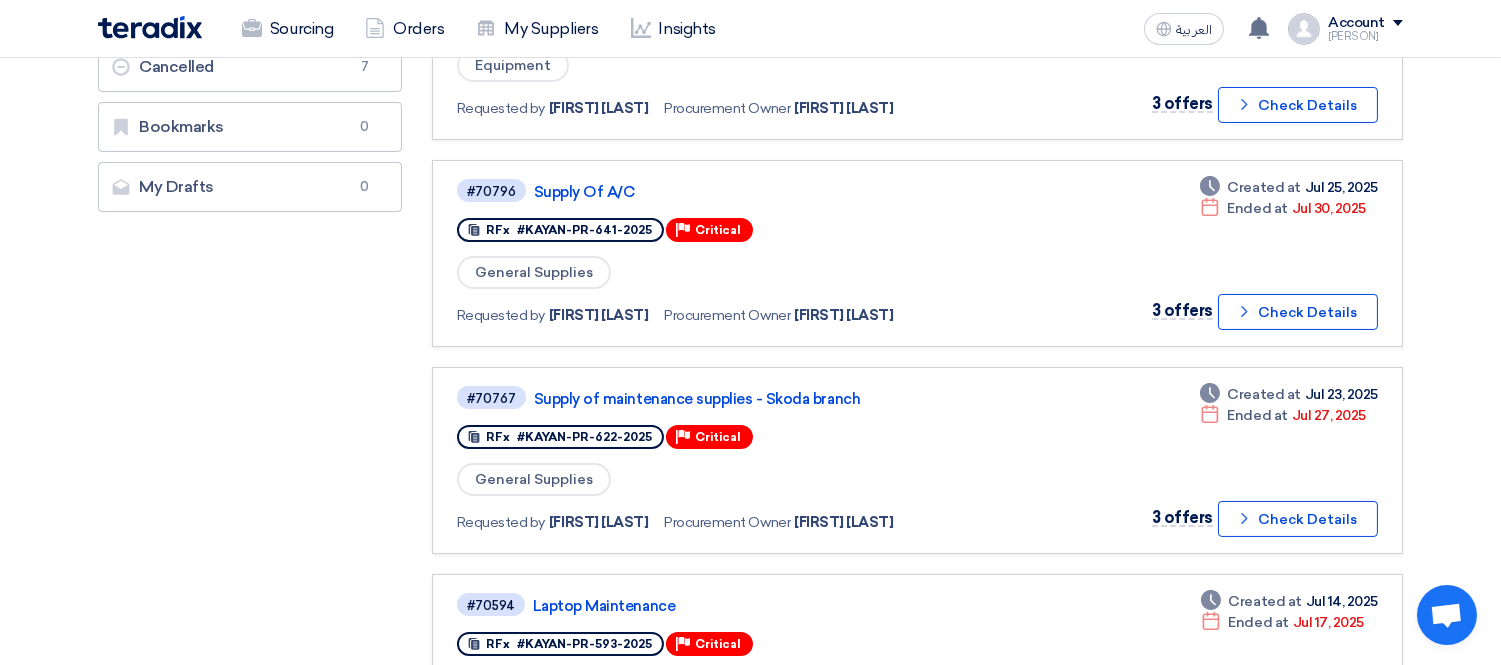 scroll, scrollTop: 555, scrollLeft: 0, axis: vertical 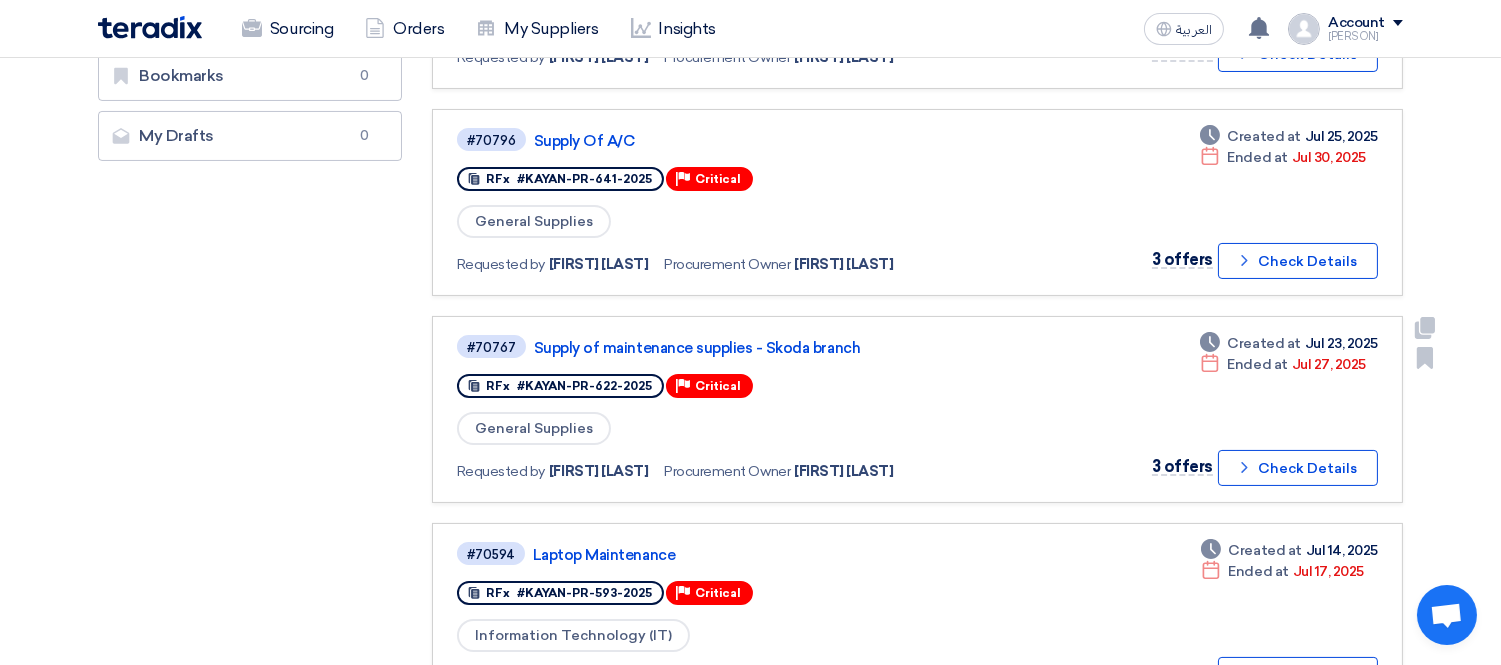 drag, startPoint x: 601, startPoint y: 334, endPoint x: 927, endPoint y: 464, distance: 350.9644 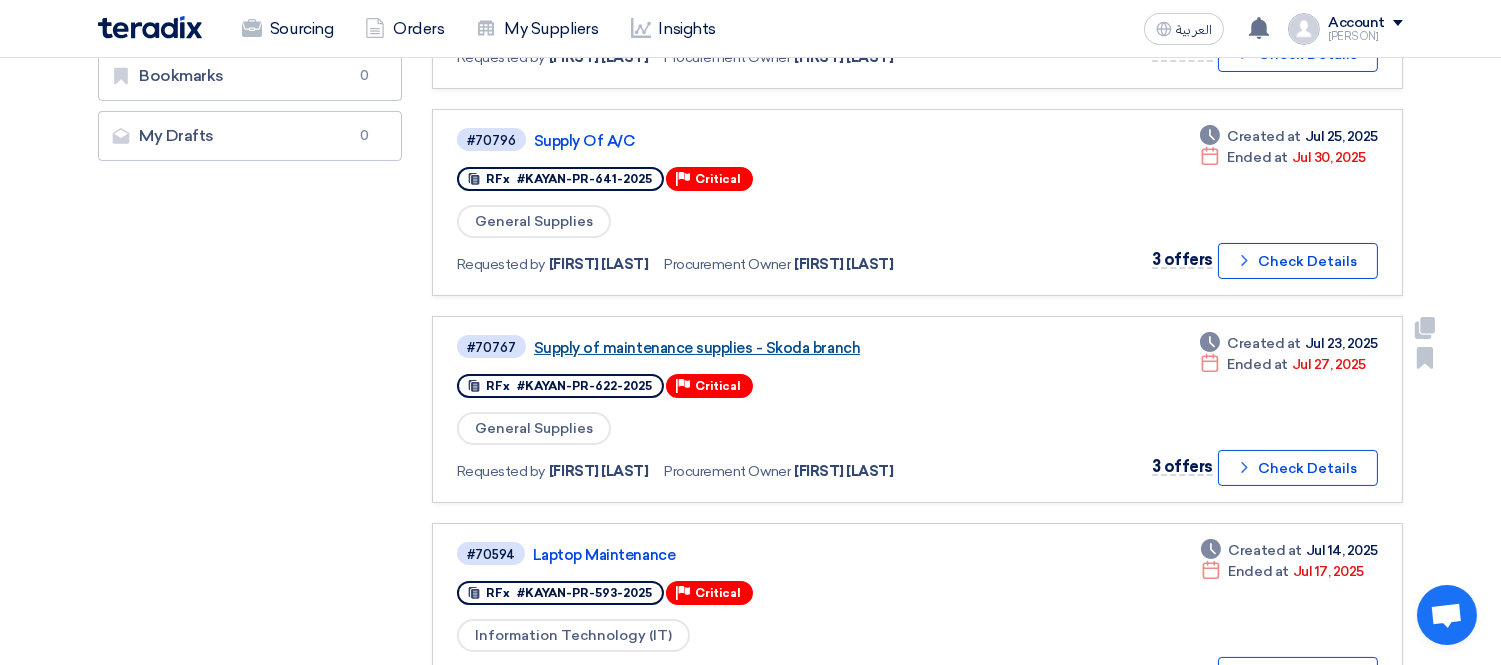 click on "Supply of maintenance supplies - Skoda branch" 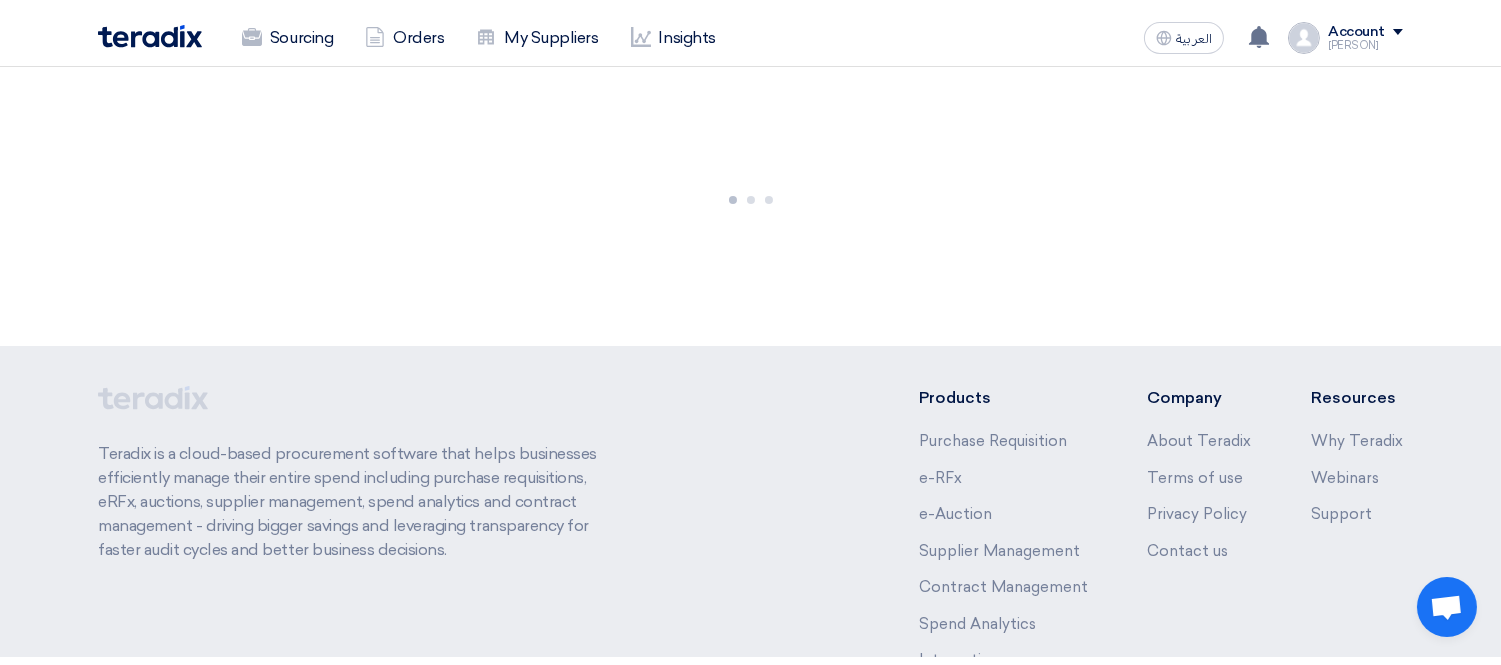 scroll, scrollTop: 0, scrollLeft: 0, axis: both 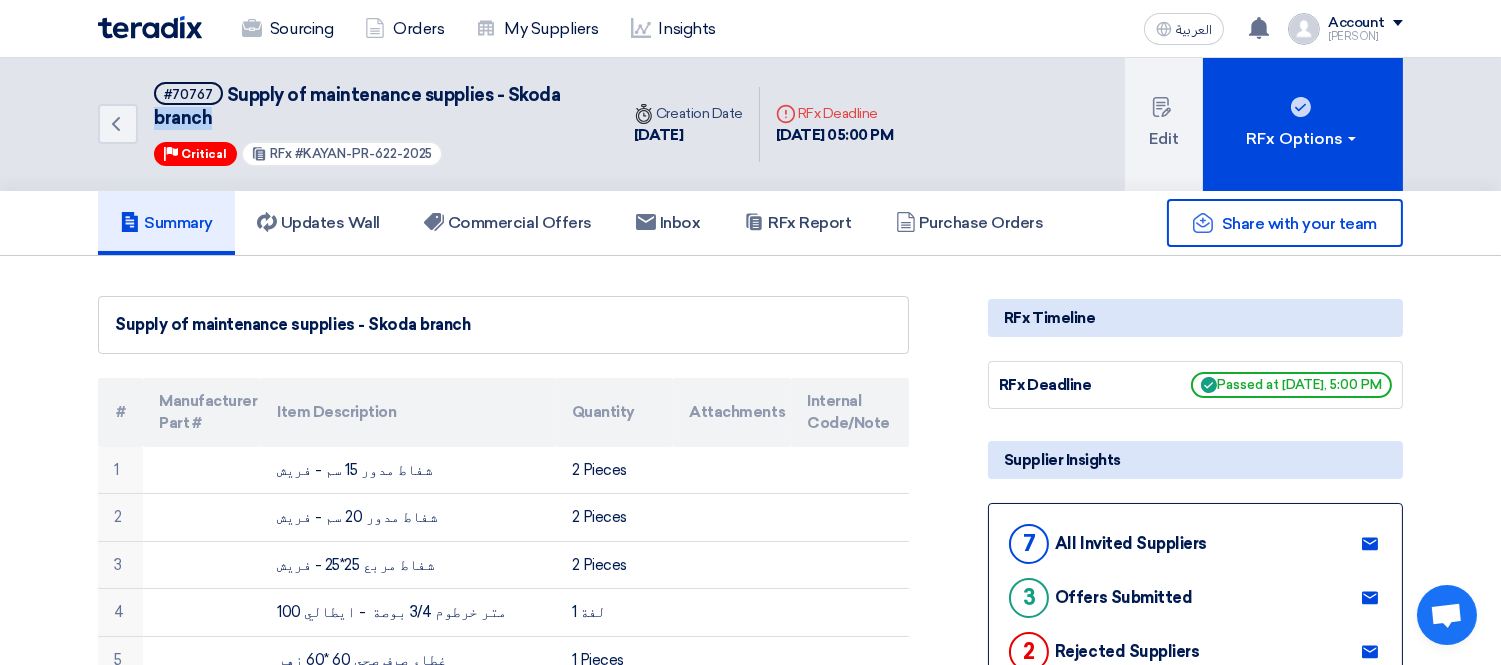 drag, startPoint x: 562, startPoint y: 88, endPoint x: 218, endPoint y: 110, distance: 344.70276 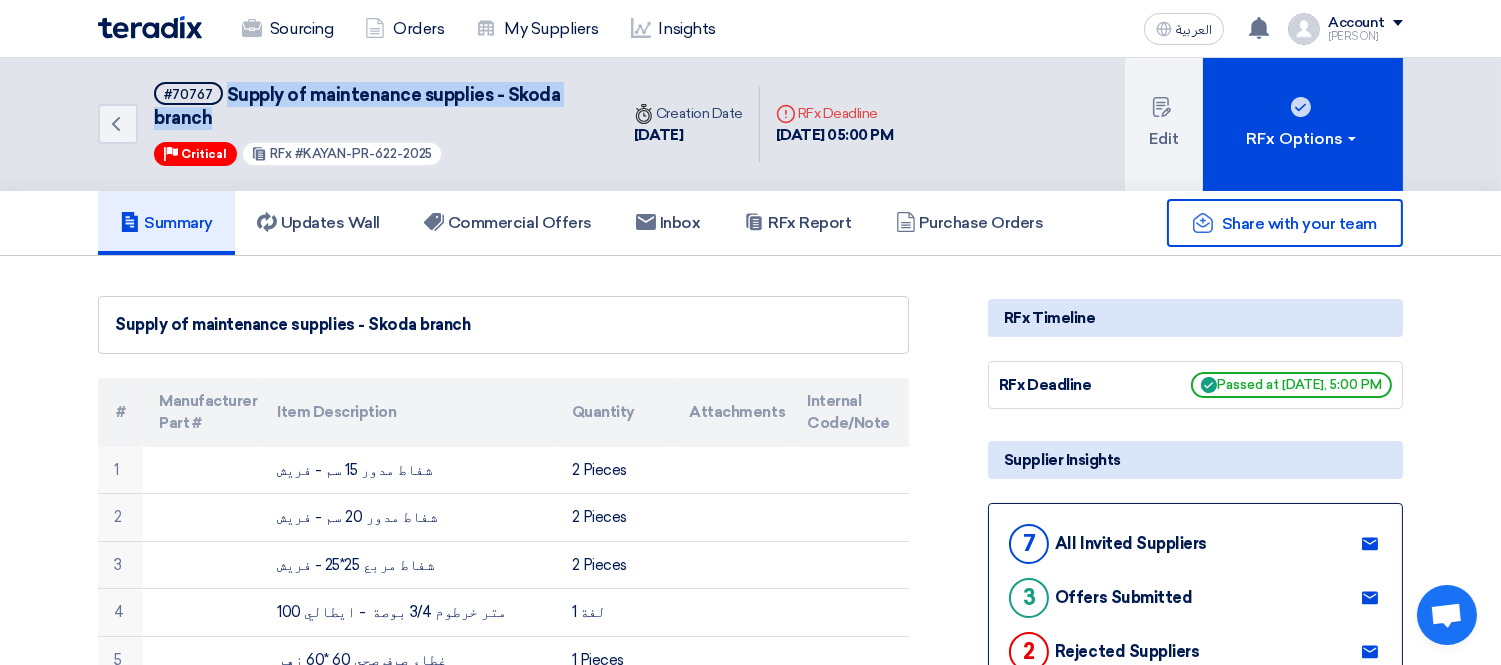 drag, startPoint x: 224, startPoint y: 94, endPoint x: 561, endPoint y: 113, distance: 337.5352 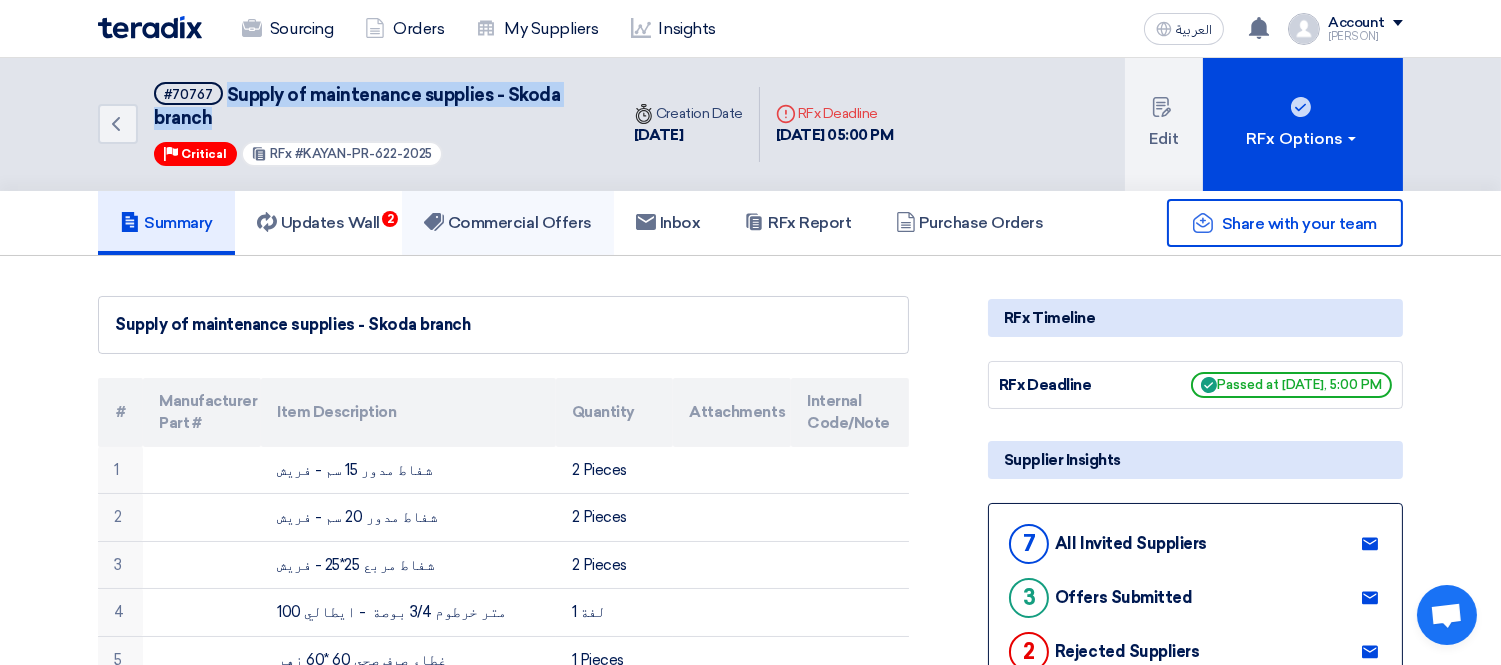 click on "Commercial Offers" 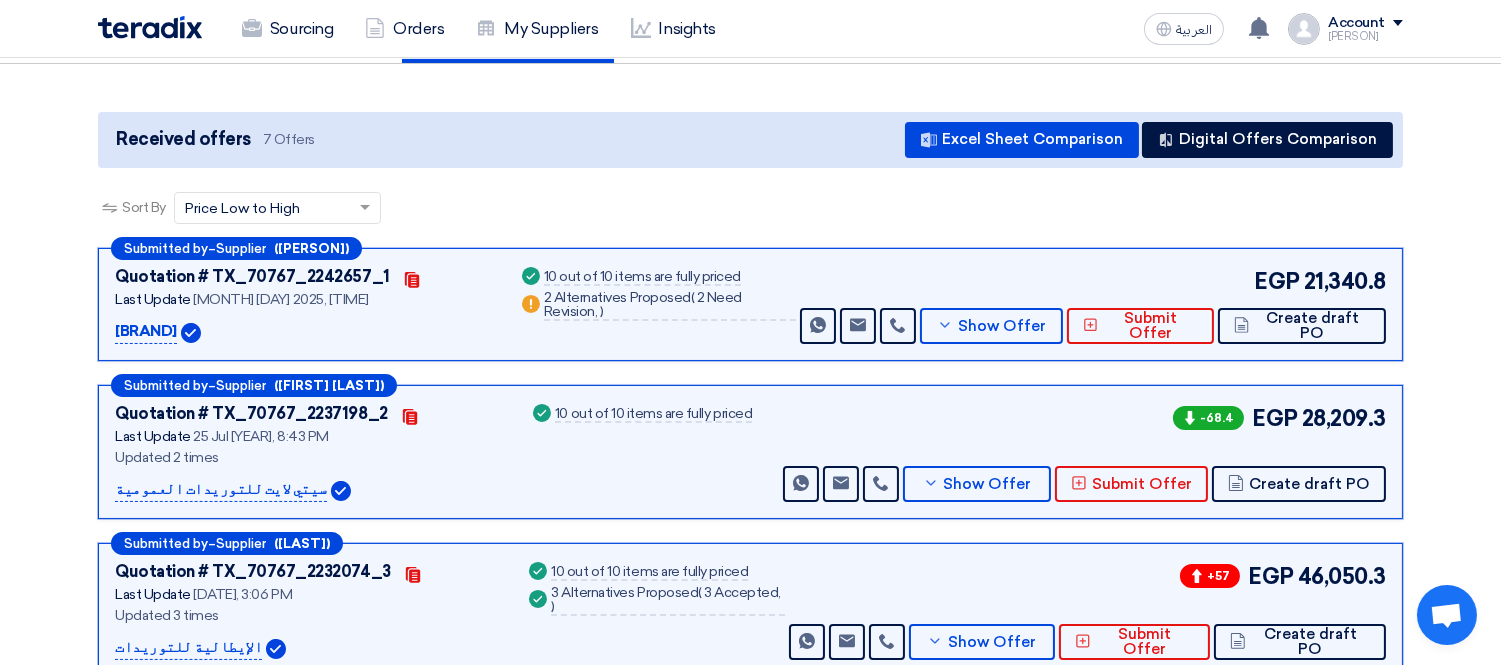scroll, scrollTop: 222, scrollLeft: 0, axis: vertical 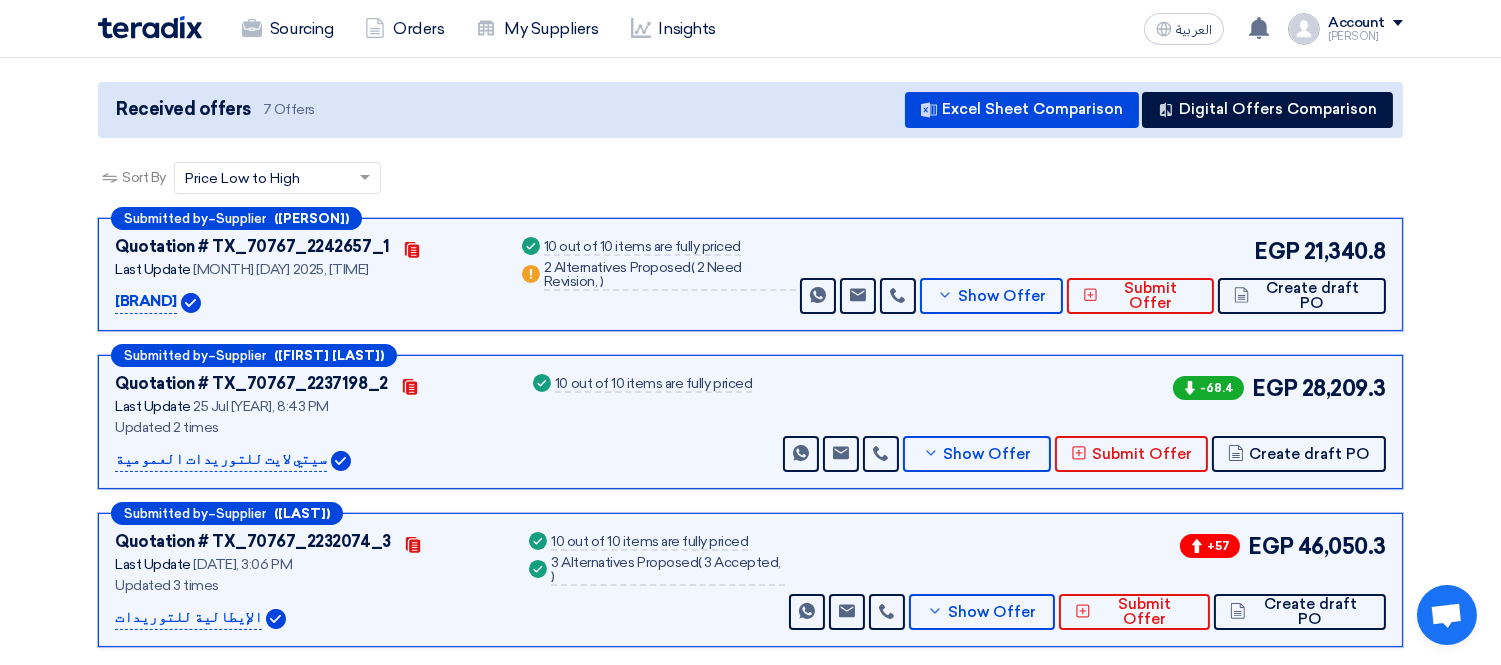 drag, startPoint x: 117, startPoint y: 292, endPoint x: 218, endPoint y: 290, distance: 101.0198 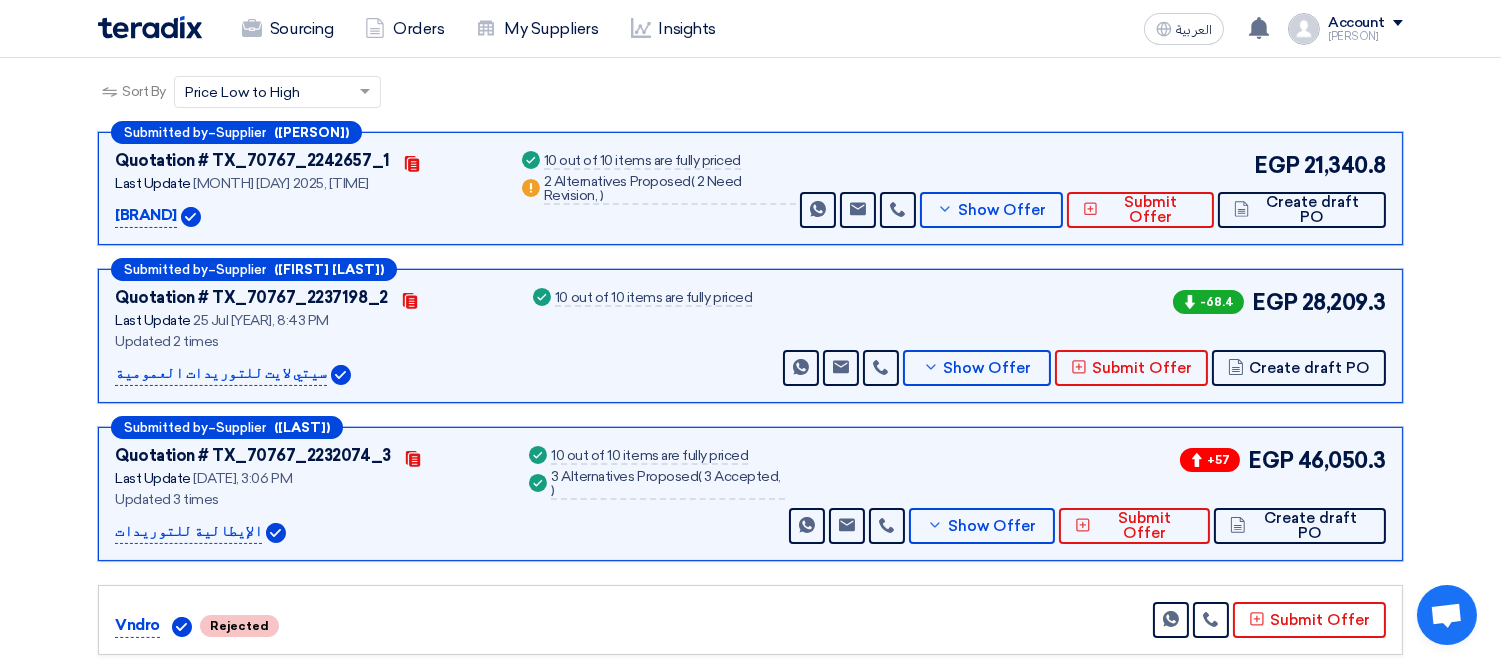 scroll, scrollTop: 333, scrollLeft: 0, axis: vertical 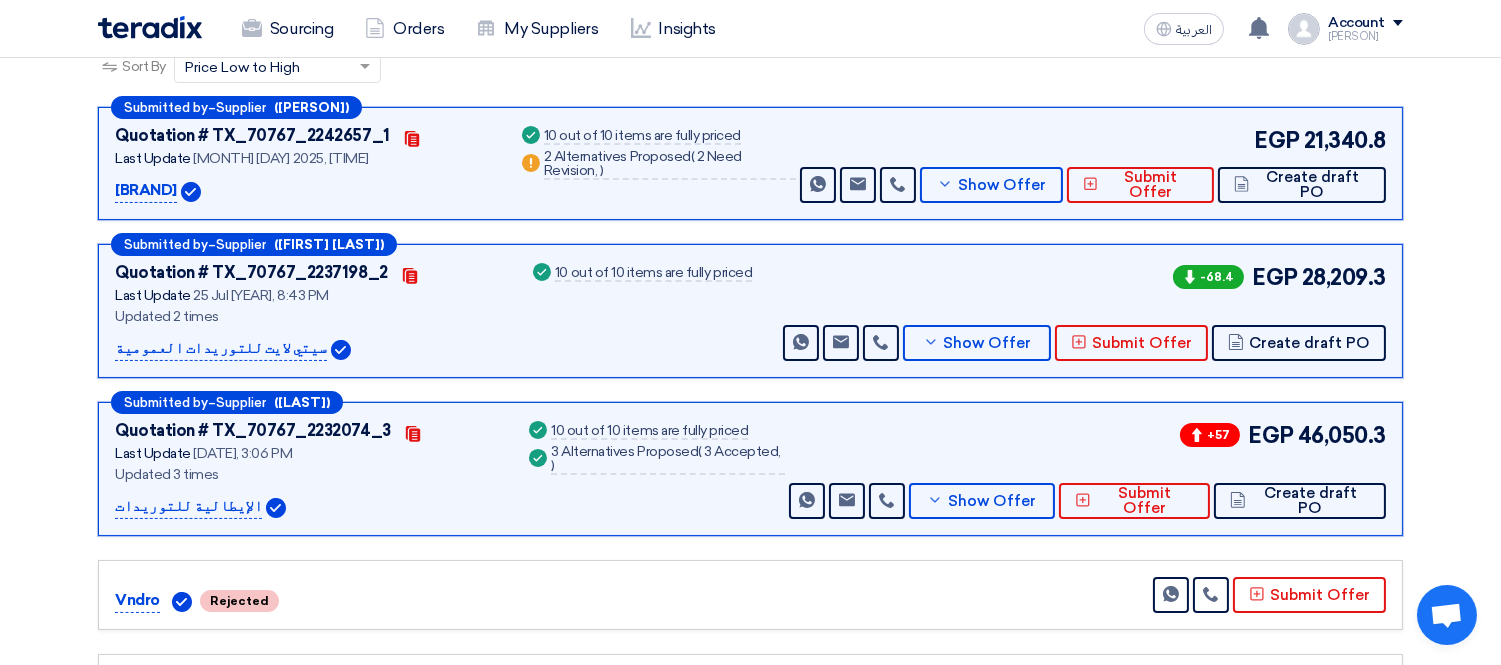 drag, startPoint x: 112, startPoint y: 504, endPoint x: 216, endPoint y: 506, distance: 104.019226 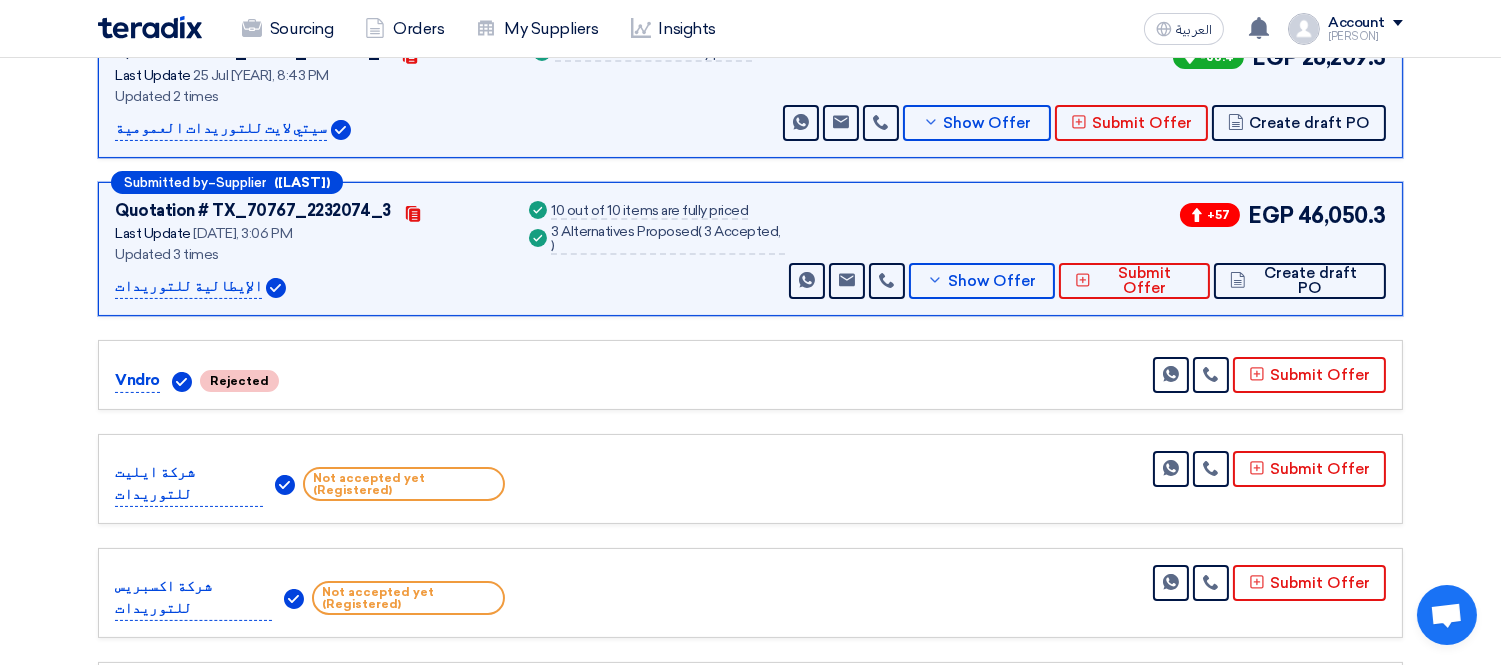 scroll, scrollTop: 555, scrollLeft: 0, axis: vertical 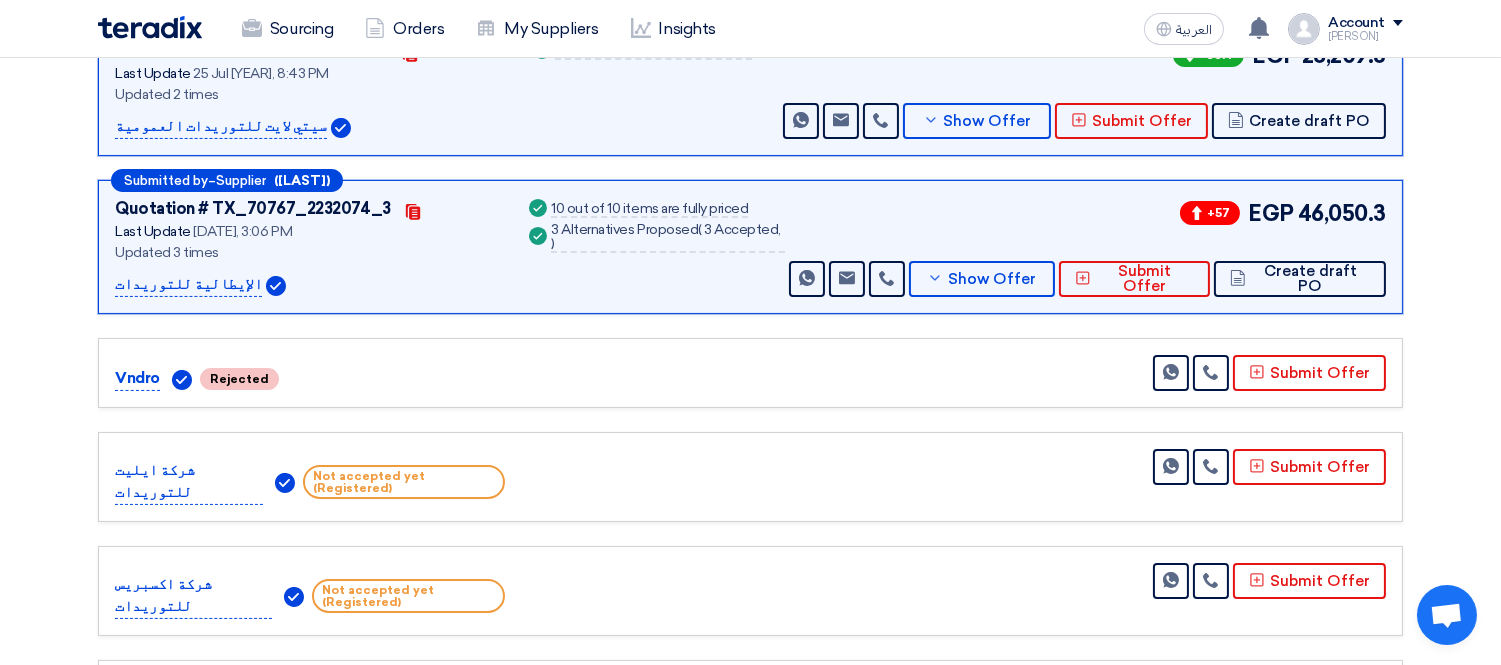 copy on "الإيطالية للتوريدات" 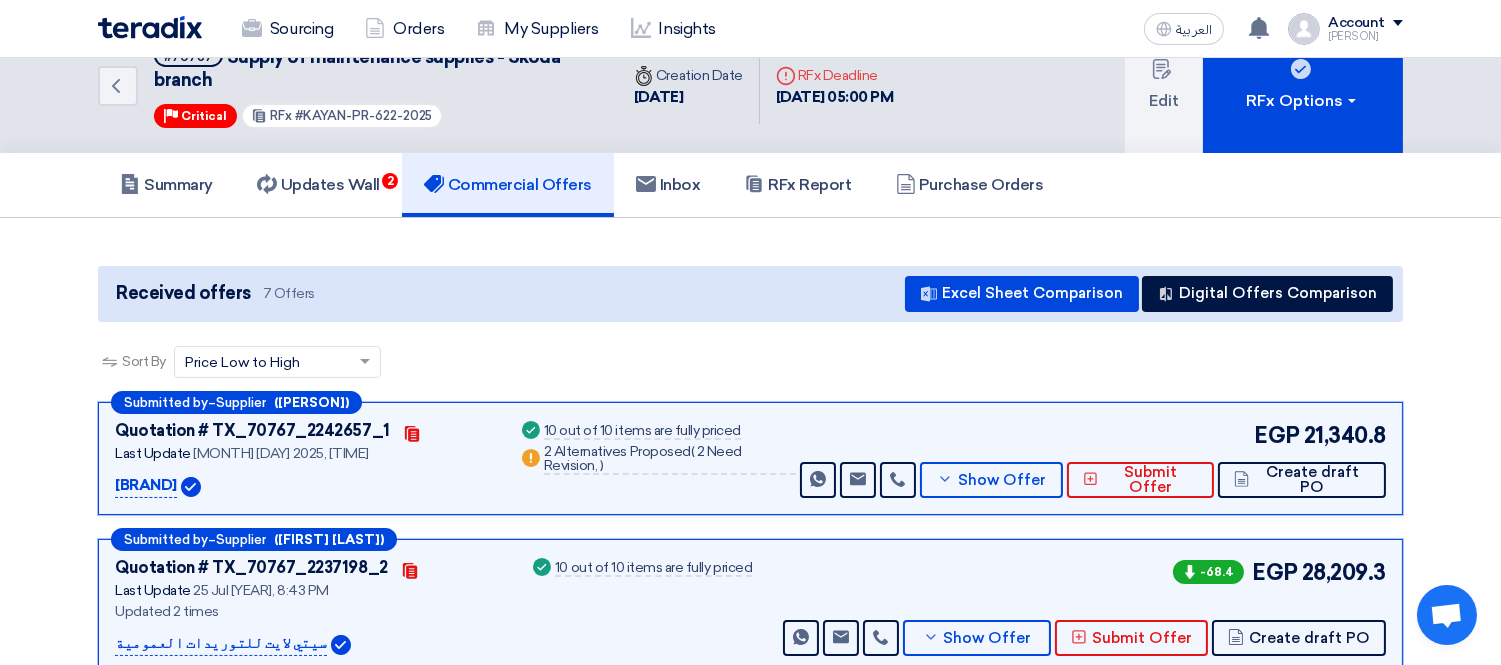 scroll, scrollTop: 0, scrollLeft: 0, axis: both 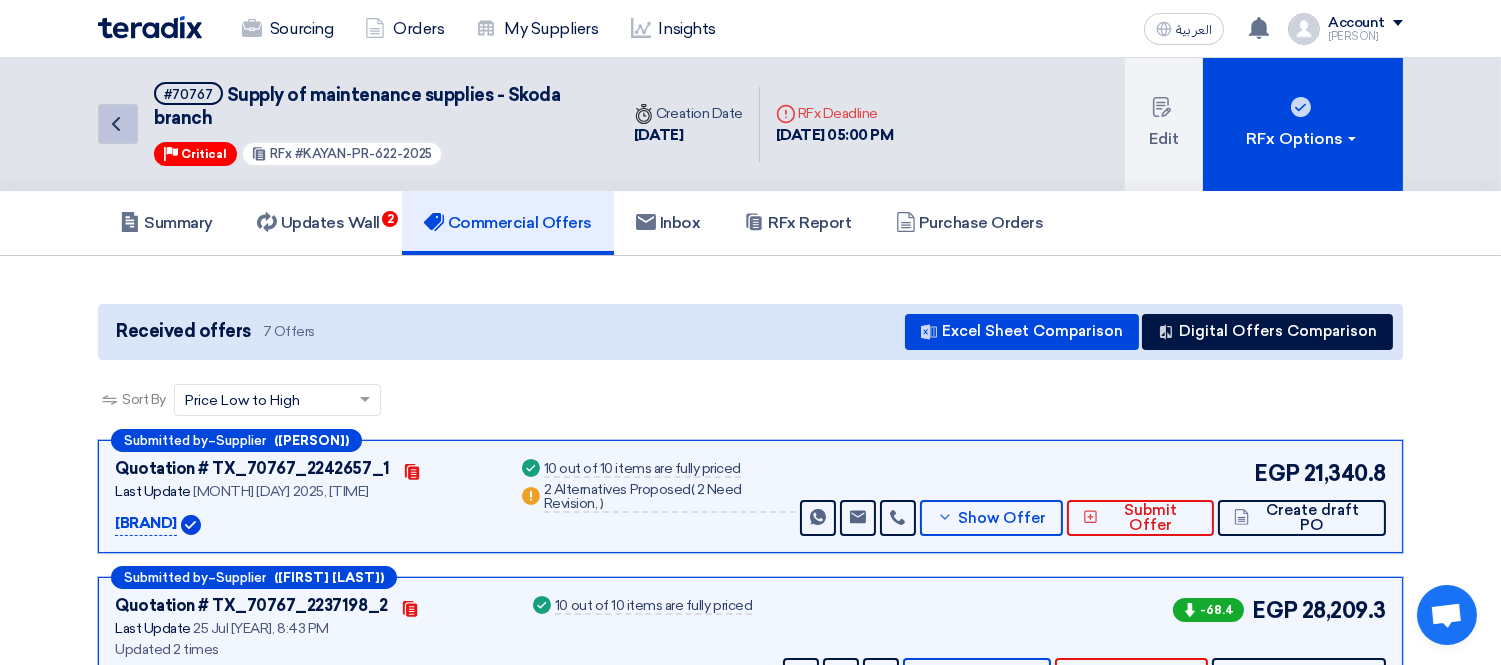 click on "Back" 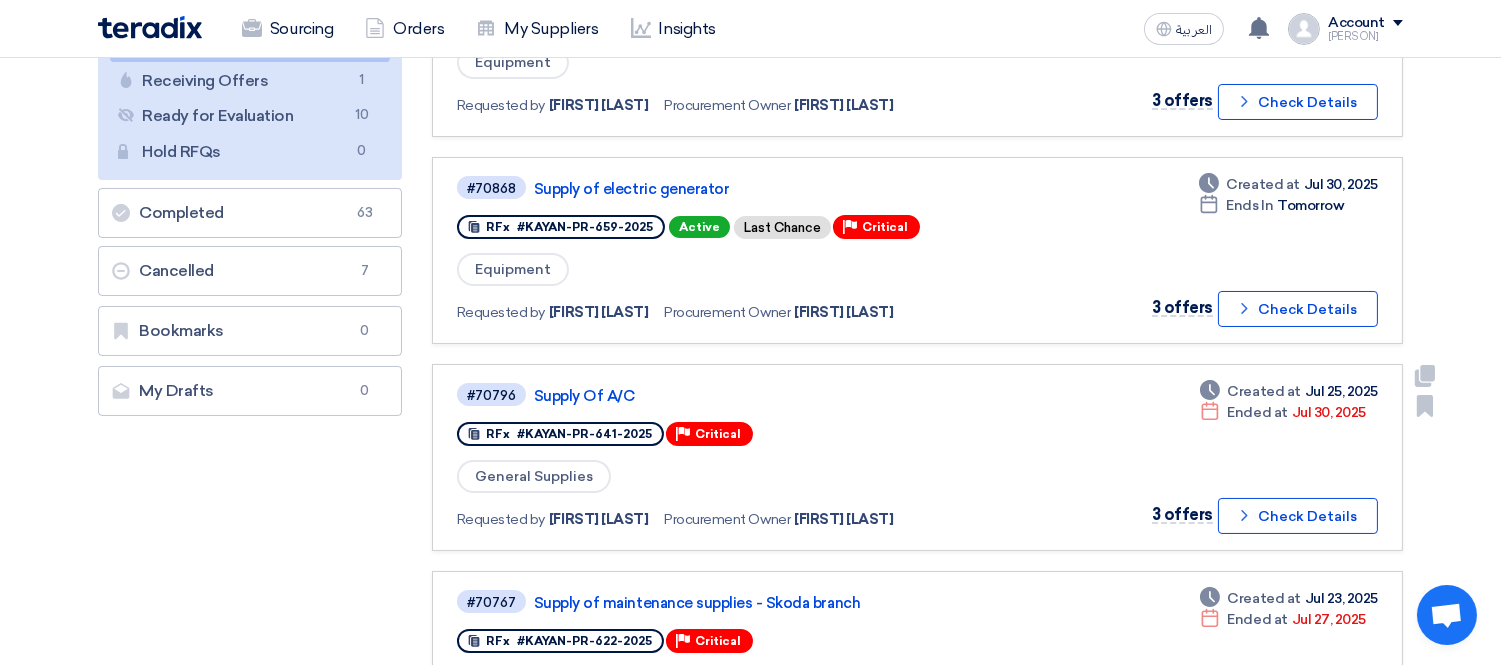 scroll, scrollTop: 444, scrollLeft: 0, axis: vertical 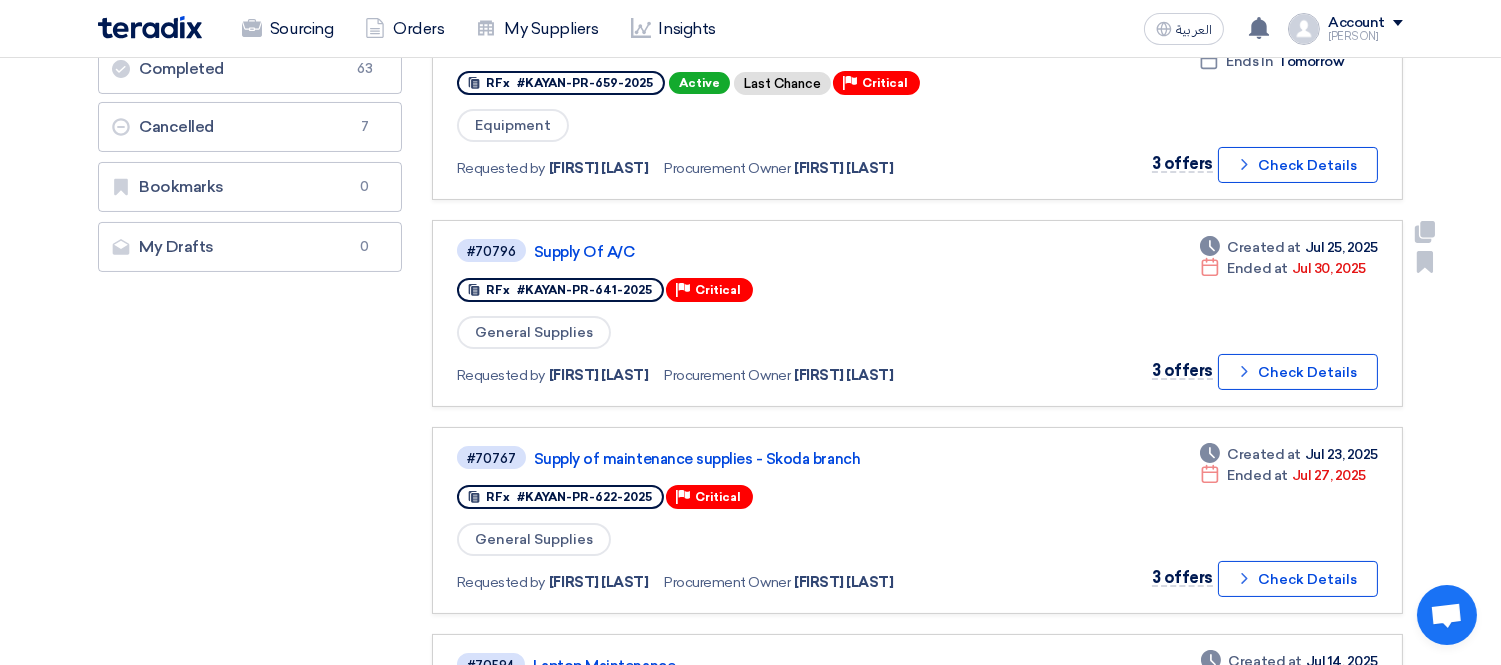 drag, startPoint x: 523, startPoint y: 254, endPoint x: 634, endPoint y: 256, distance: 111.01801 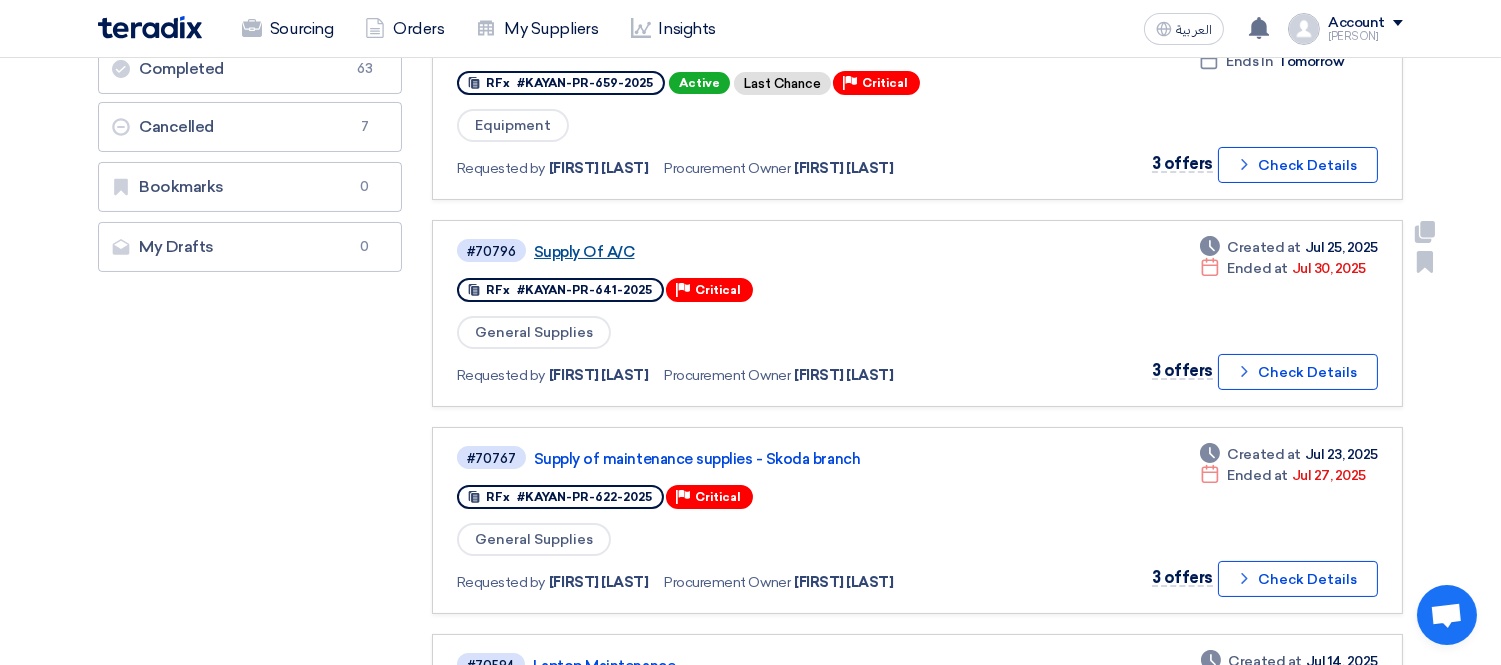 click on "Supply Of  A/C" 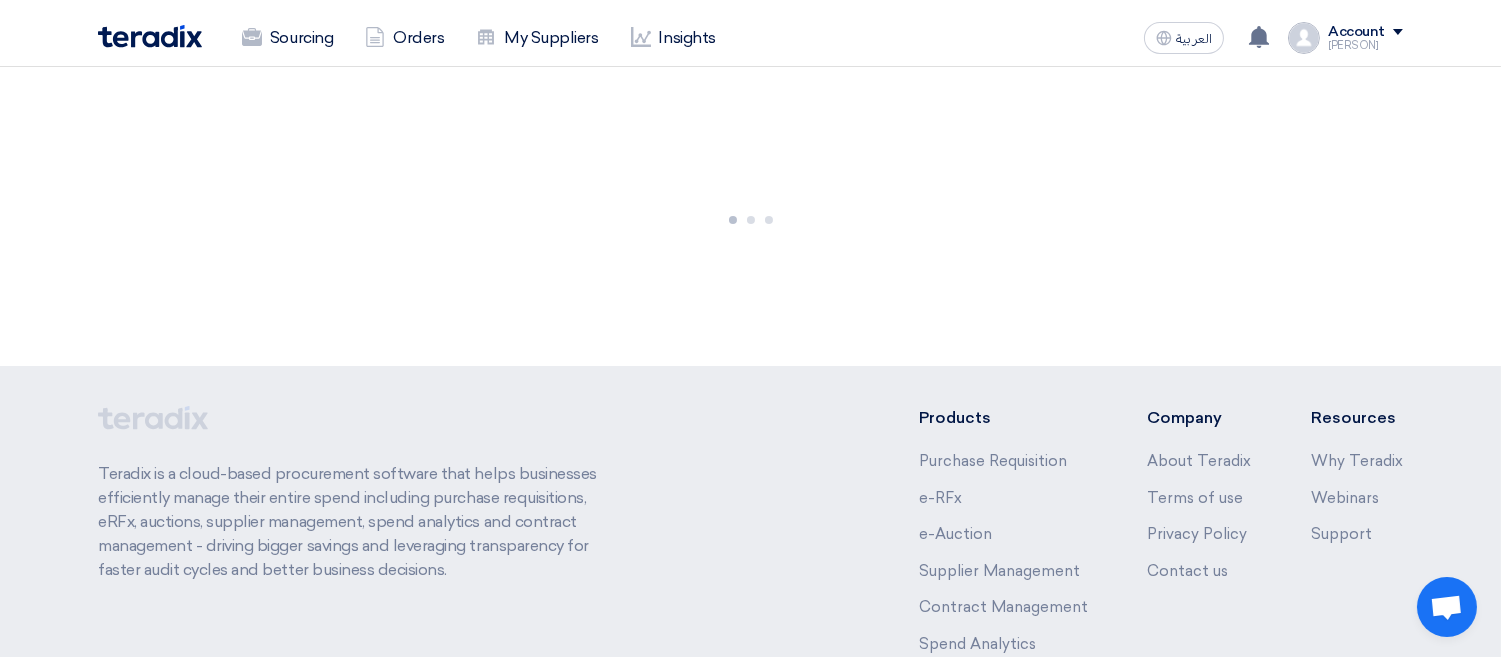 scroll, scrollTop: 0, scrollLeft: 0, axis: both 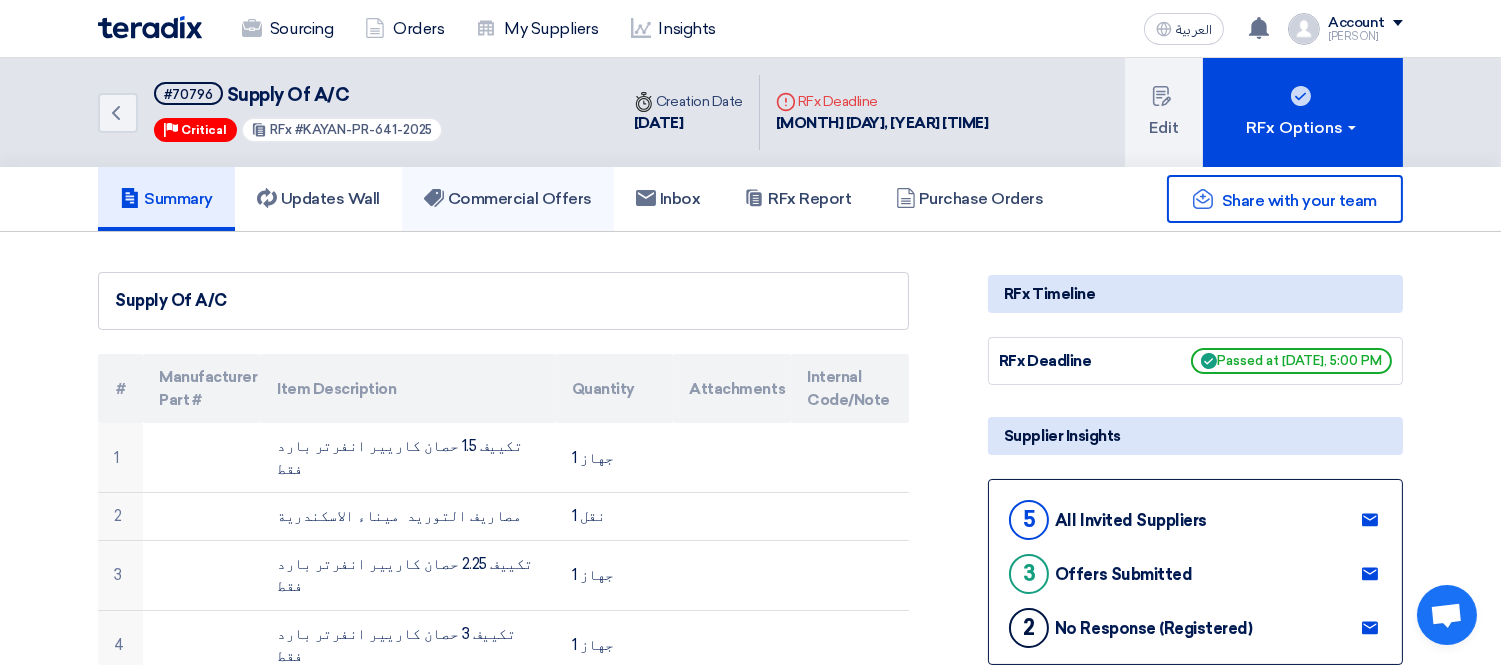click on "Commercial Offers" 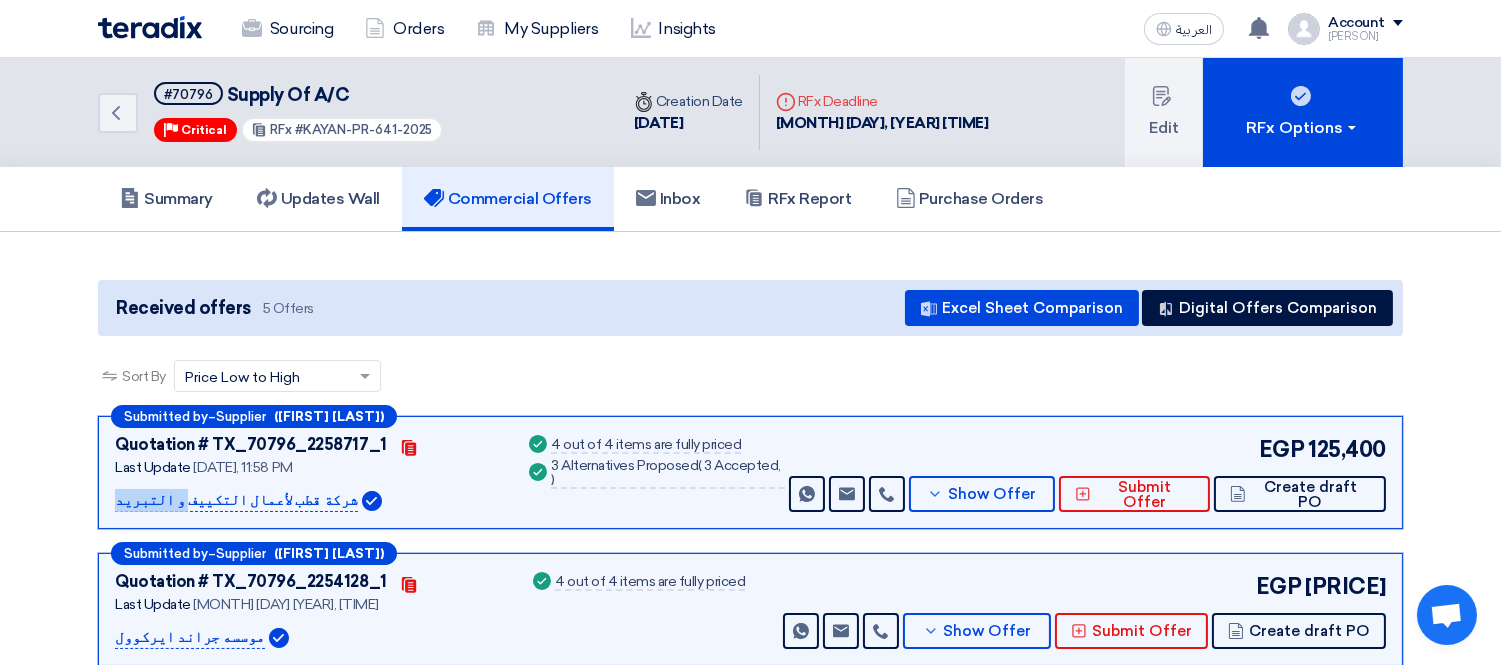 drag, startPoint x: 113, startPoint y: 492, endPoint x: 293, endPoint y: 494, distance: 180.01111 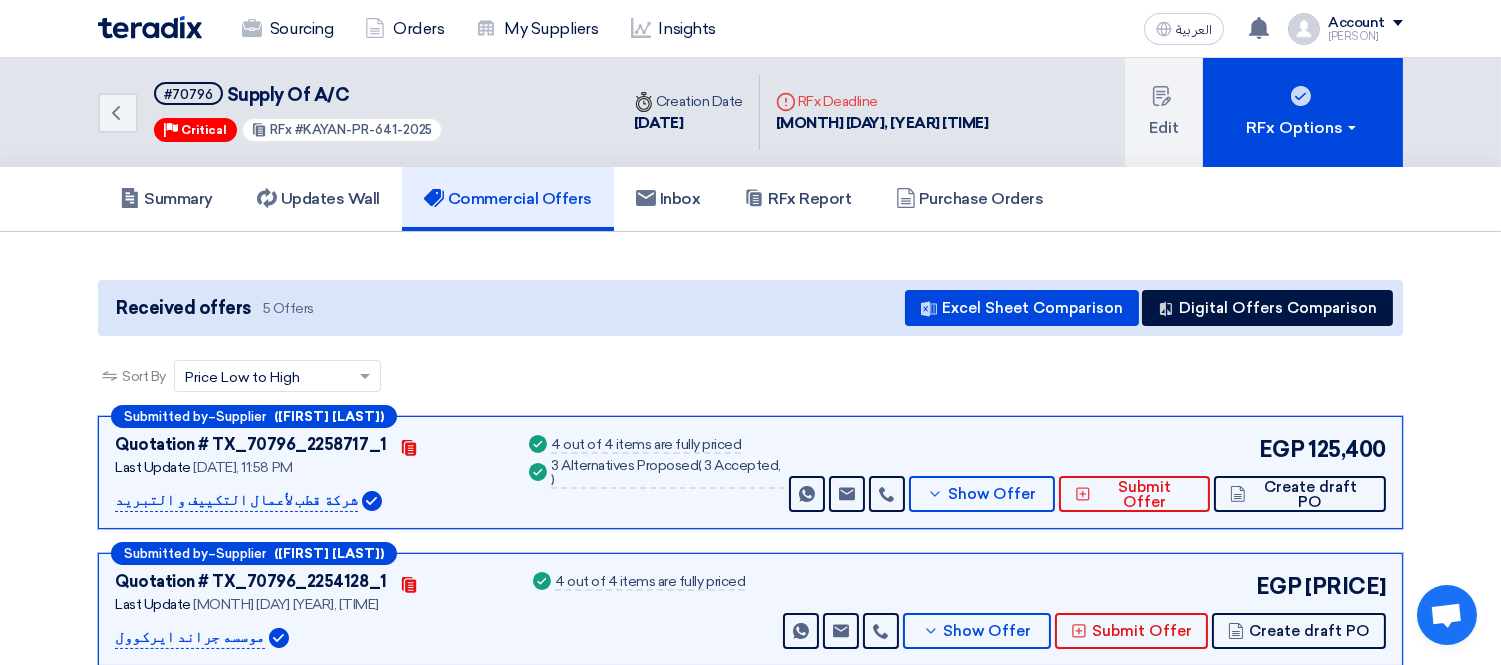 click on "Quotation #
TX_70796_2258717_1
Contacts
Last Update
[DATE], 11:58 PM
شركة قطب لأعمال التكييف و التبريد" at bounding box center [308, 472] 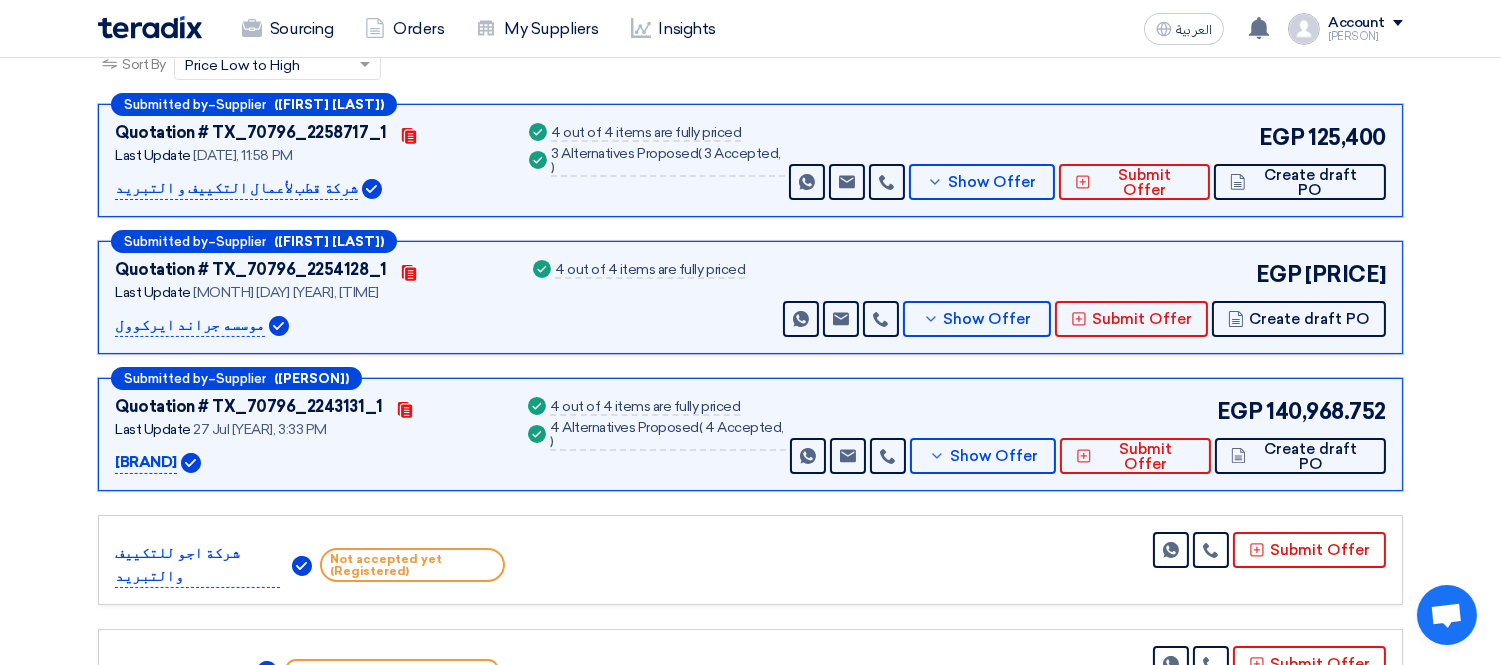 scroll, scrollTop: 333, scrollLeft: 0, axis: vertical 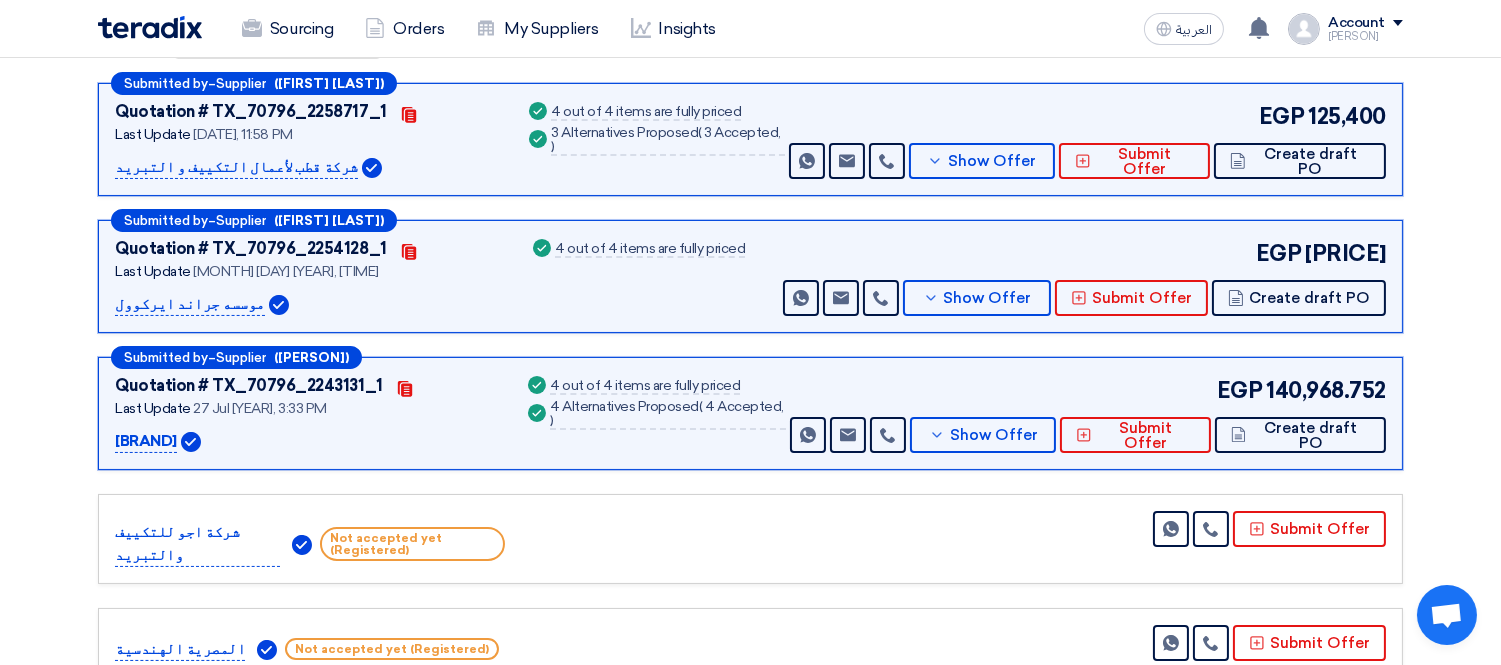 drag, startPoint x: 225, startPoint y: 295, endPoint x: 102, endPoint y: 295, distance: 123 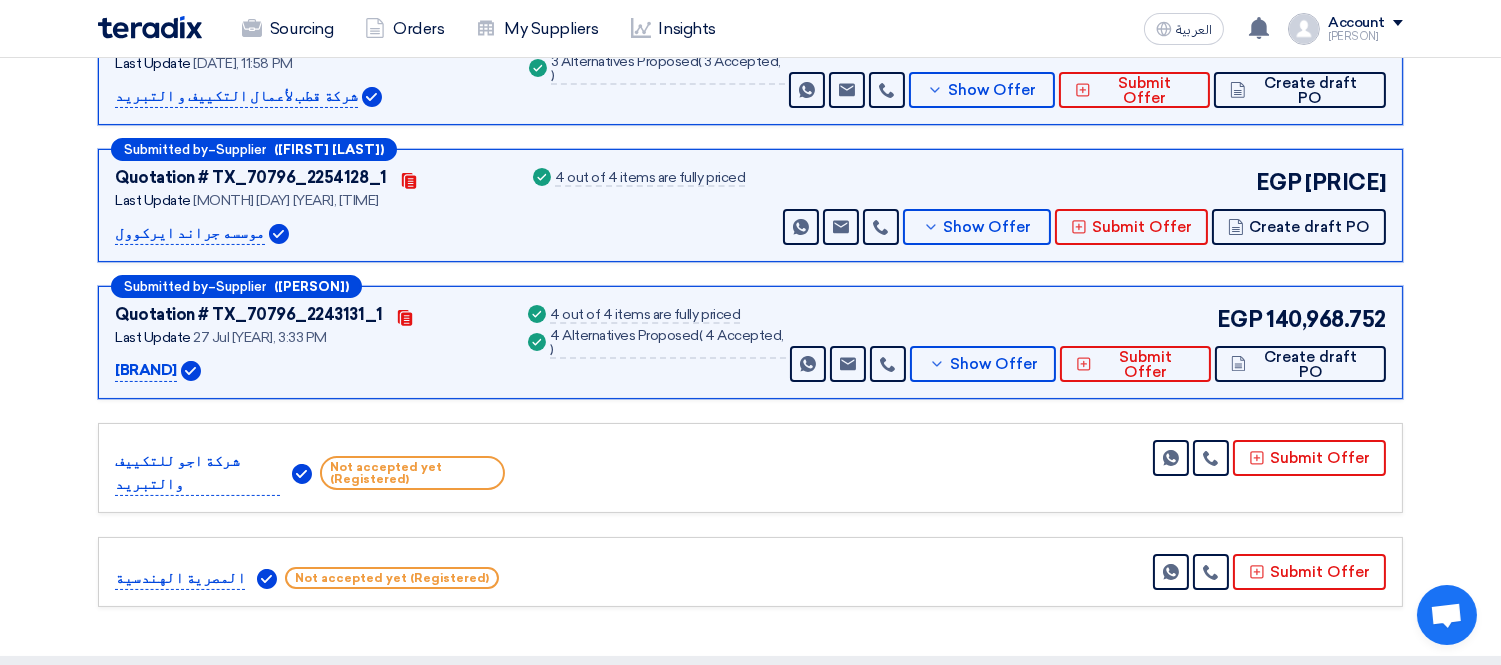 scroll, scrollTop: 444, scrollLeft: 0, axis: vertical 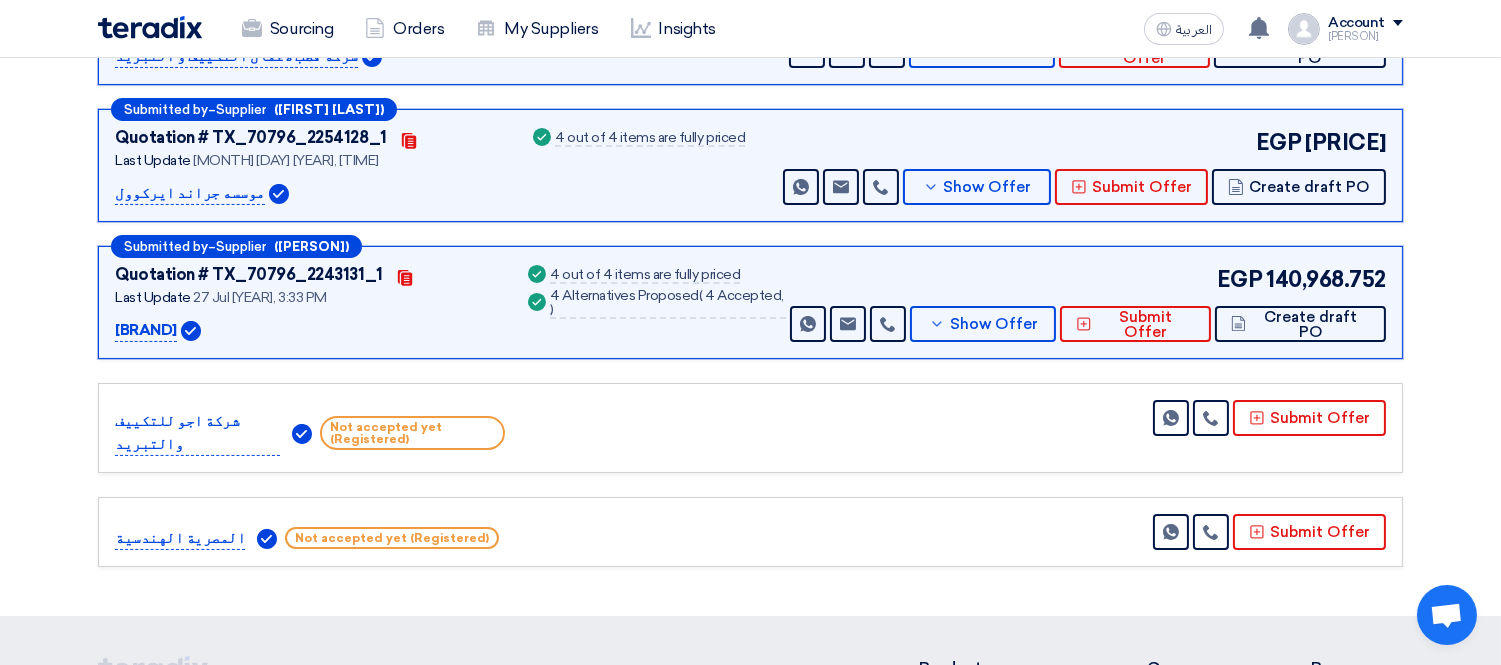 drag, startPoint x: 246, startPoint y: 421, endPoint x: 106, endPoint y: 421, distance: 140 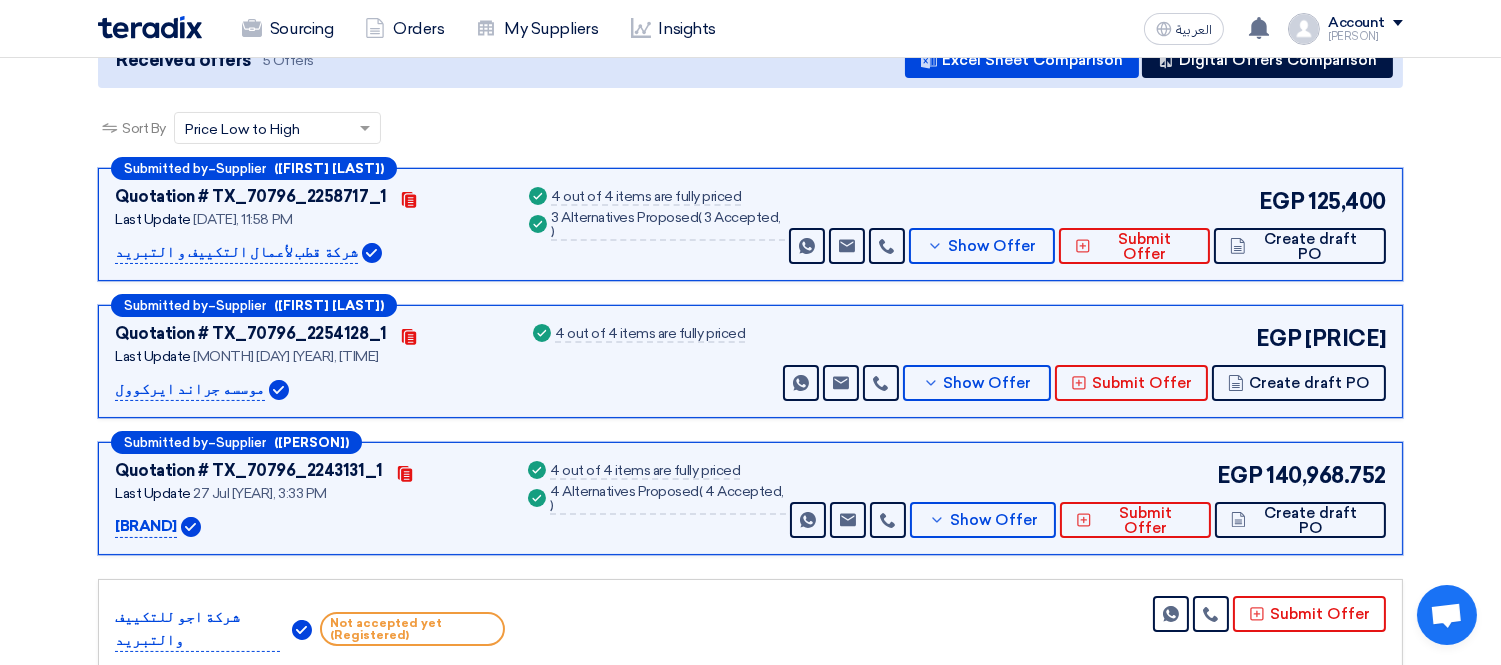 scroll, scrollTop: 222, scrollLeft: 0, axis: vertical 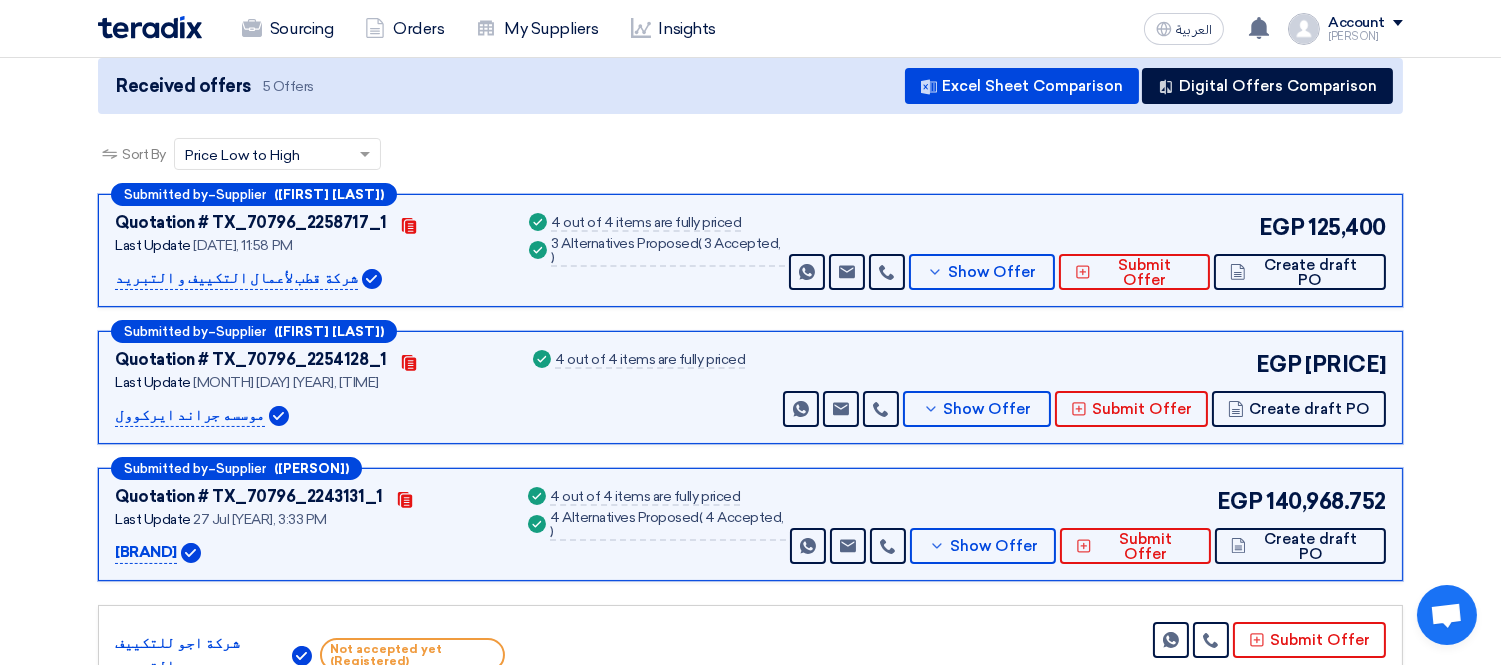 drag, startPoint x: 115, startPoint y: 538, endPoint x: 226, endPoint y: 541, distance: 111.040535 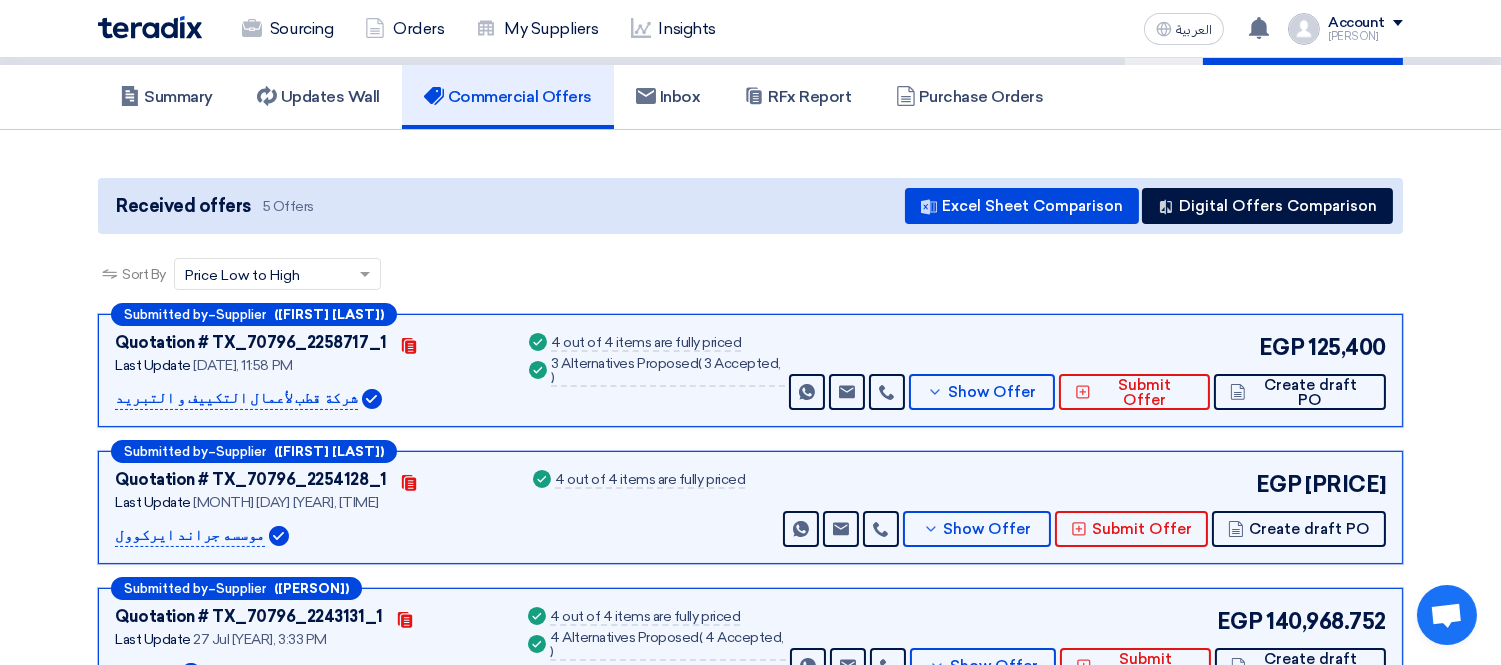 scroll, scrollTop: 0, scrollLeft: 0, axis: both 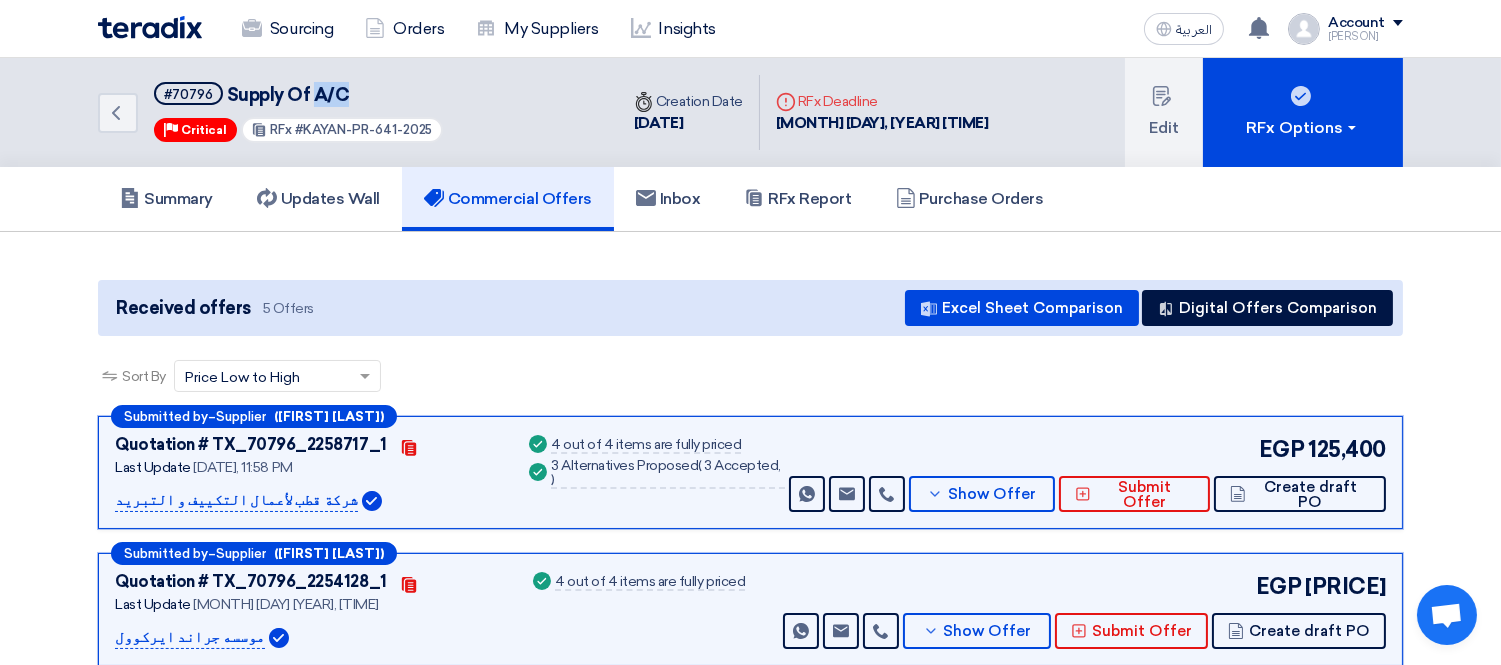 drag, startPoint x: 308, startPoint y: 91, endPoint x: 364, endPoint y: 90, distance: 56.008926 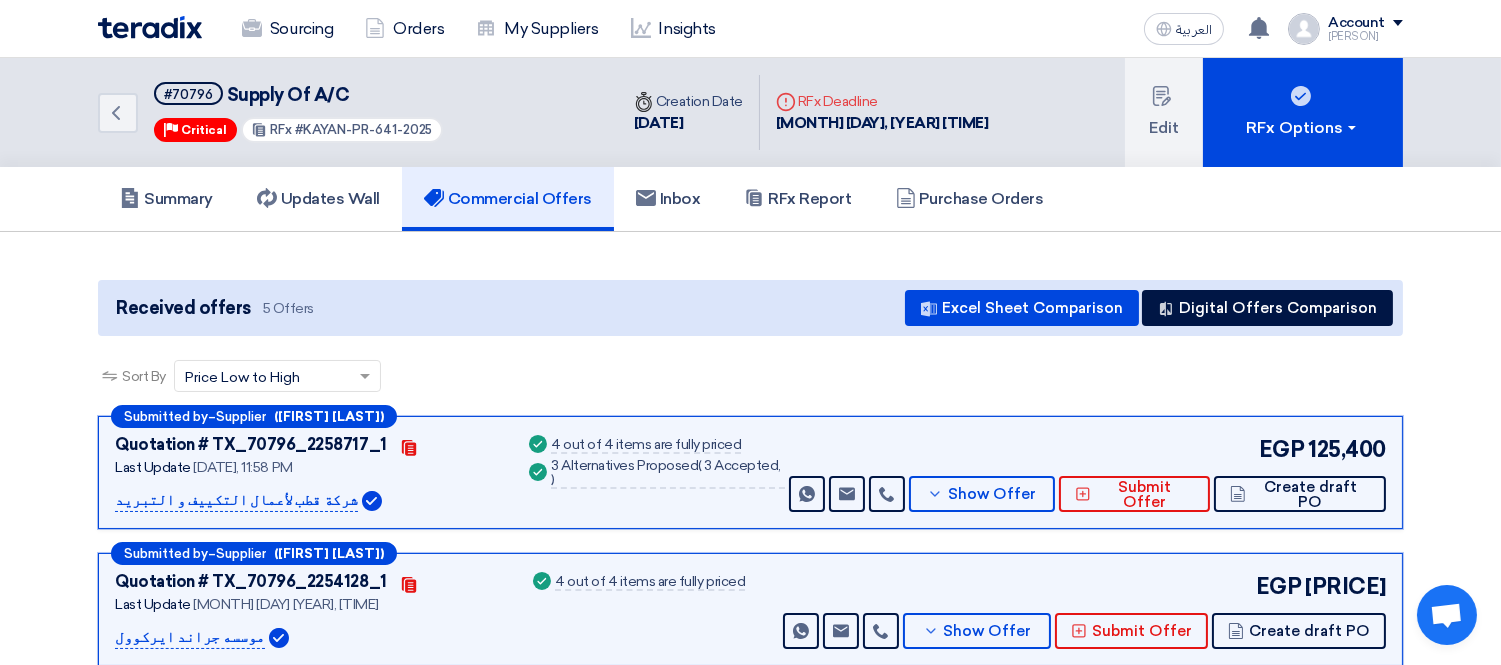 click on "Back
#70796
Supply Of  A/C
Priority
Critical
RFx
#KAYAN-PR-641-2025
Time
Creation Date
[DATE]
Deadline" 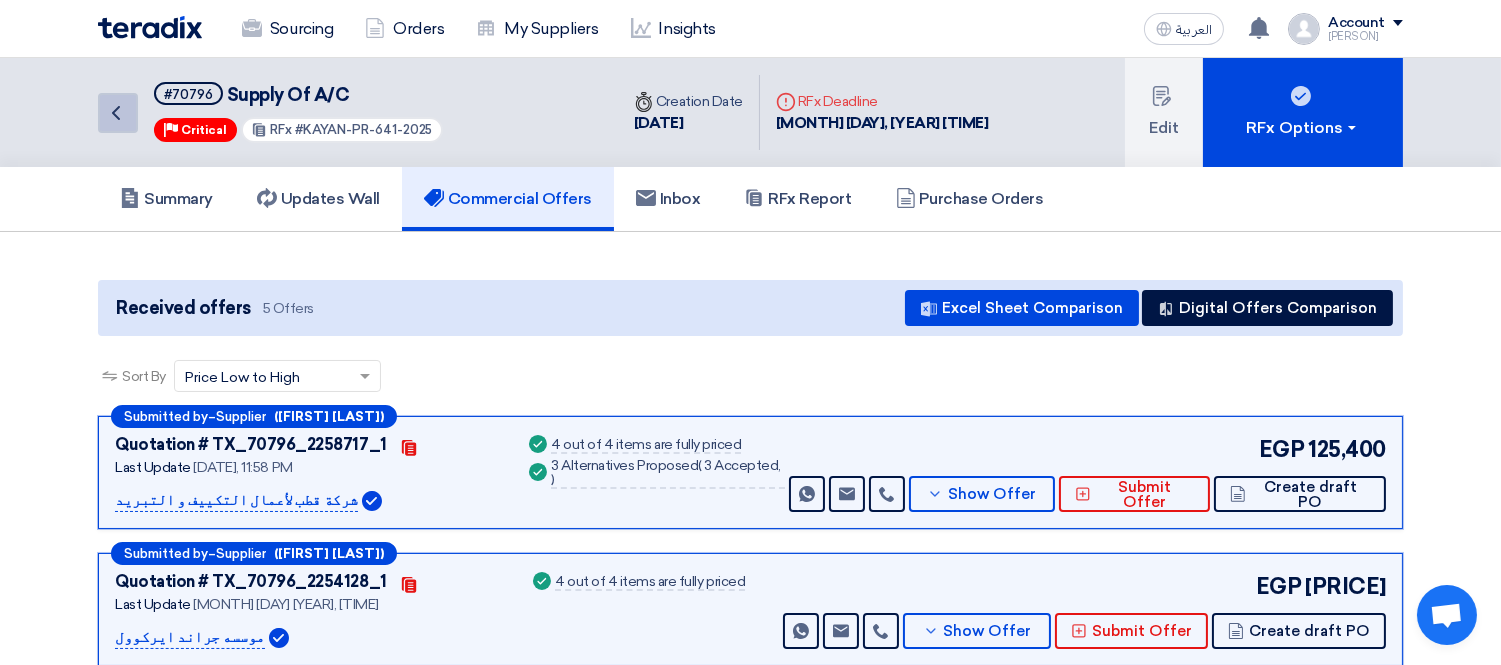 click on "Back" 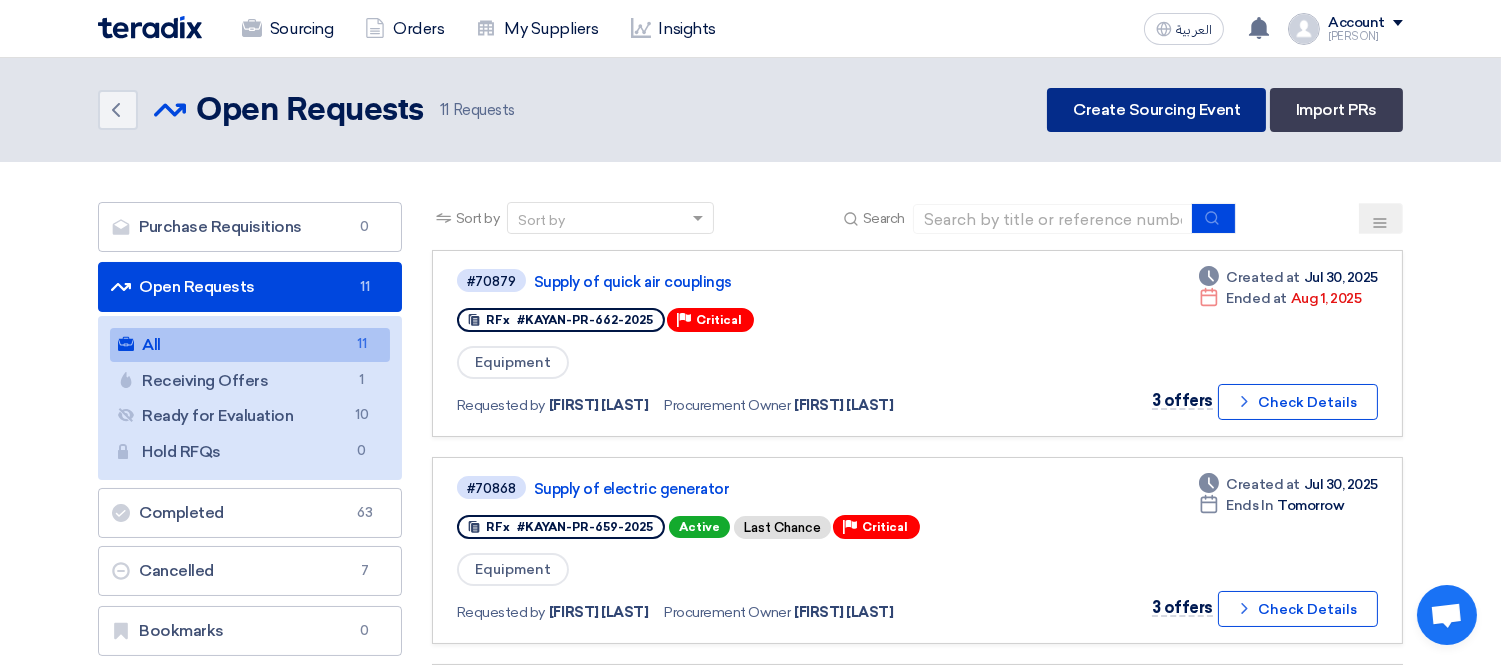 click on "Create Sourcing Event" 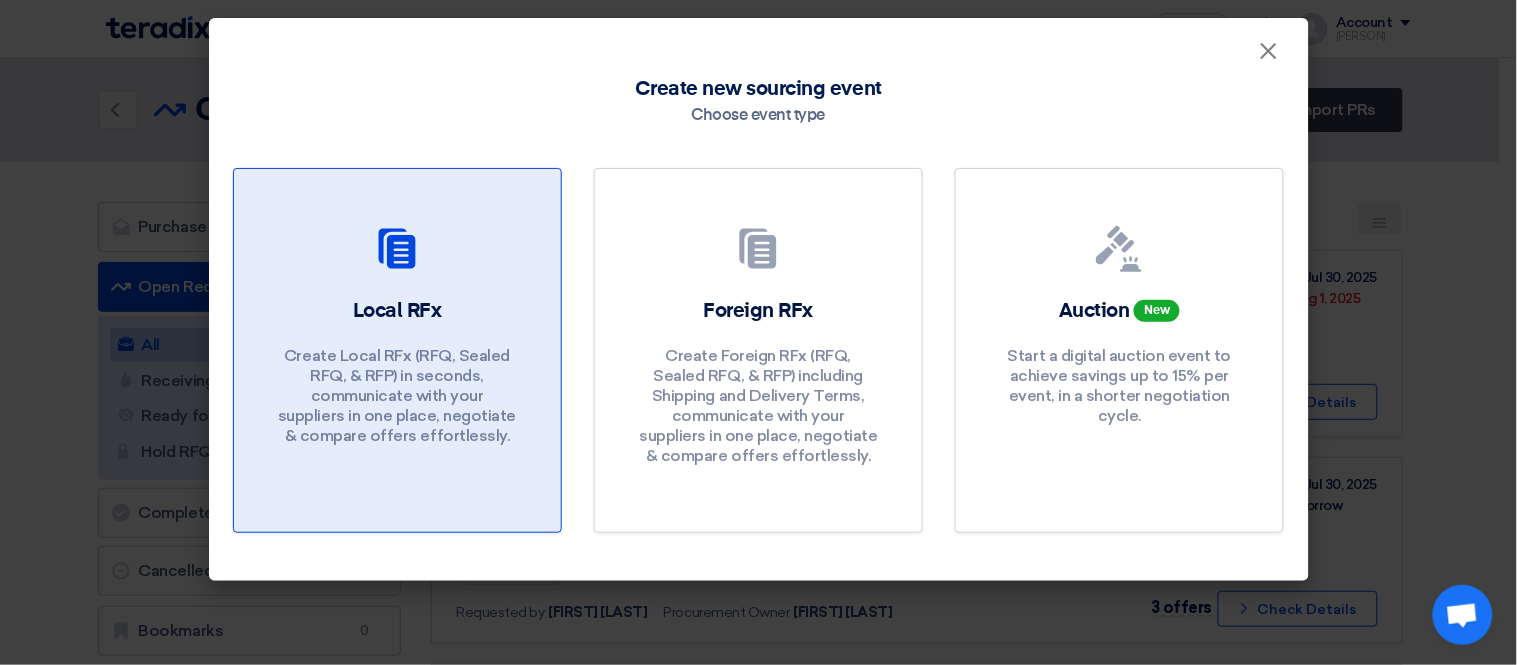 click on "Local RFx
Create Local RFx (RFQ, Sealed RFQ, & RFP) in seconds, communicate with your suppliers in one place, negotiate & compare offers effortlessly." 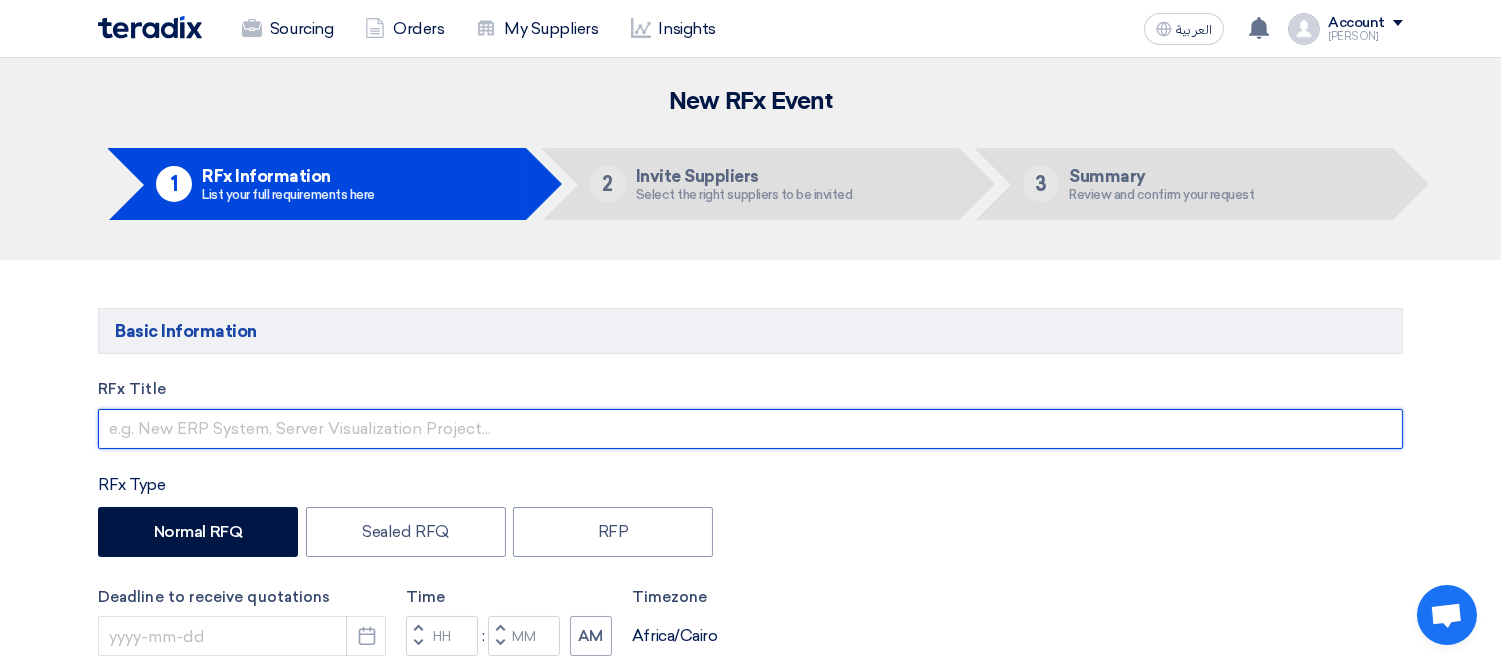 click at bounding box center (750, 429) 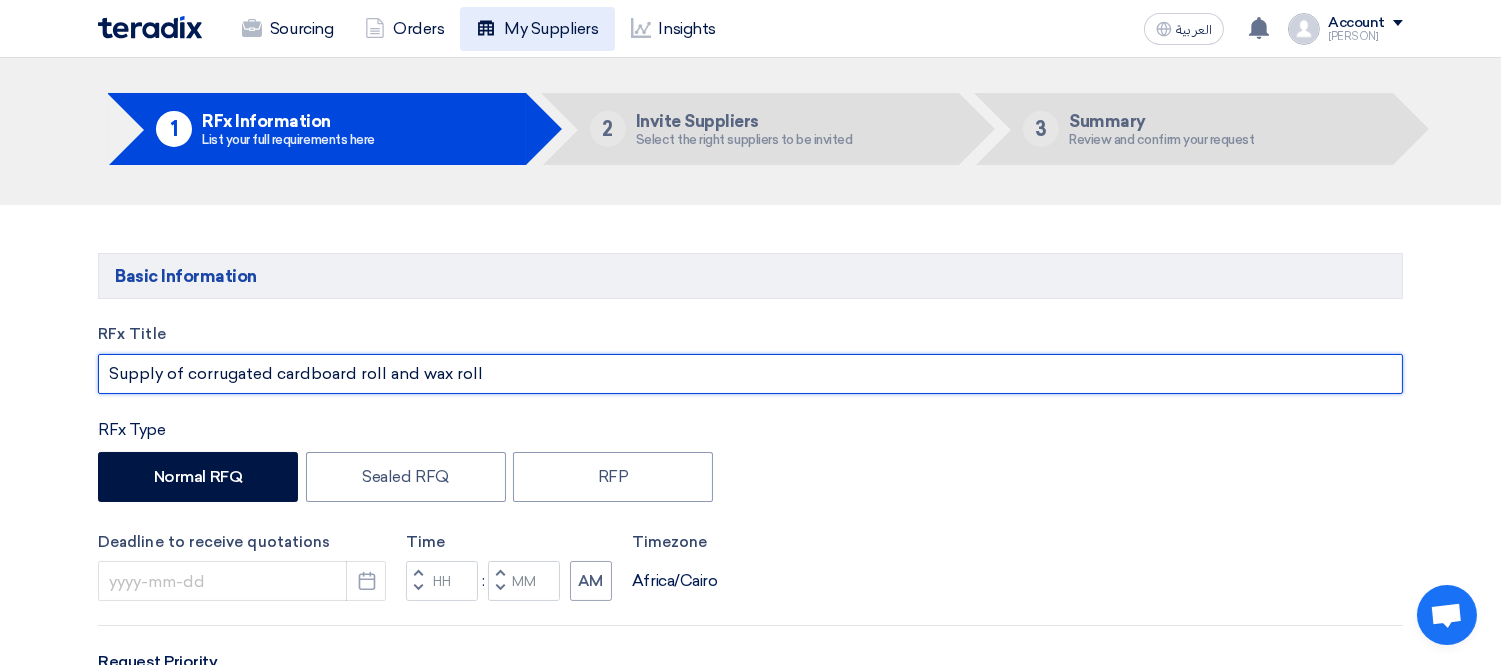 scroll, scrollTop: 111, scrollLeft: 0, axis: vertical 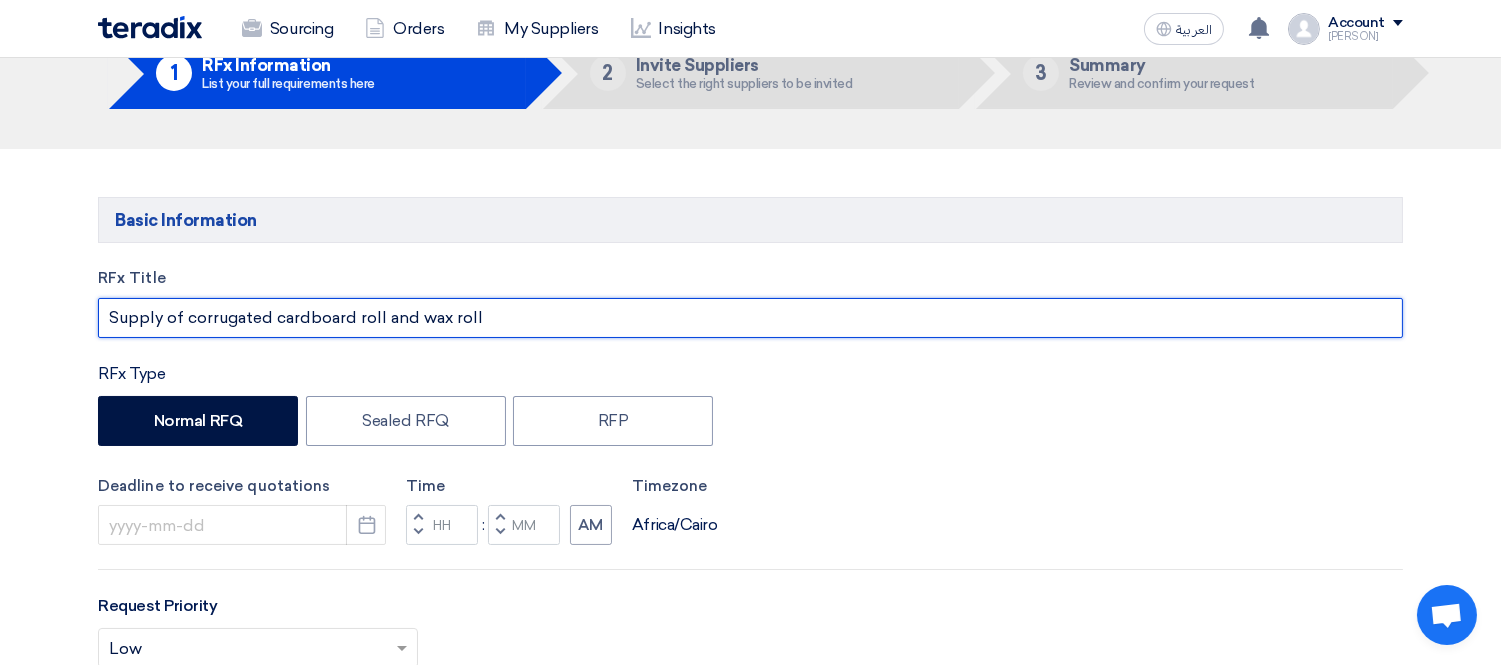 drag, startPoint x: 504, startPoint y: 324, endPoint x: 67, endPoint y: 312, distance: 437.16473 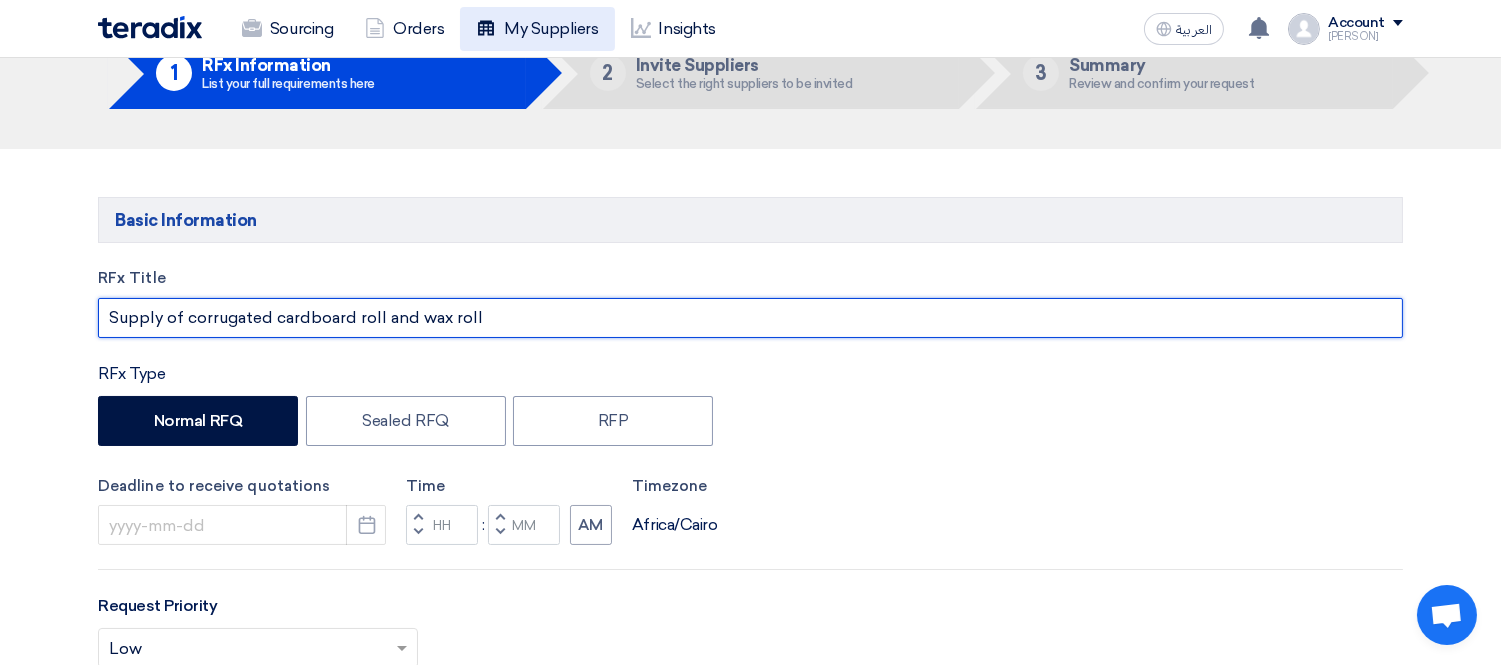 type on "Supply of corrugated cardboard roll and wax roll" 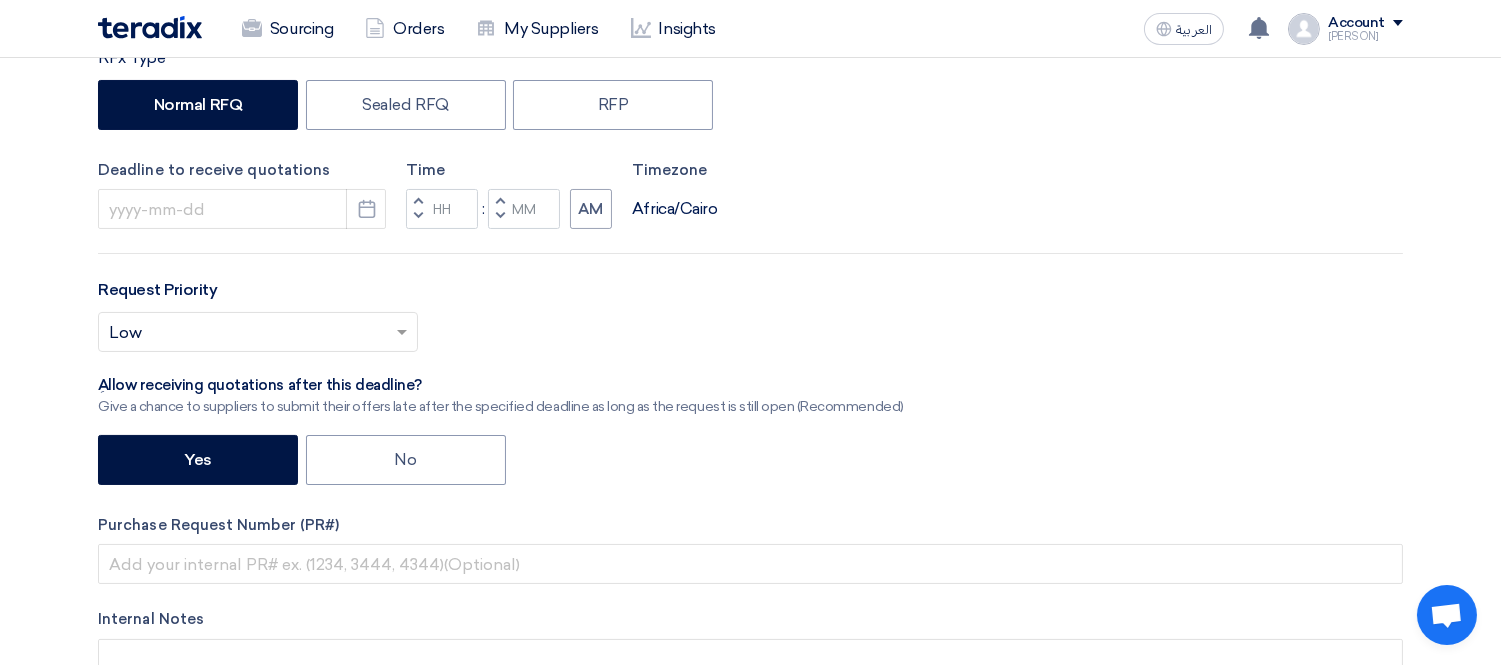 scroll, scrollTop: 555, scrollLeft: 0, axis: vertical 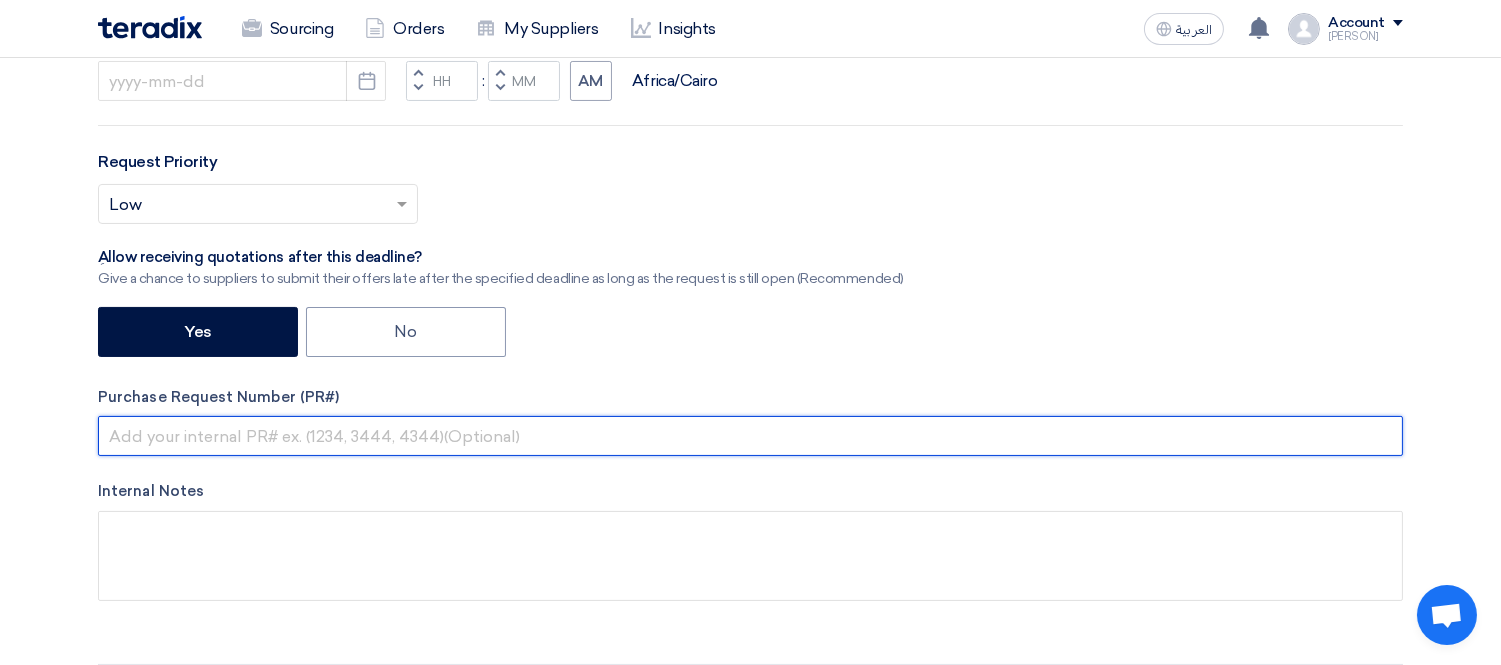 click at bounding box center [750, 436] 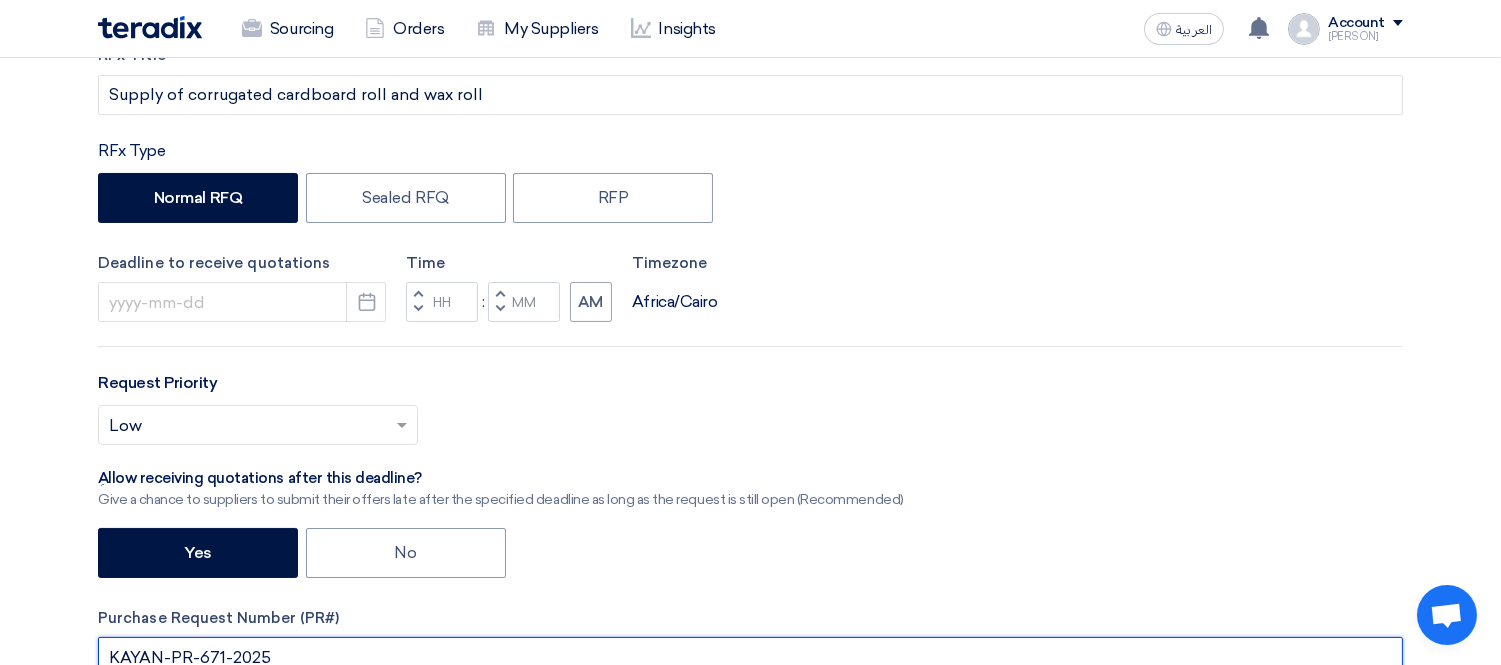 scroll, scrollTop: 333, scrollLeft: 0, axis: vertical 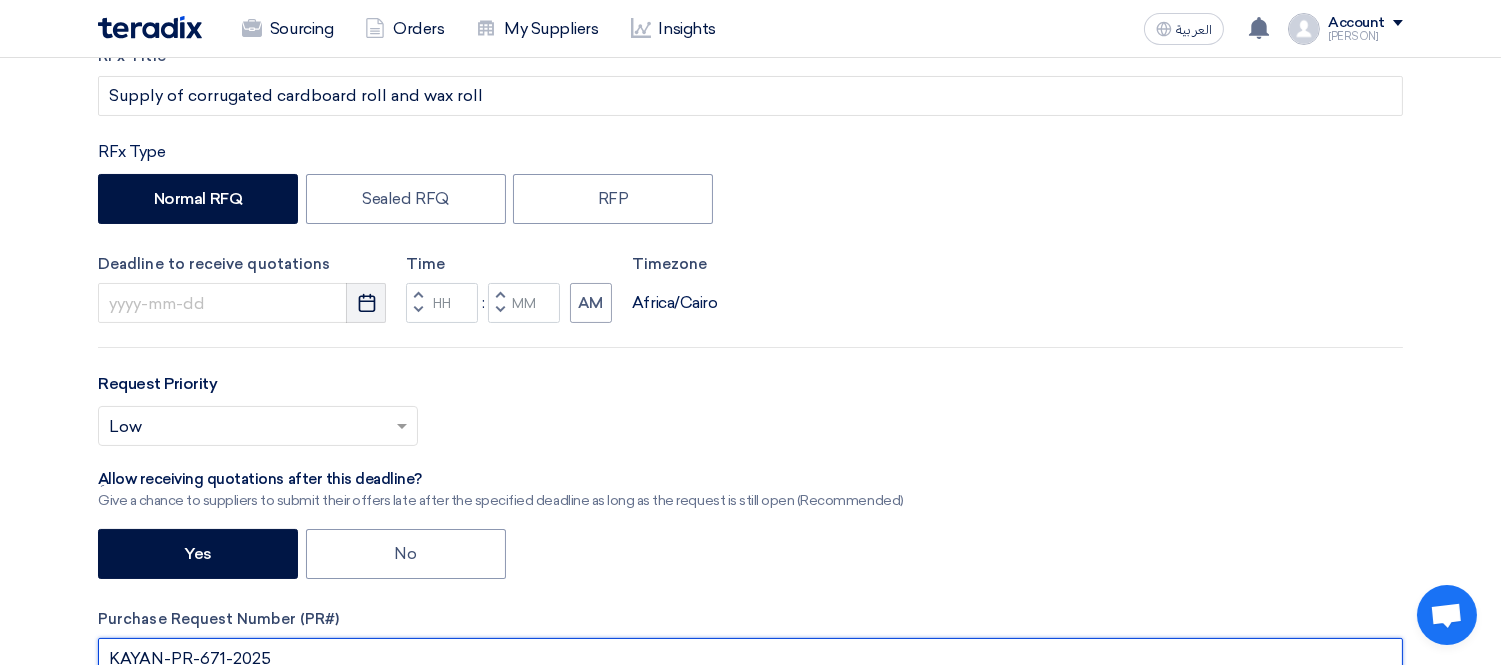 type on "KAYAN-PR-671-2025" 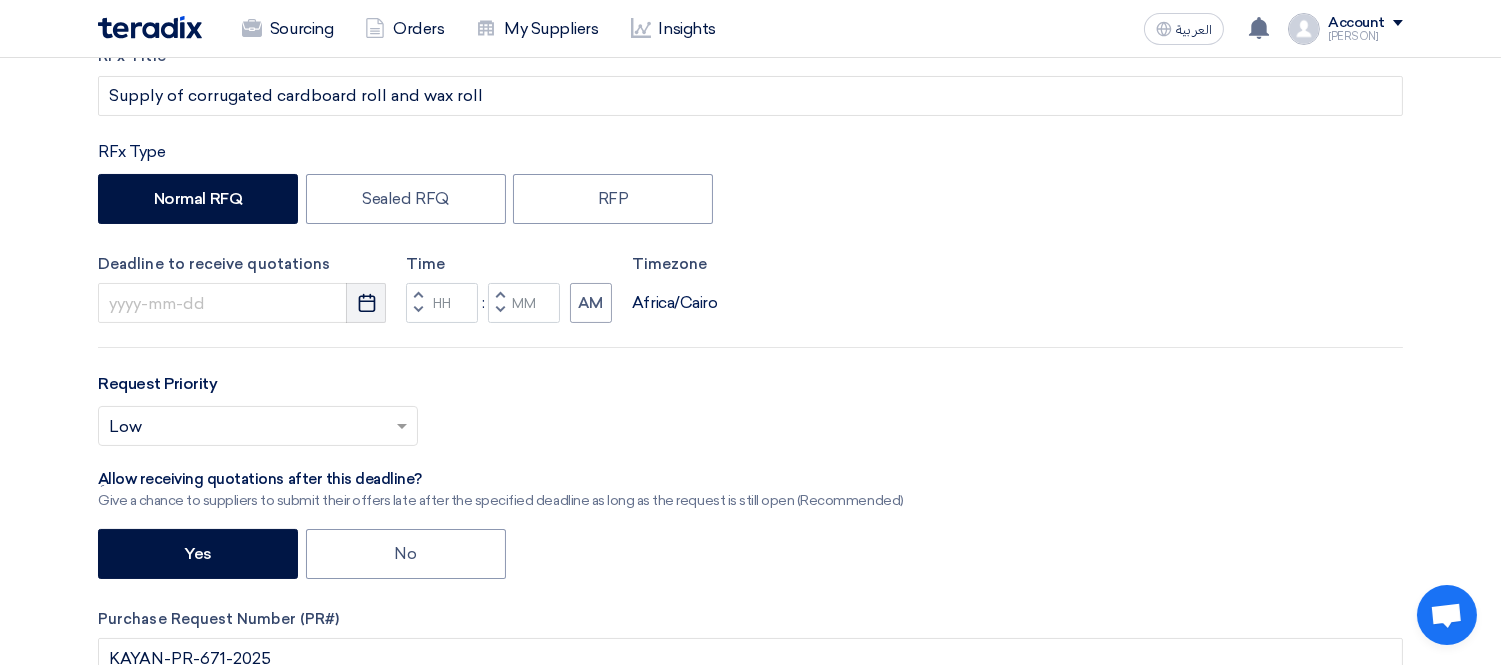 click on "Pick a date" 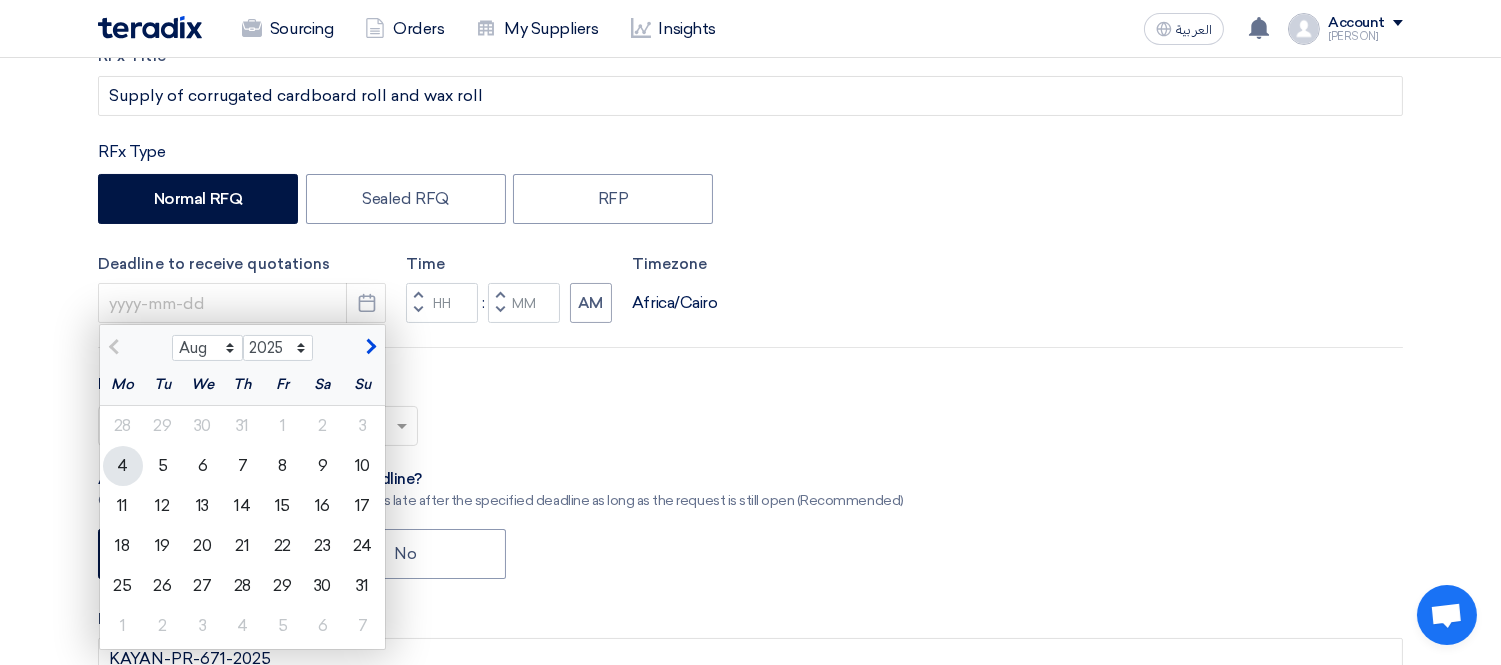 click on "4" 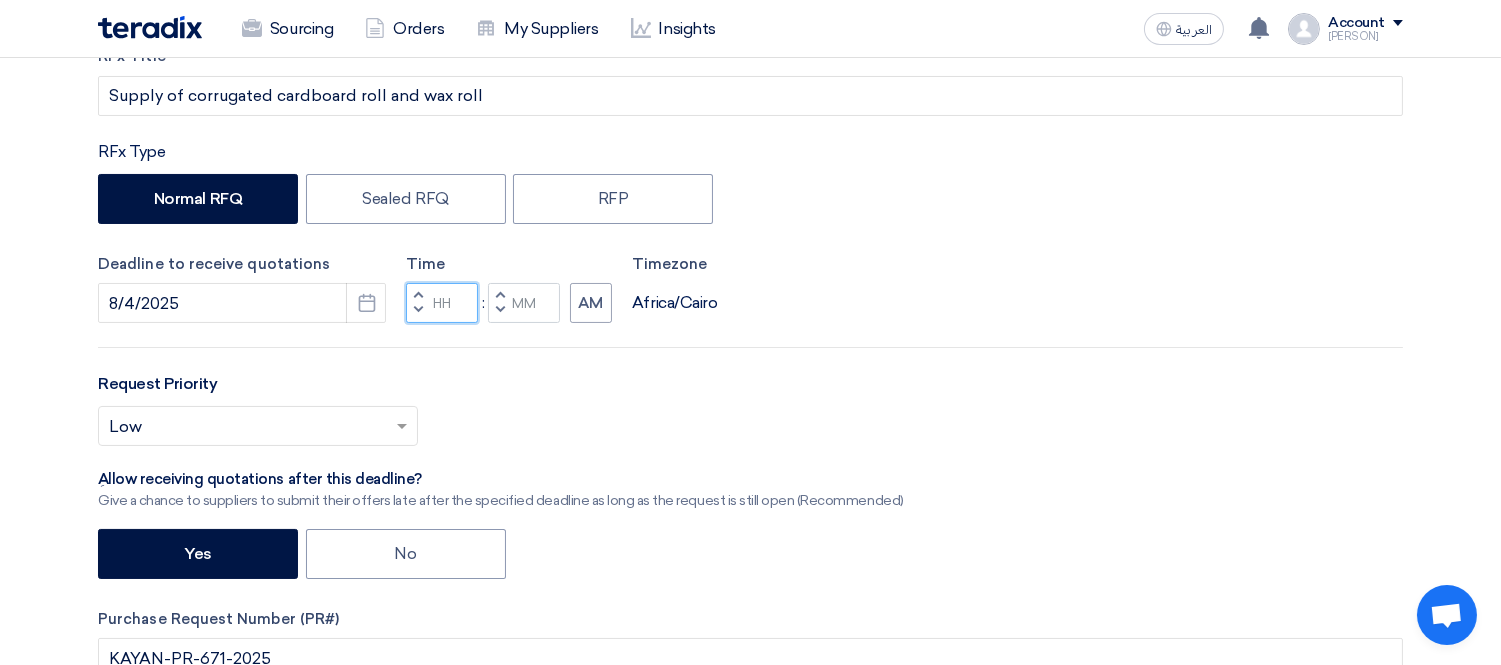 click 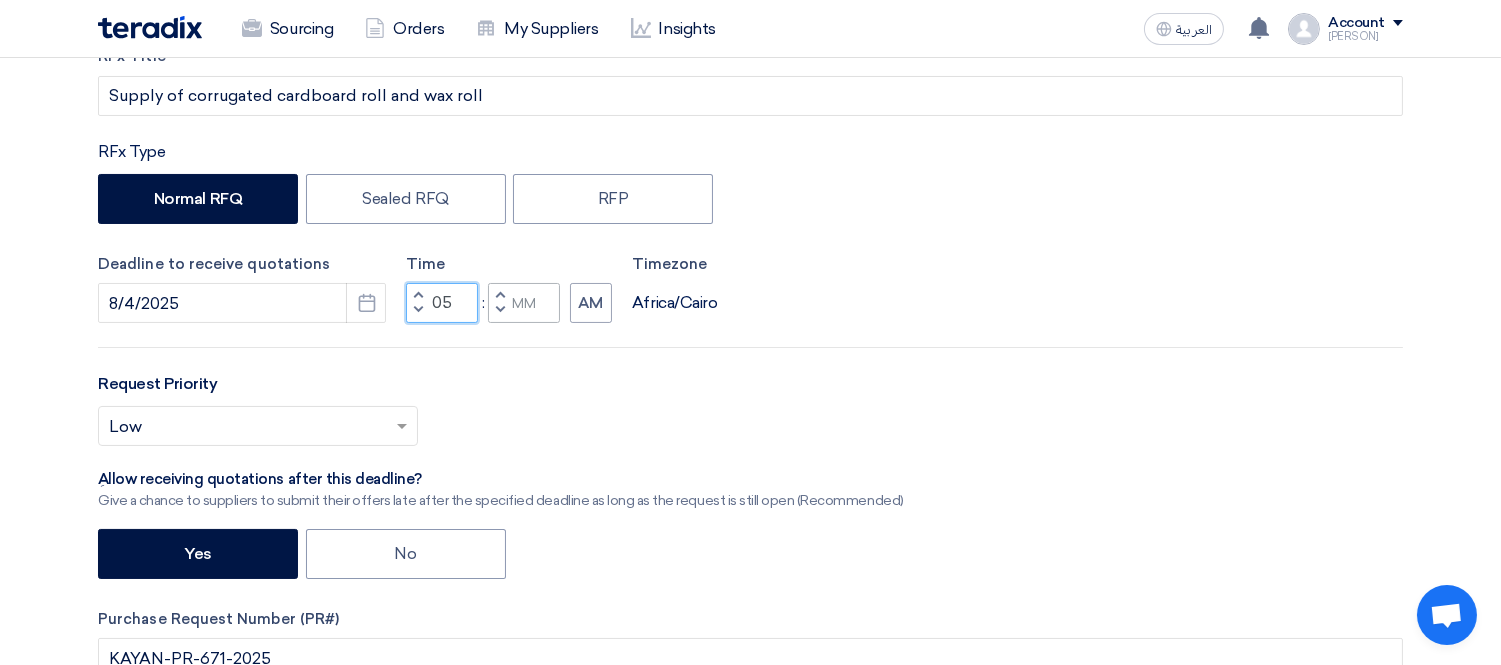 type on "05" 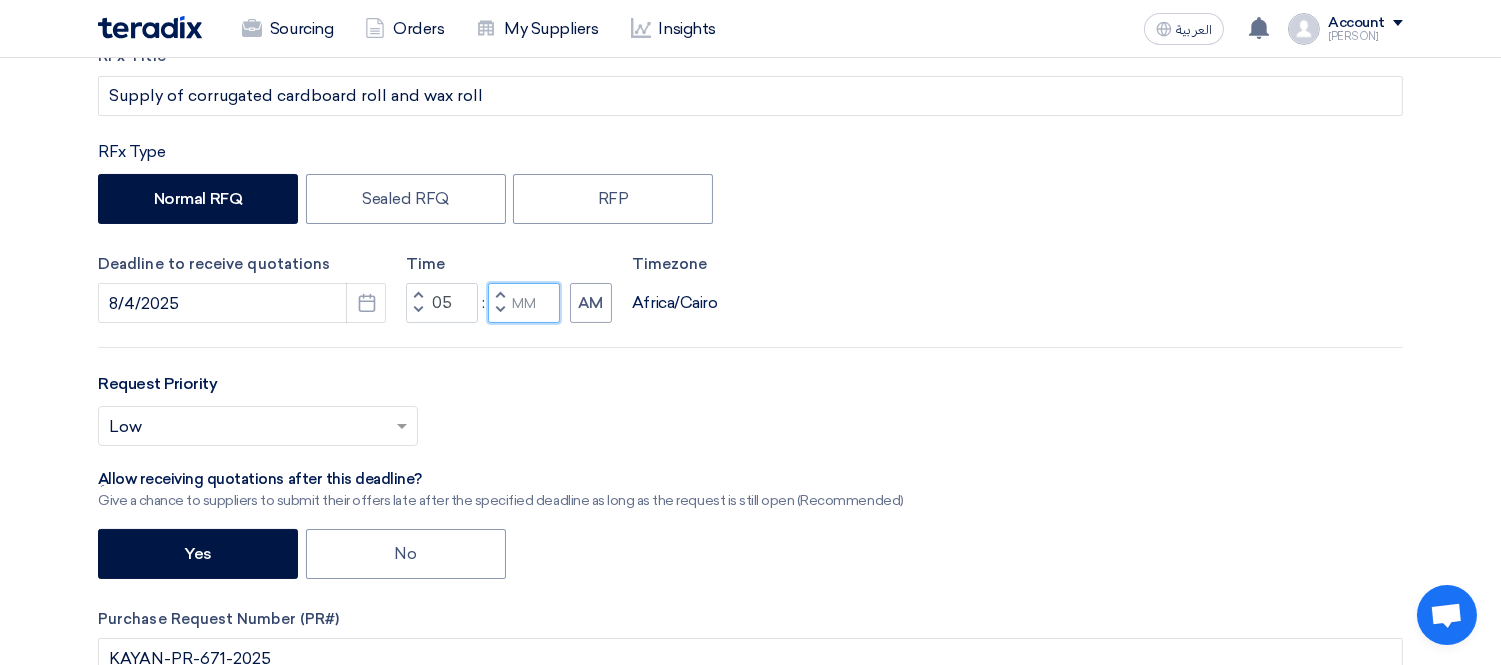 click 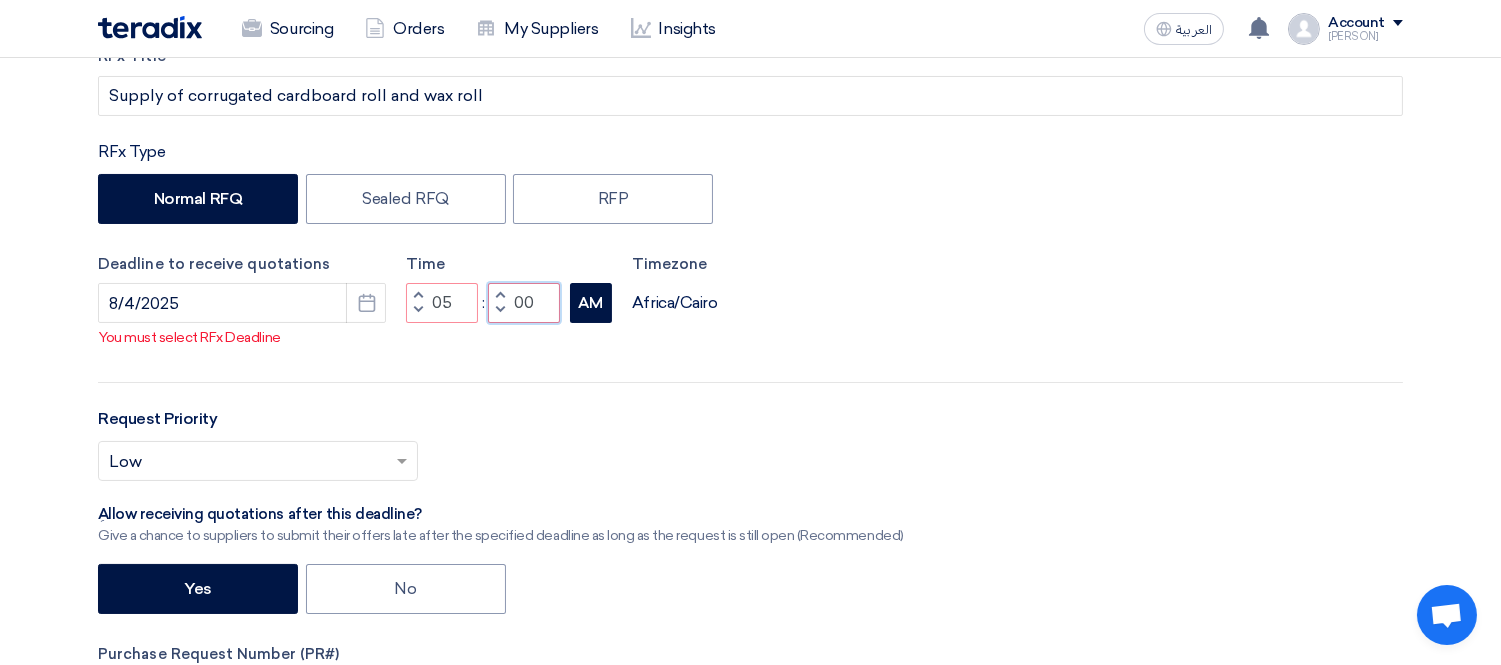 type on "00" 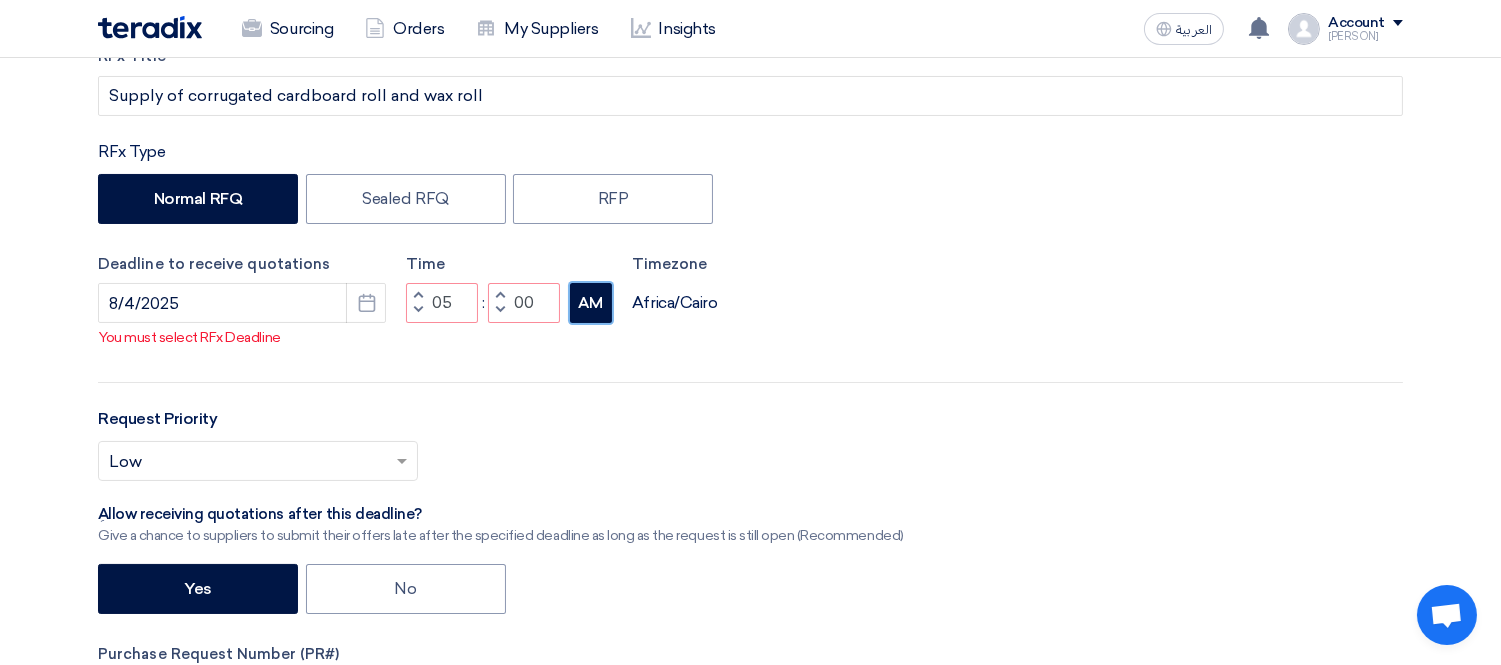 click on "AM" 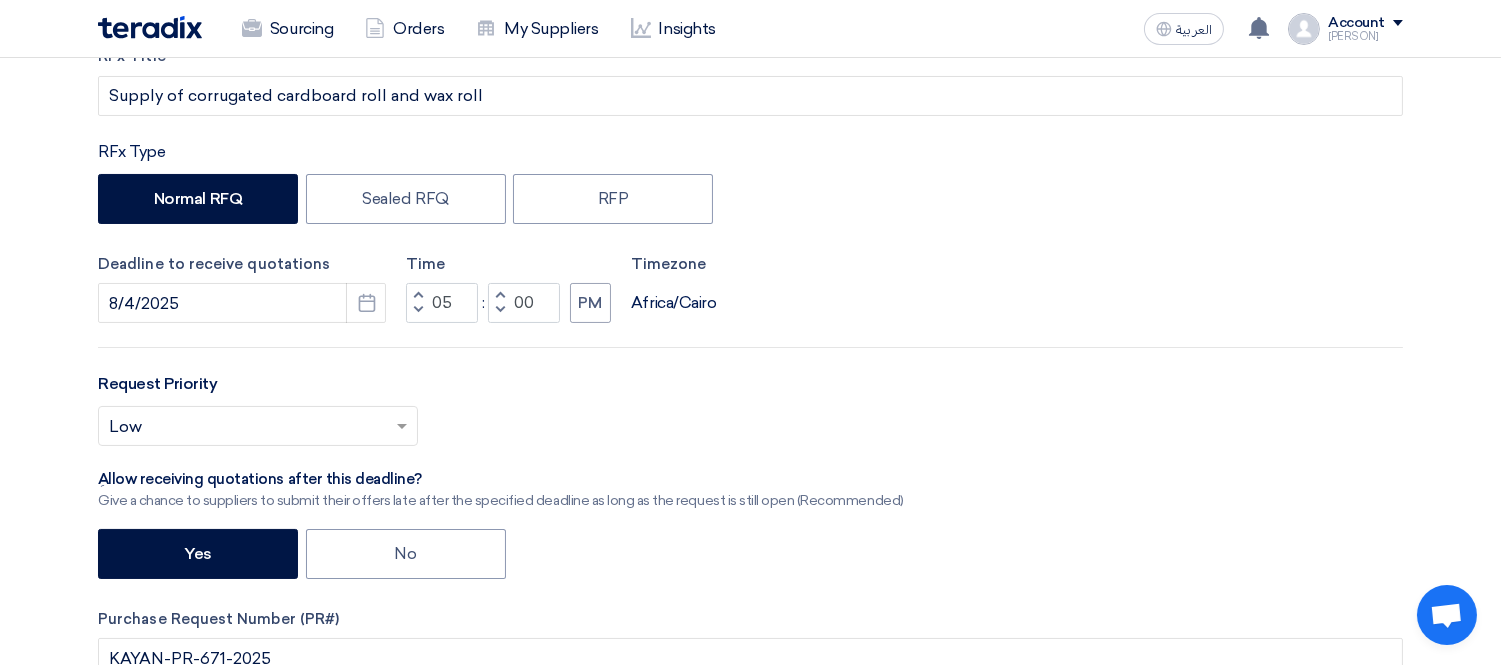 click 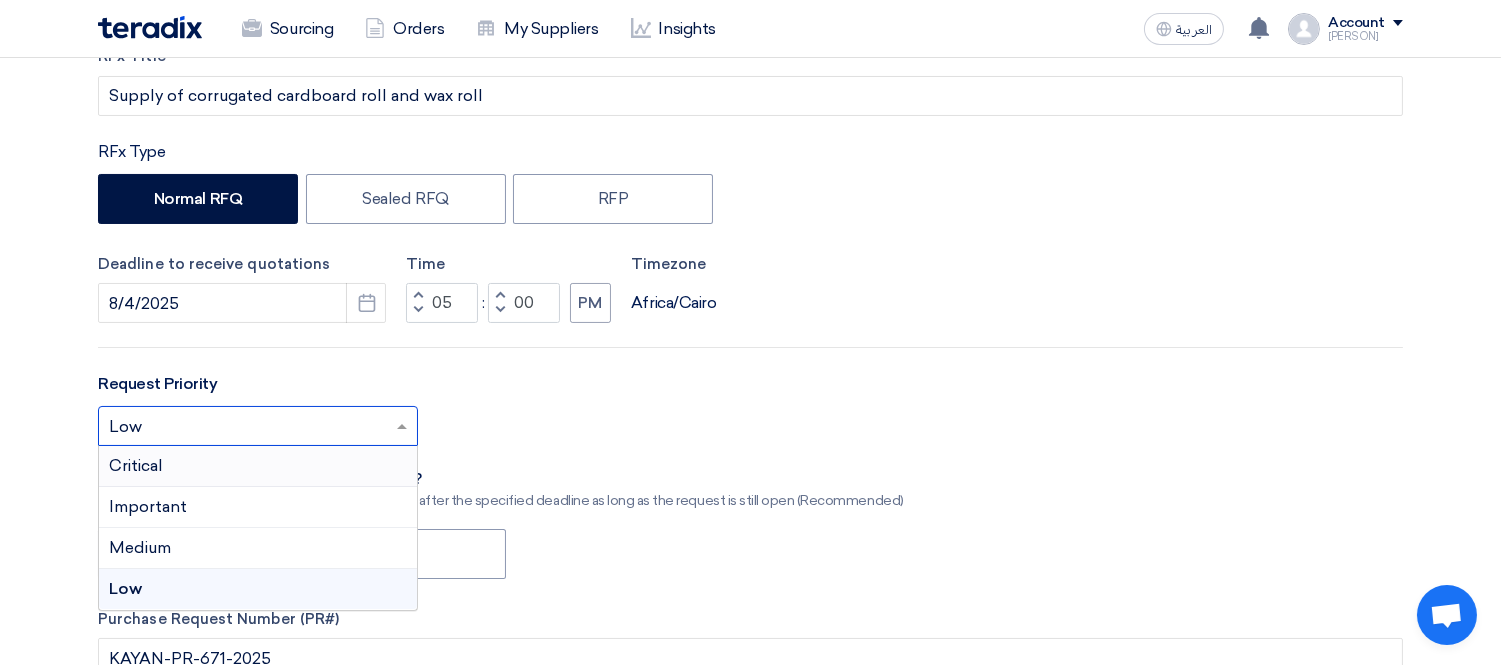 click on "Critical" at bounding box center [258, 466] 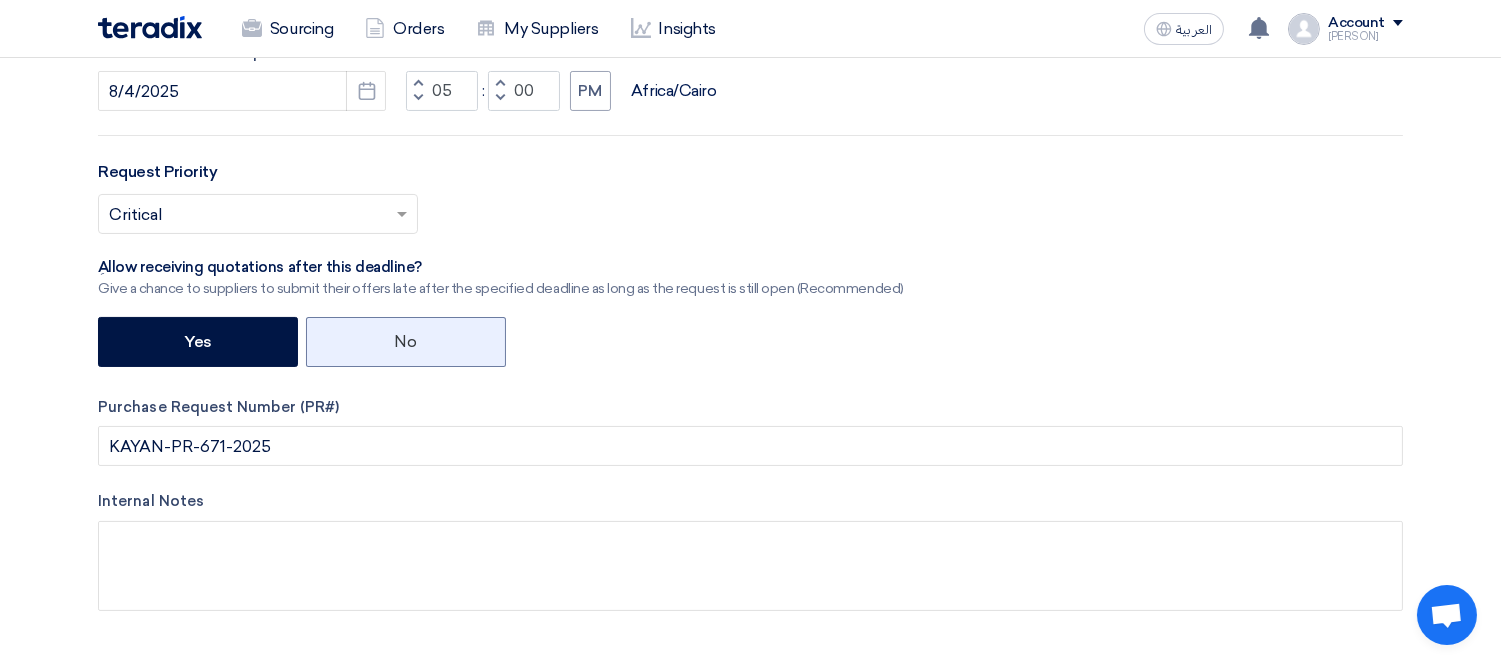 scroll, scrollTop: 555, scrollLeft: 0, axis: vertical 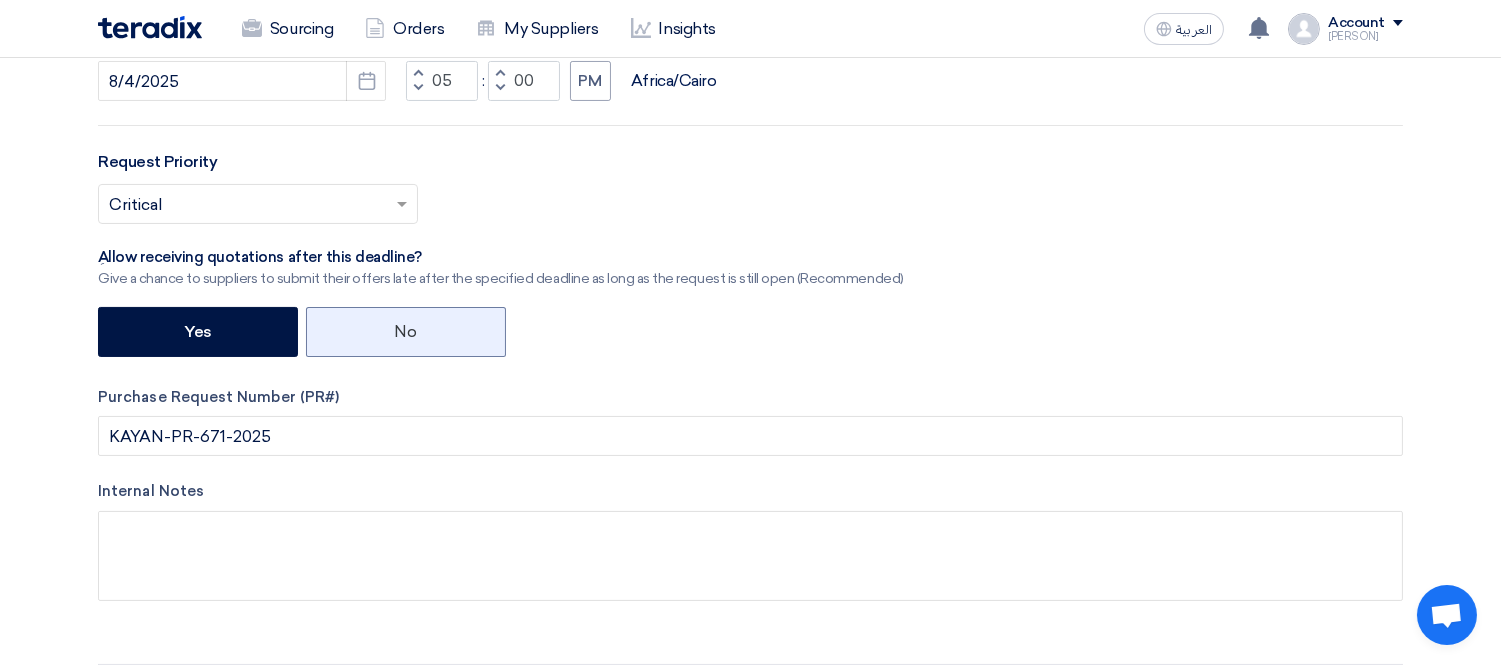 click on "No" 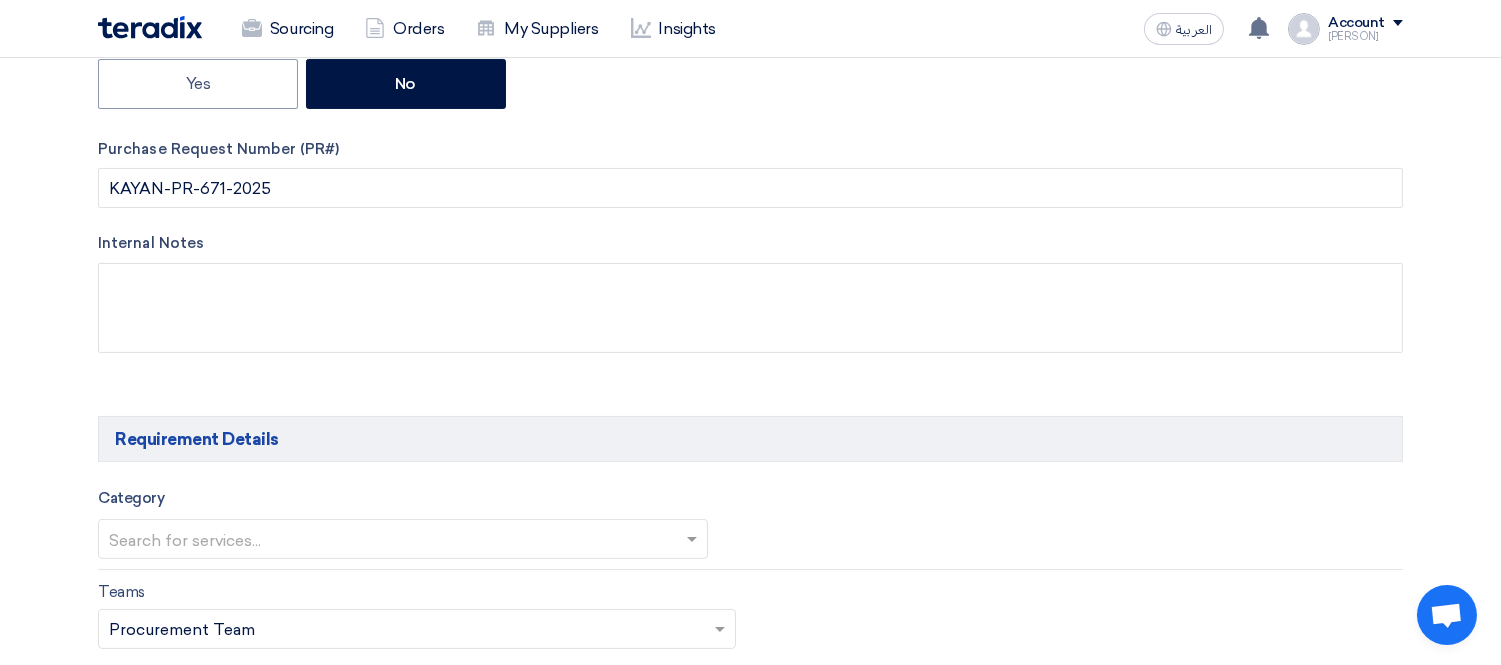 scroll, scrollTop: 888, scrollLeft: 0, axis: vertical 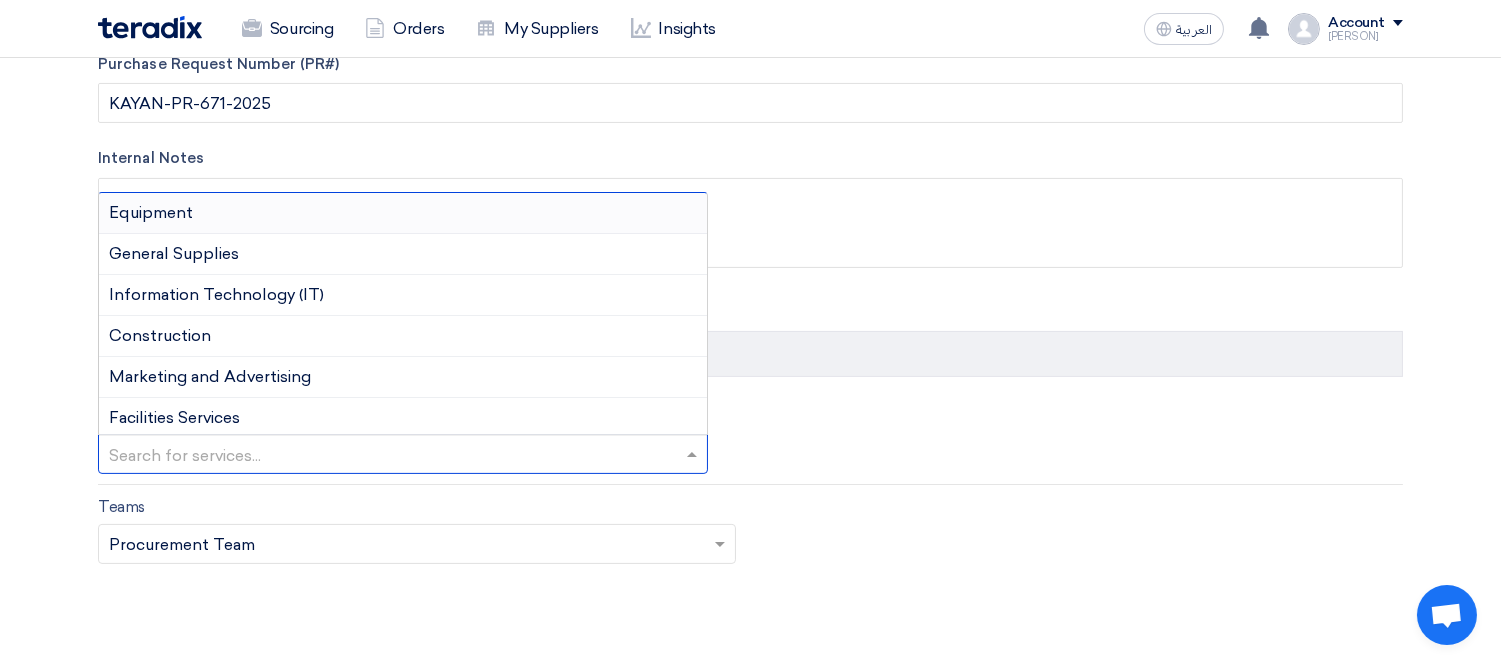 click at bounding box center (393, 456) 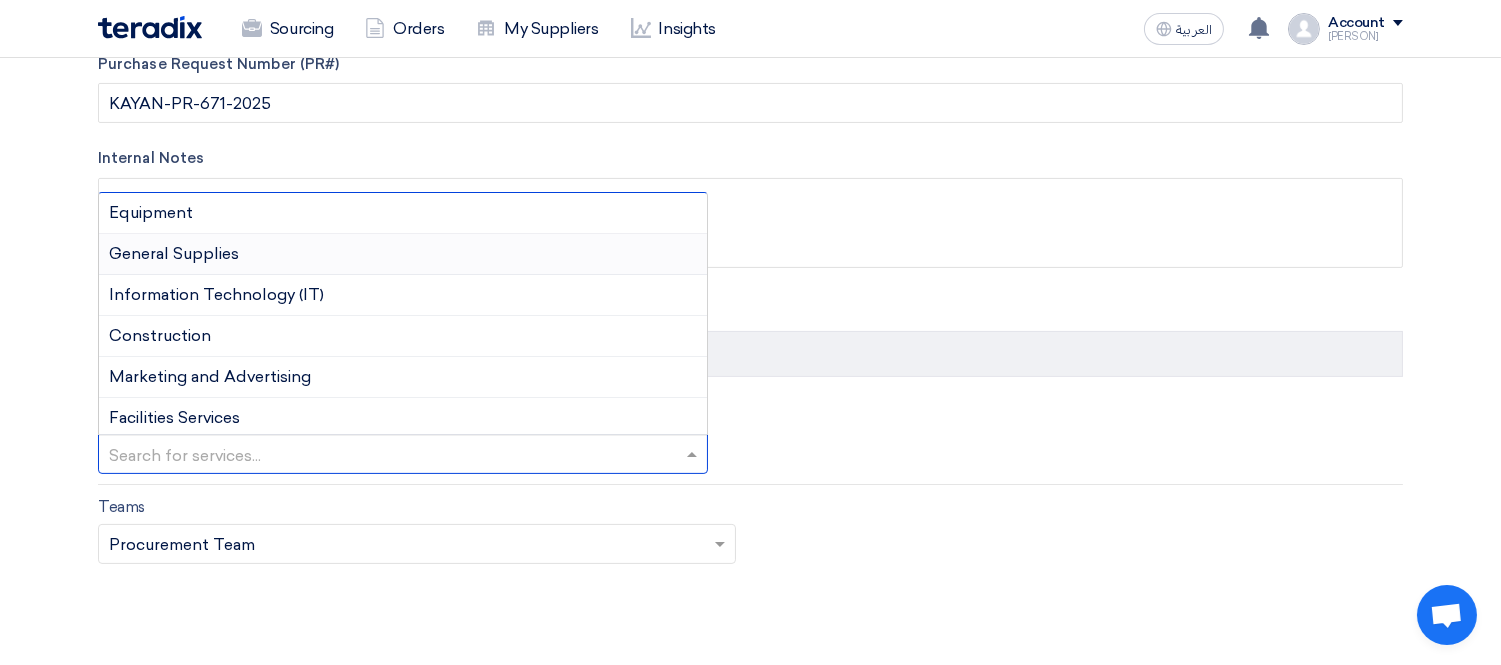 click on "General Supplies" at bounding box center (174, 253) 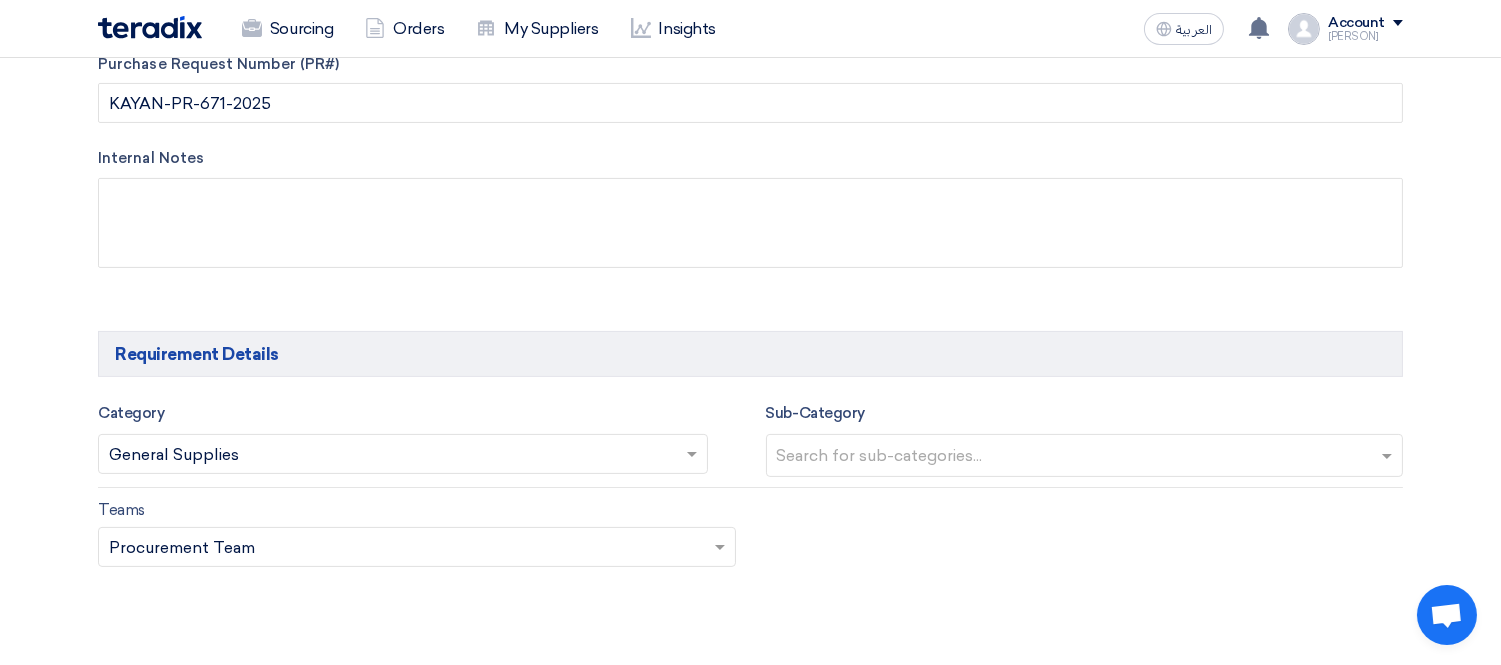 click at bounding box center [1087, 457] 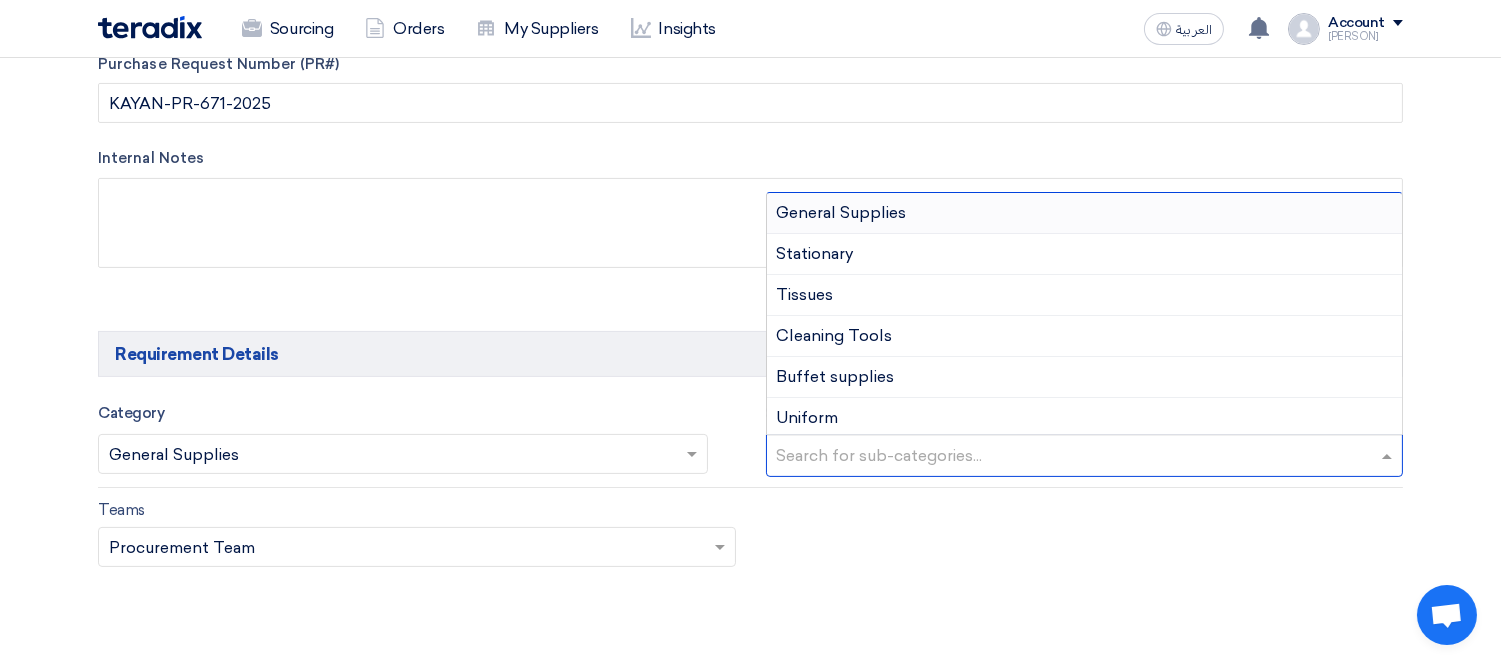 click on "General Supplies" at bounding box center (1085, 213) 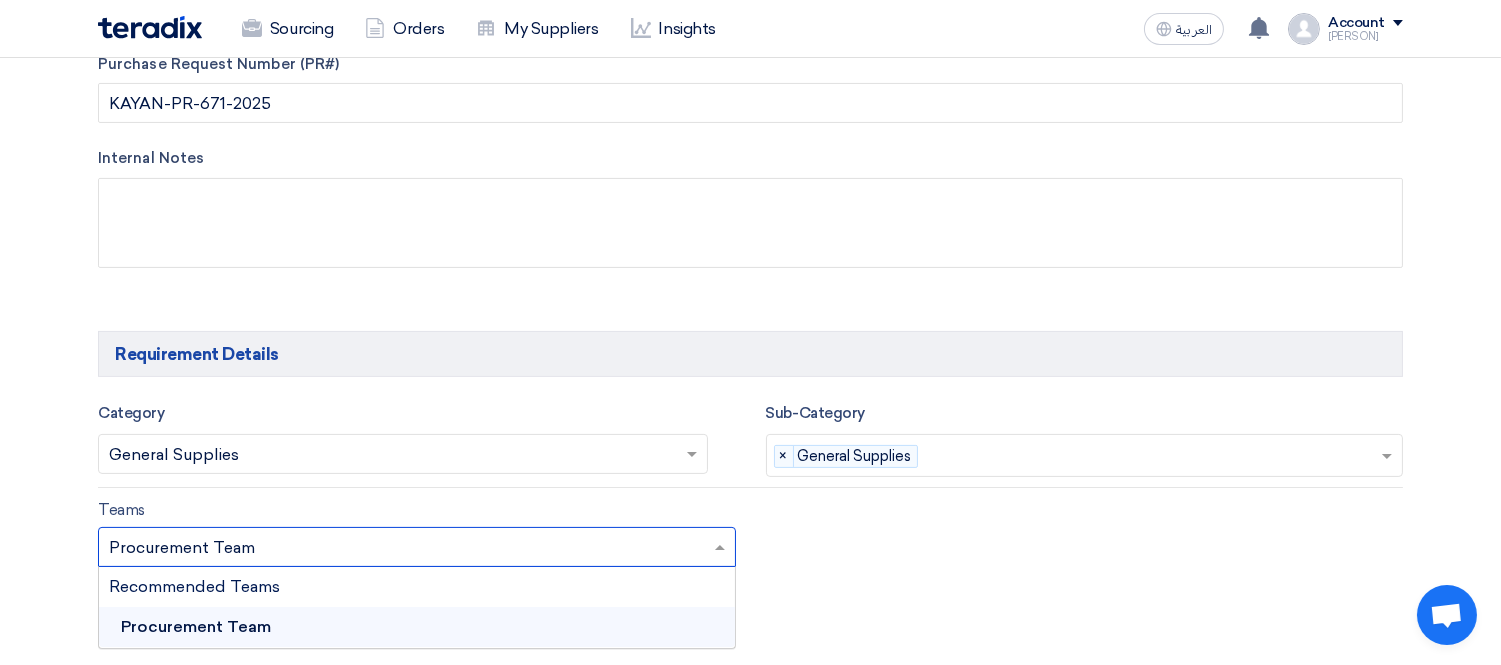 click 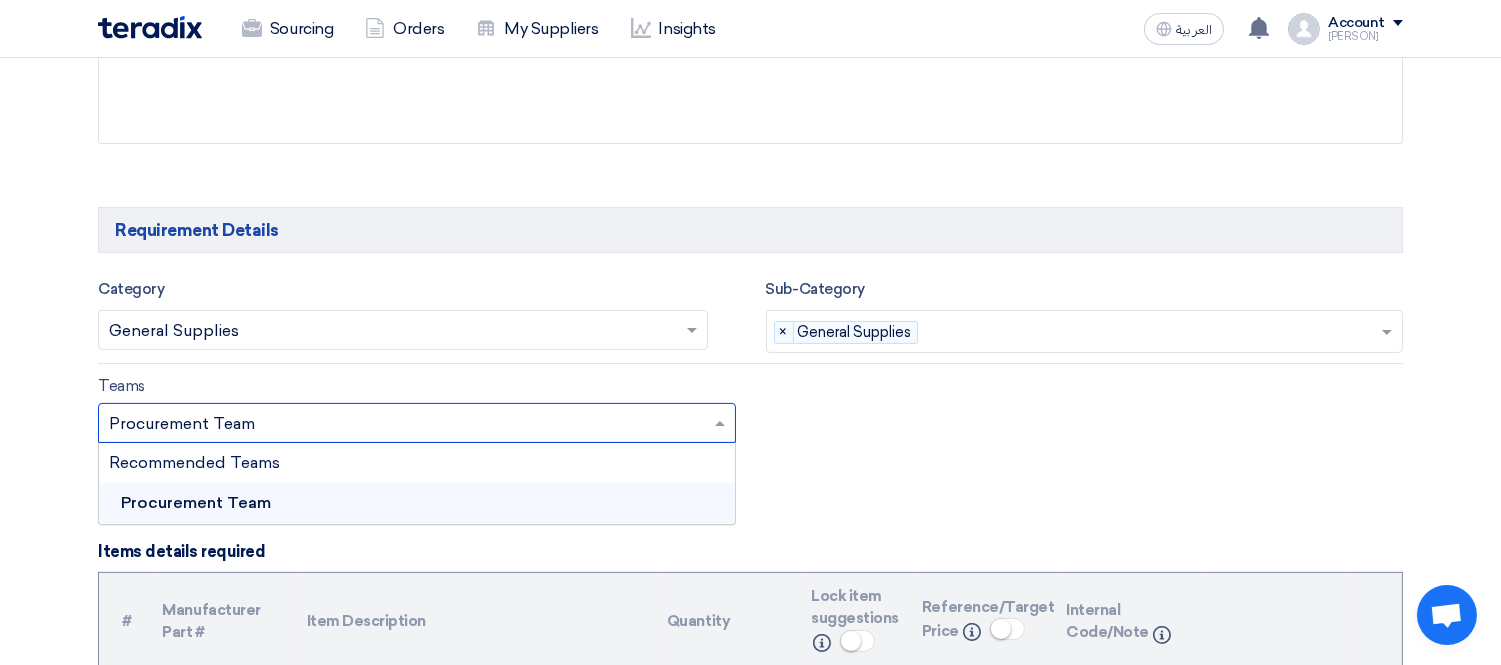 scroll, scrollTop: 1444, scrollLeft: 0, axis: vertical 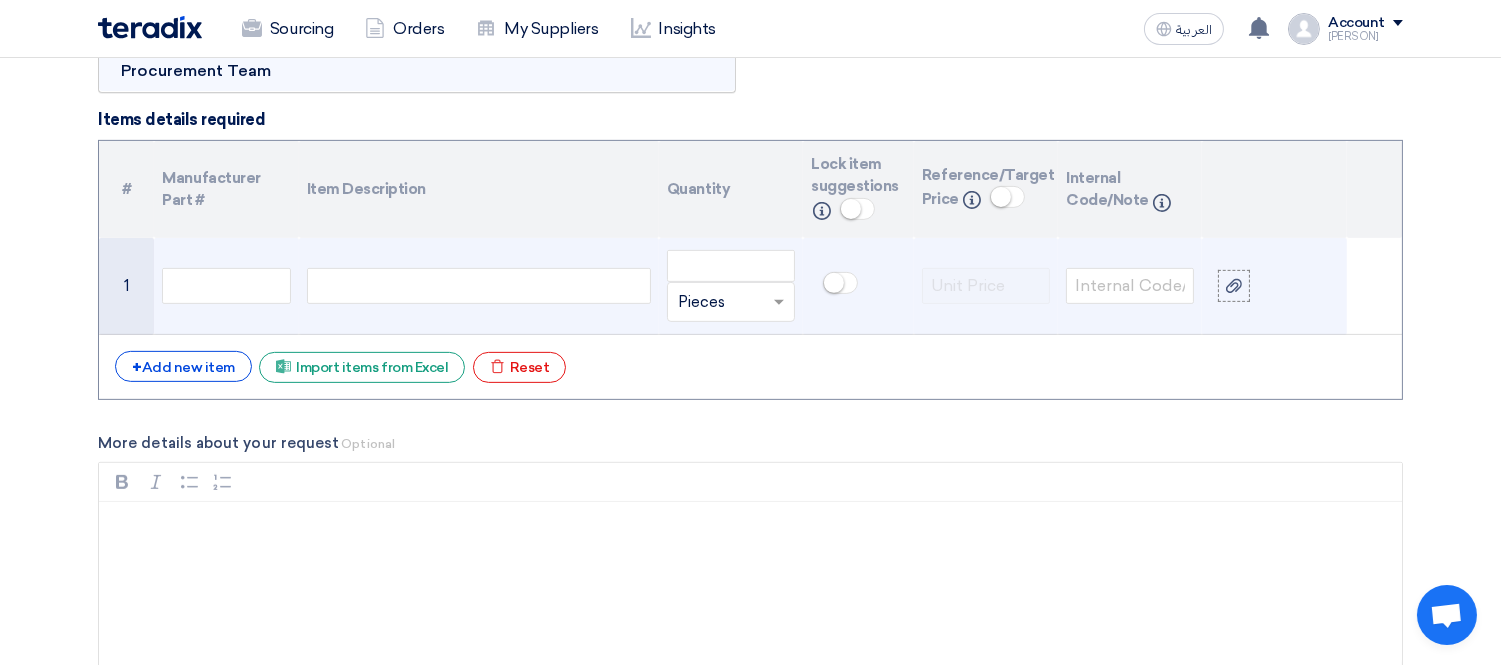 click 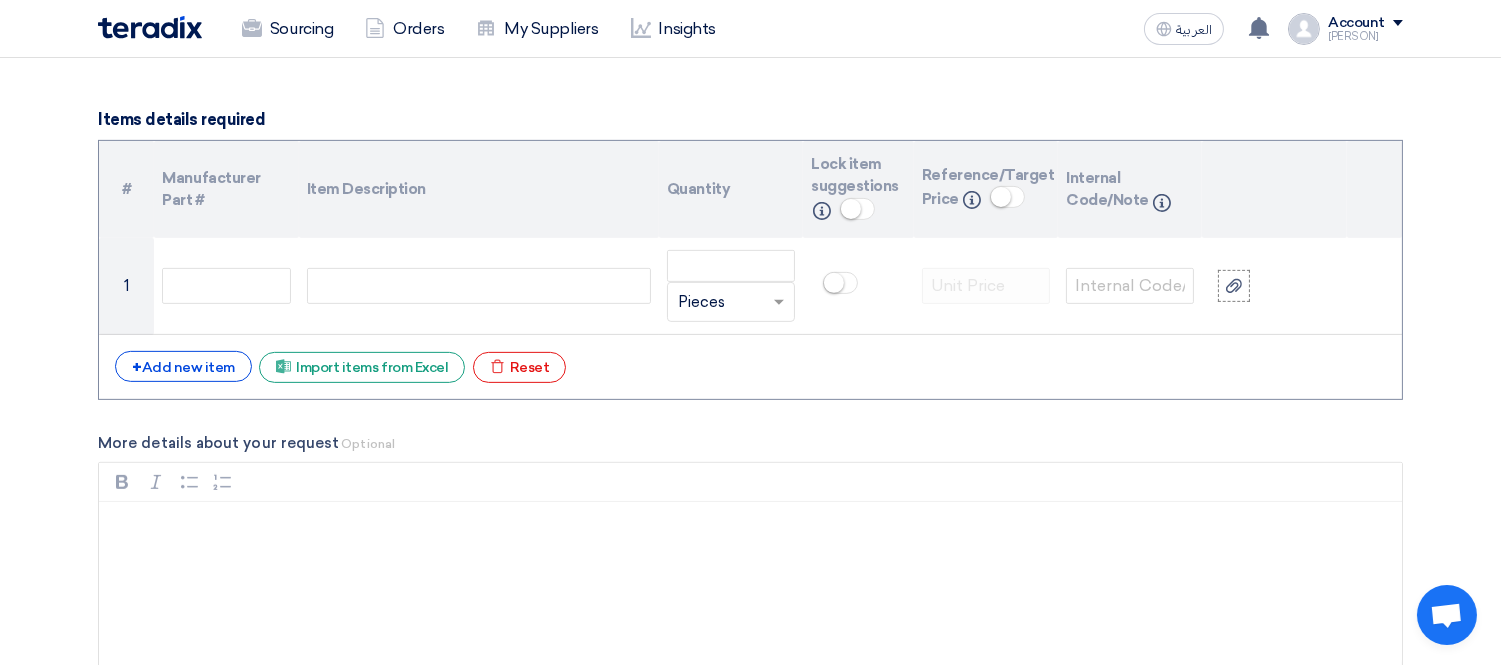 type 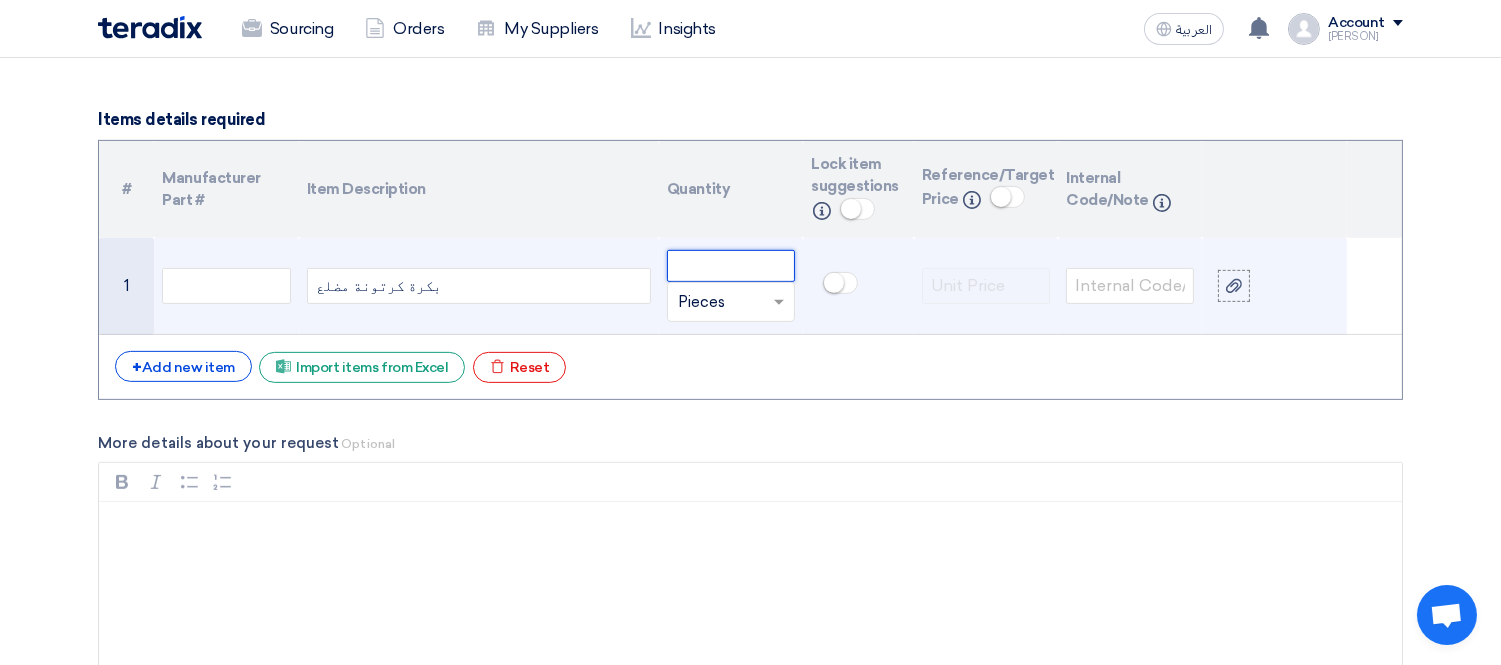 click 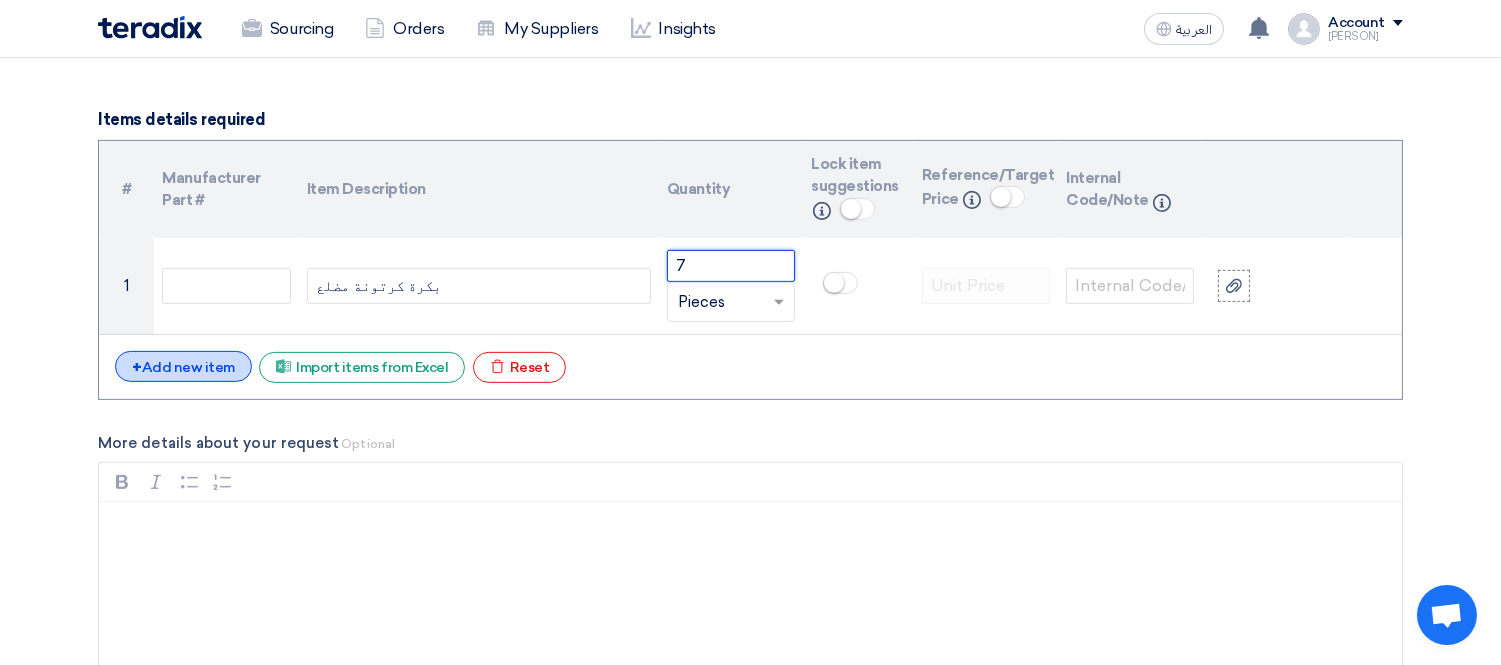 type on "7" 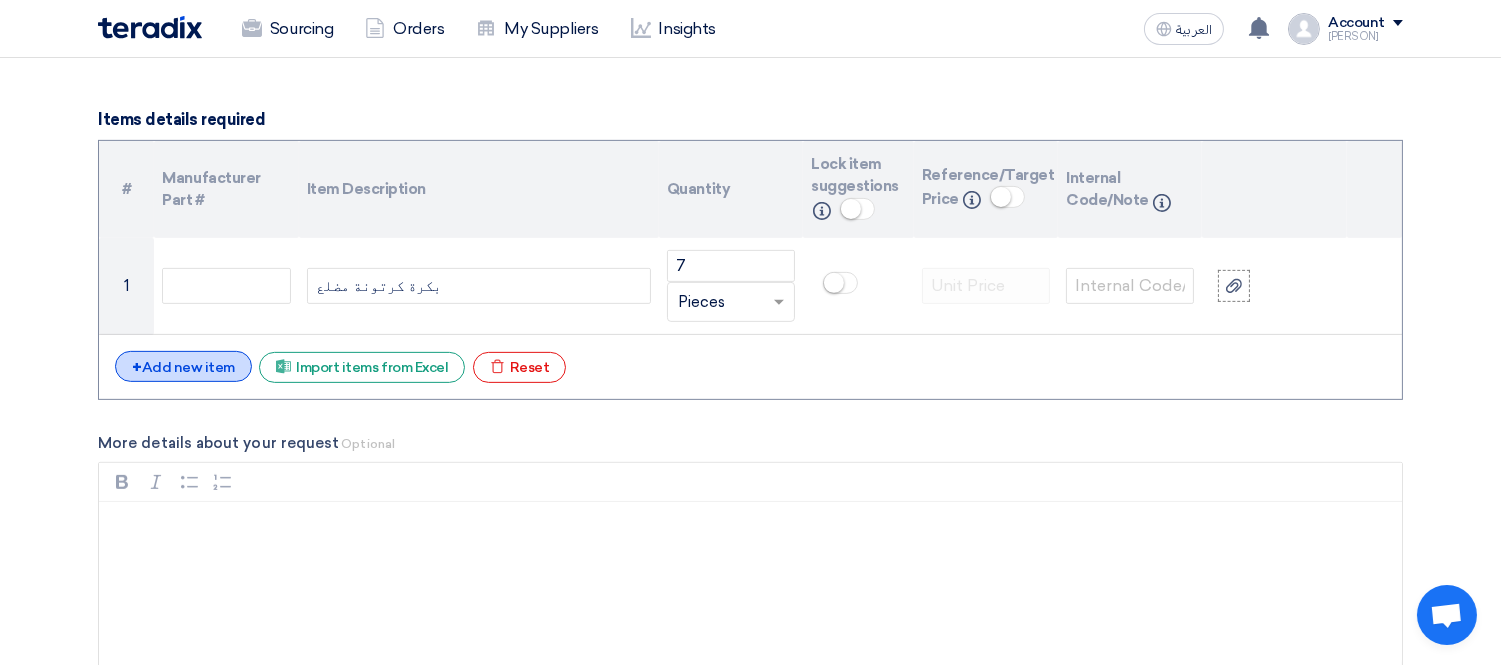 click on "+
Add new item" 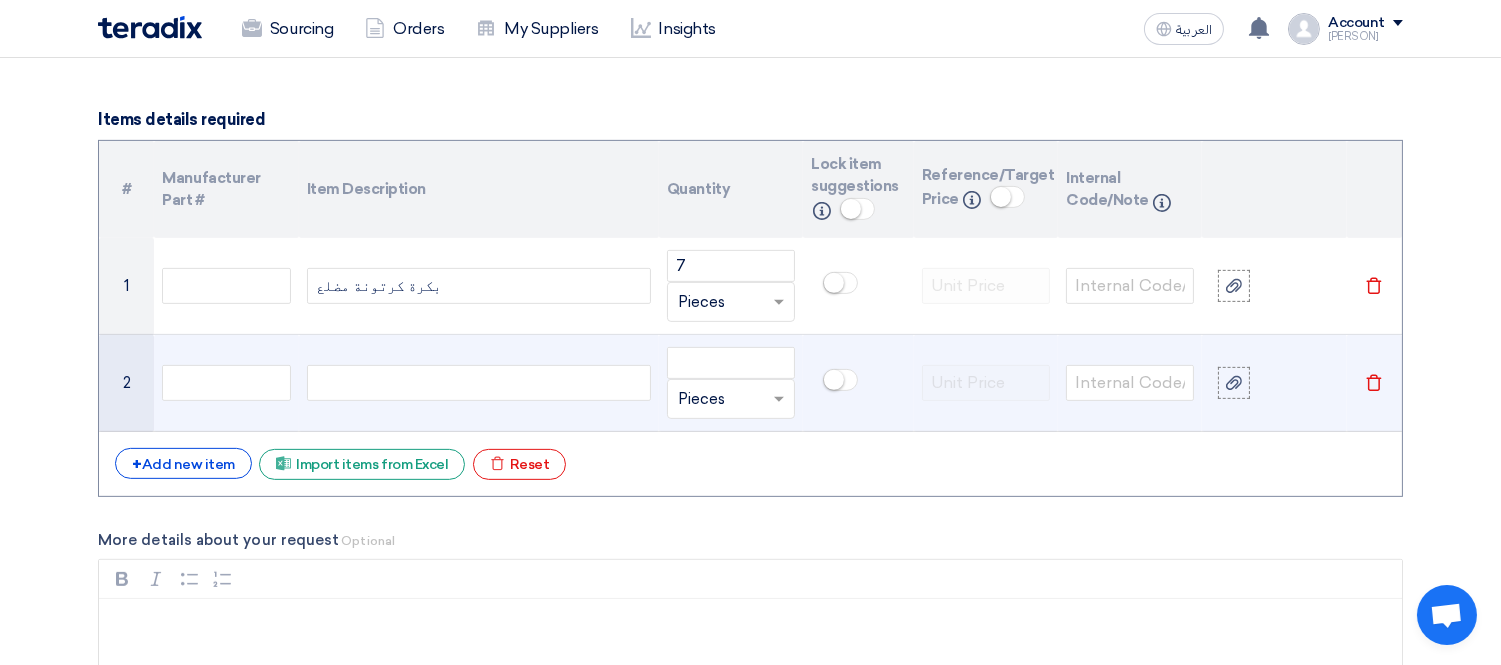 click 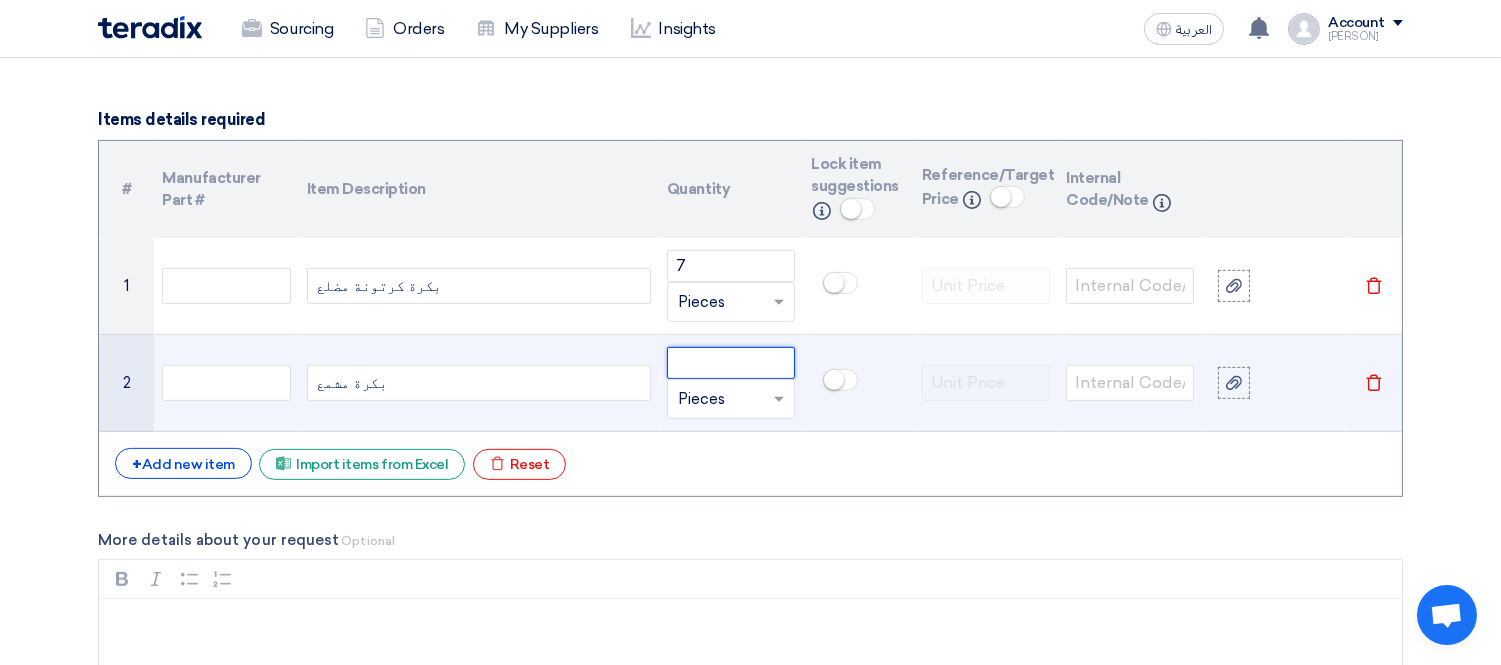 click 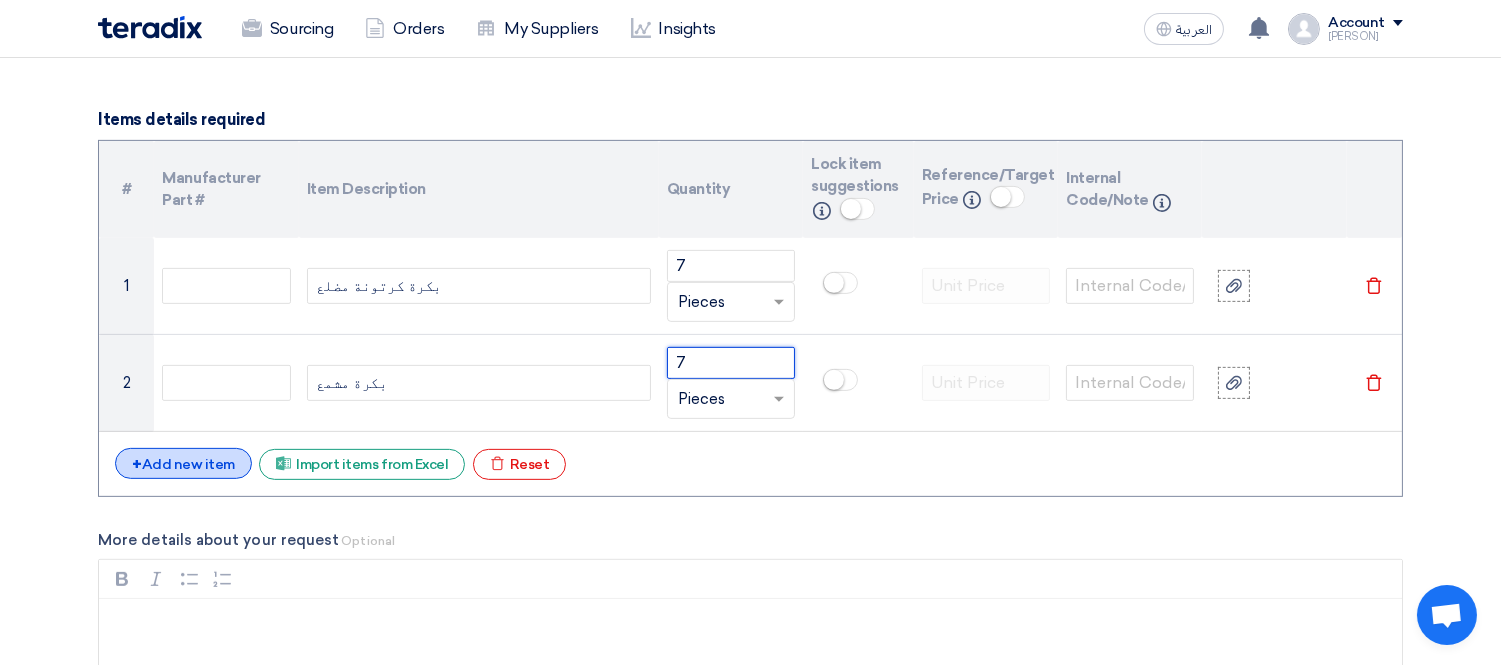type on "7" 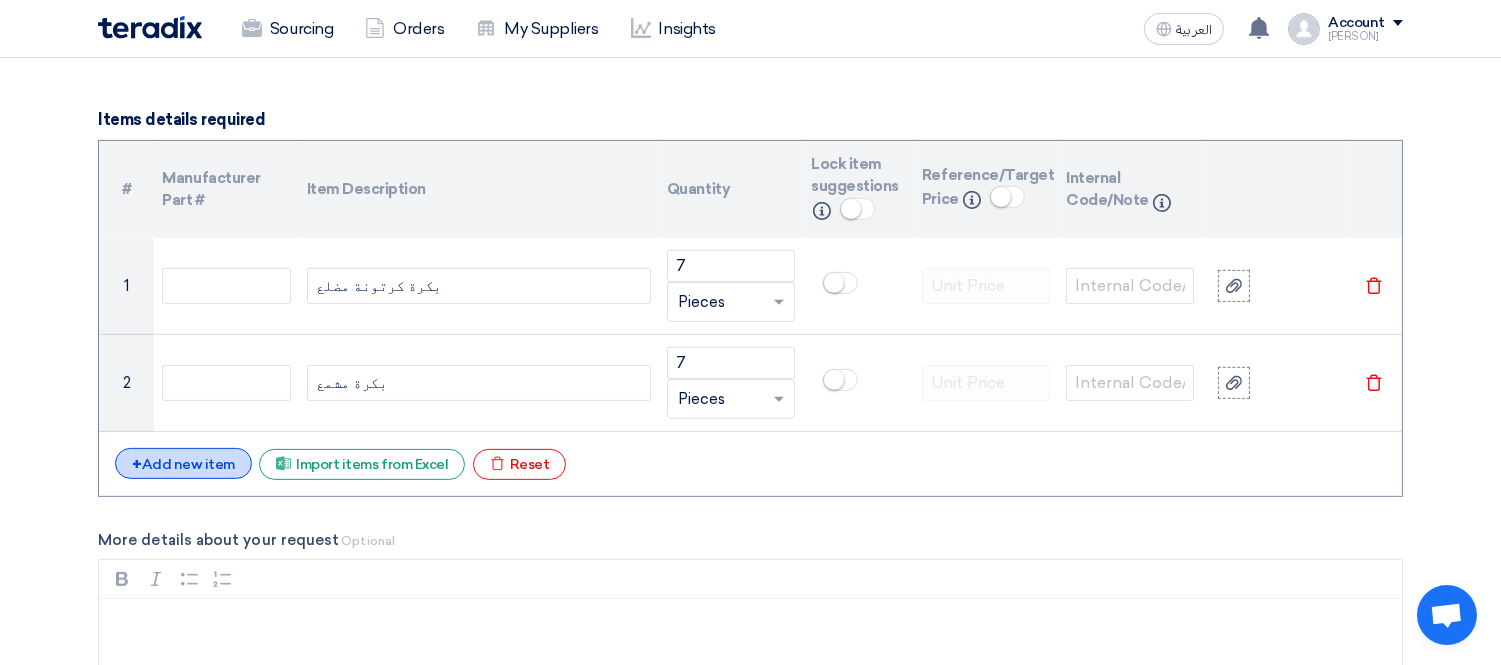 click on "+
Add new item" 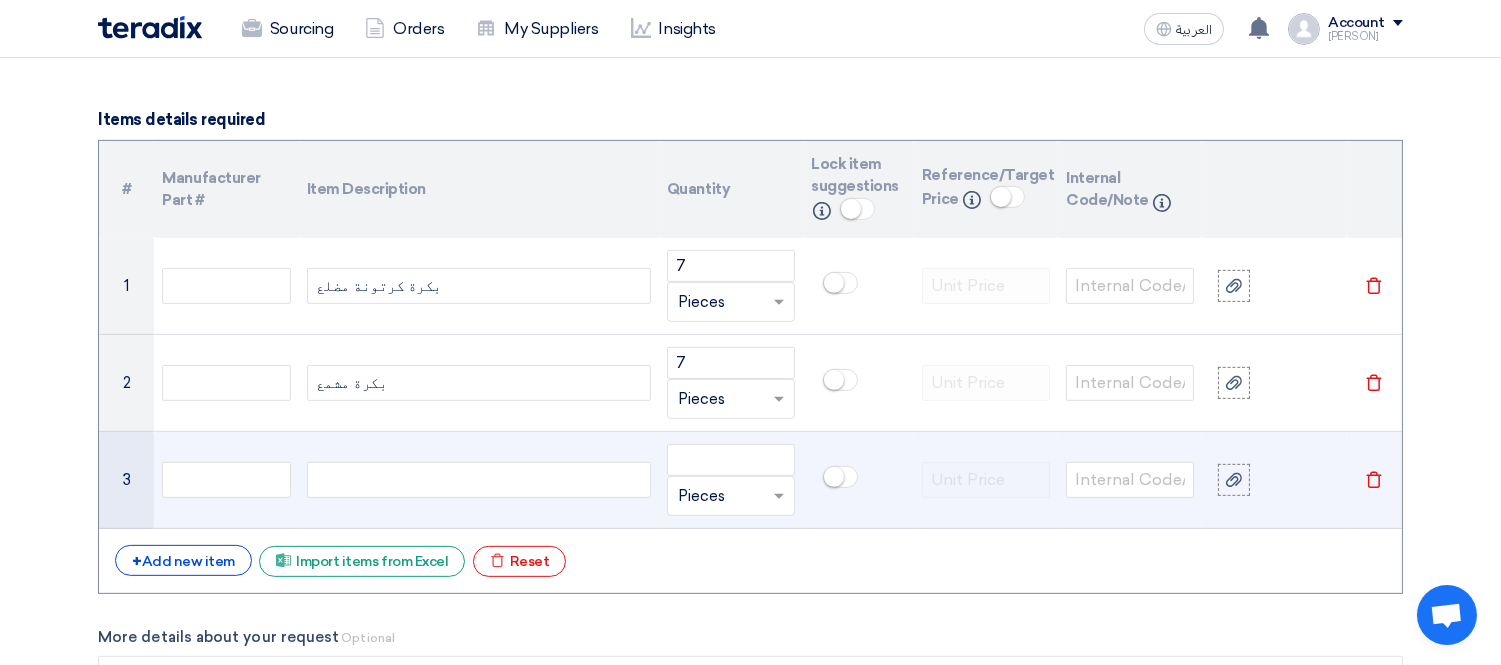 click 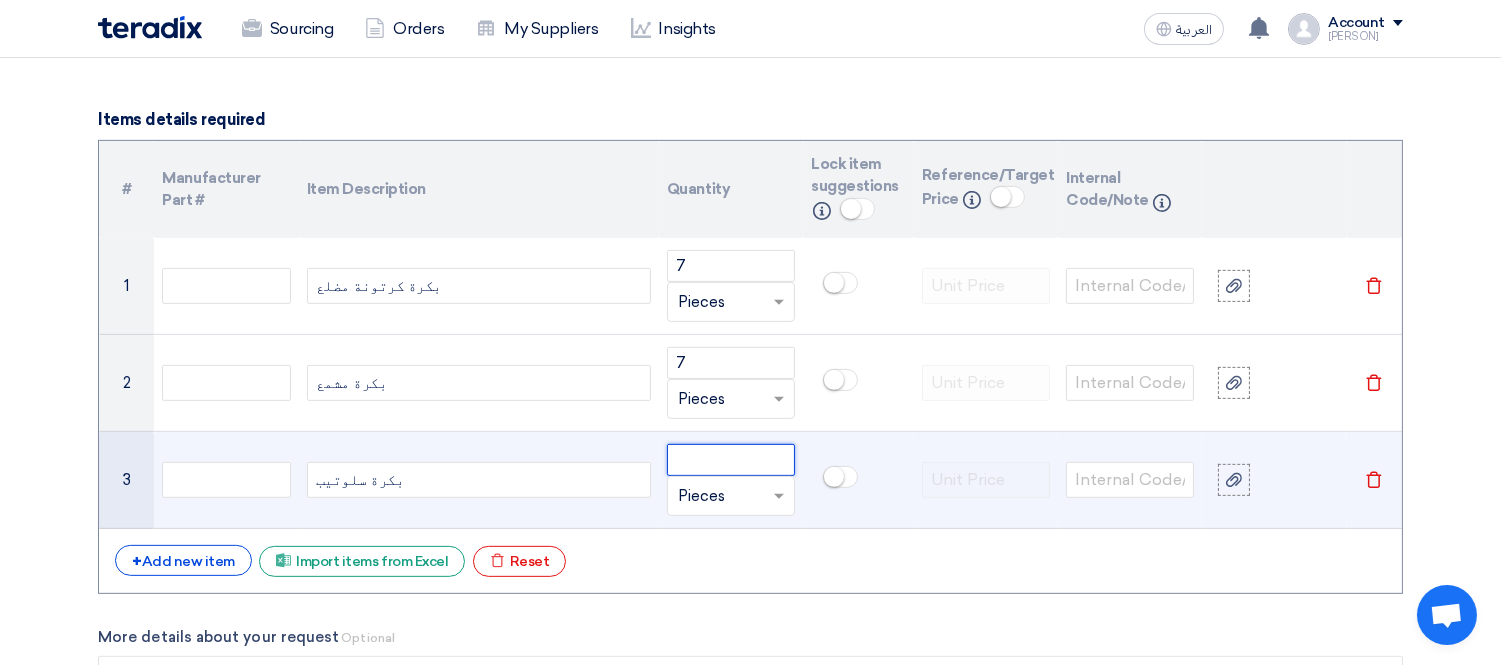 click 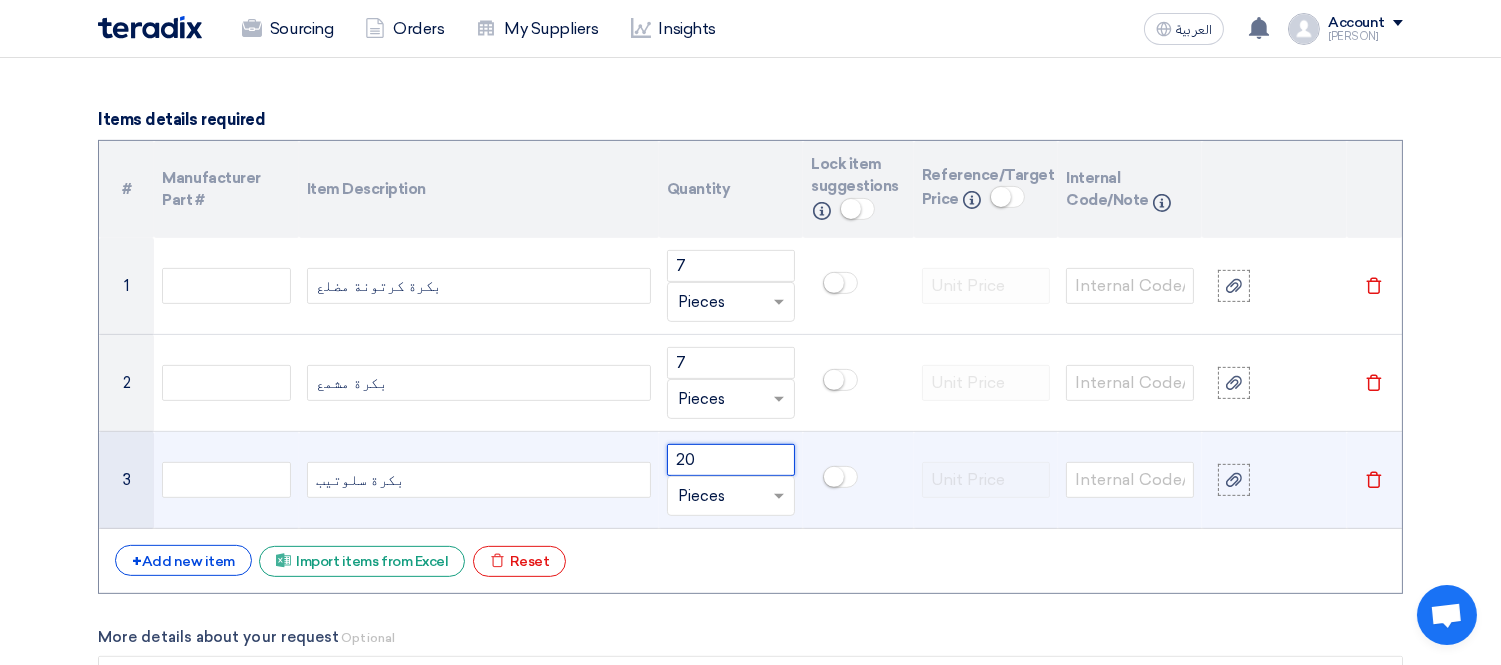 type on "20" 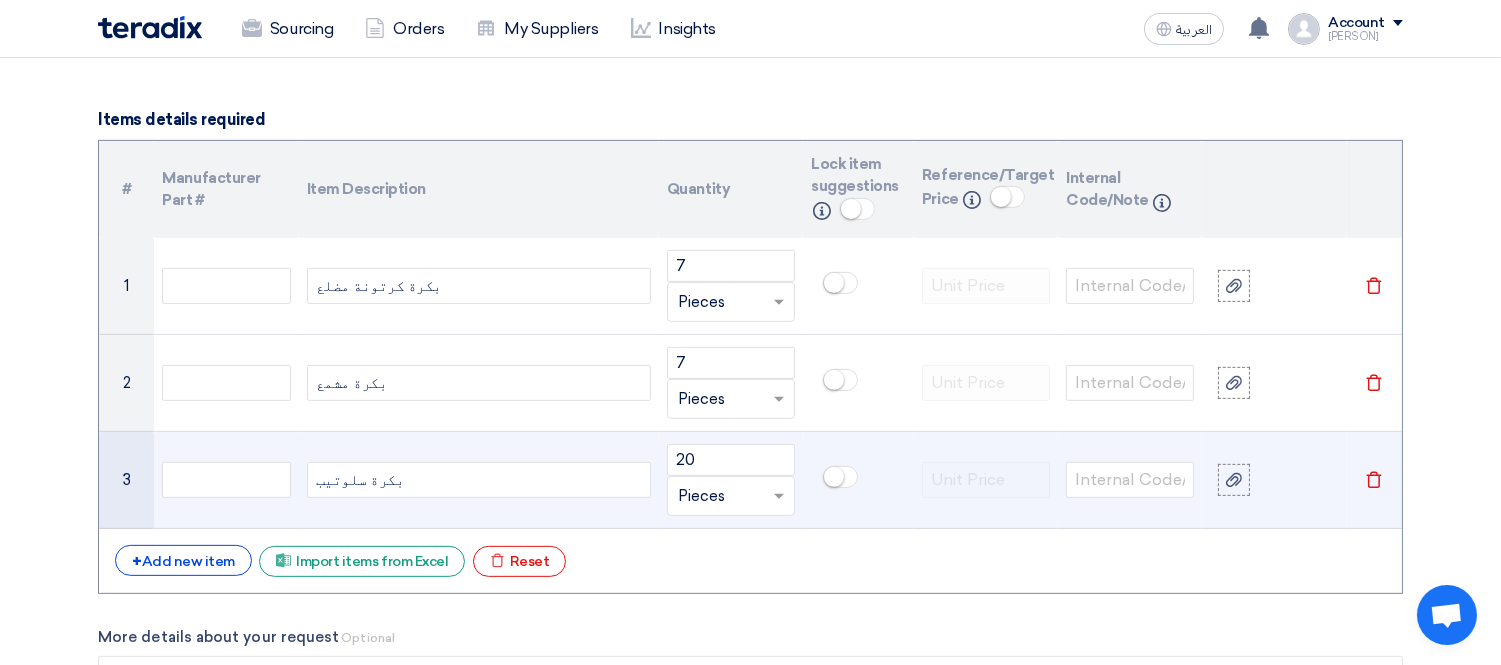 click 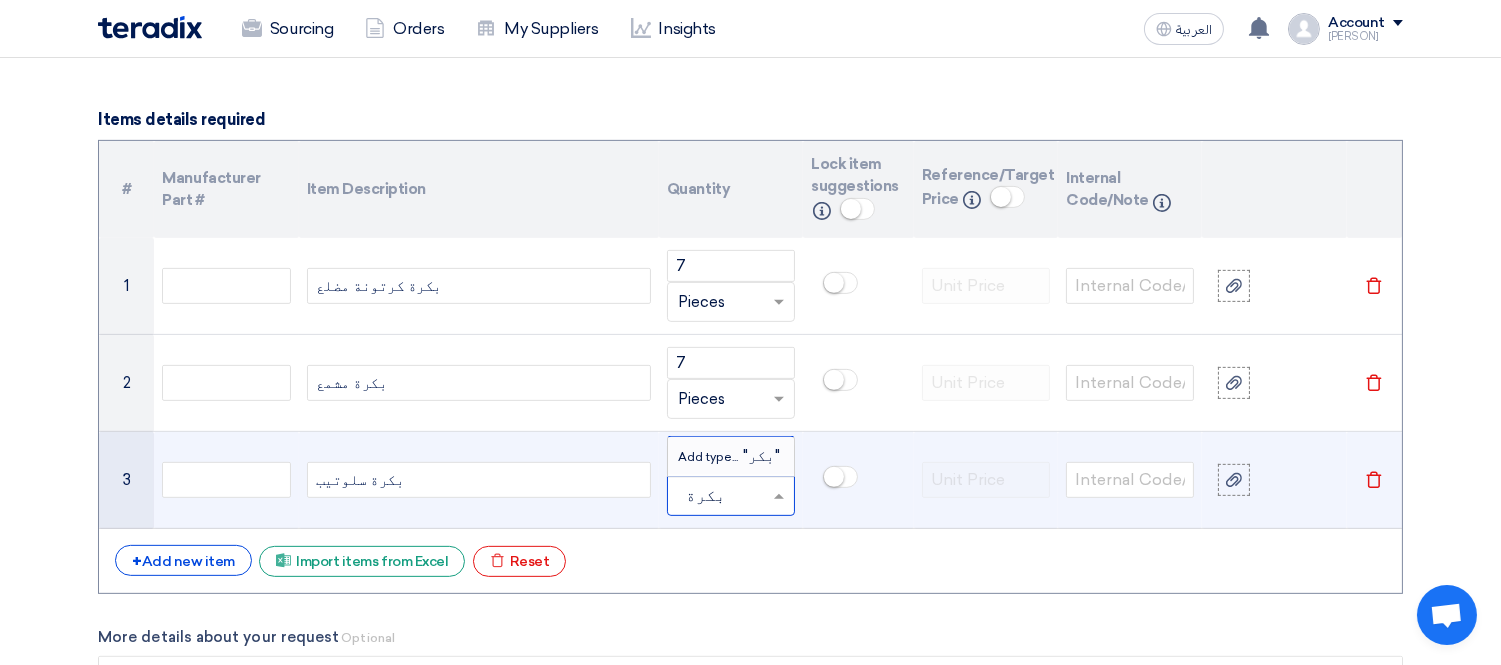 type on "بكرة" 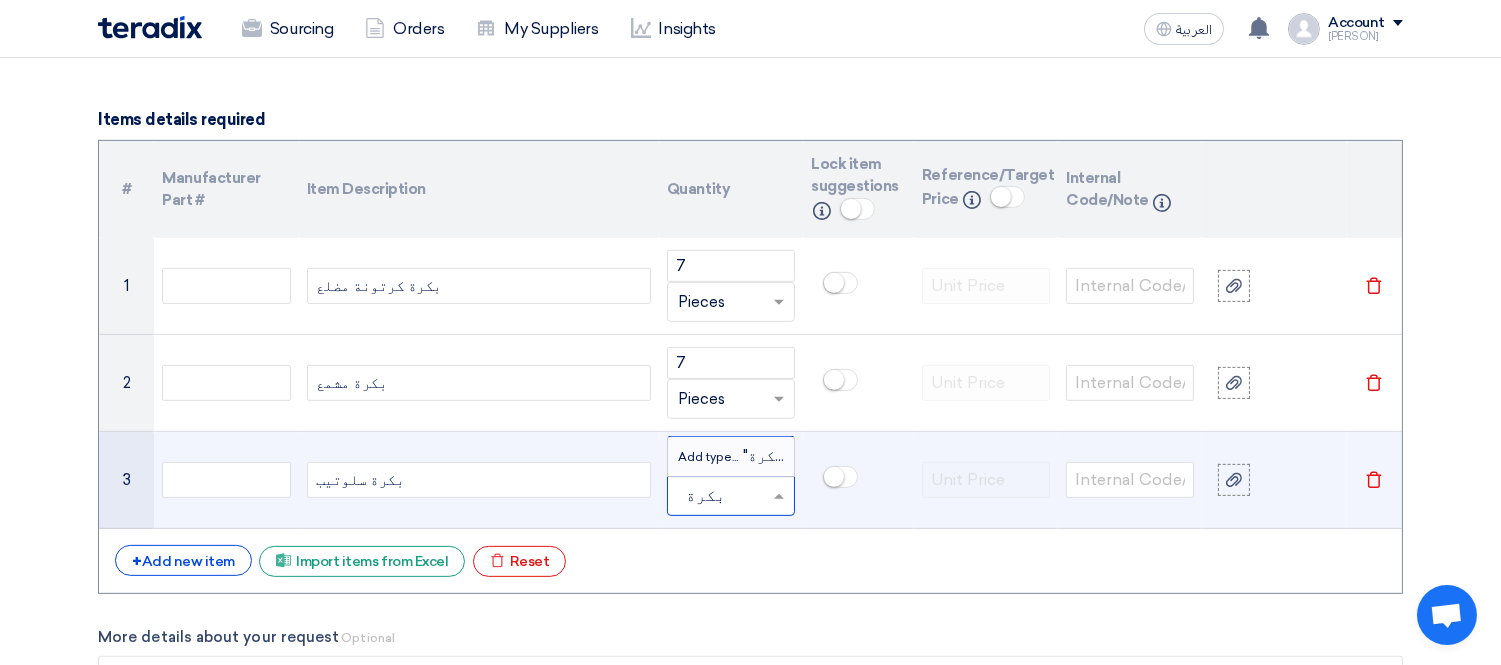 type 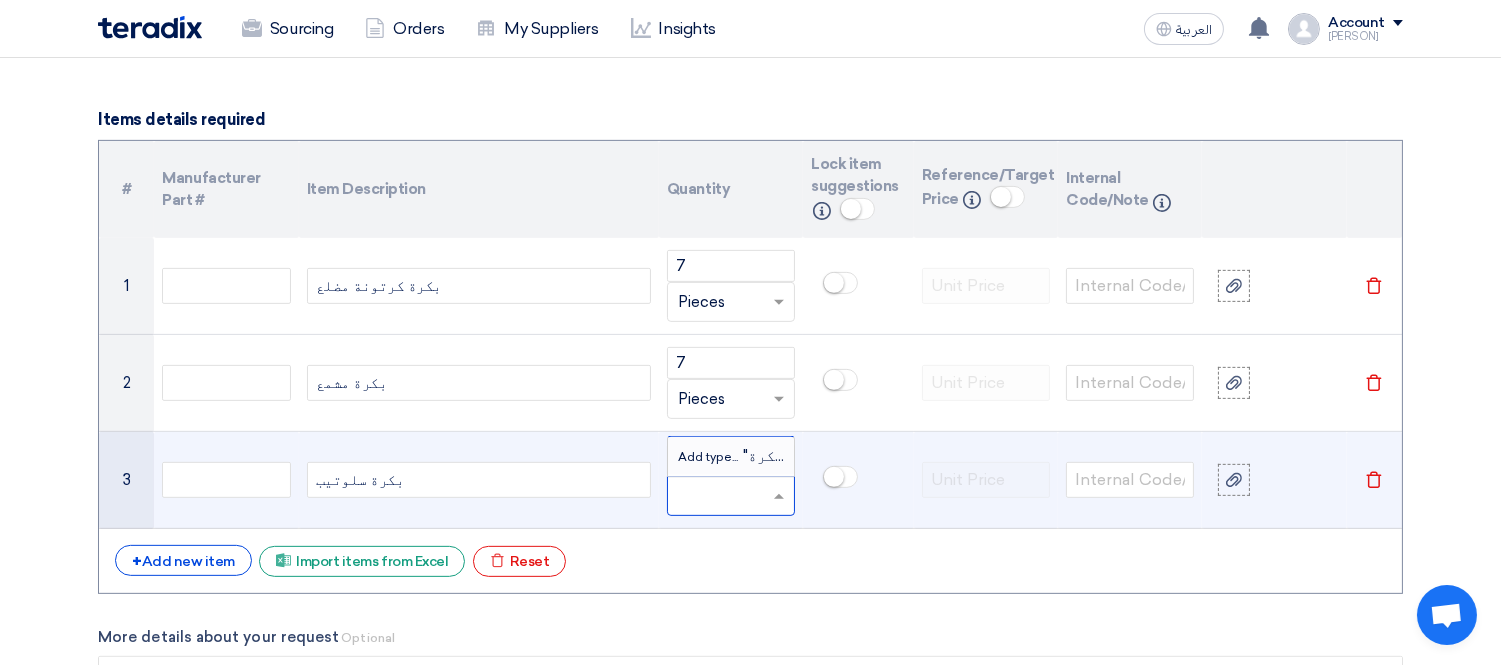 click on "بكرة سلوتيب" 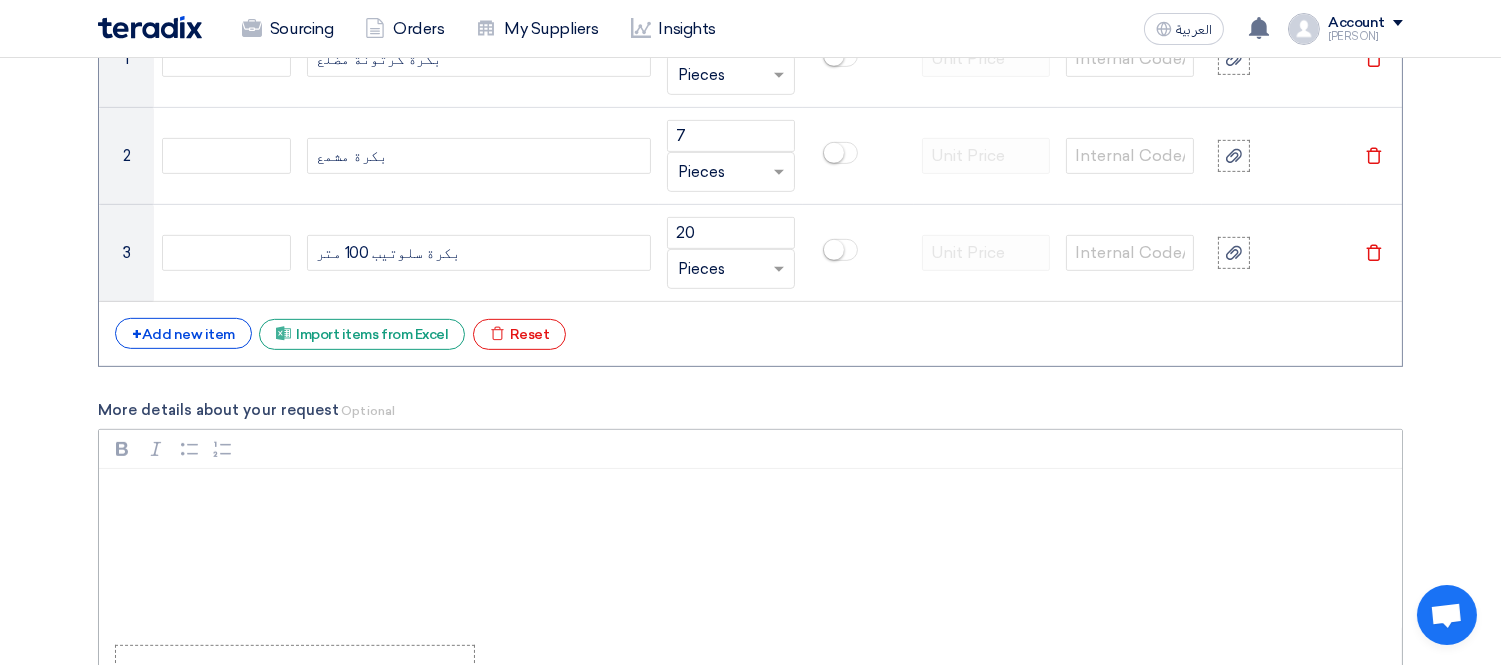 scroll, scrollTop: 1777, scrollLeft: 0, axis: vertical 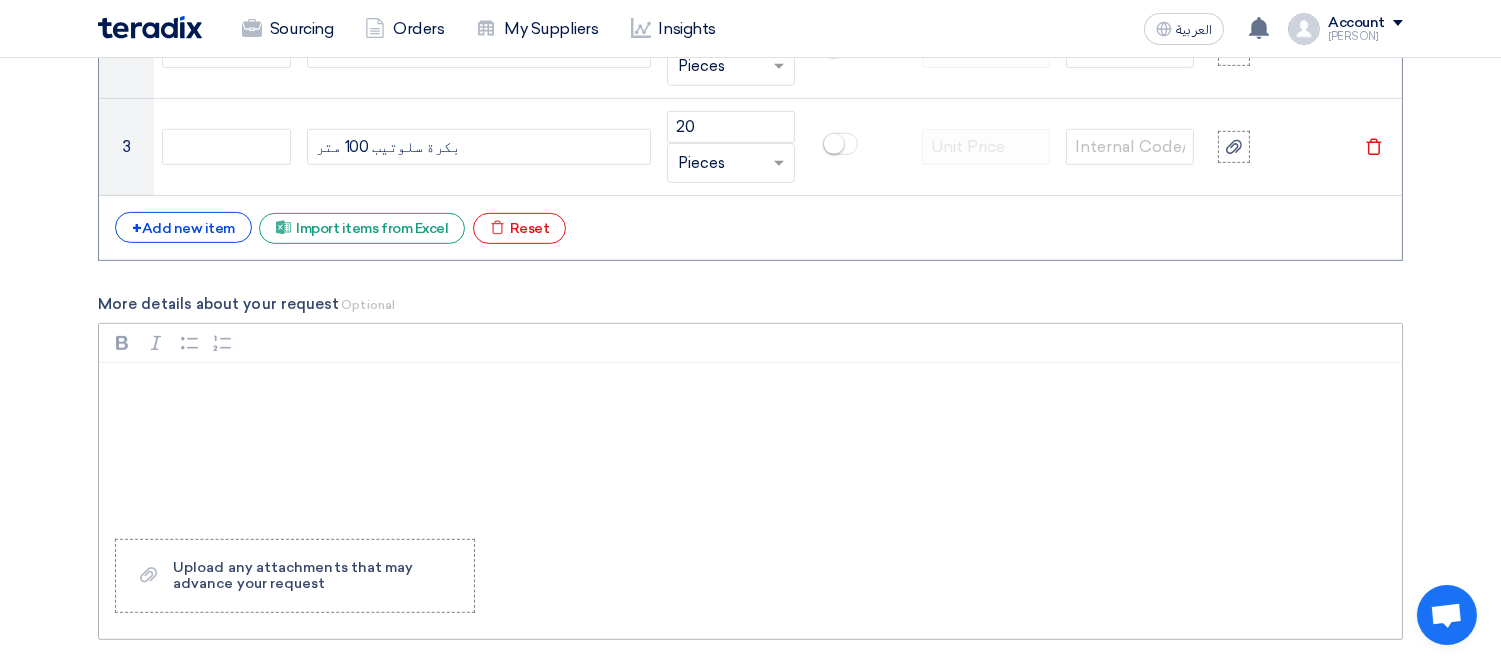 click at bounding box center (750, 443) 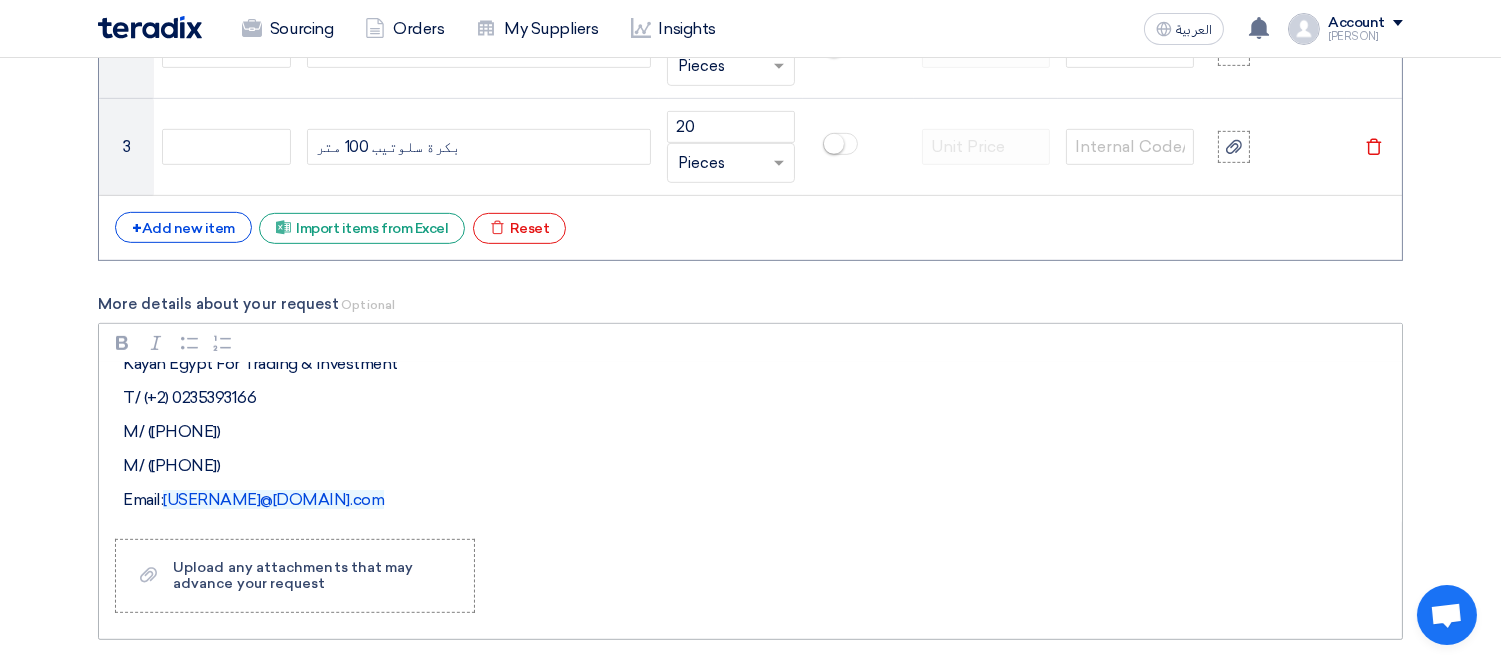 scroll, scrollTop: 164, scrollLeft: 0, axis: vertical 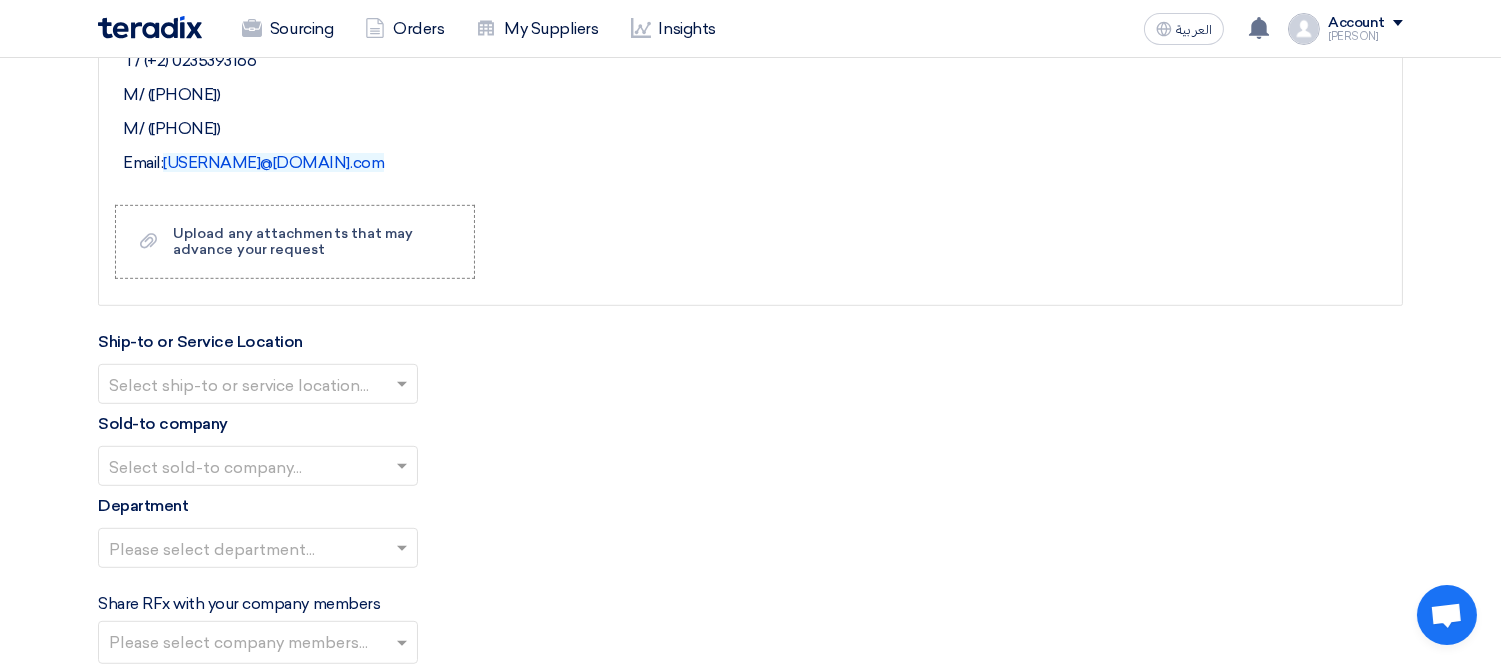click 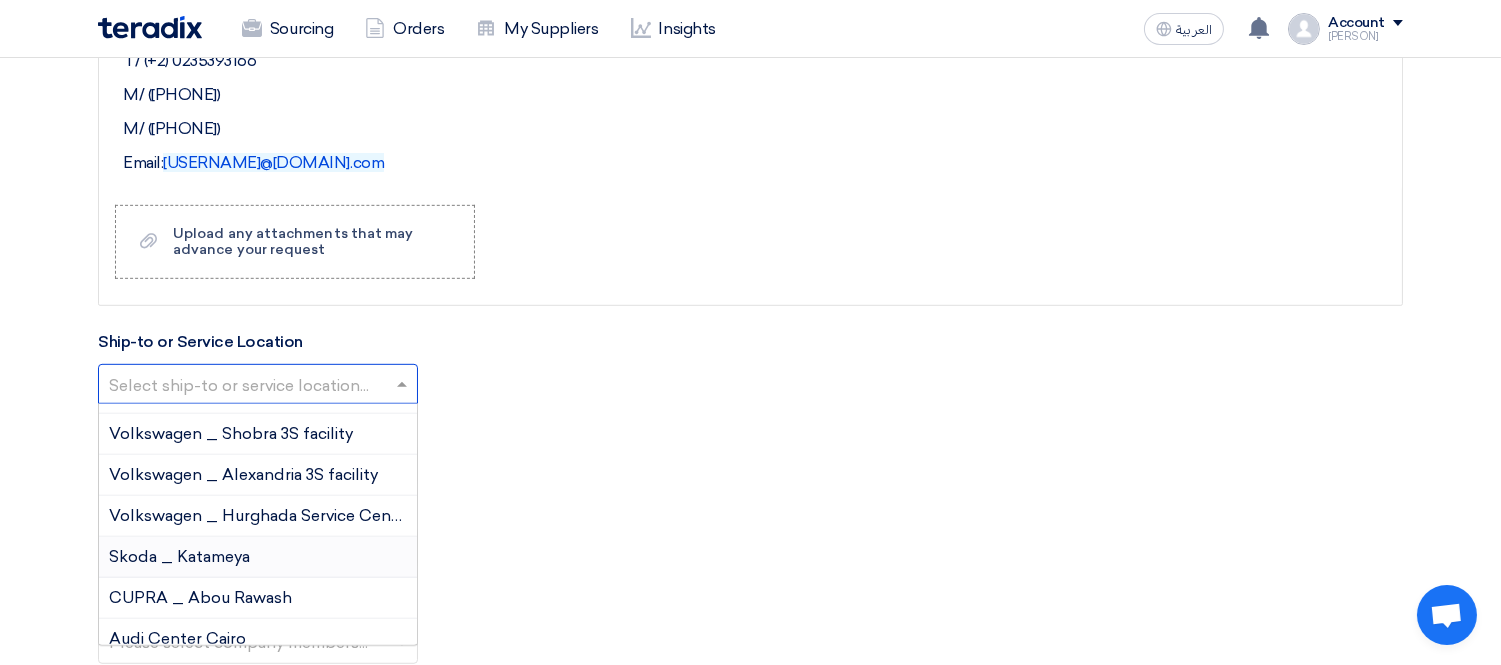 scroll, scrollTop: 111, scrollLeft: 0, axis: vertical 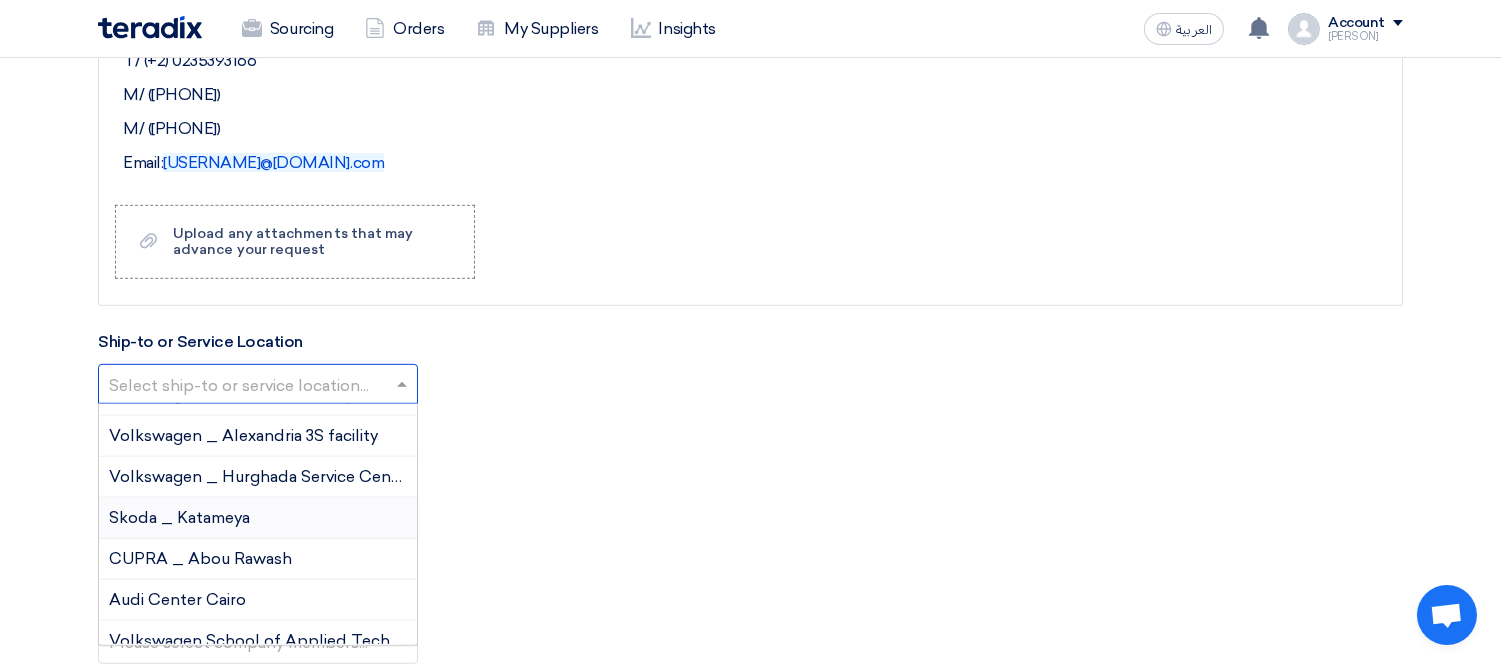 click on "Skoda _ Katameya" at bounding box center [179, 517] 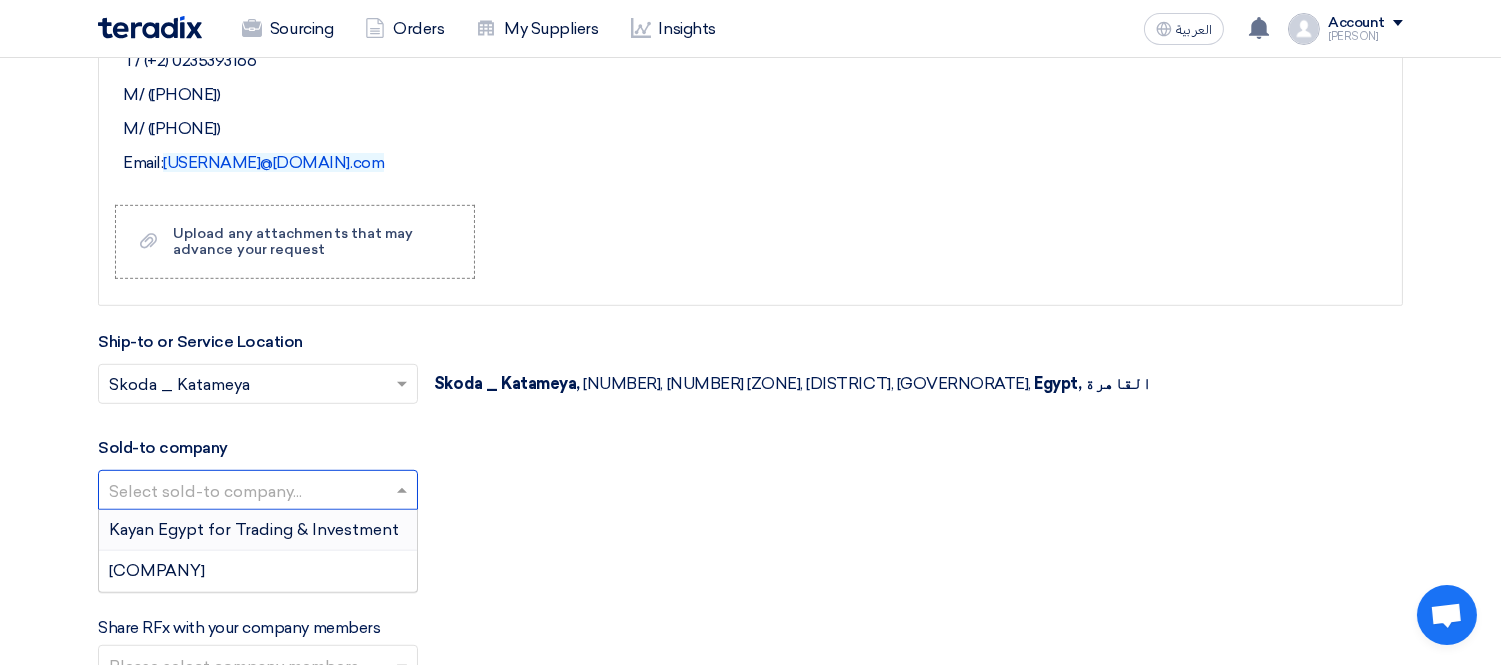 click 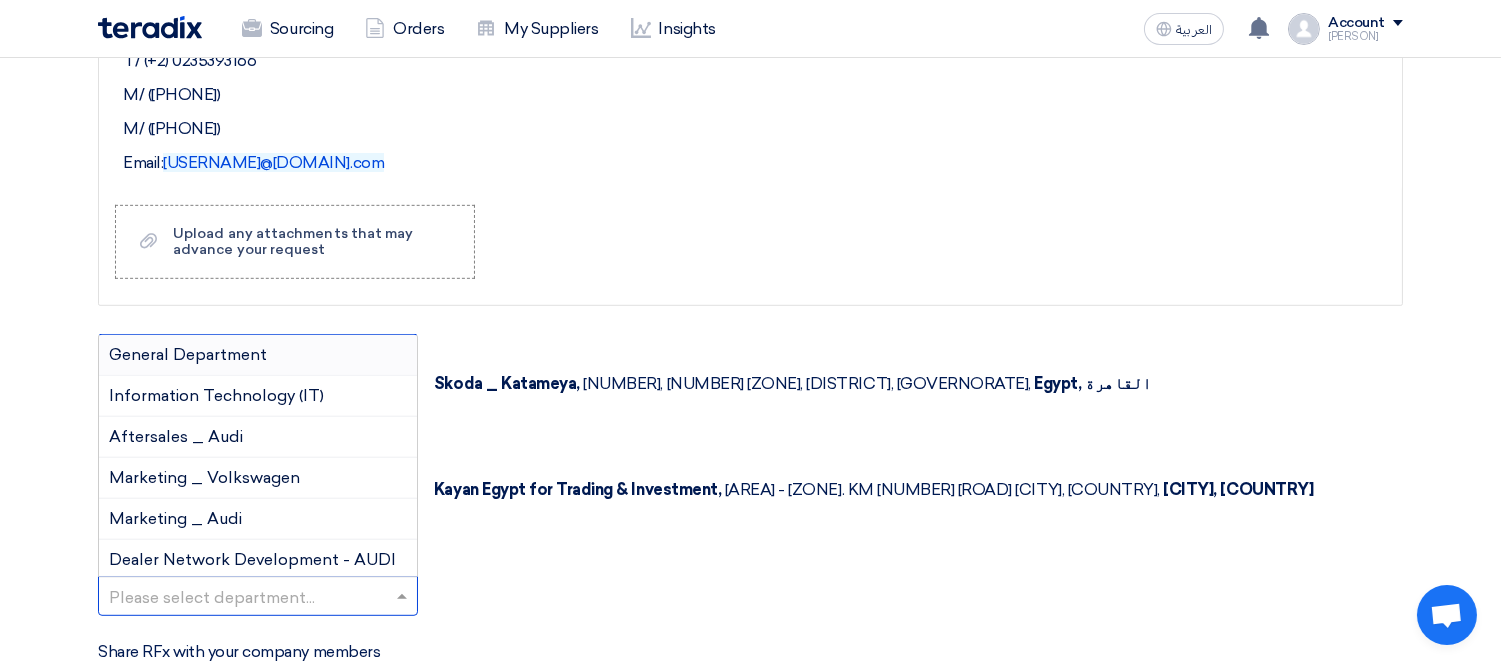 click 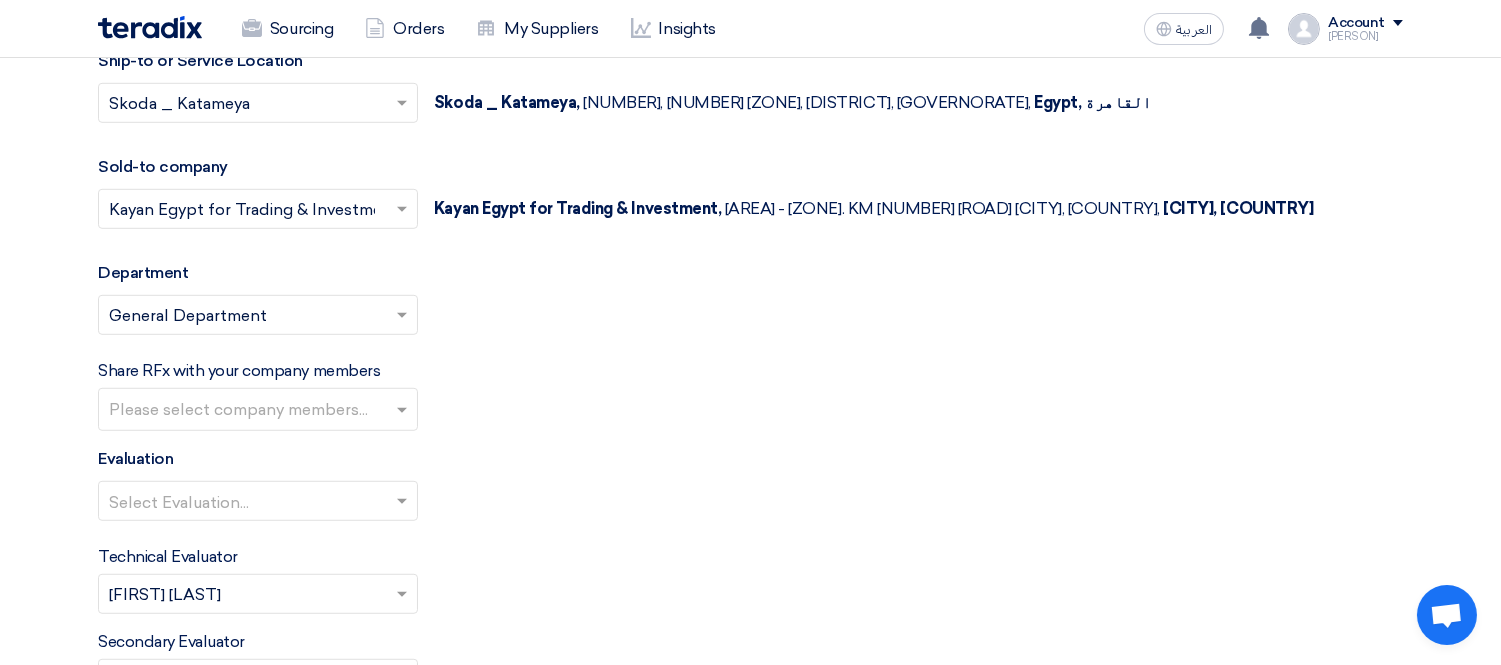 scroll, scrollTop: 2444, scrollLeft: 0, axis: vertical 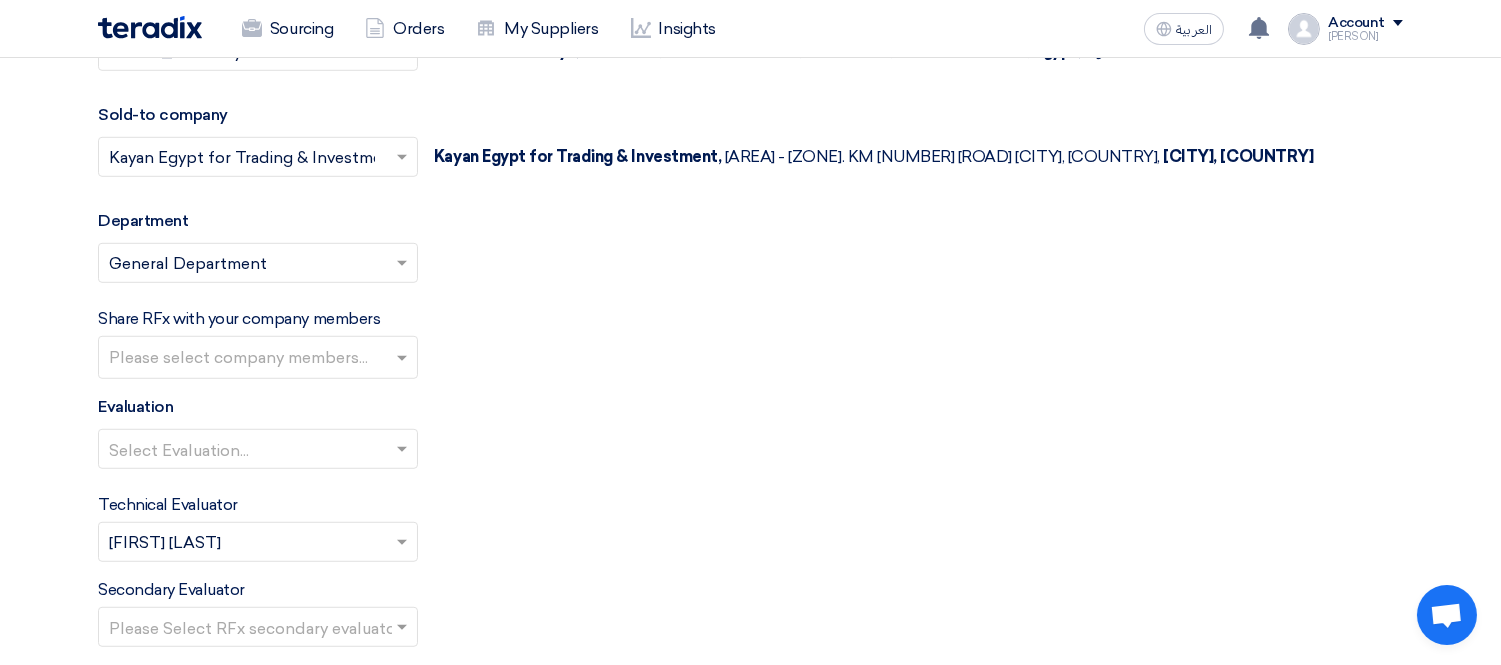 click on "Select Evaluation..." 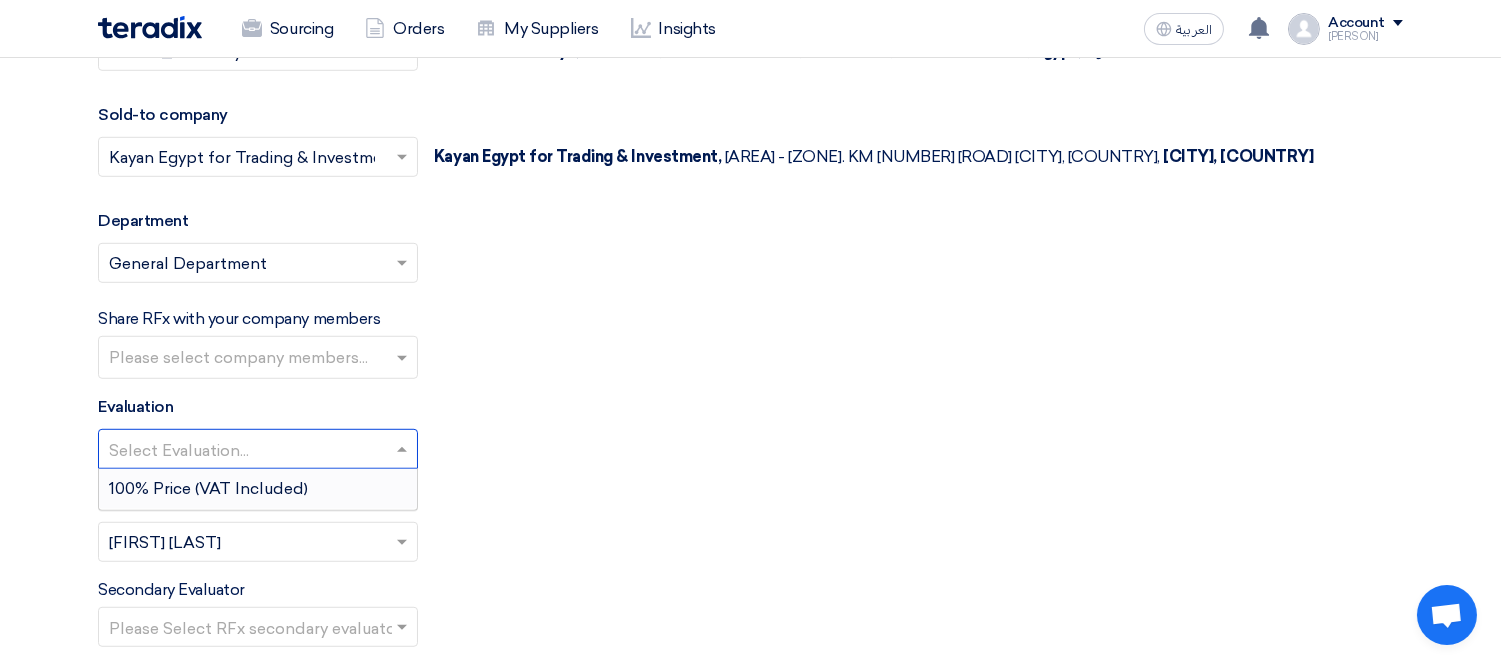 click on "100% Price (VAT Included)" at bounding box center (258, 489) 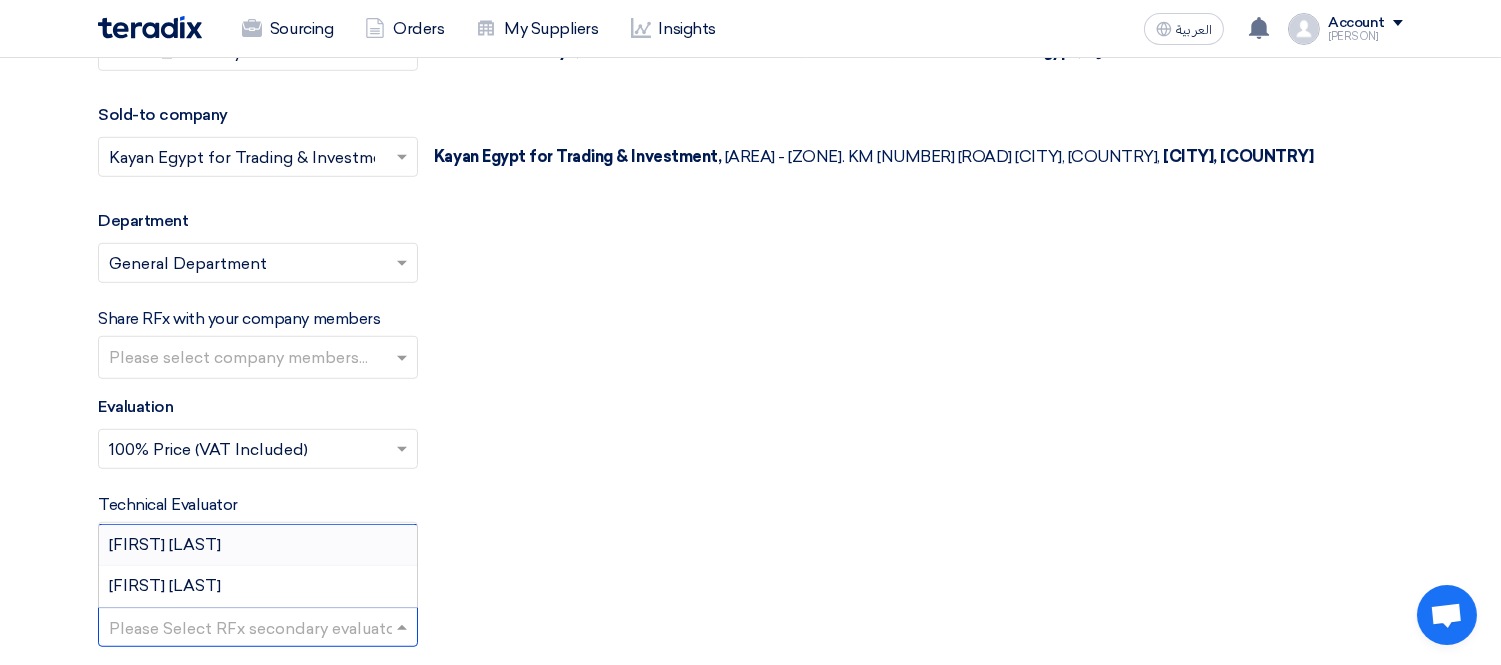 click at bounding box center [248, 629] 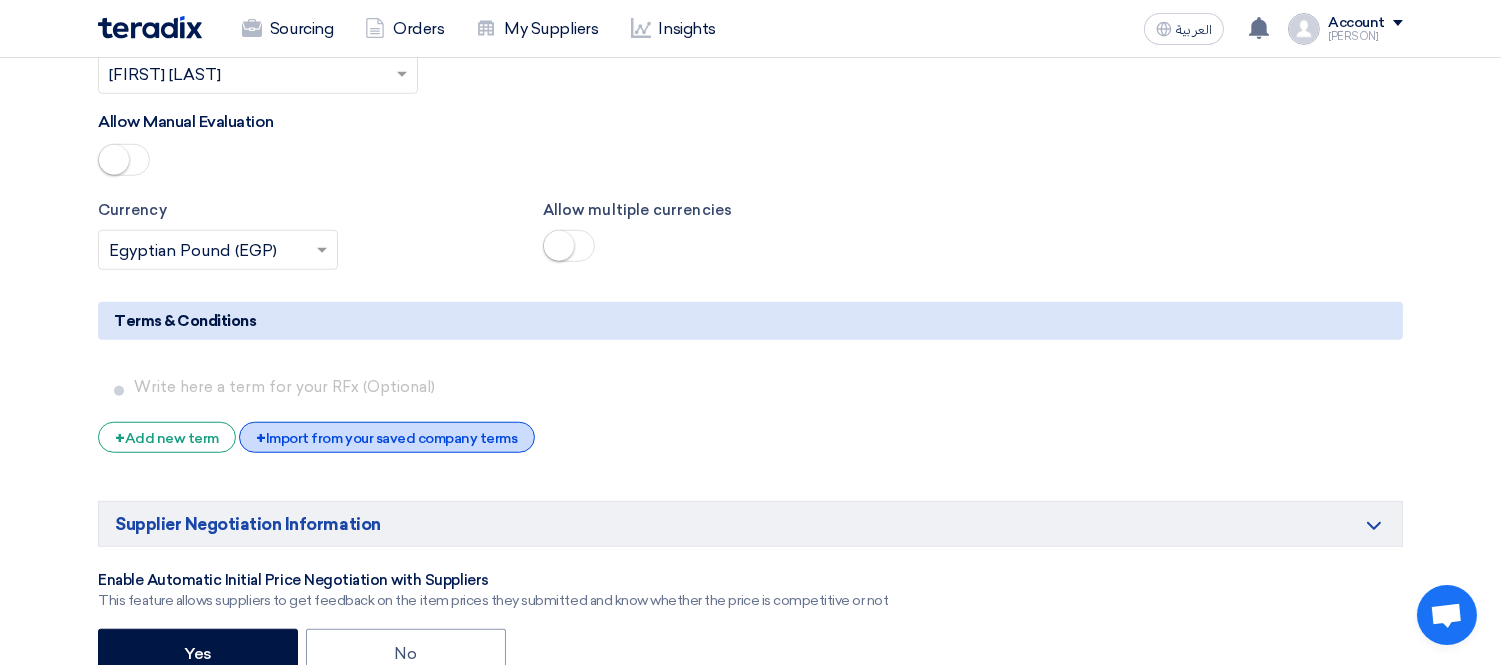 scroll, scrollTop: 3000, scrollLeft: 0, axis: vertical 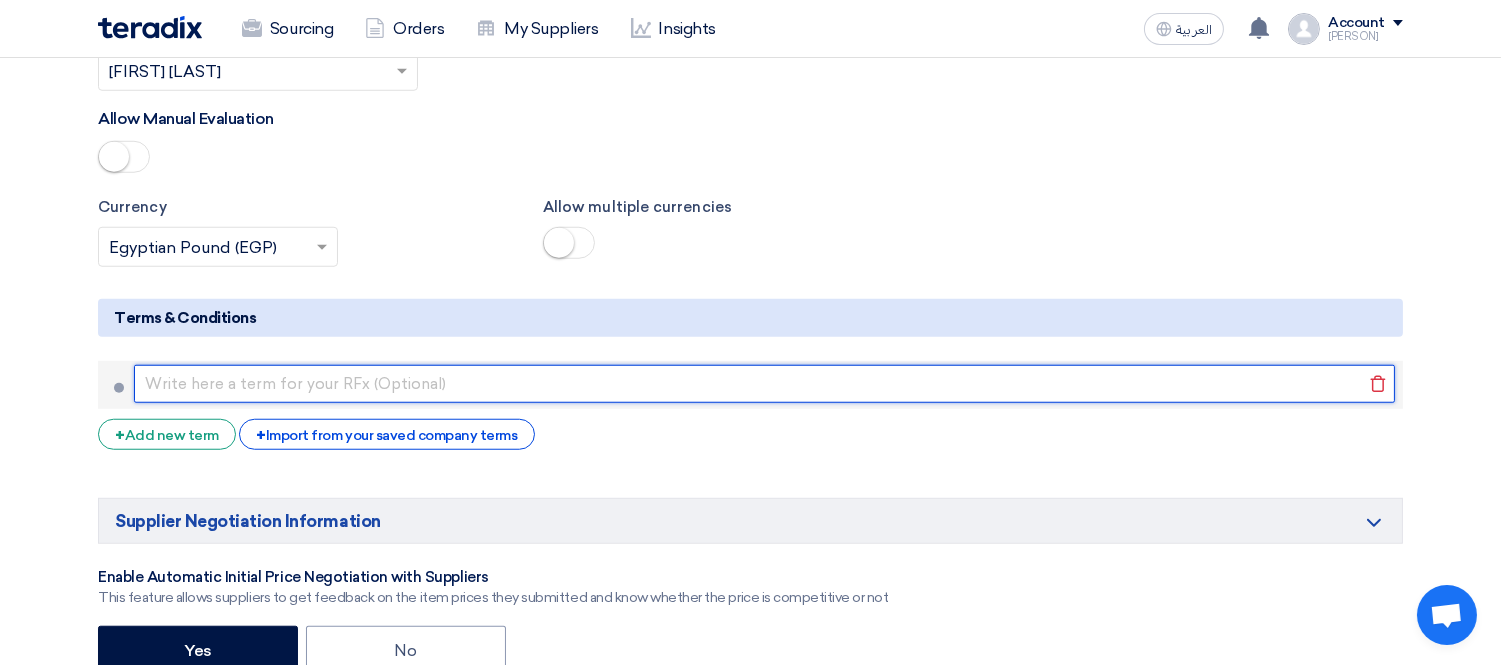 click 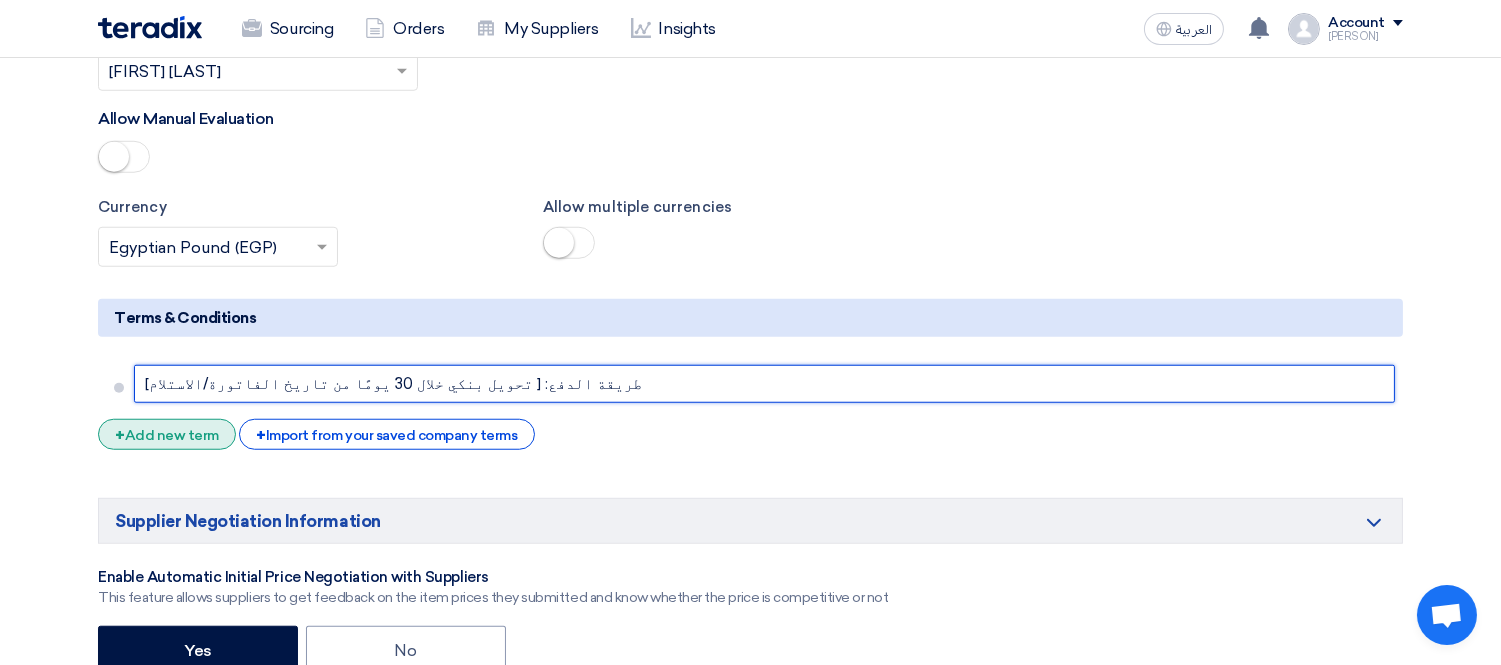 type on "طريقة الدفع: [ تحويل بنكي خلال 30 يومًا من تاريخ الفاتورة/الاستلام]" 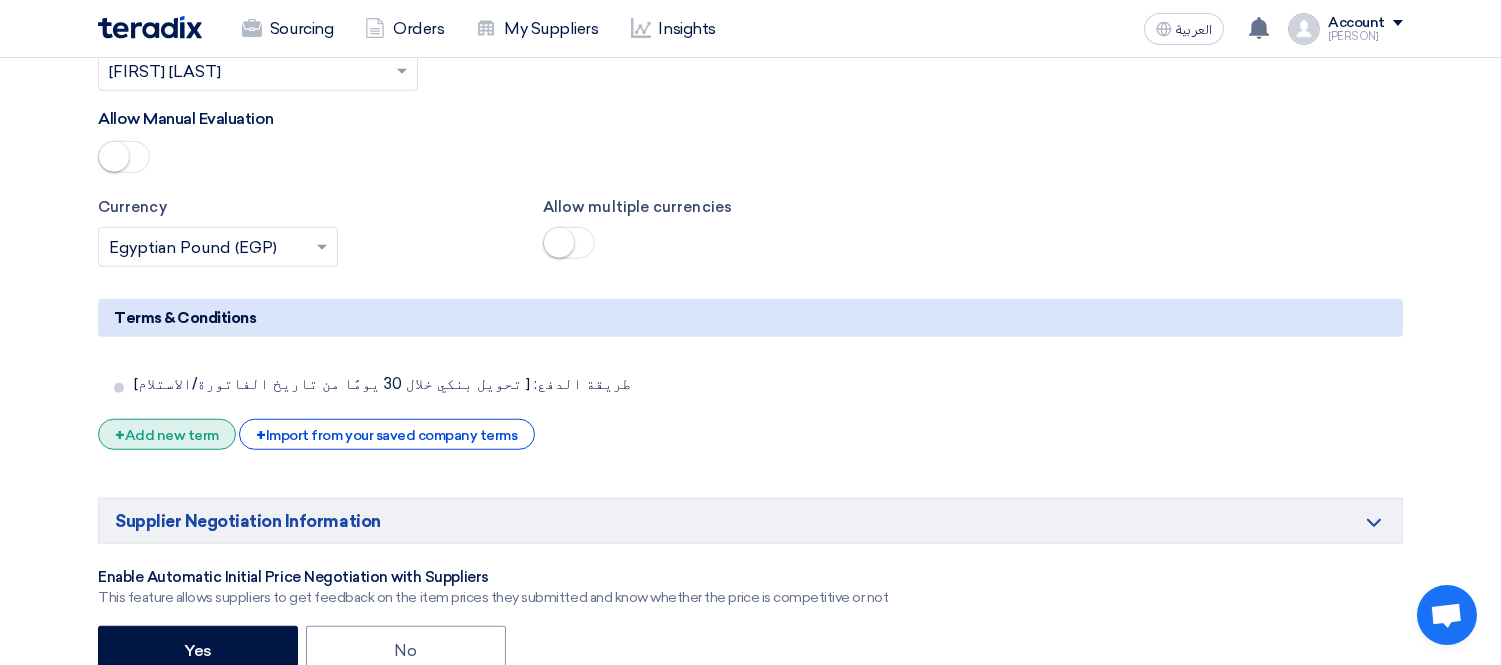 click on "+
Add new term" 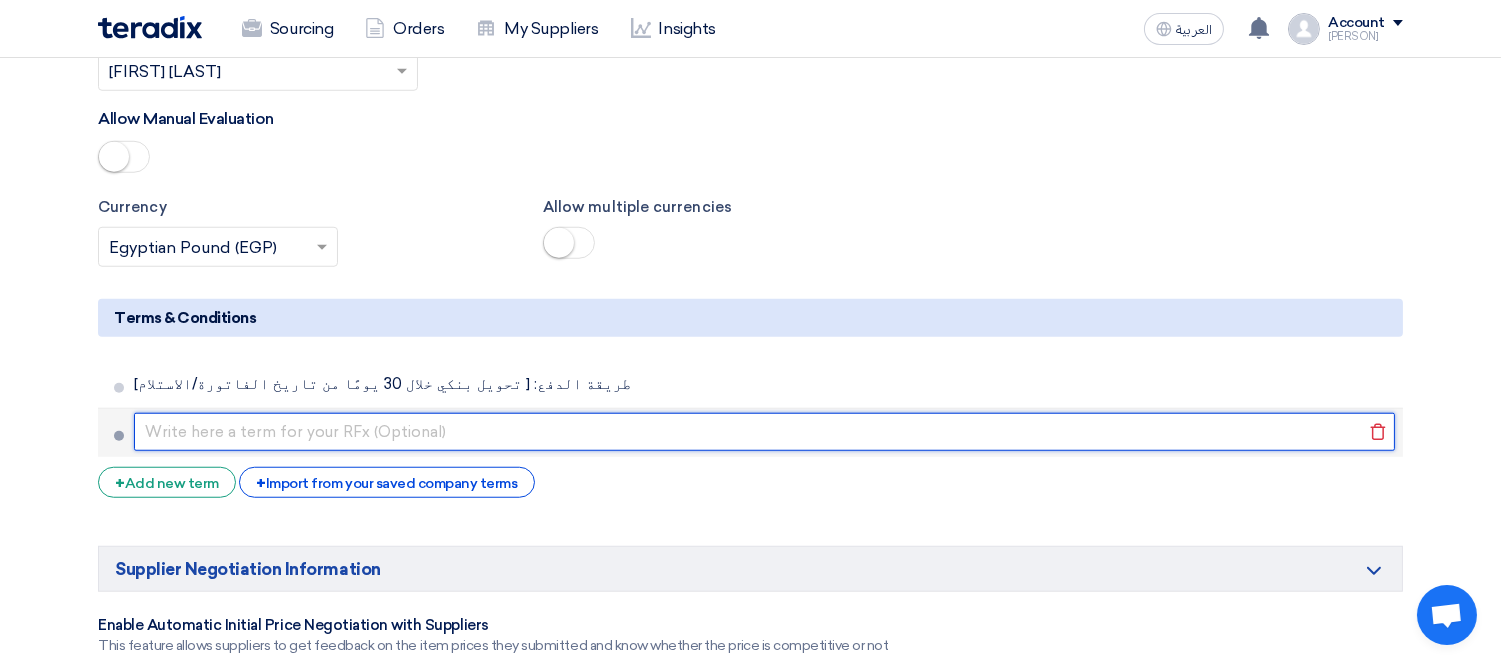 click 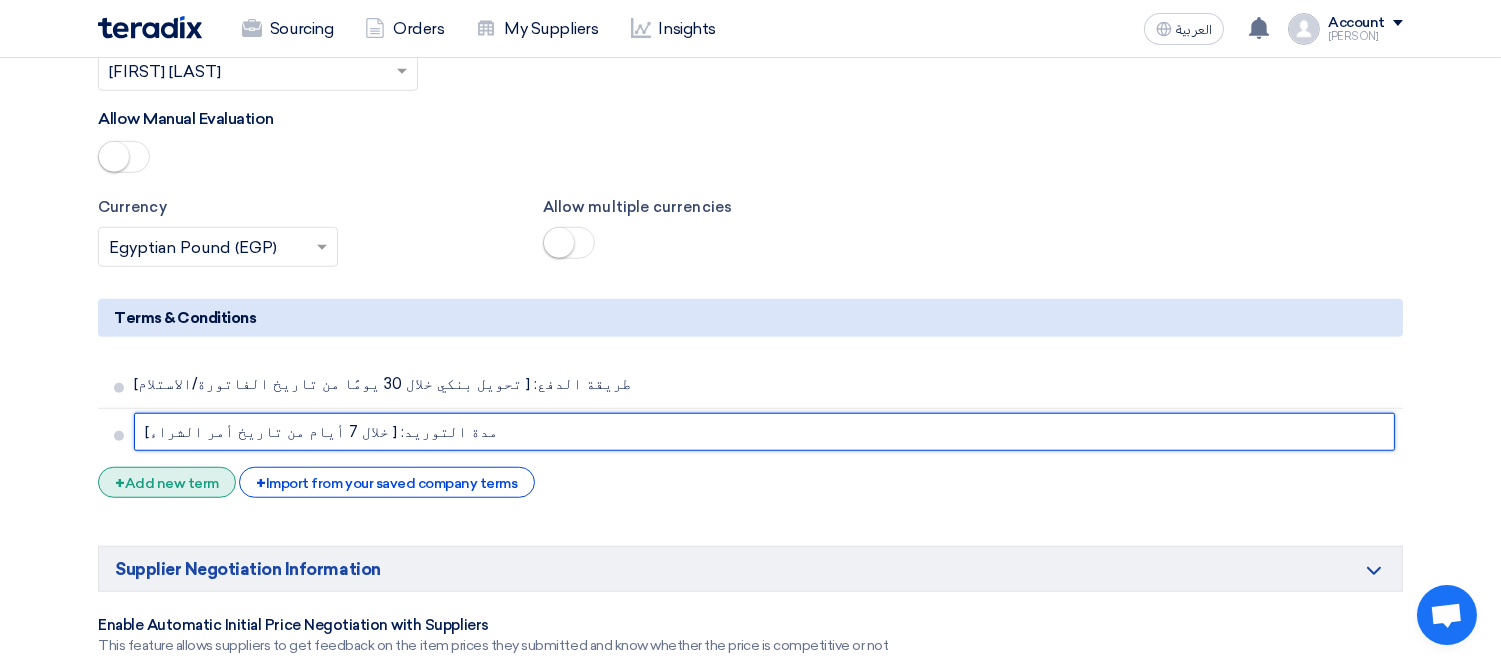 type on "مدة التوريد: [ خلال 7 أيام من تاريخ أمر الشراء]" 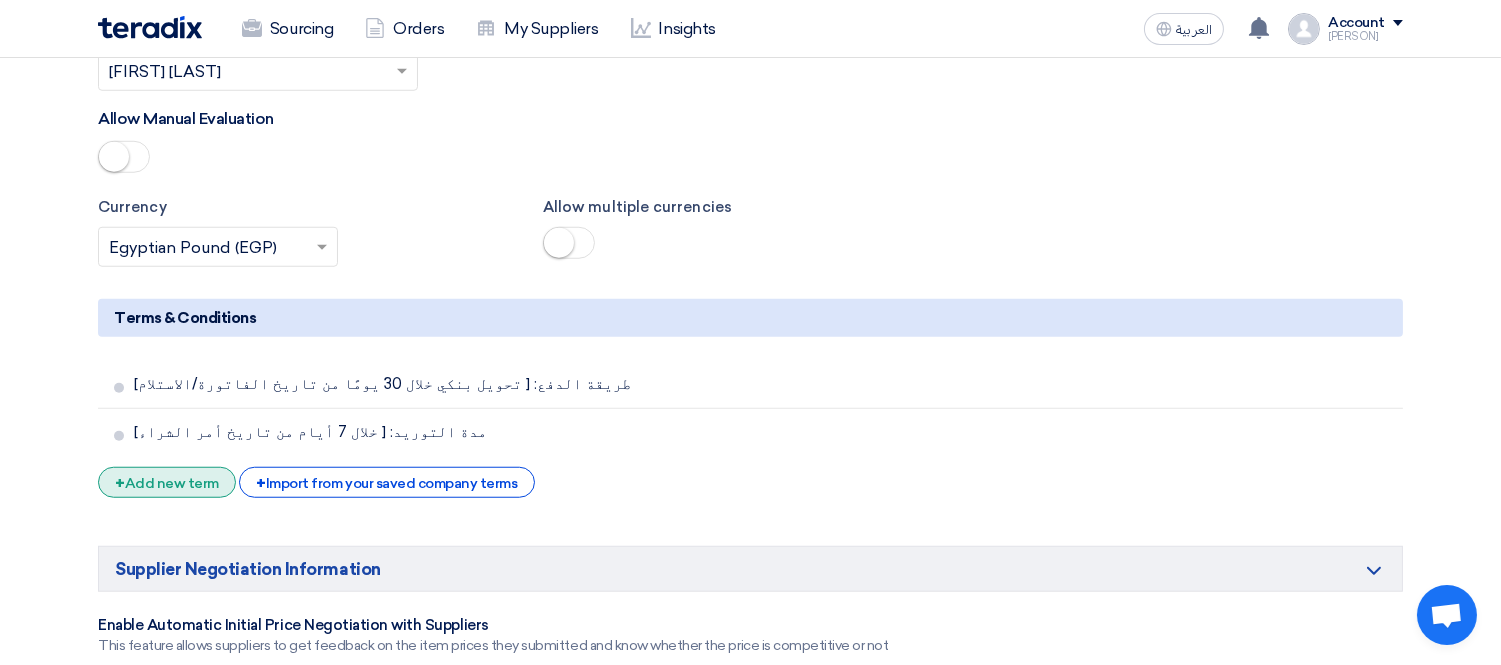 click on "+
Add new term" 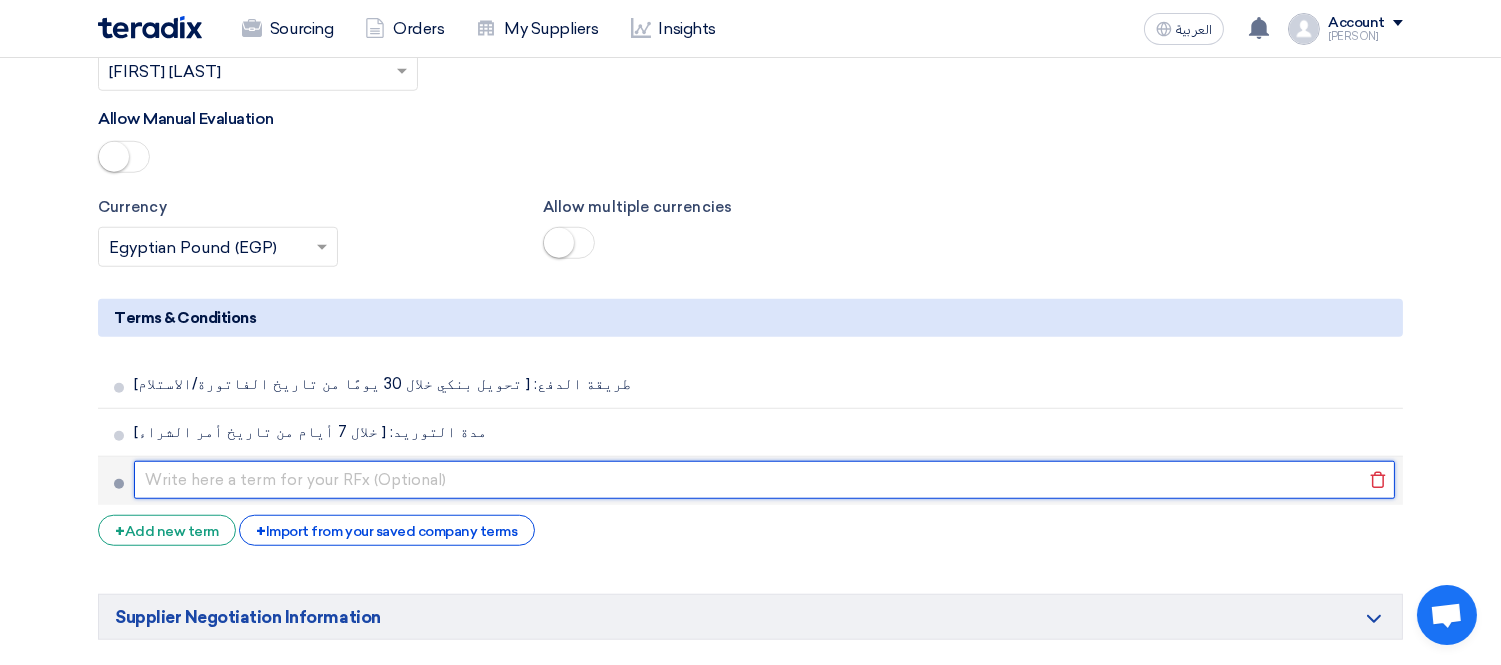 click 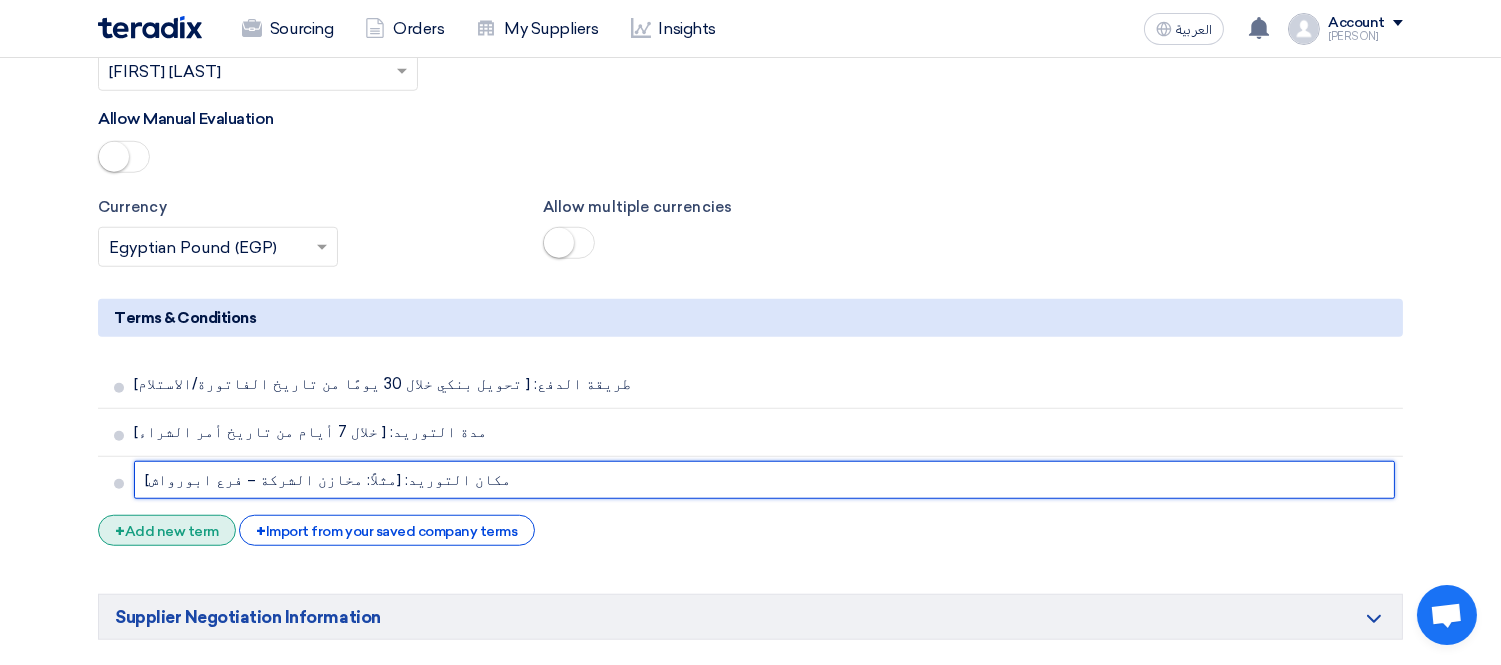 type on "مكان التوريد: [مثلاً: مخازن الشركة – فرع ابورواش]" 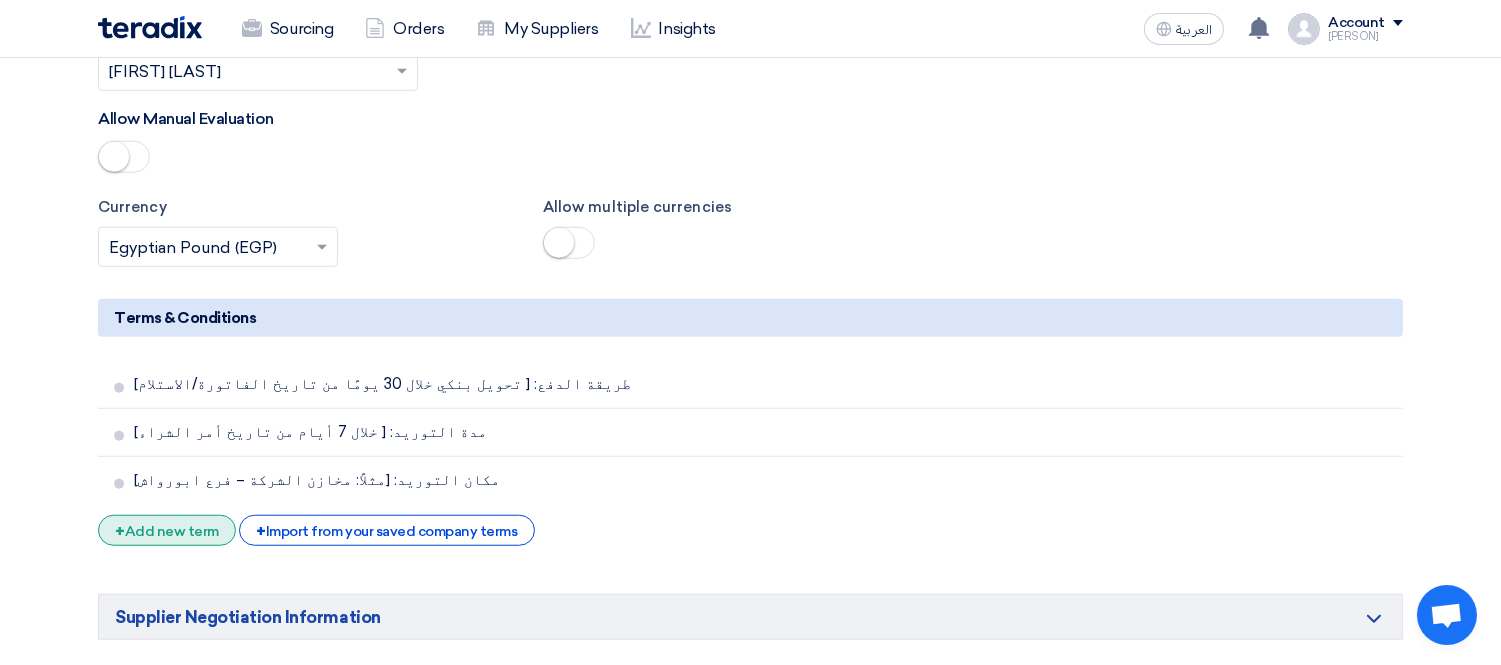click on "+
Add new term" 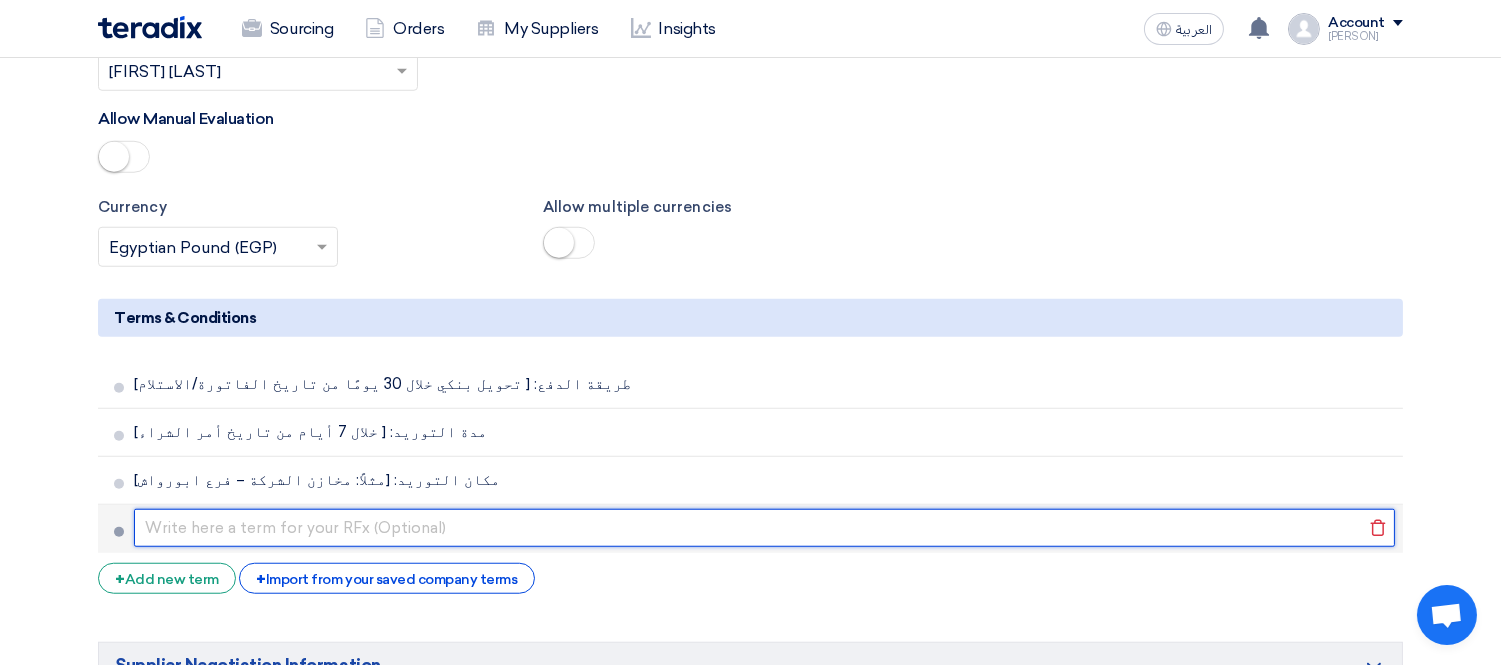 click 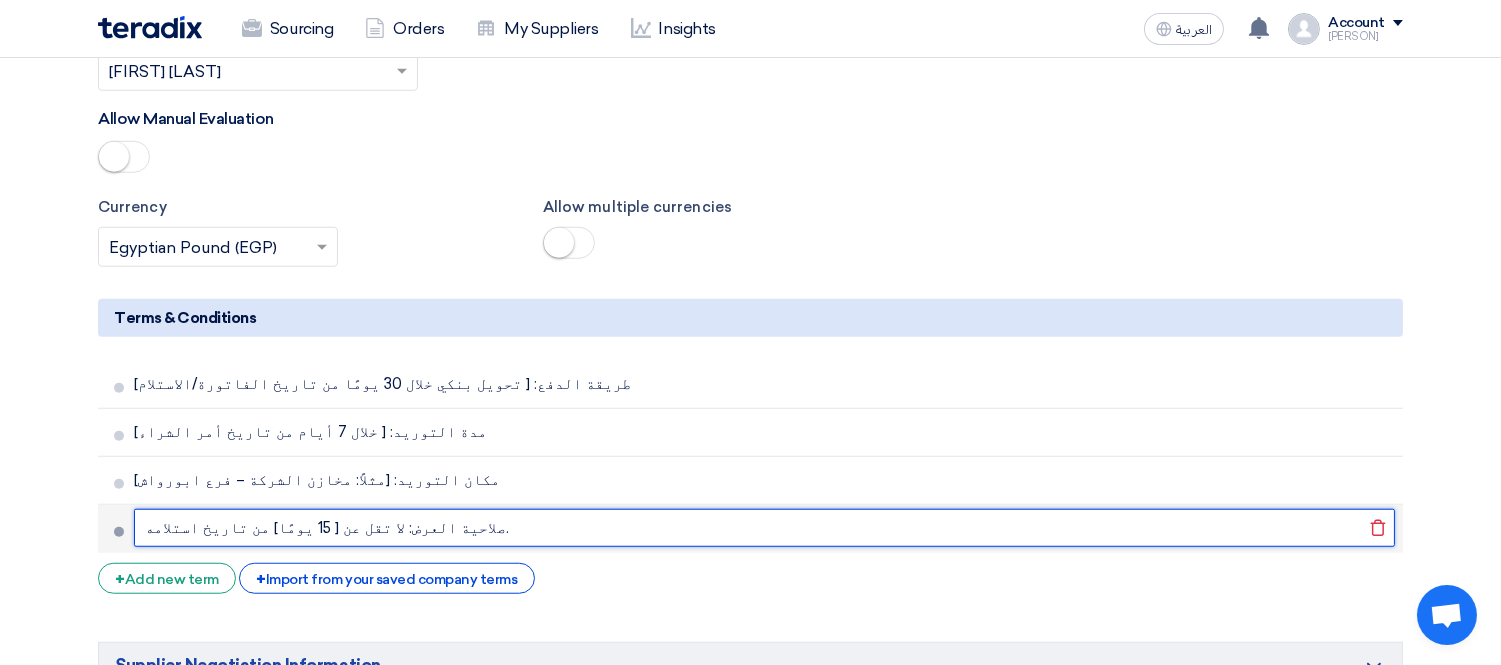 type on "صلاحية العرض: لا تقل عن [ 15 يومًا] من تاريخ استلامه." 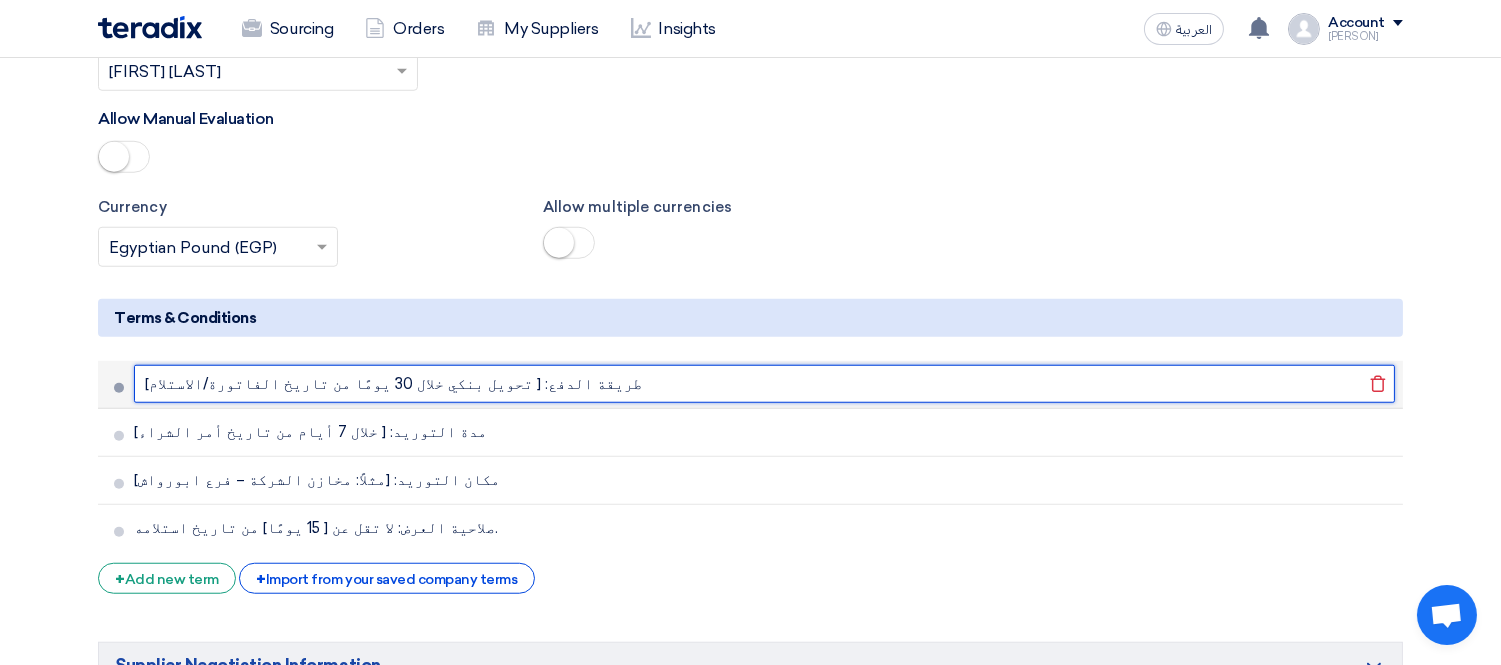 click on "طريقة الدفع: [ تحويل بنكي خلال 30 يومًا من تاريخ الفاتورة/الاستلام]" 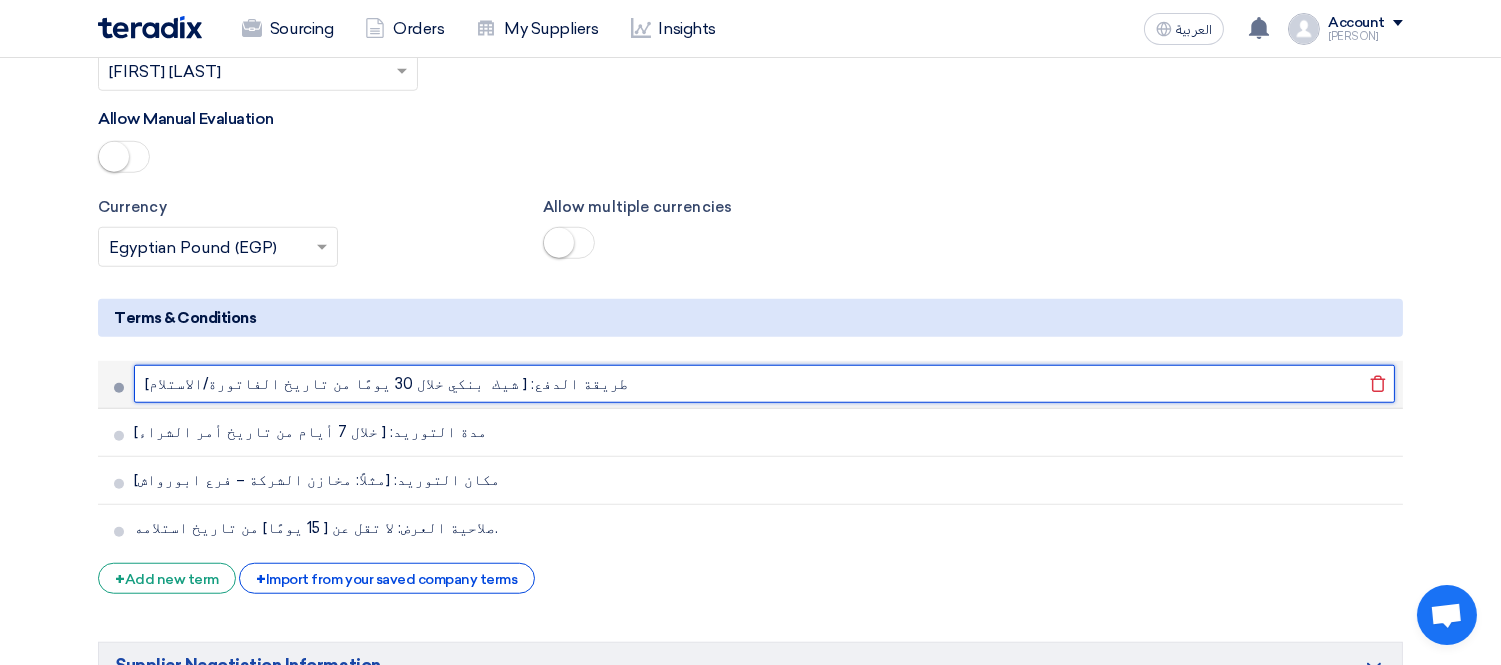 drag, startPoint x: 301, startPoint y: 384, endPoint x: 320, endPoint y: 384, distance: 19 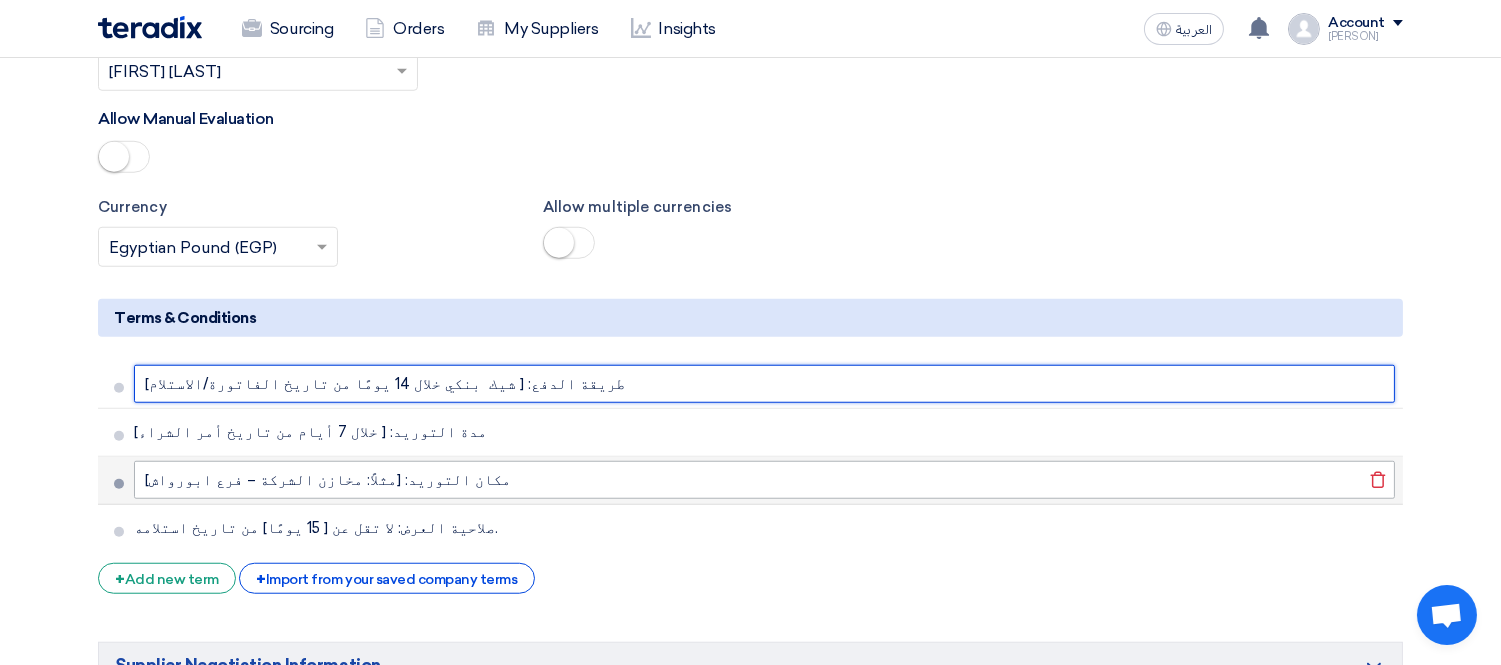 type on "طريقة الدفع: [ شيك  بنكي خلال 14 يومًا من تاريخ الفاتورة/الاستلام]" 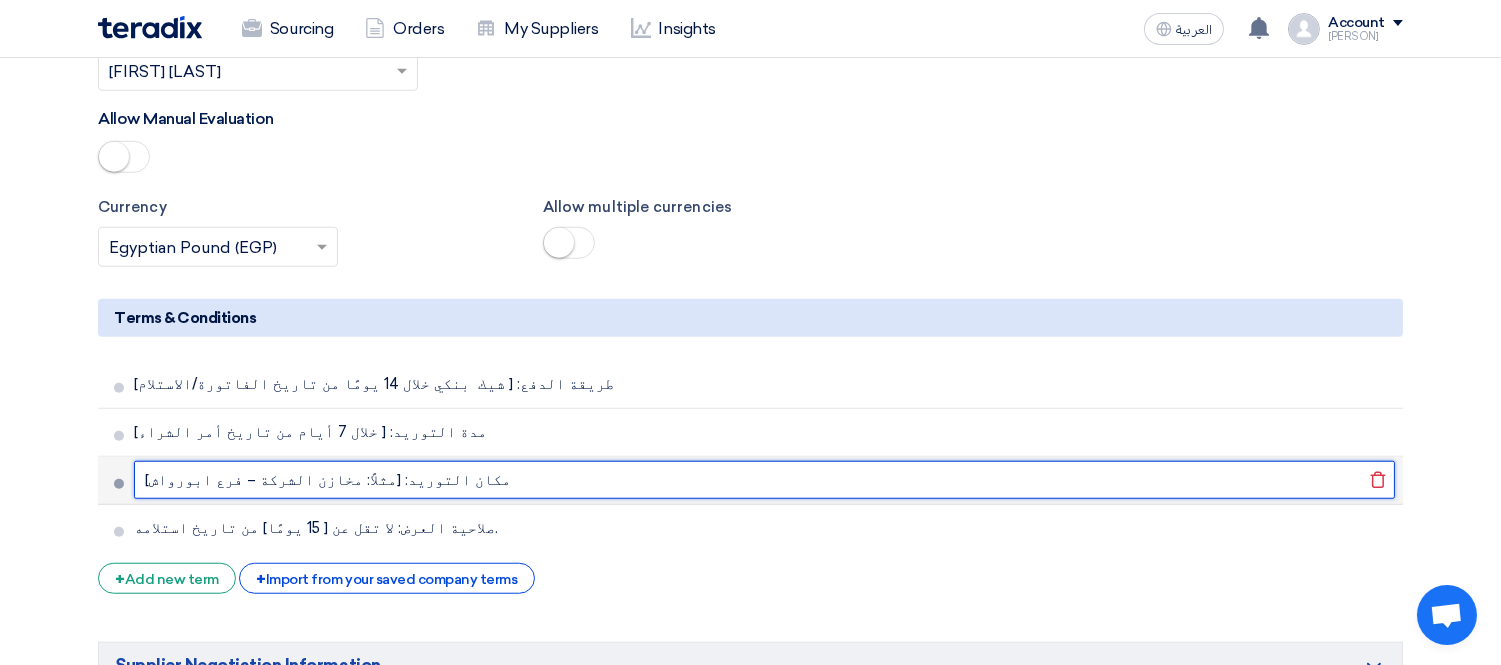 click on "مكان التوريد: [مثلاً: مخازن الشركة – فرع ابورواش]" 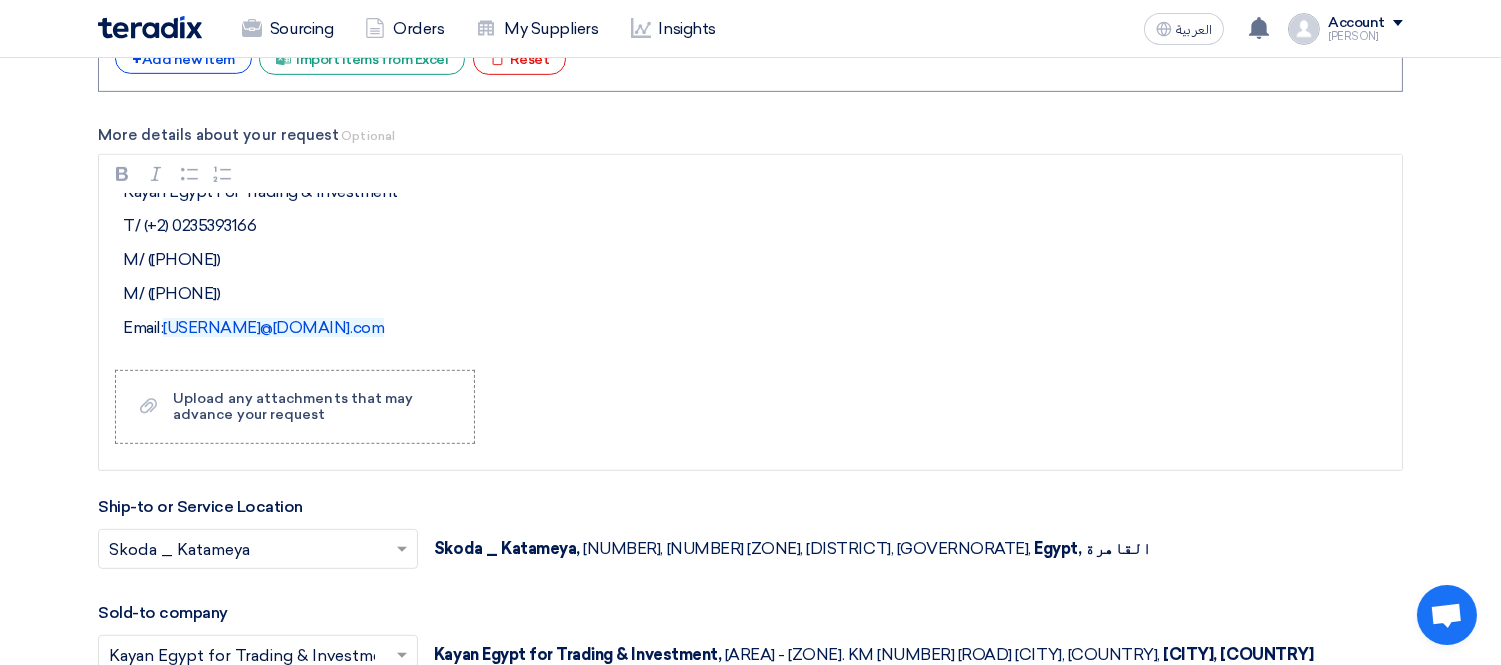 scroll, scrollTop: 1888, scrollLeft: 0, axis: vertical 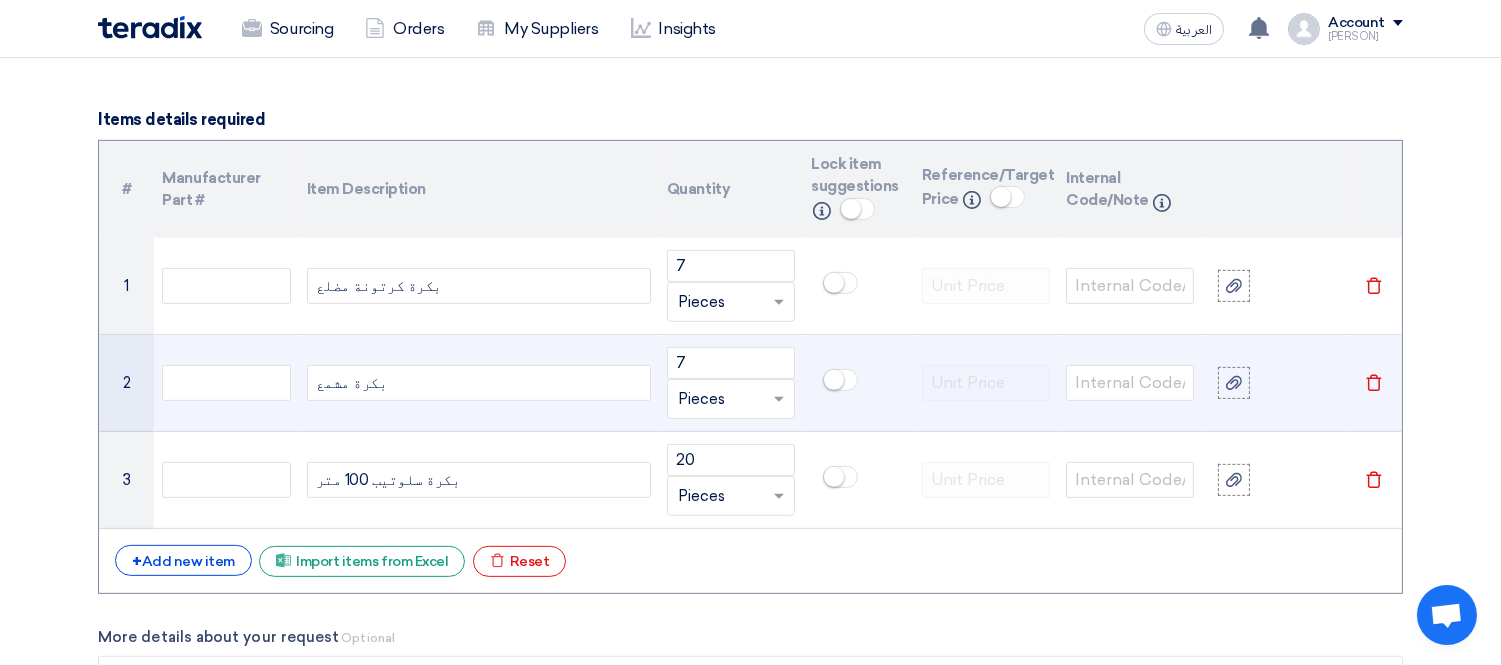 type on "مكان التوريد: [مثلاً: مخازن الشركة – فرع سكودا ]" 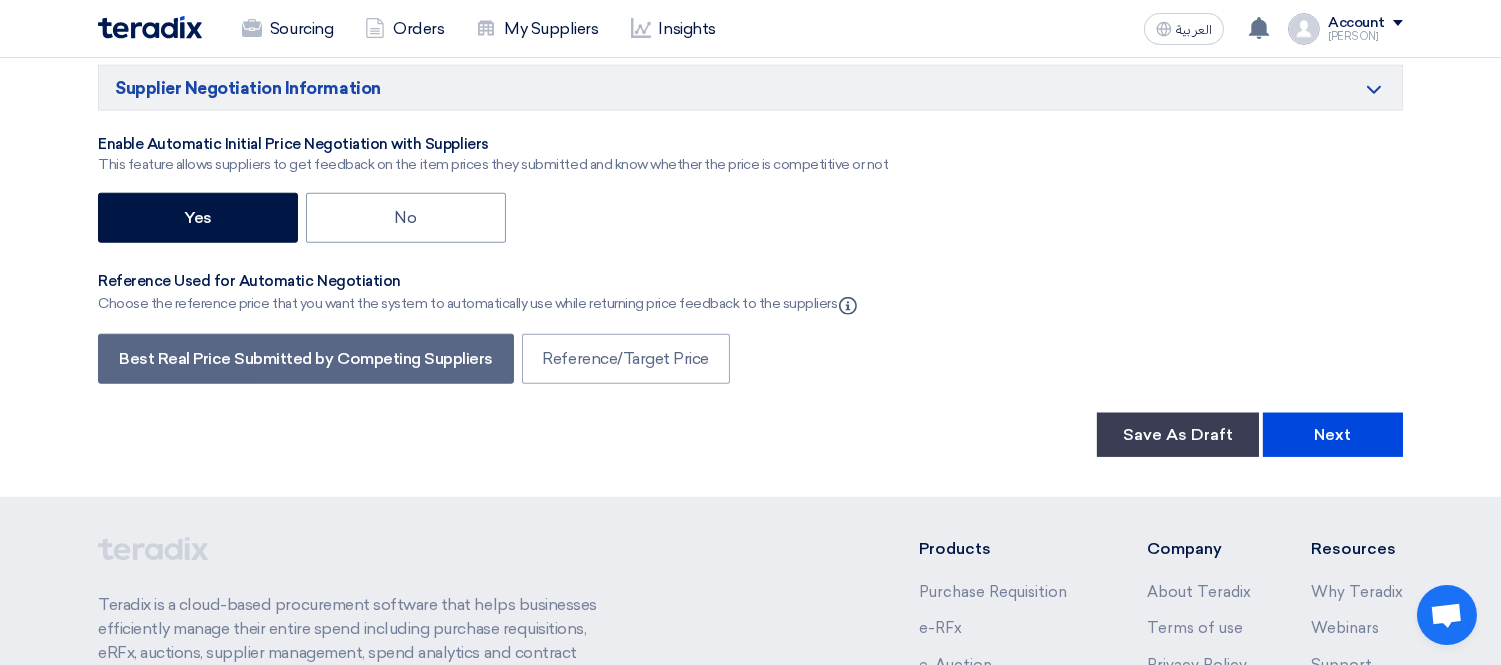 scroll, scrollTop: 3666, scrollLeft: 0, axis: vertical 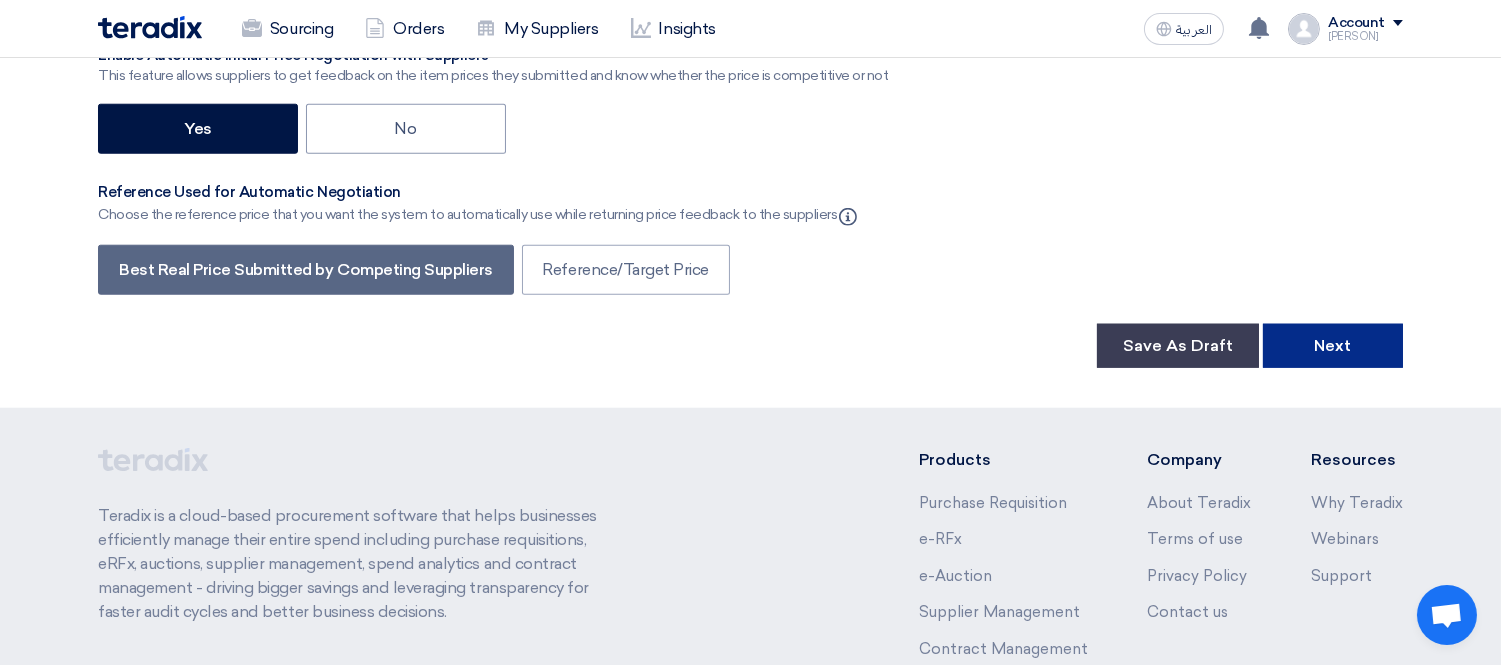 click on "Next" 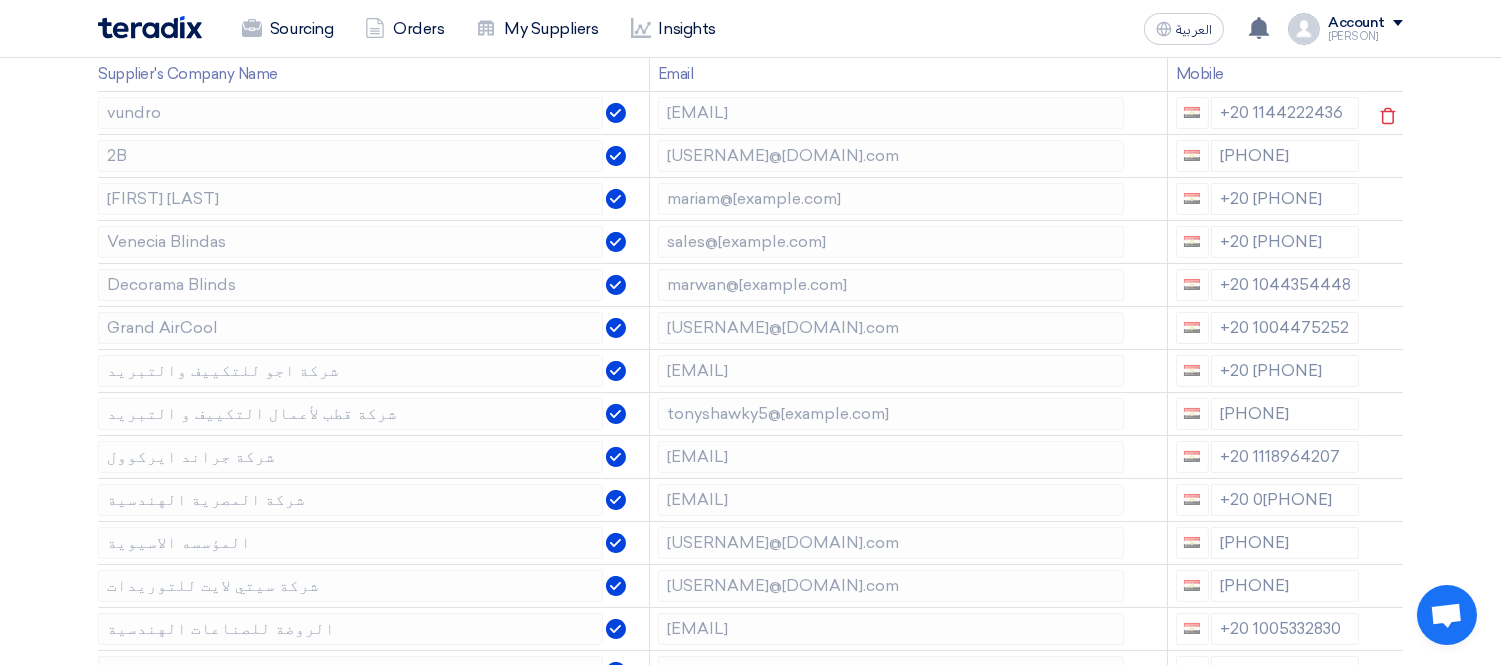 scroll, scrollTop: 333, scrollLeft: 0, axis: vertical 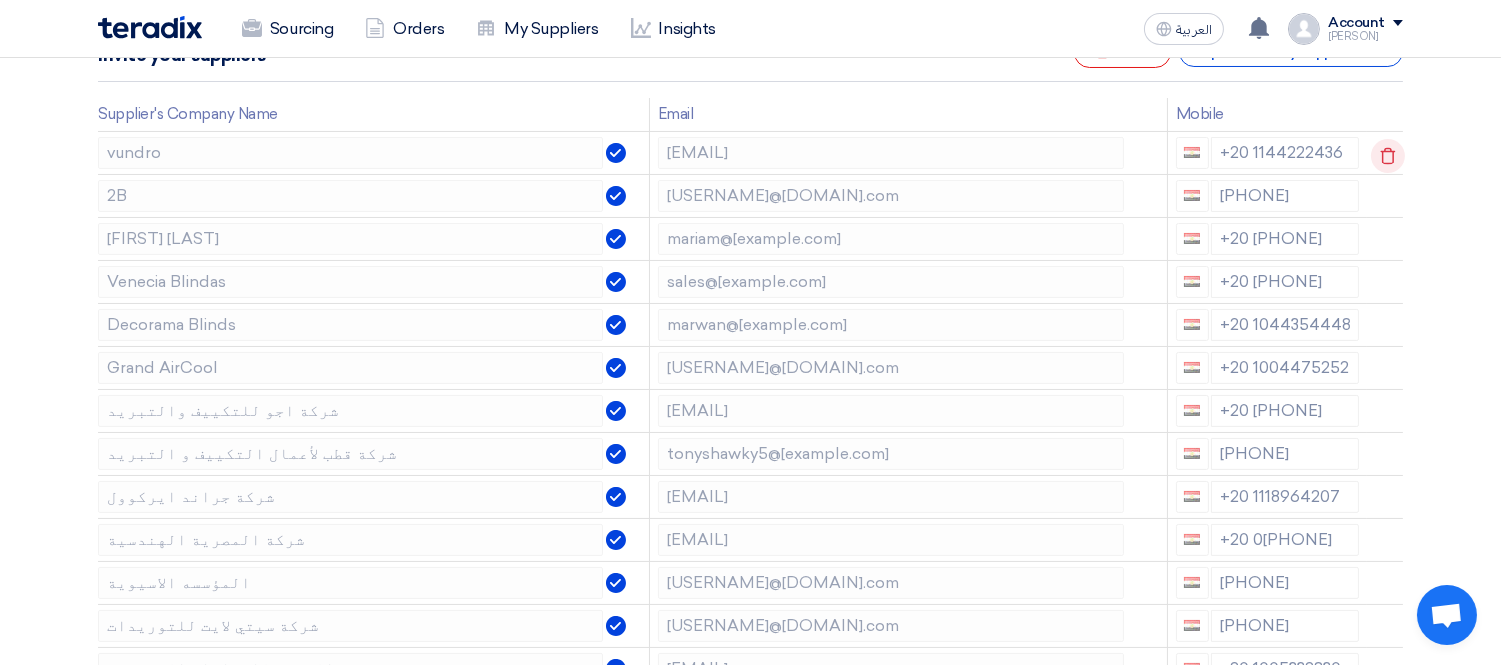 click 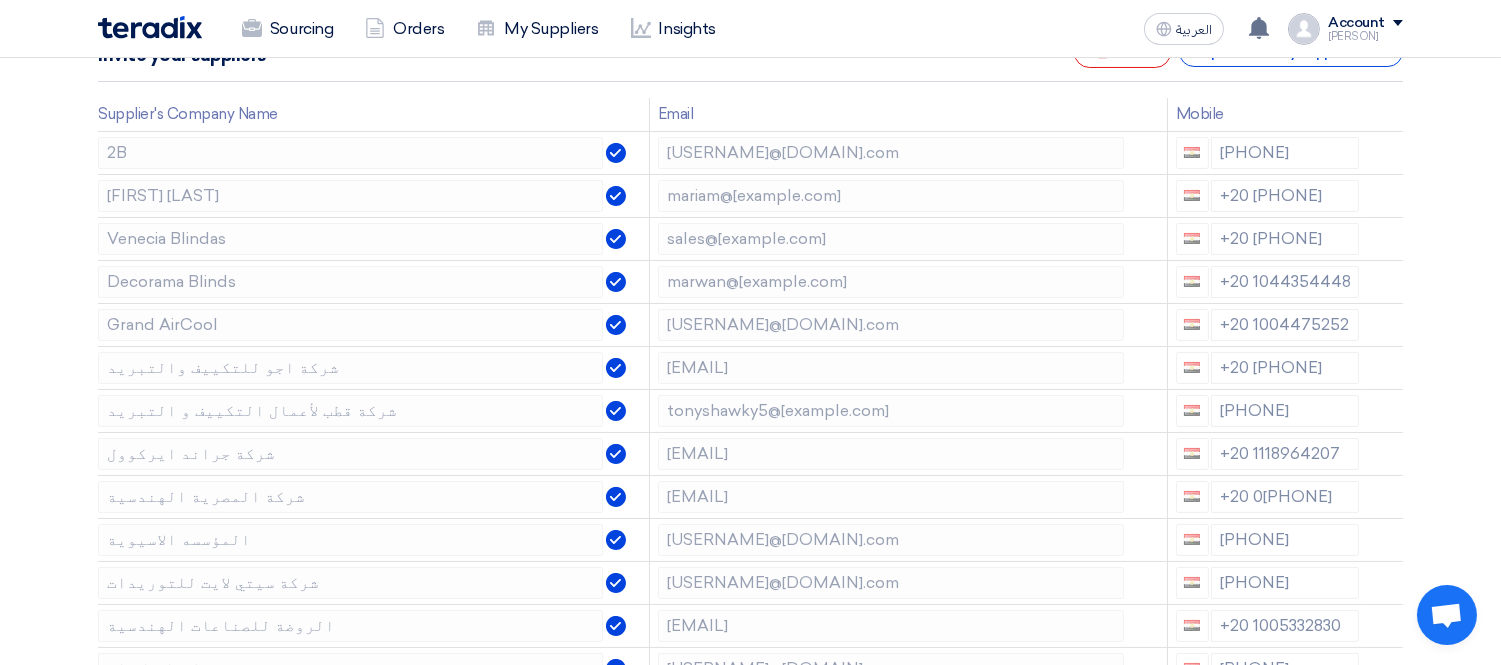 click 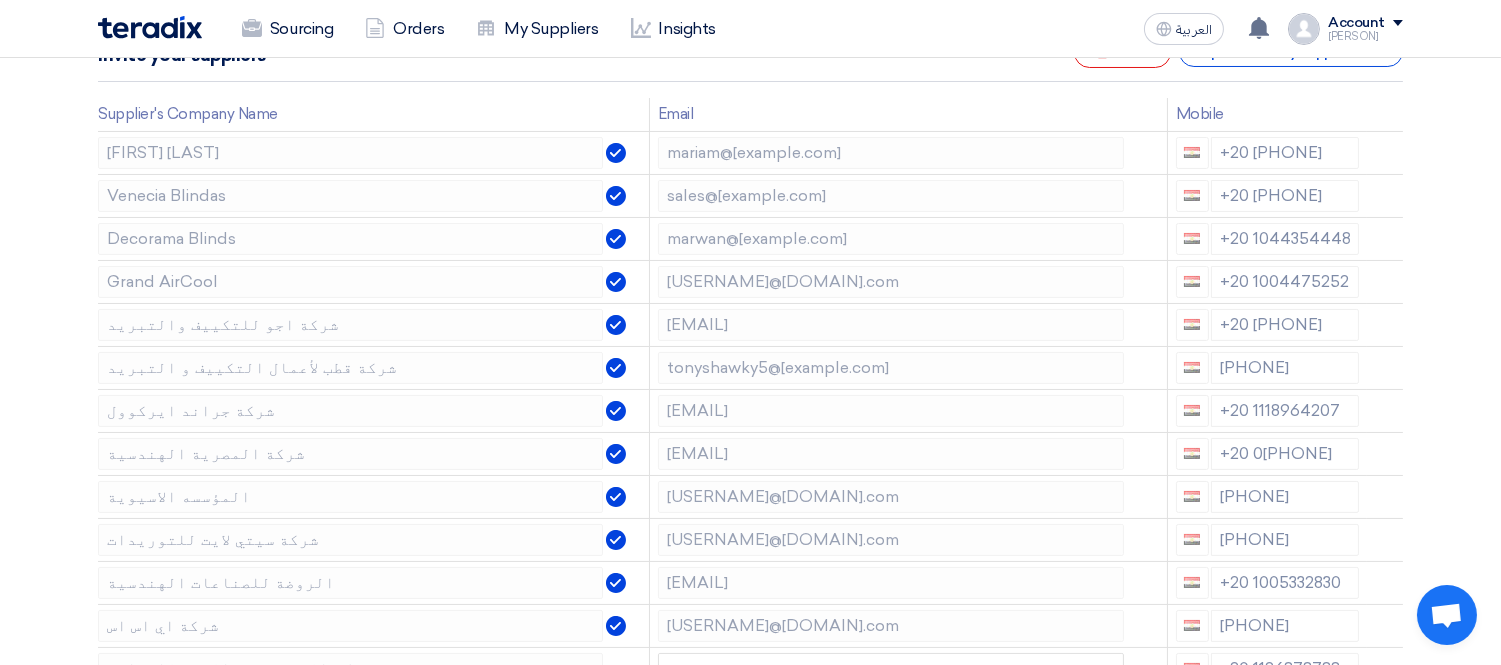click 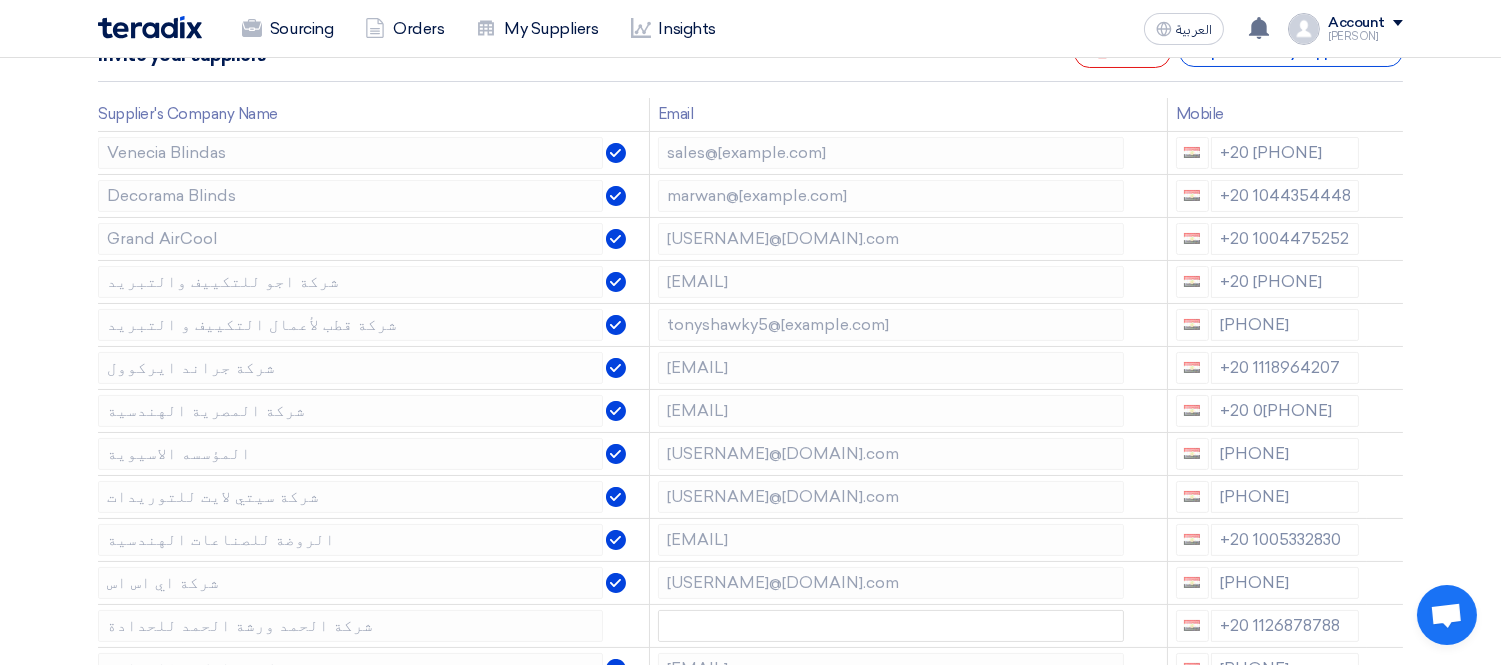 click 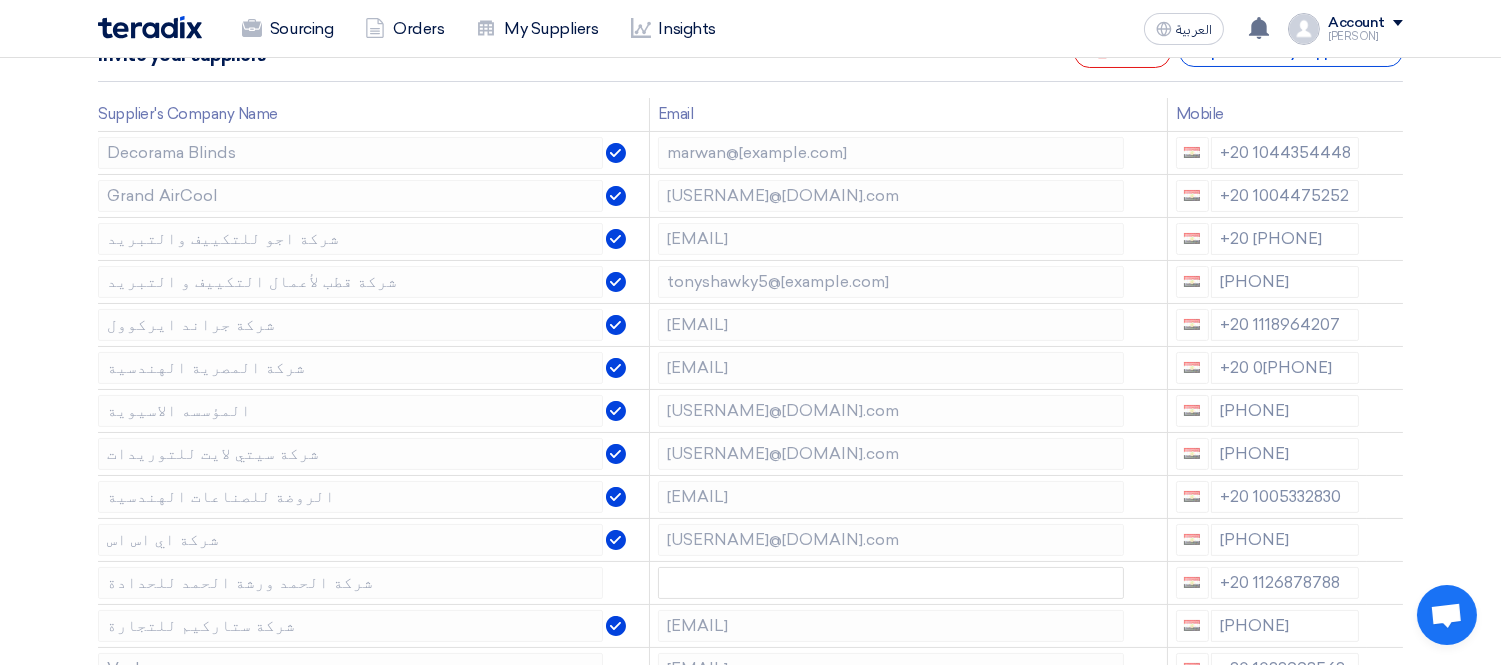 click 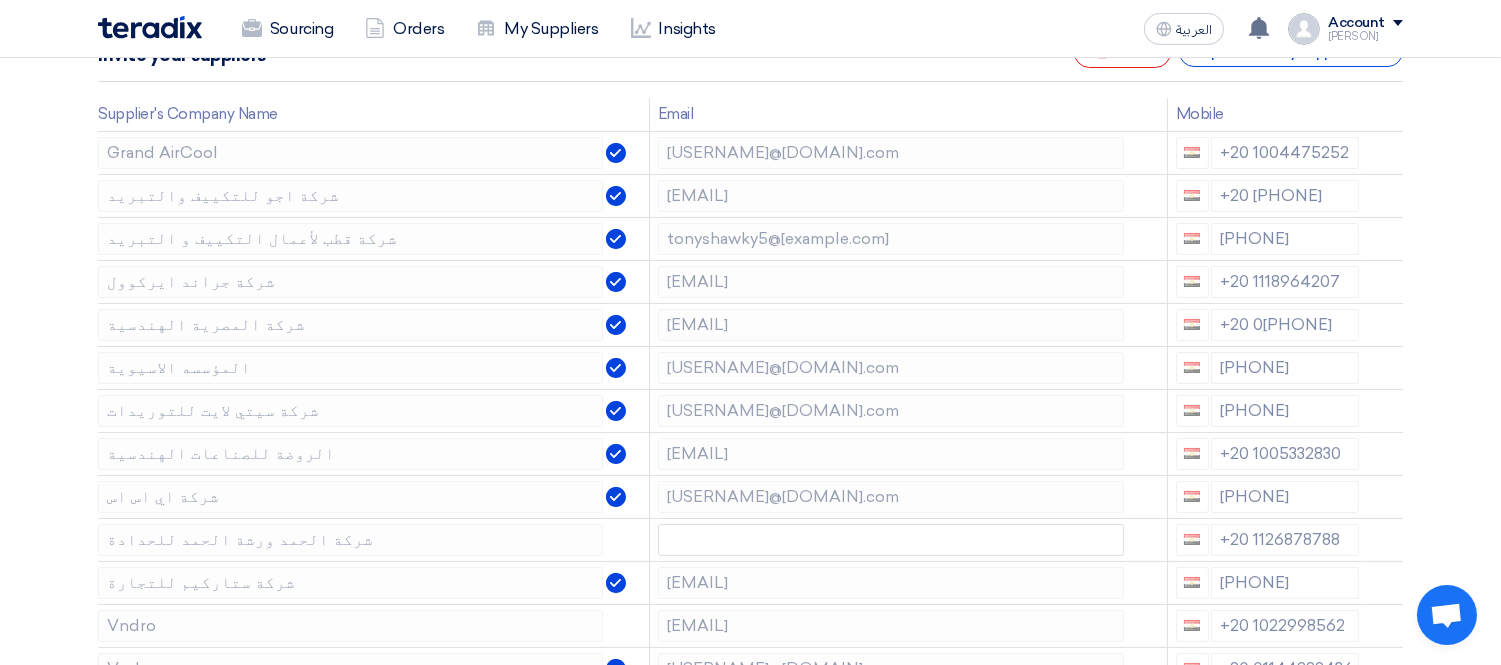 click 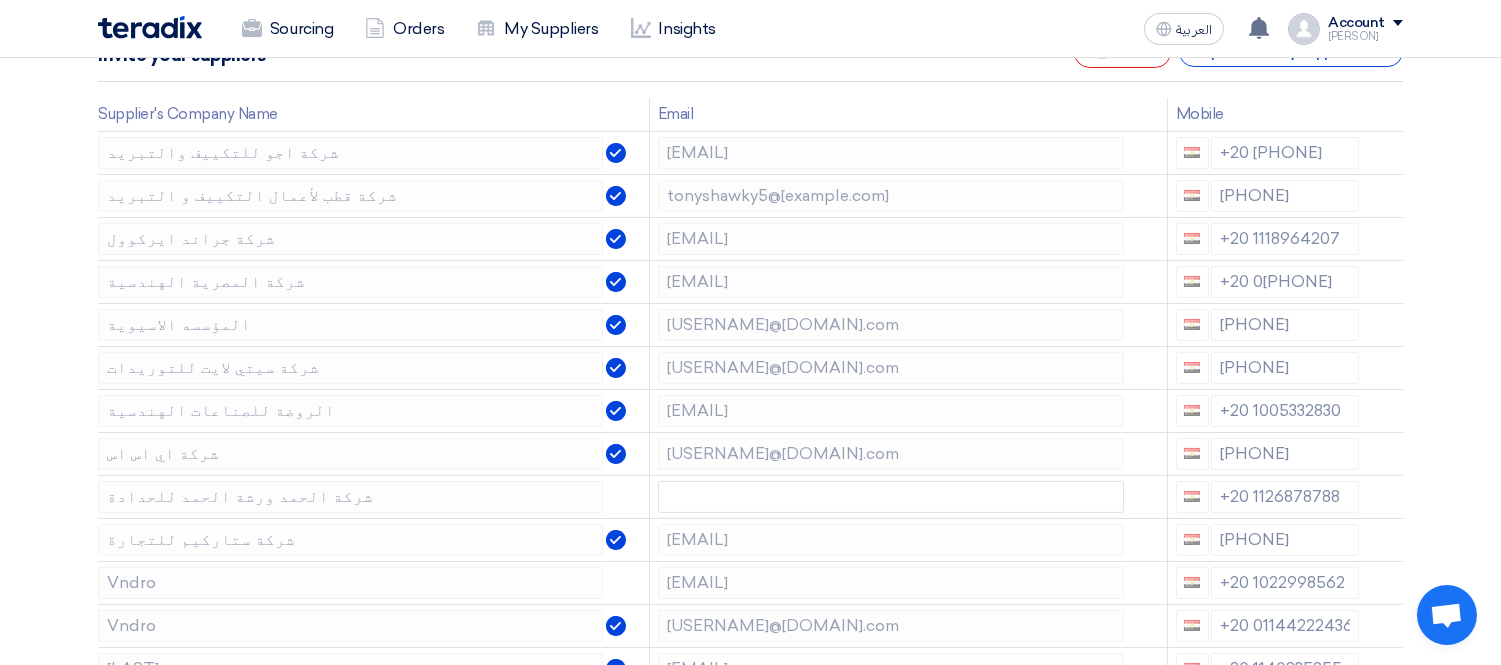 click 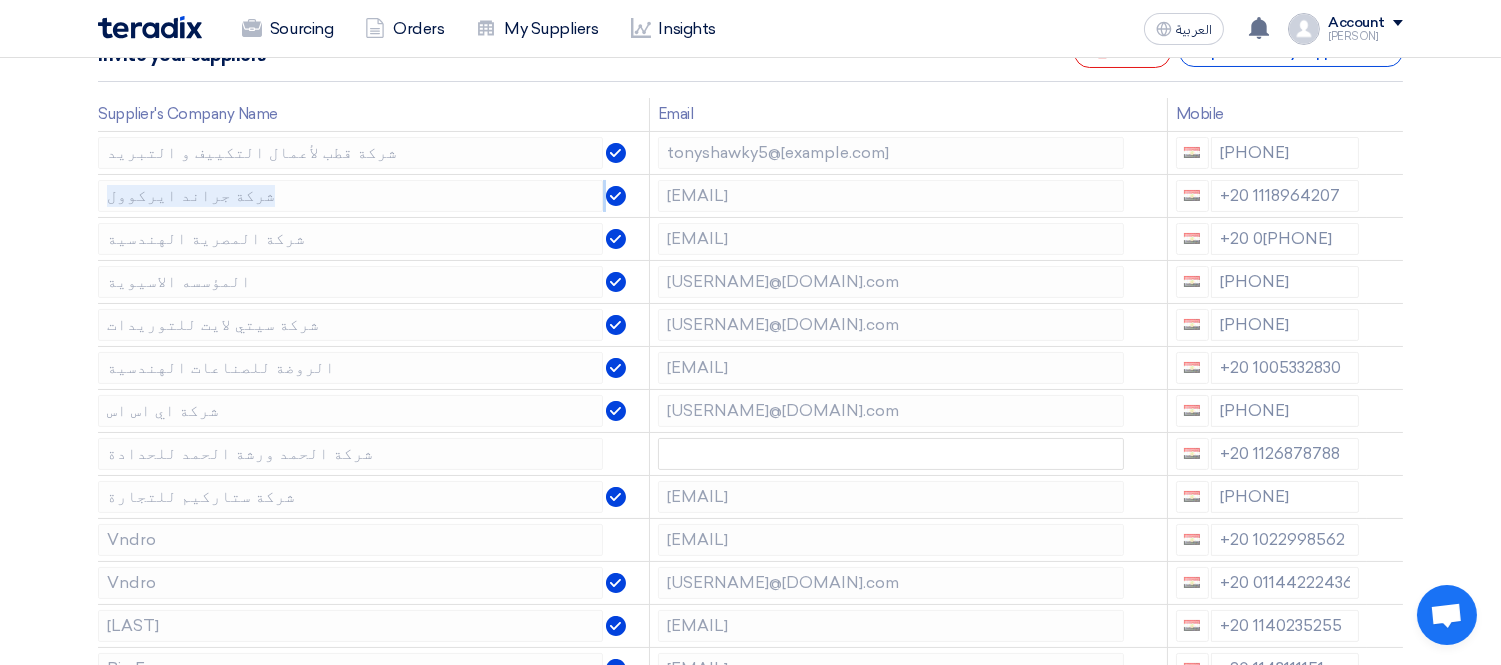 click 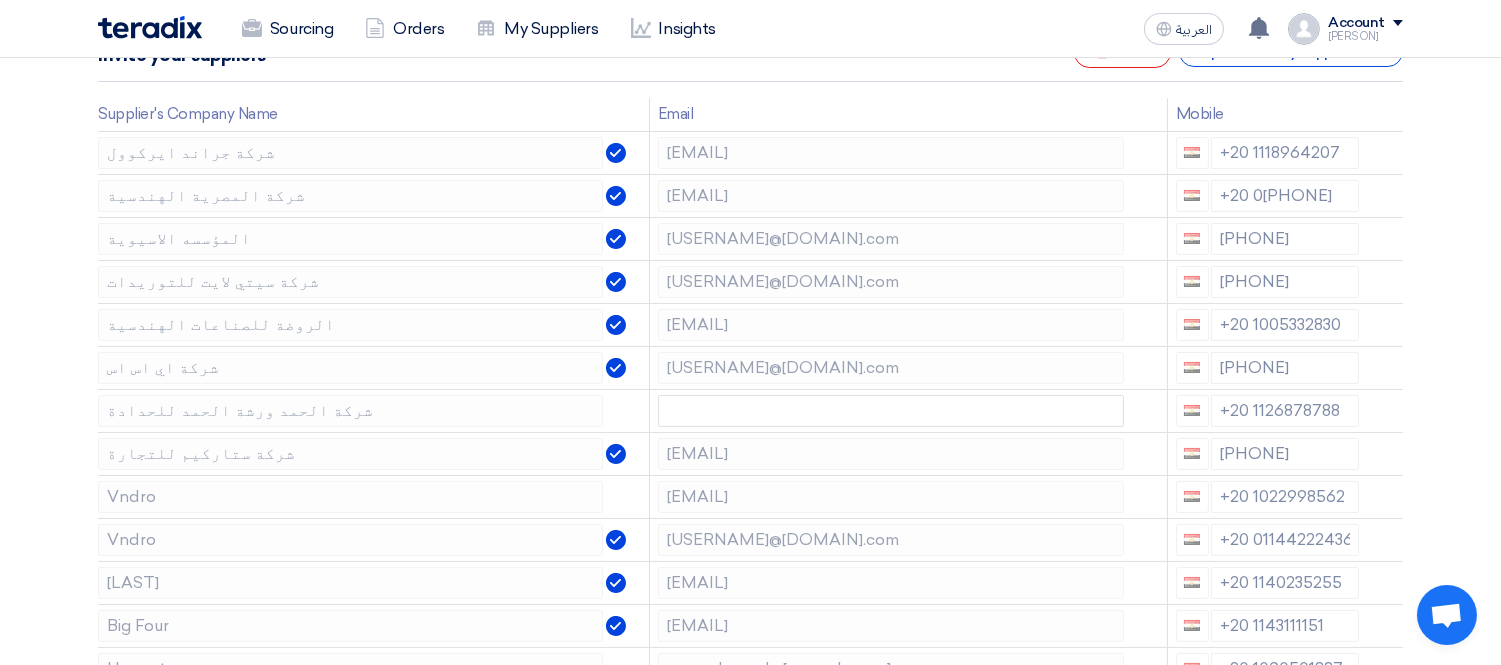 click 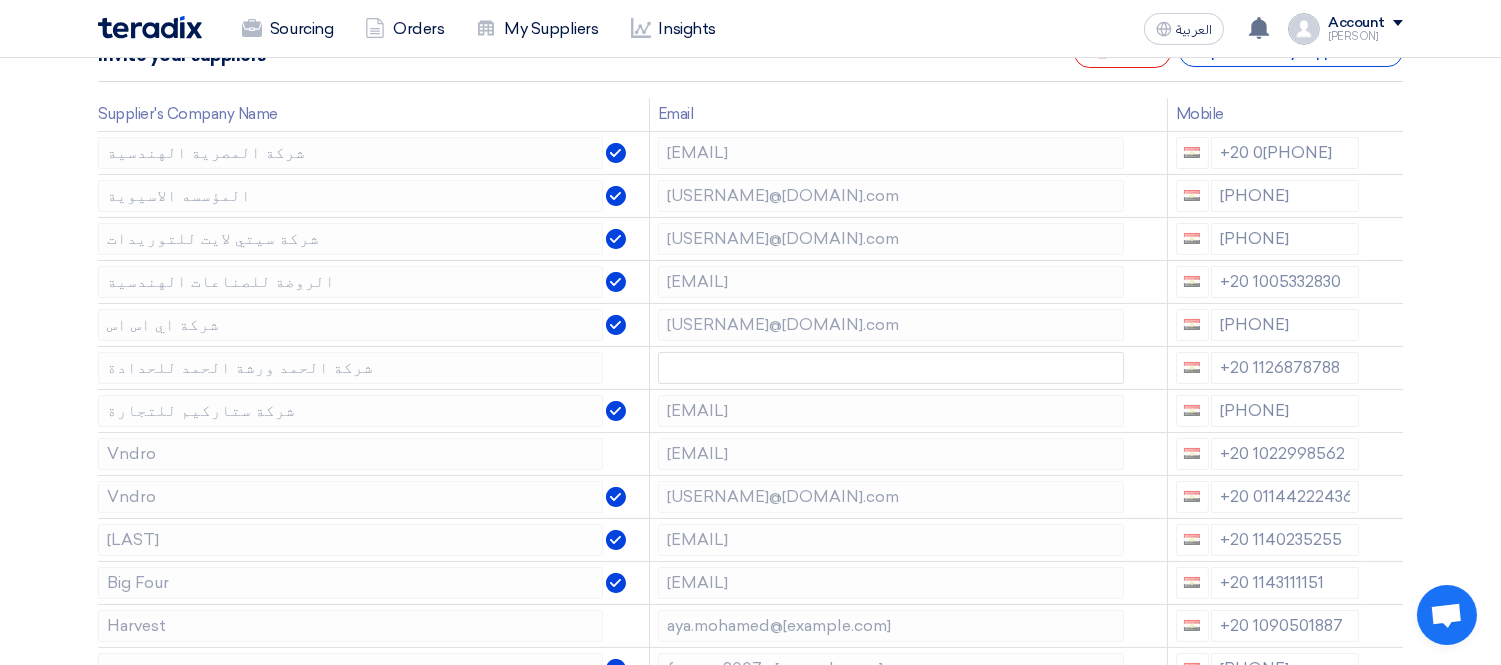 click 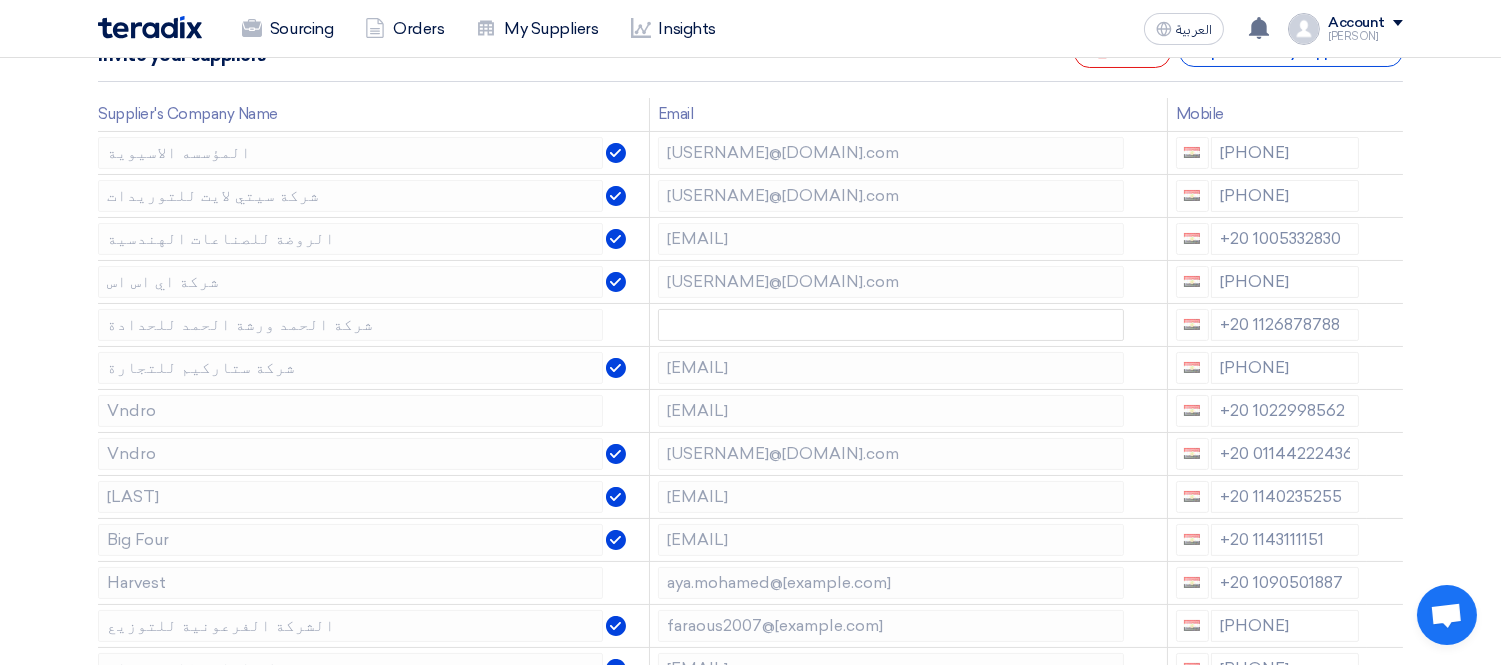 click 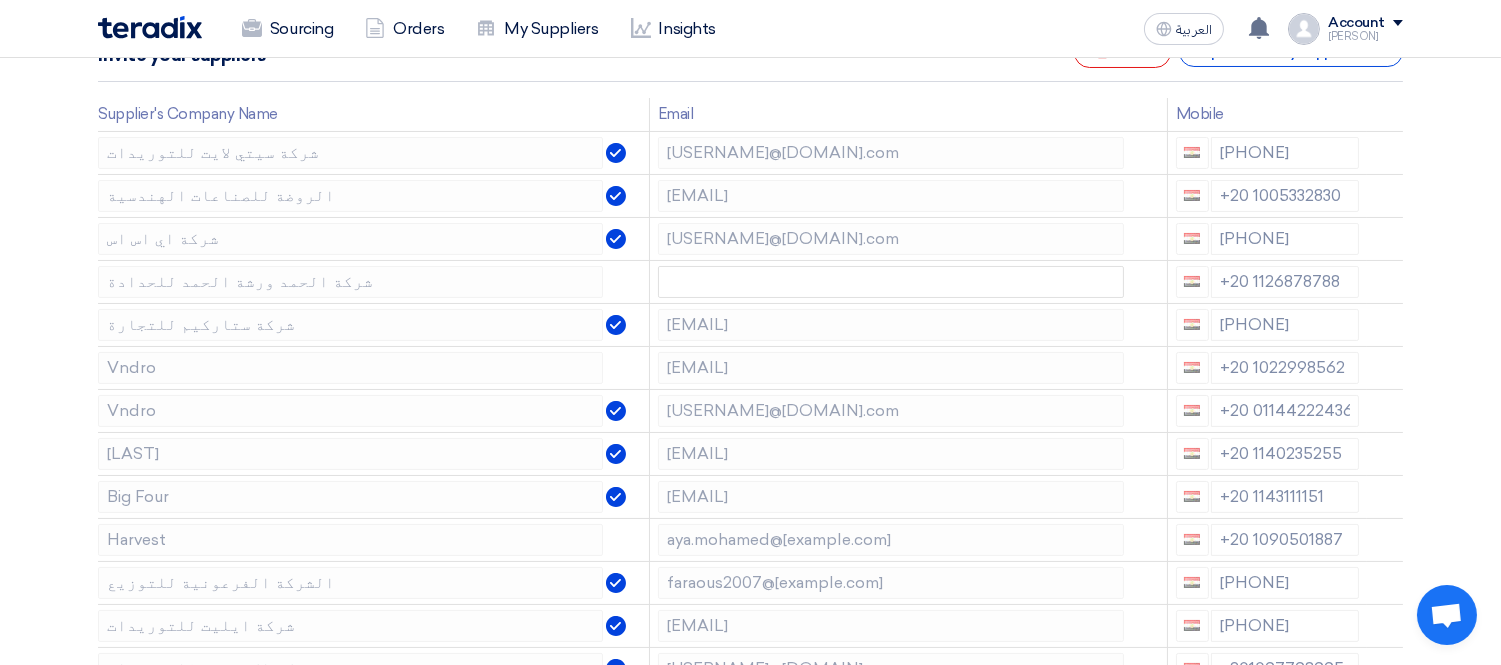click 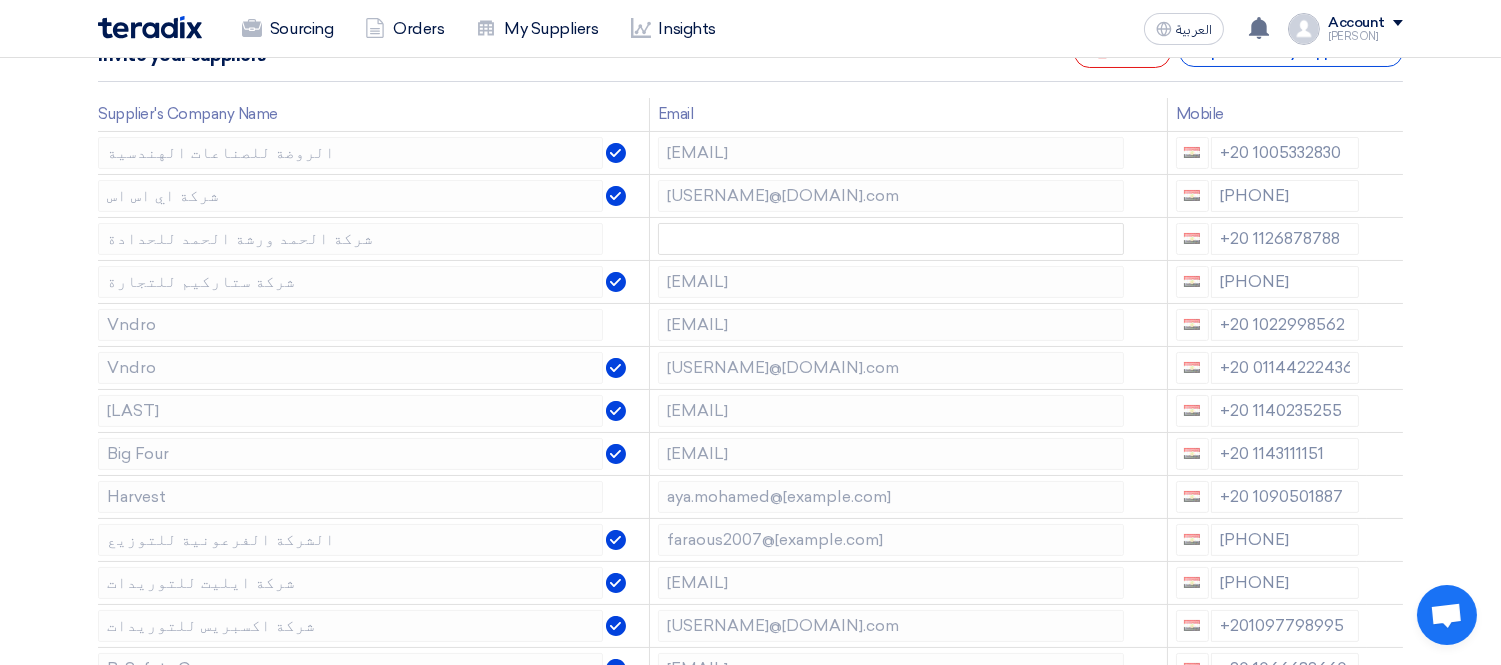 click 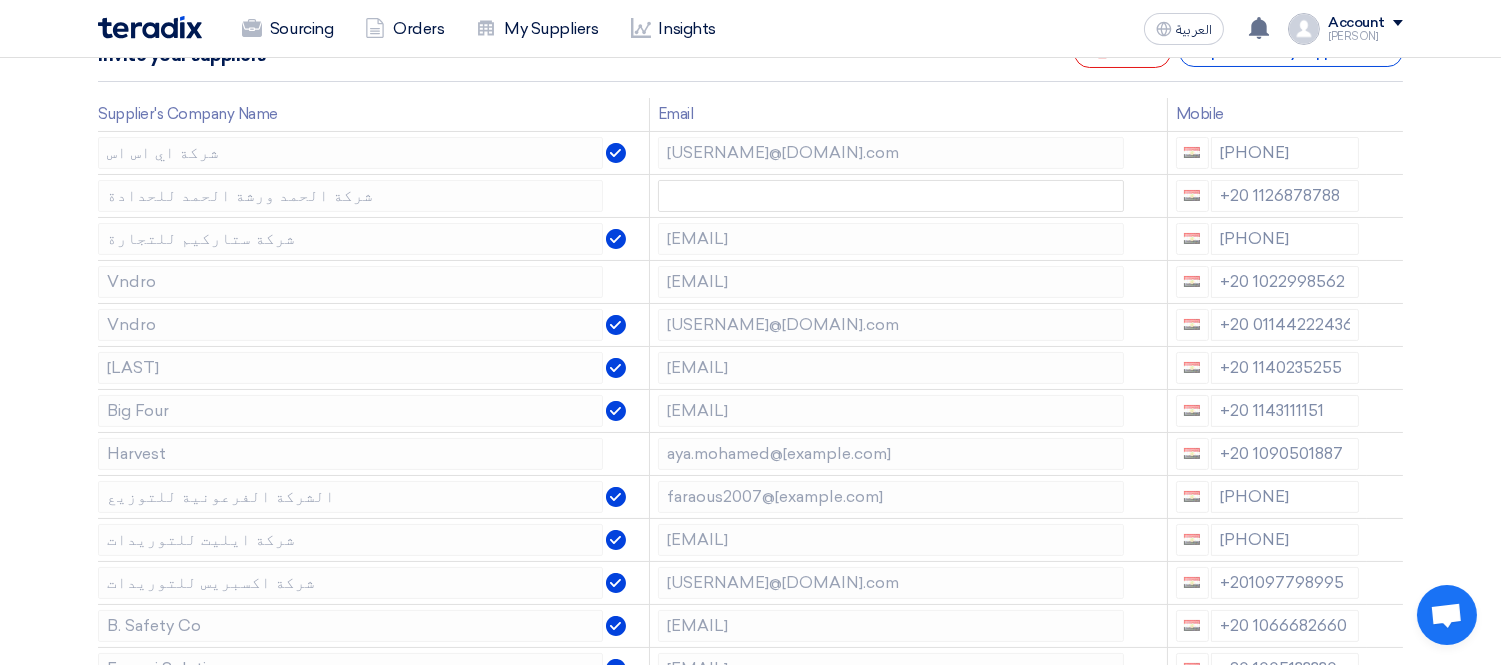 click 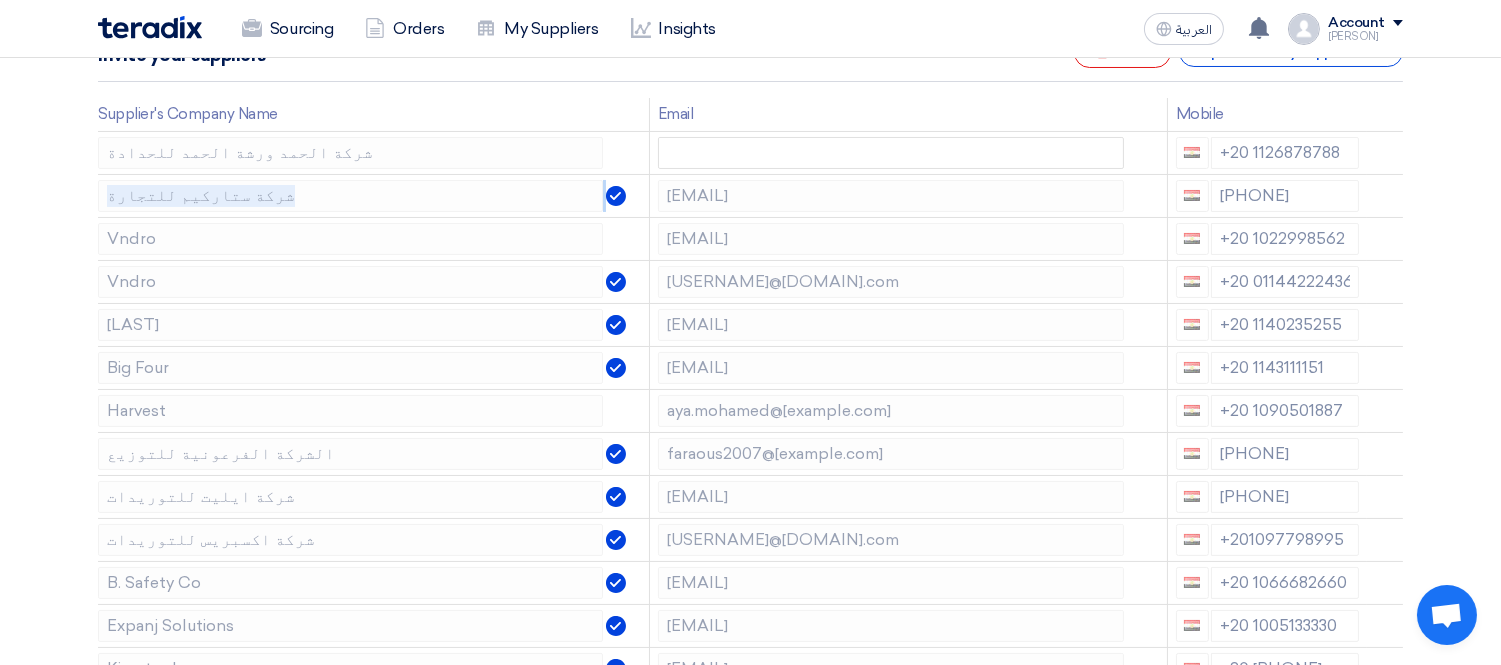 click 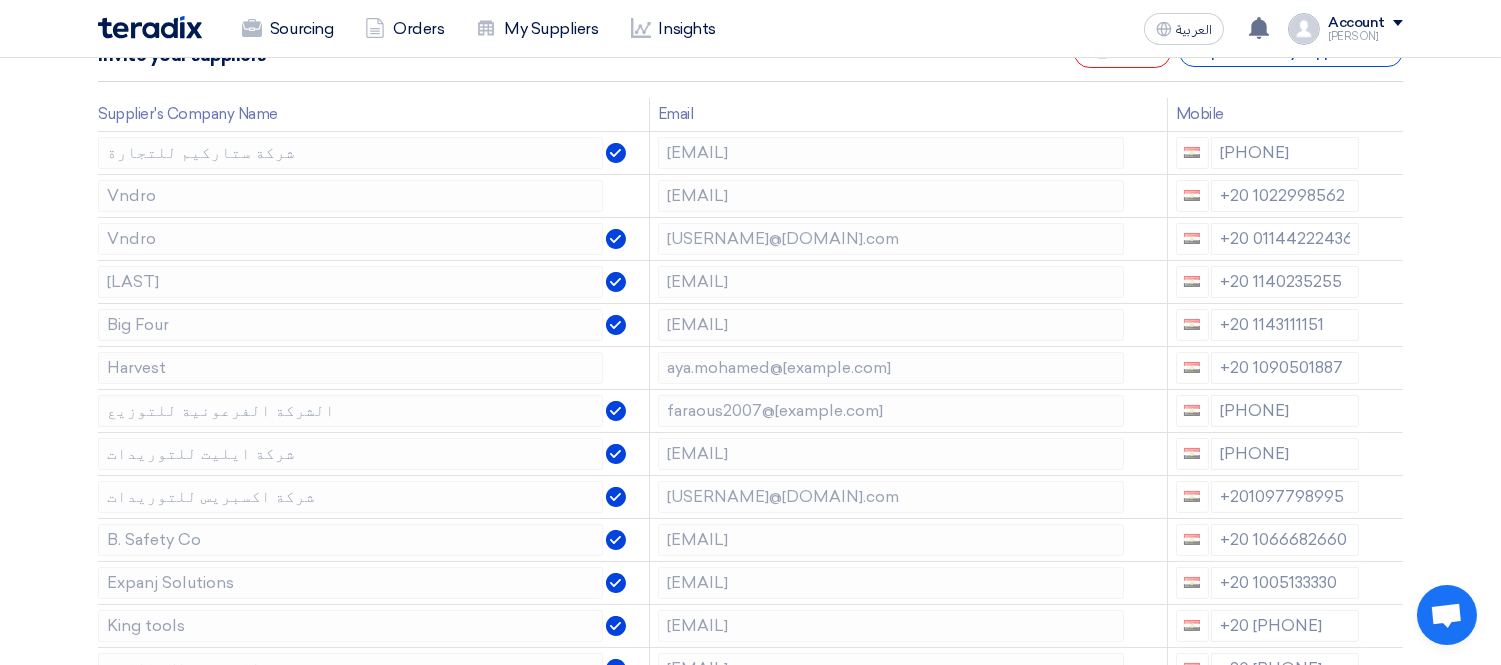 click 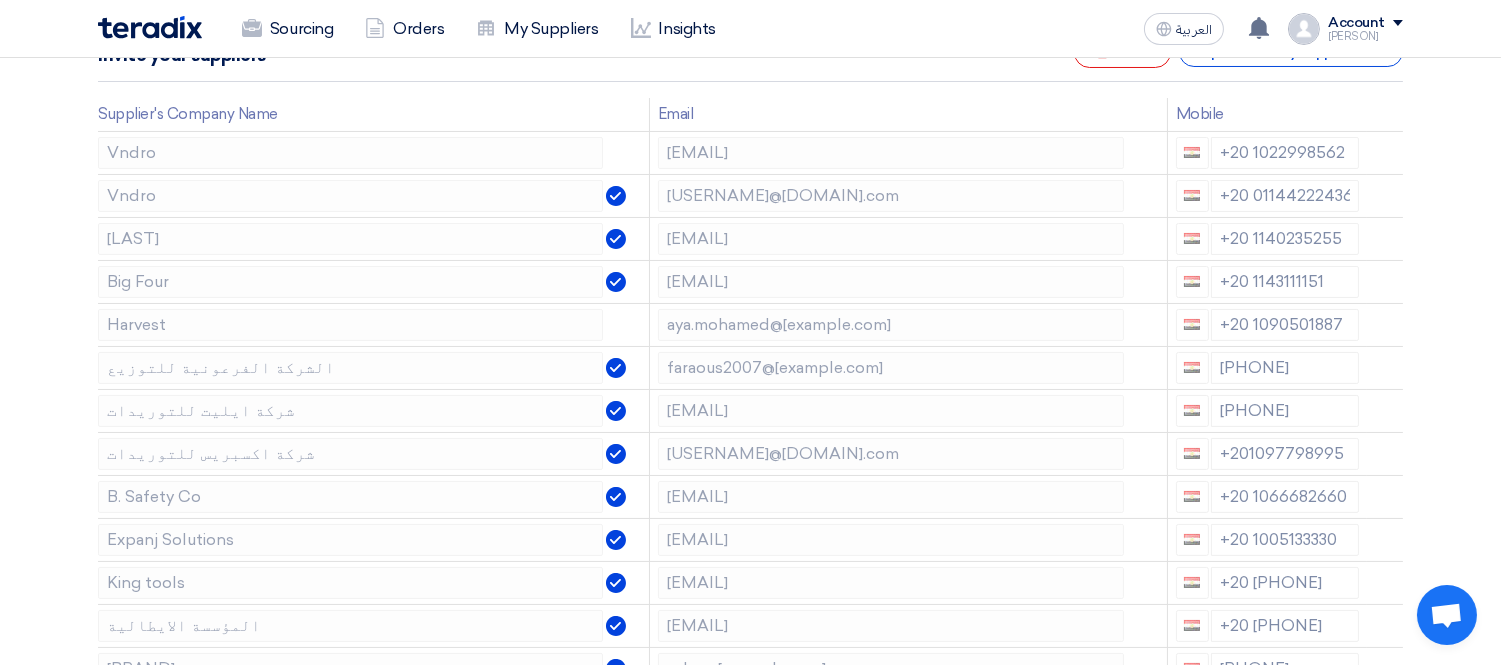 click 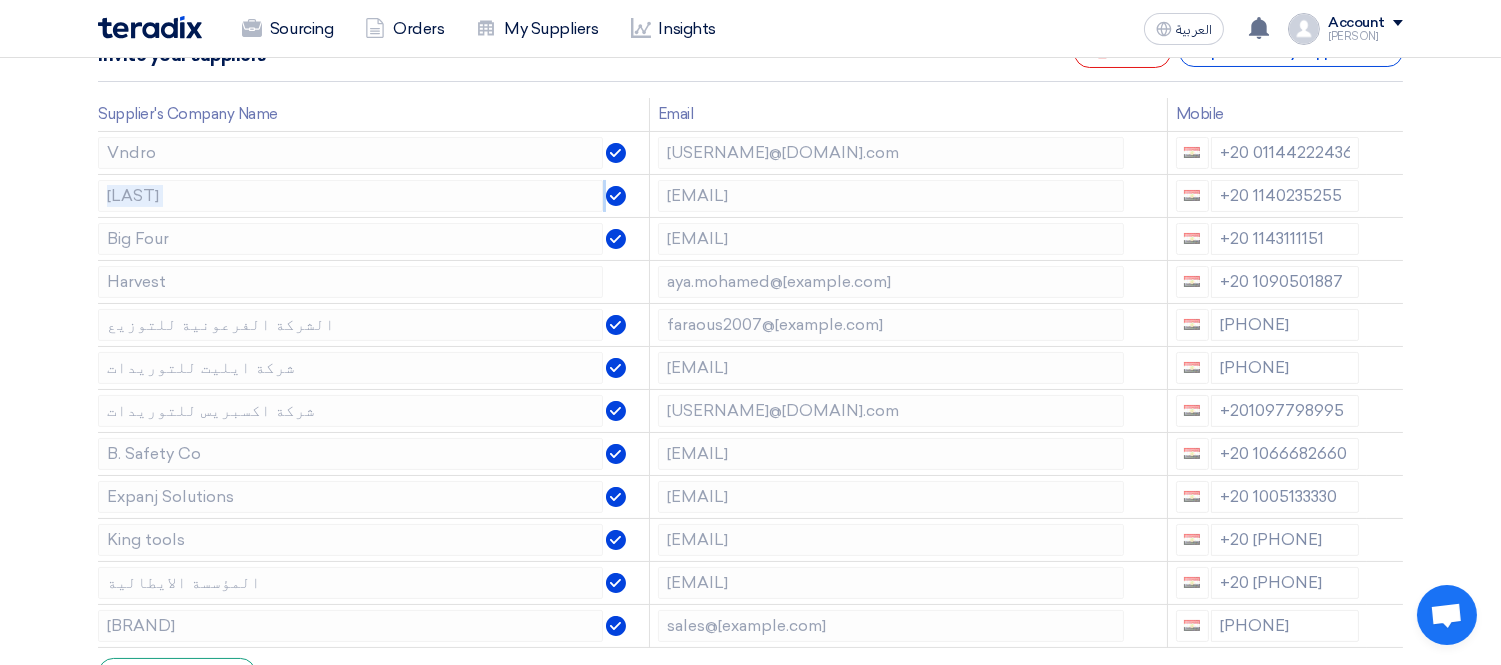click 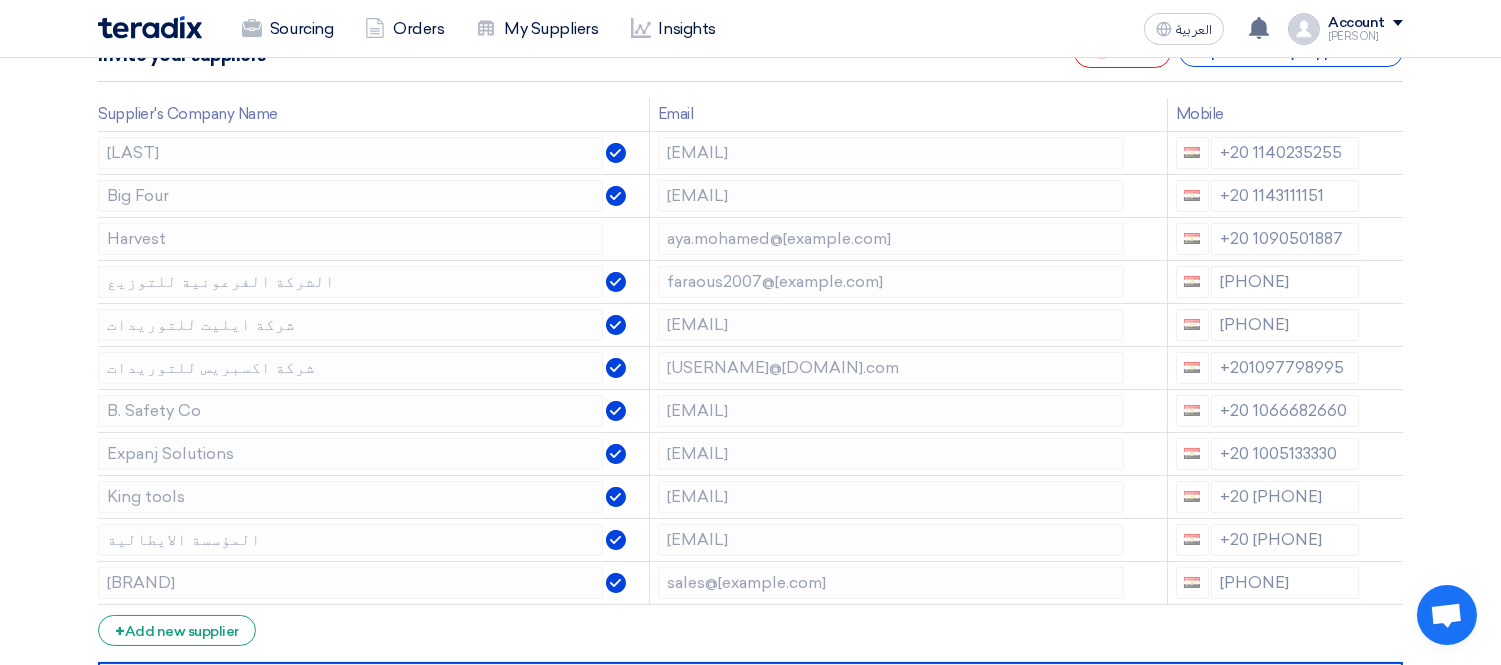 click 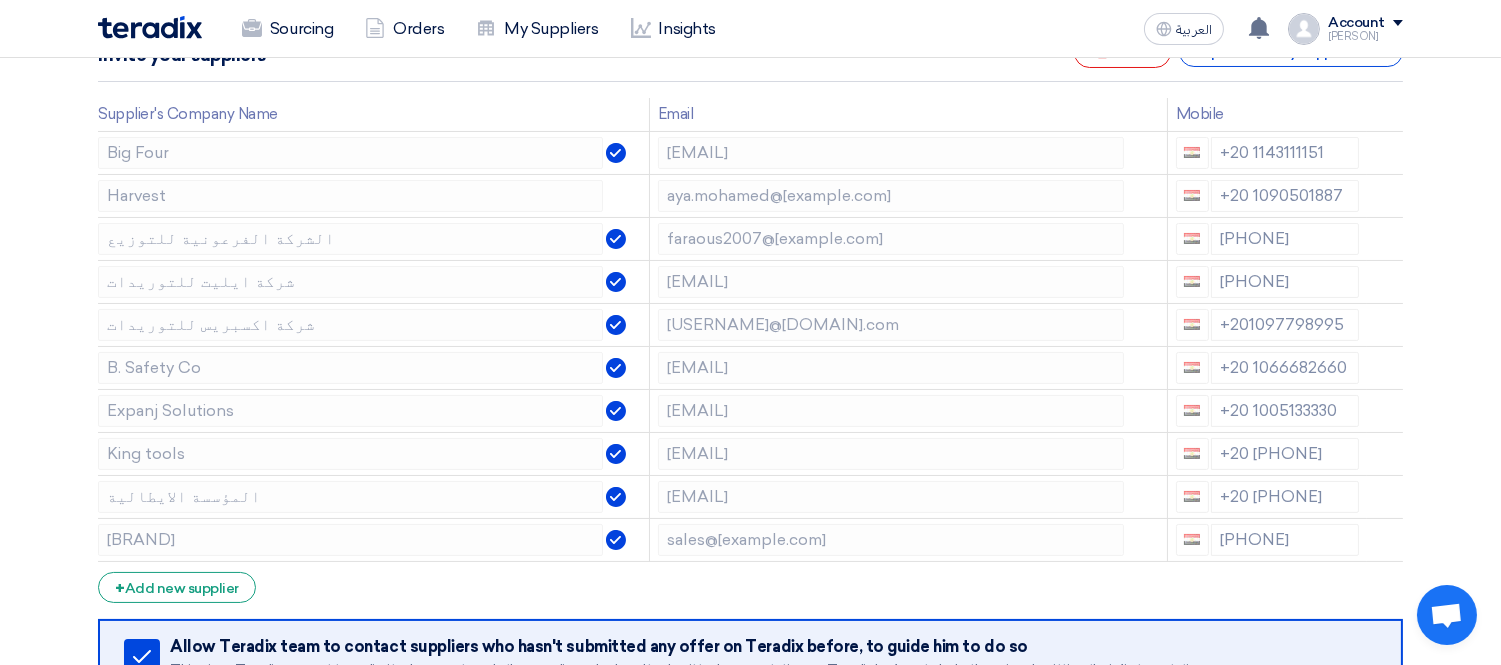 click 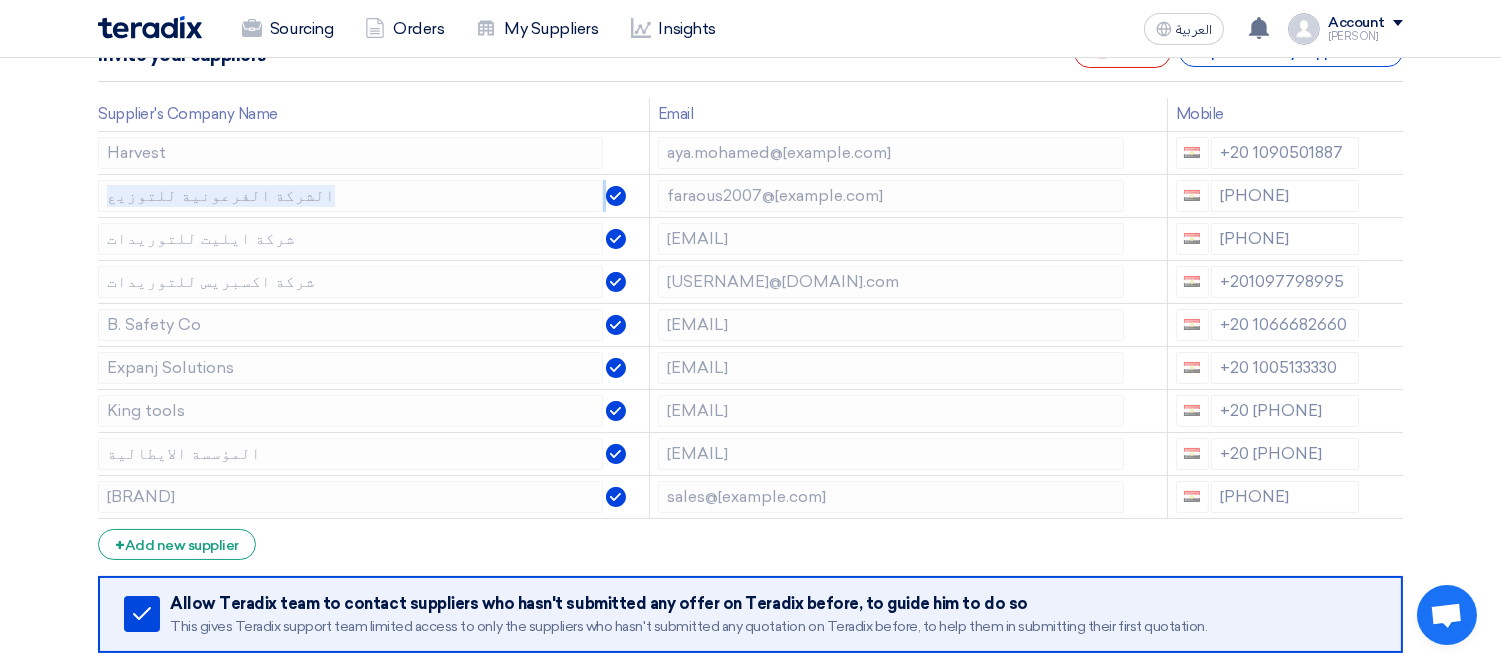 click 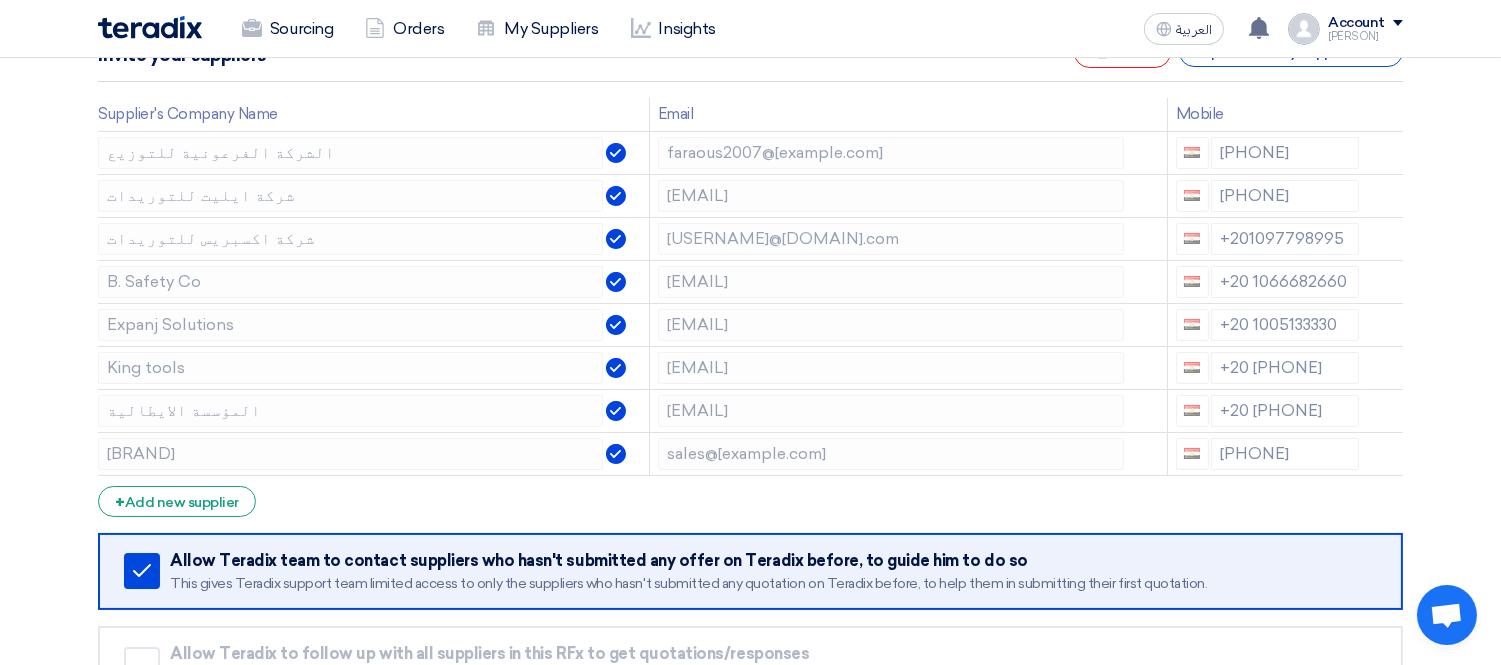 click 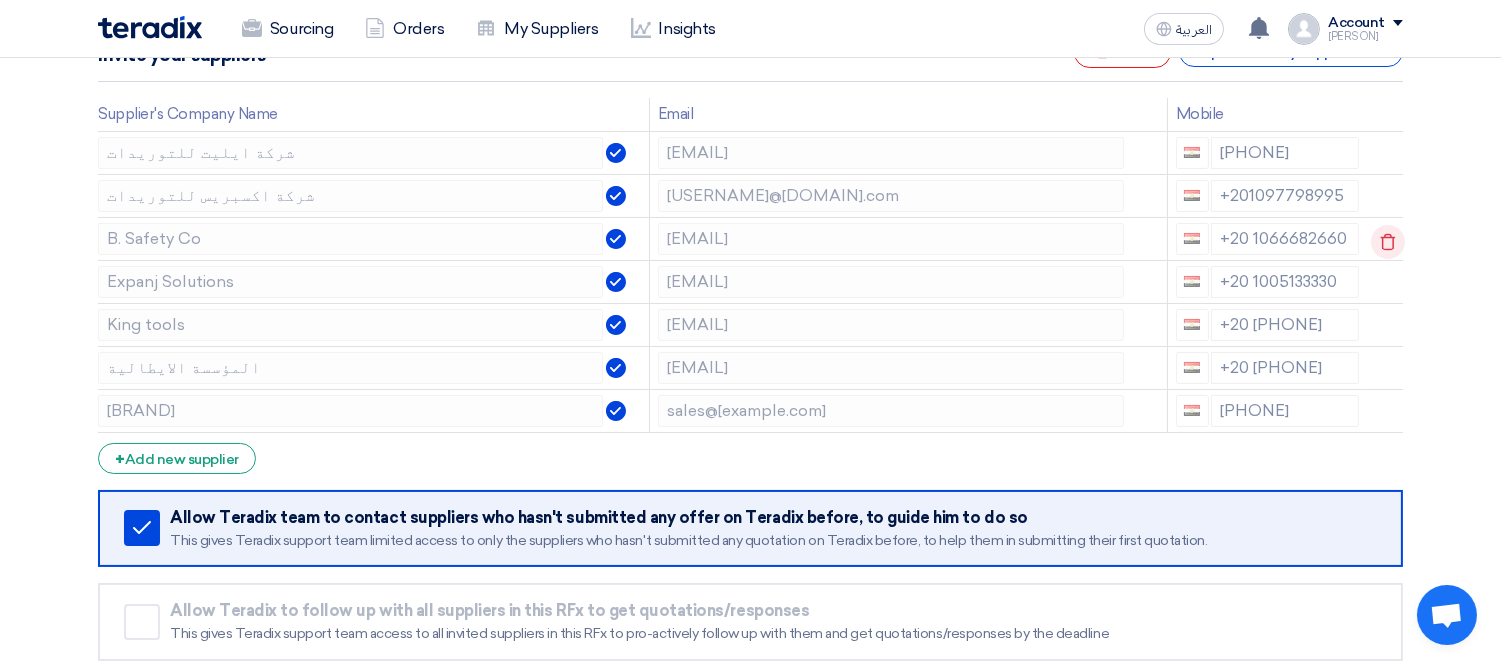 click 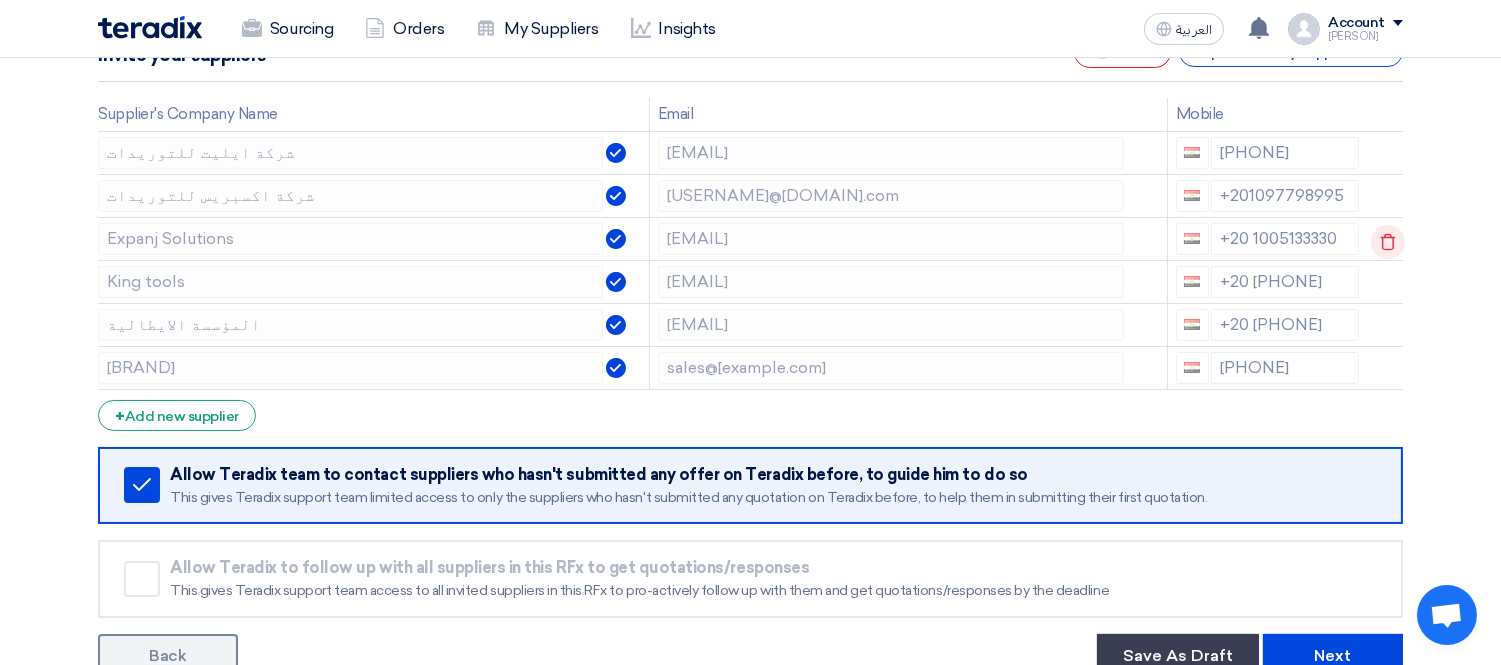 click 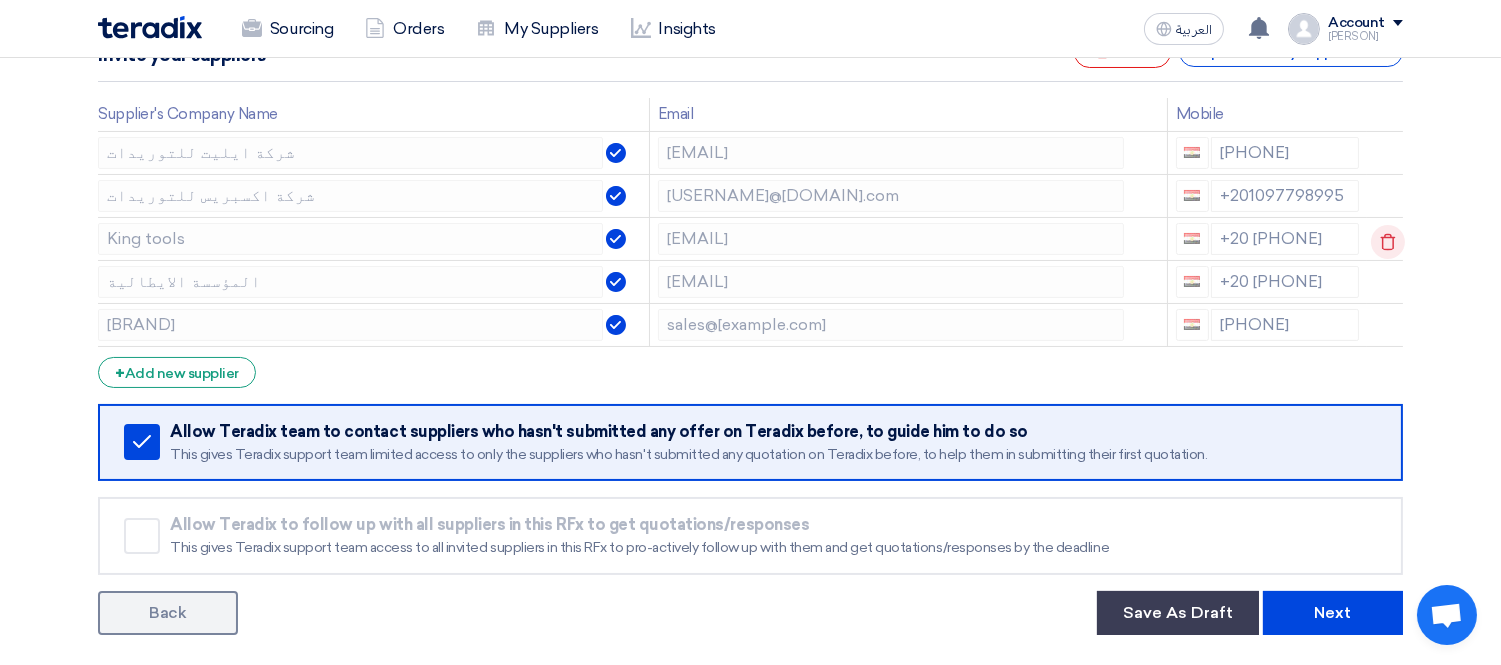 click 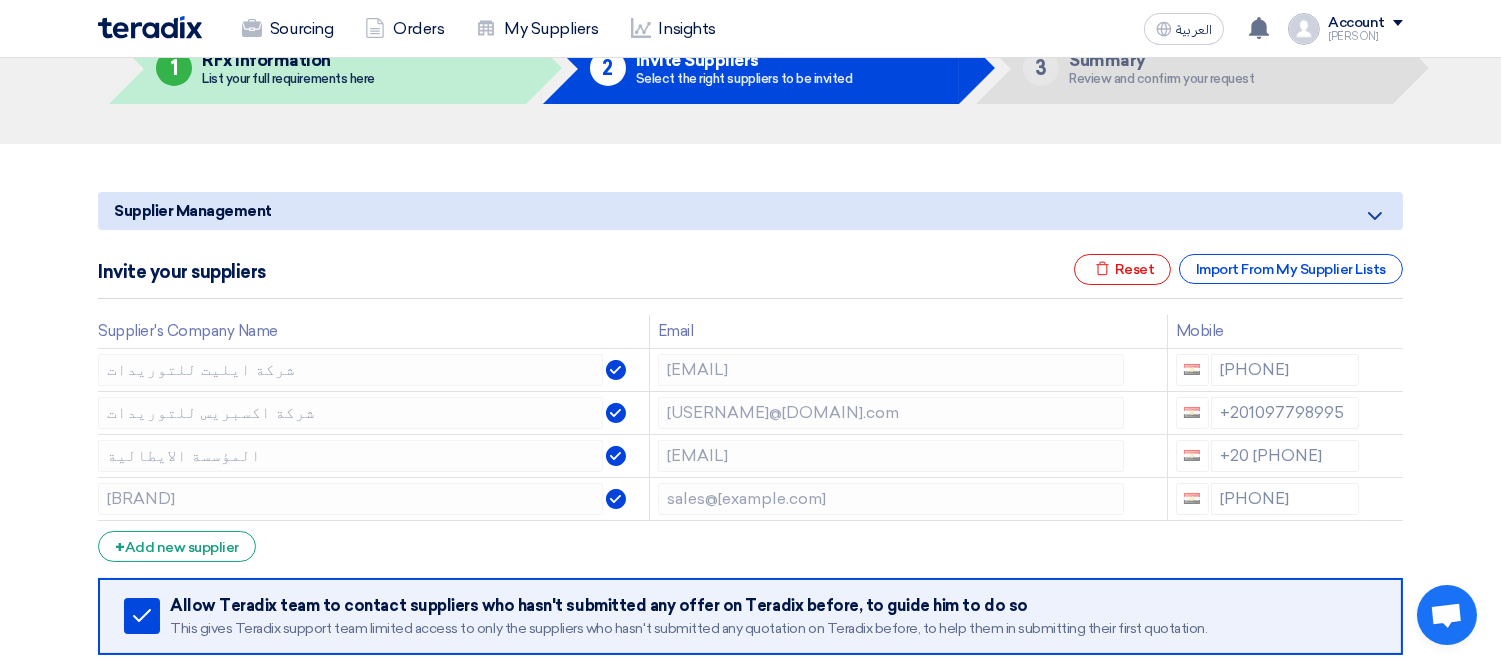 scroll, scrollTop: 111, scrollLeft: 0, axis: vertical 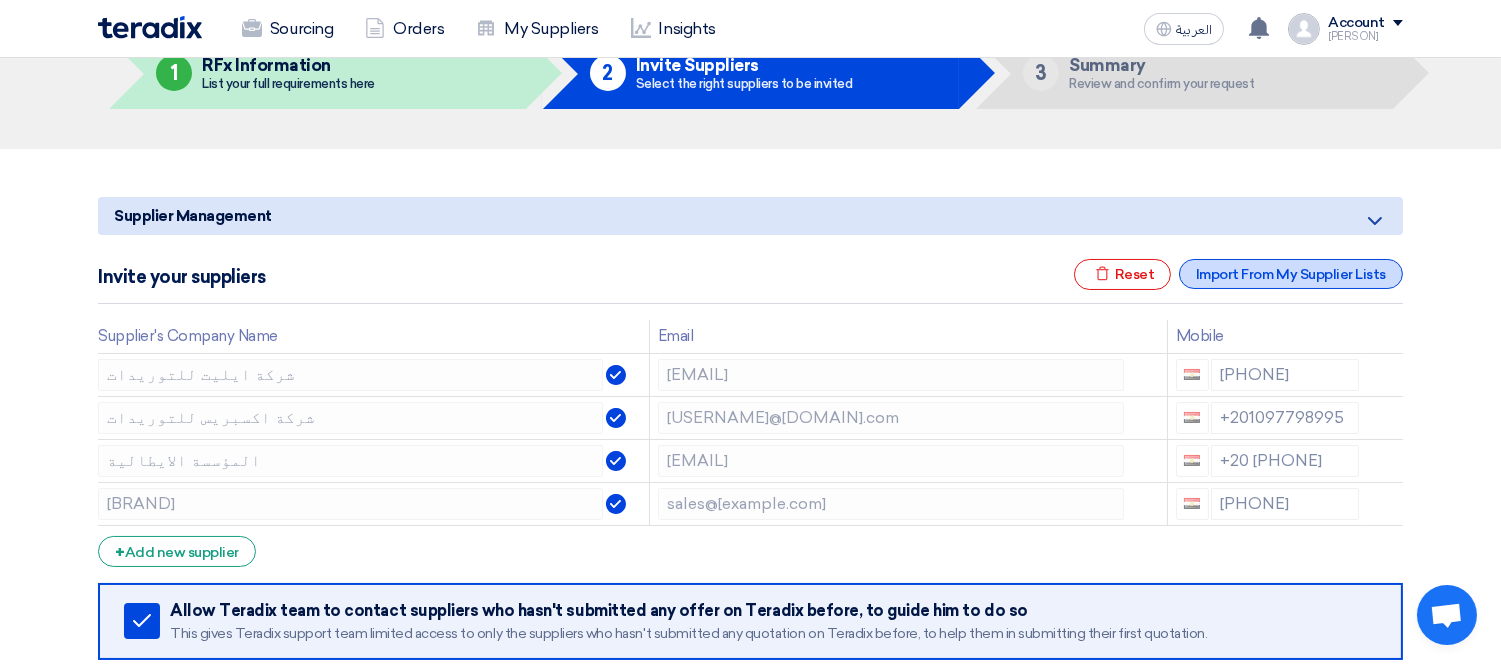 click on "Import From My Supplier Lists" 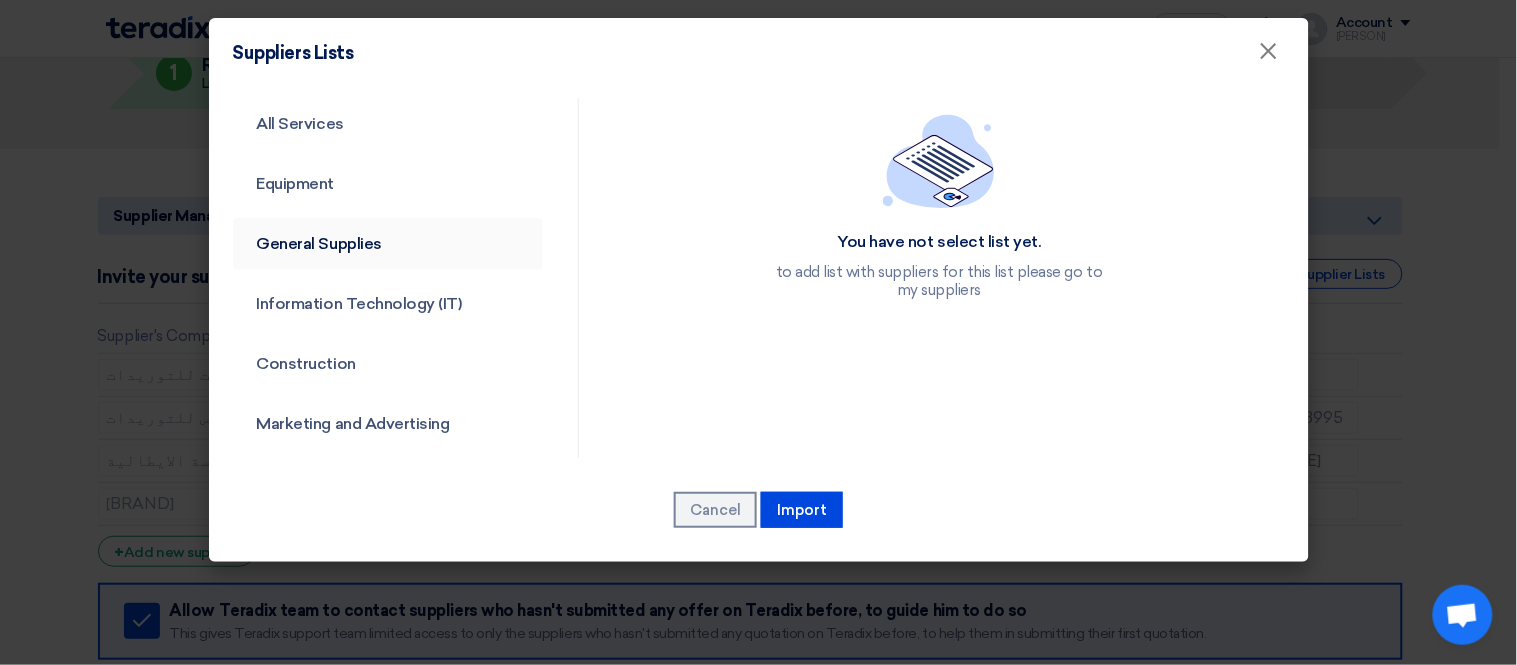 click on "General Supplies" 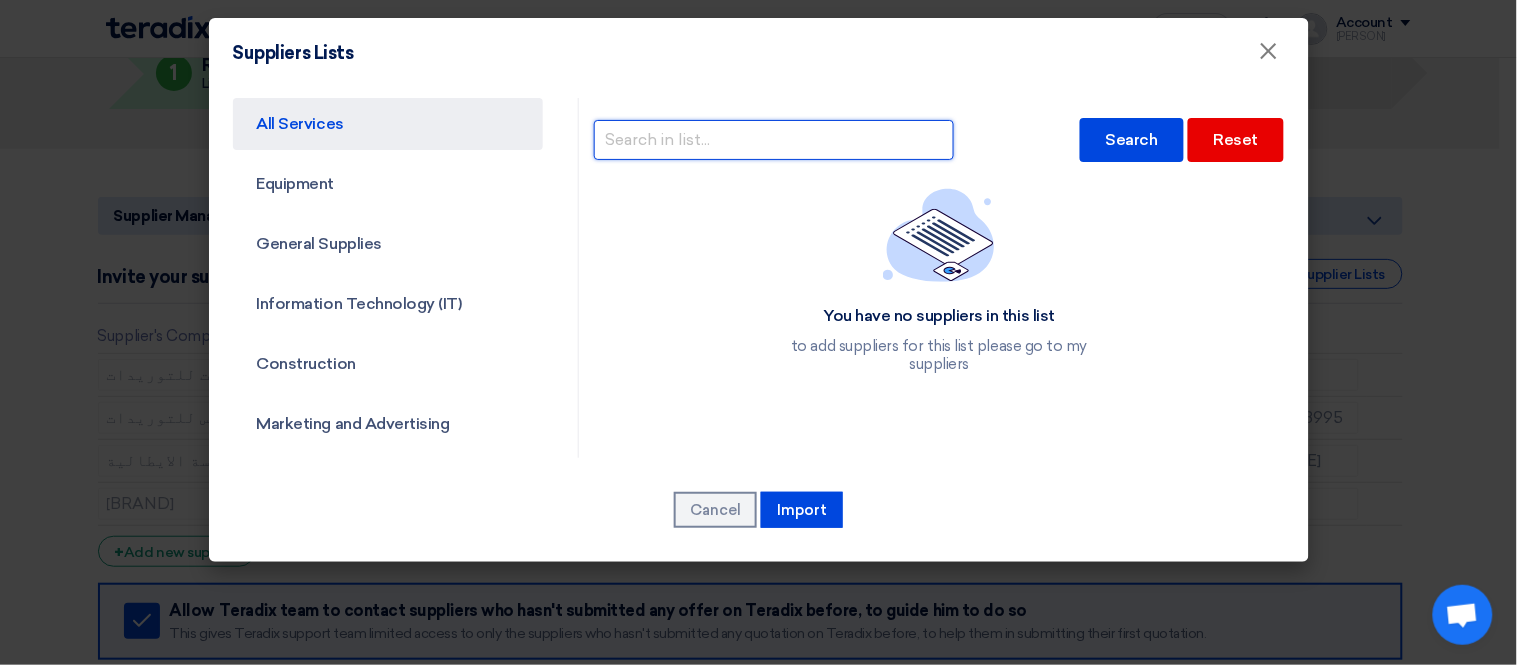 click 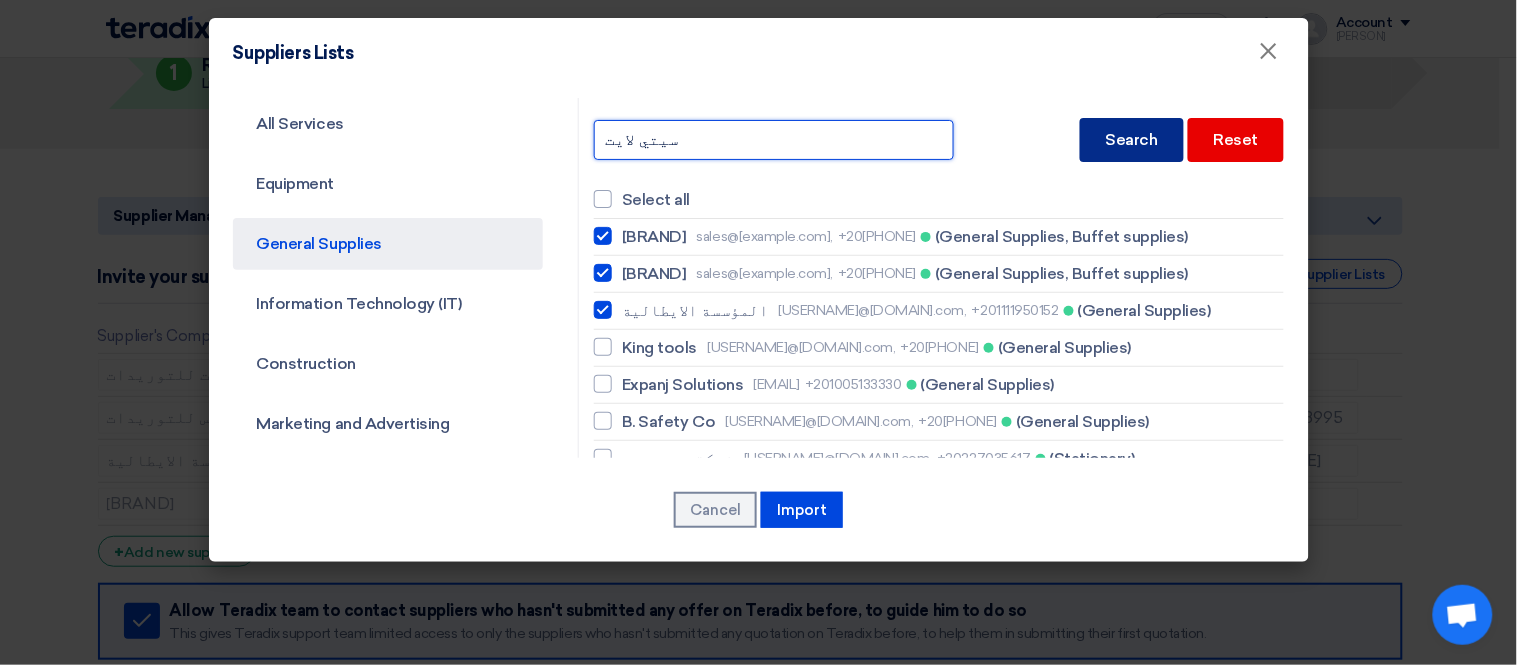 type on "سيتي لايت" 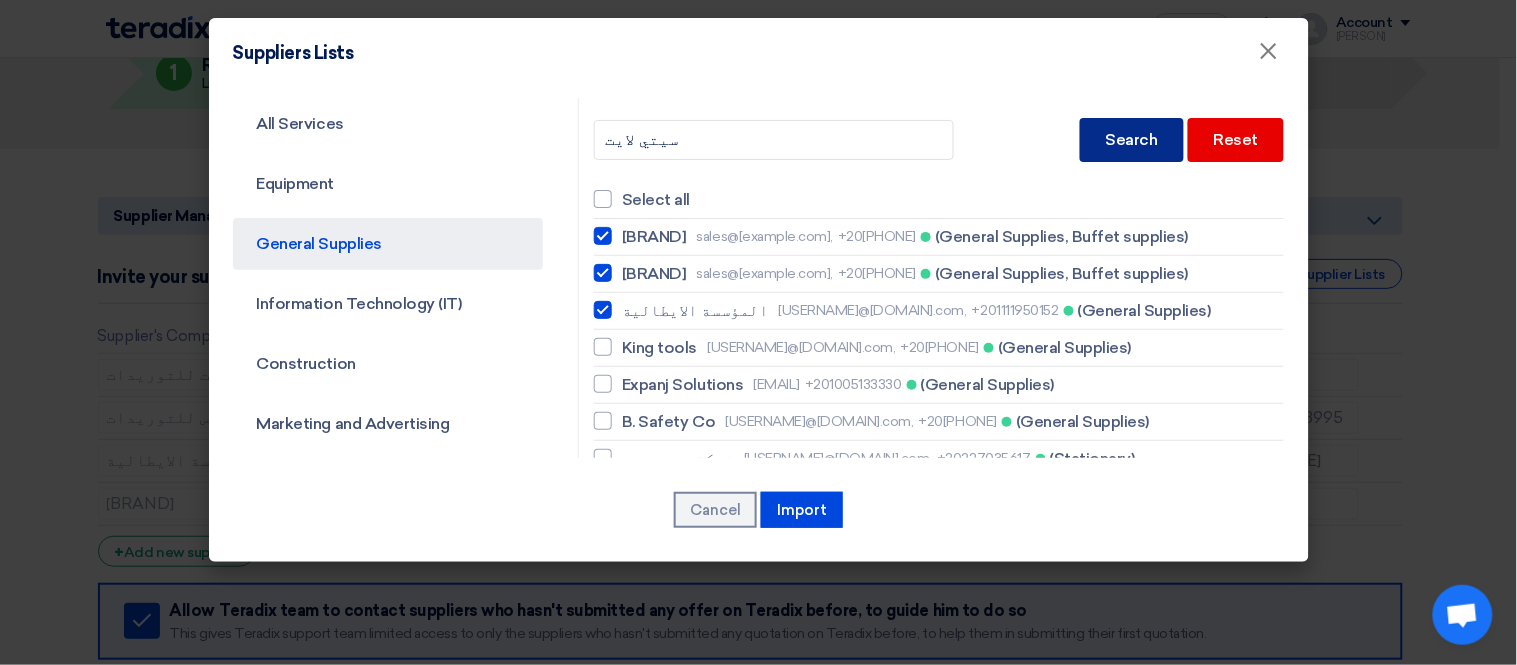 click on "Search" 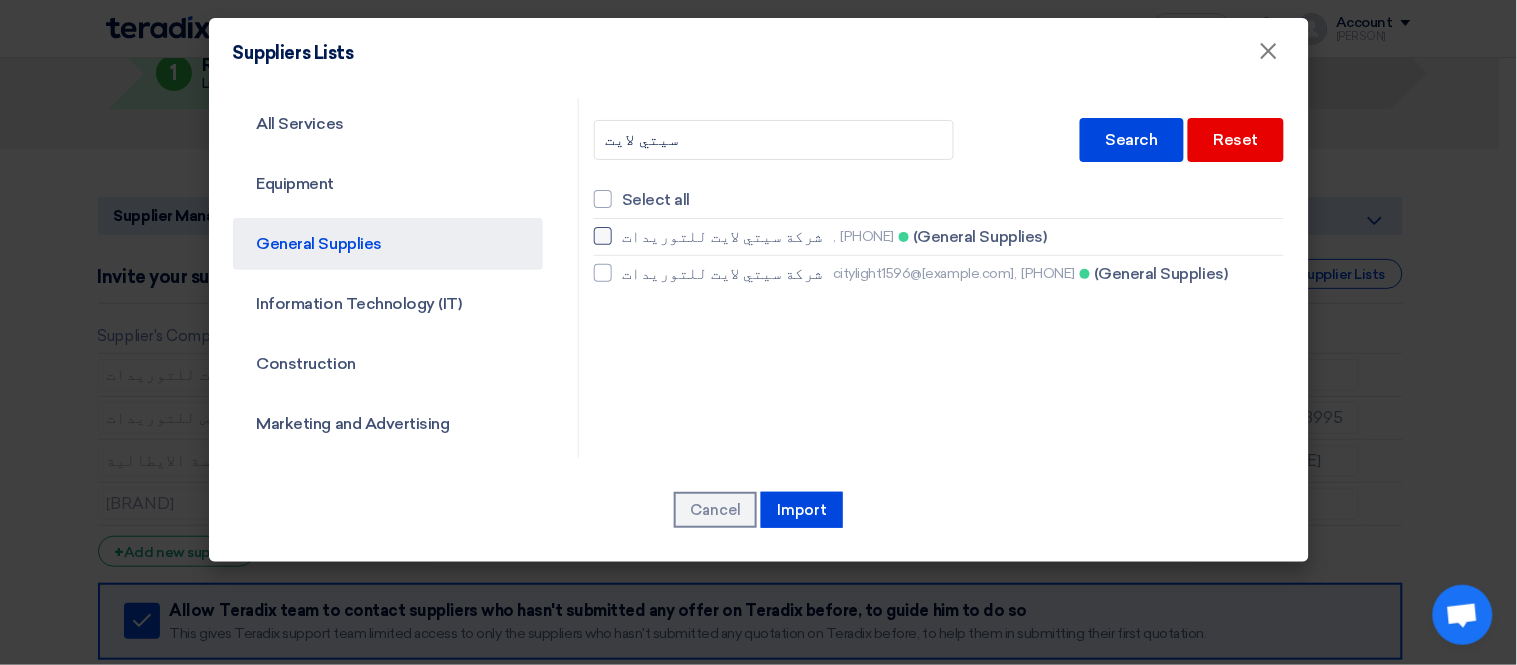 click on "[PHONE]" 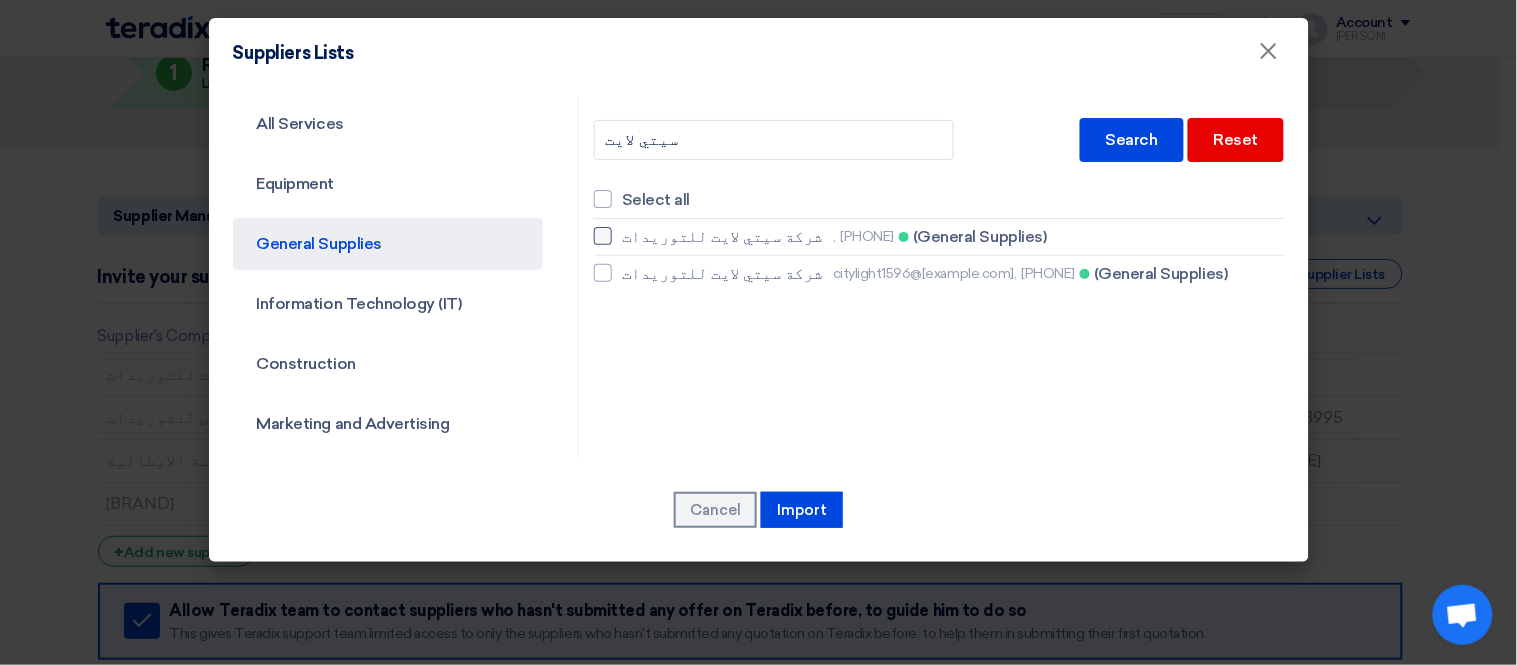 click on "شركة سيتي لايت للتوريدات
,
+201227013898
(General Supplies)" at bounding box center (628, 236) 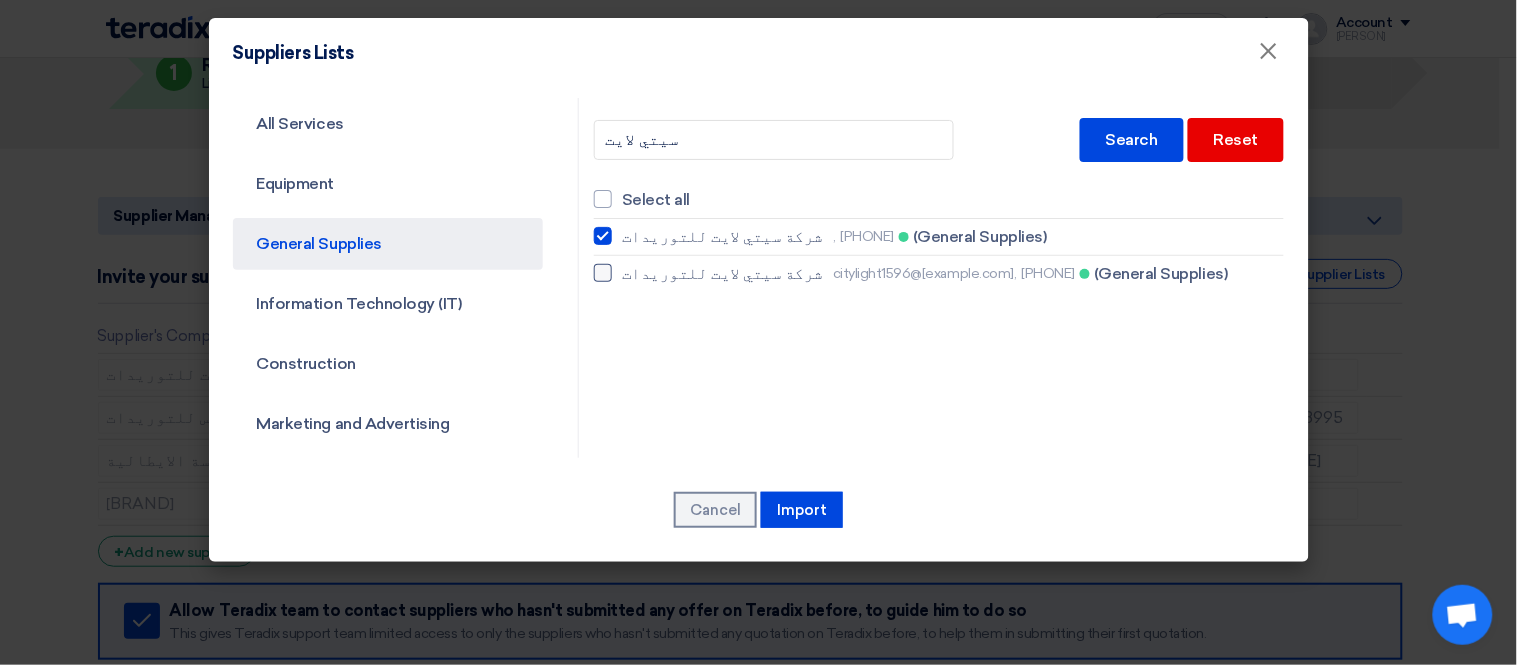 click on "citylight1596@[example.com]," 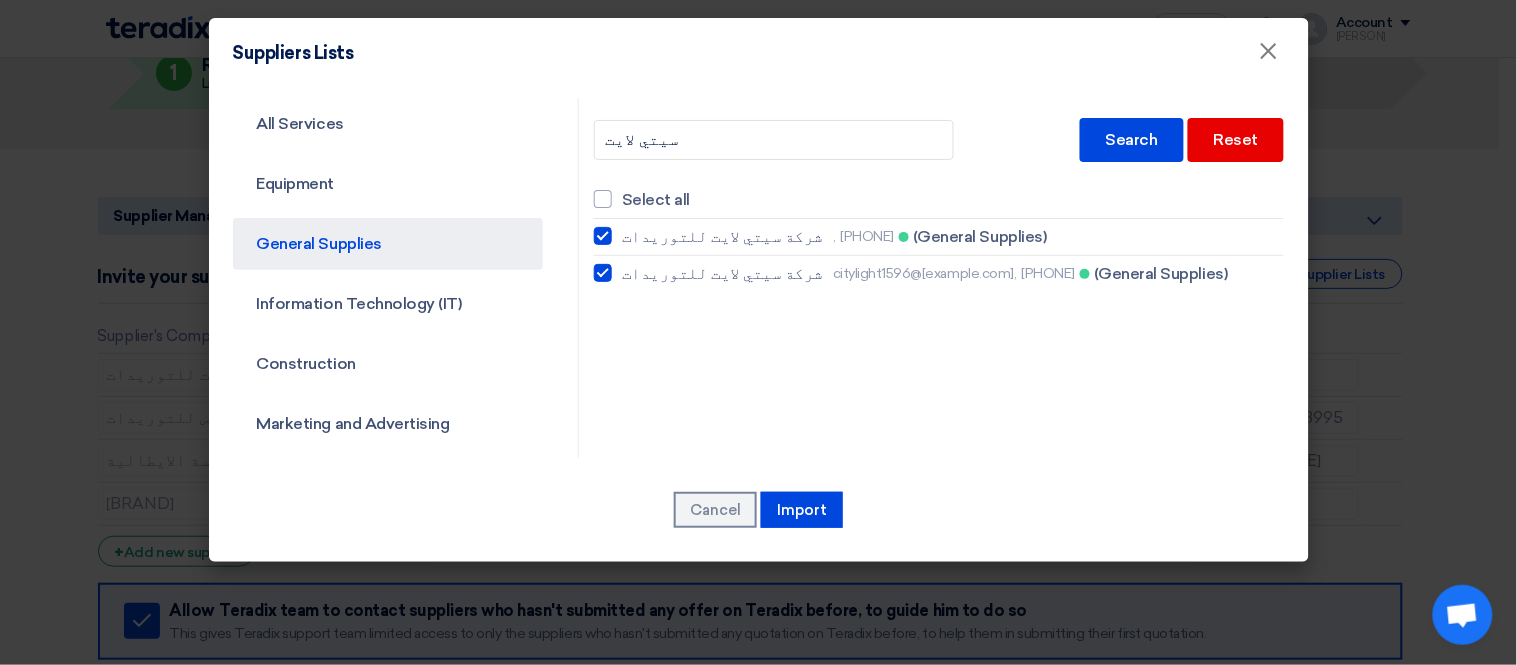 checkbox on "true" 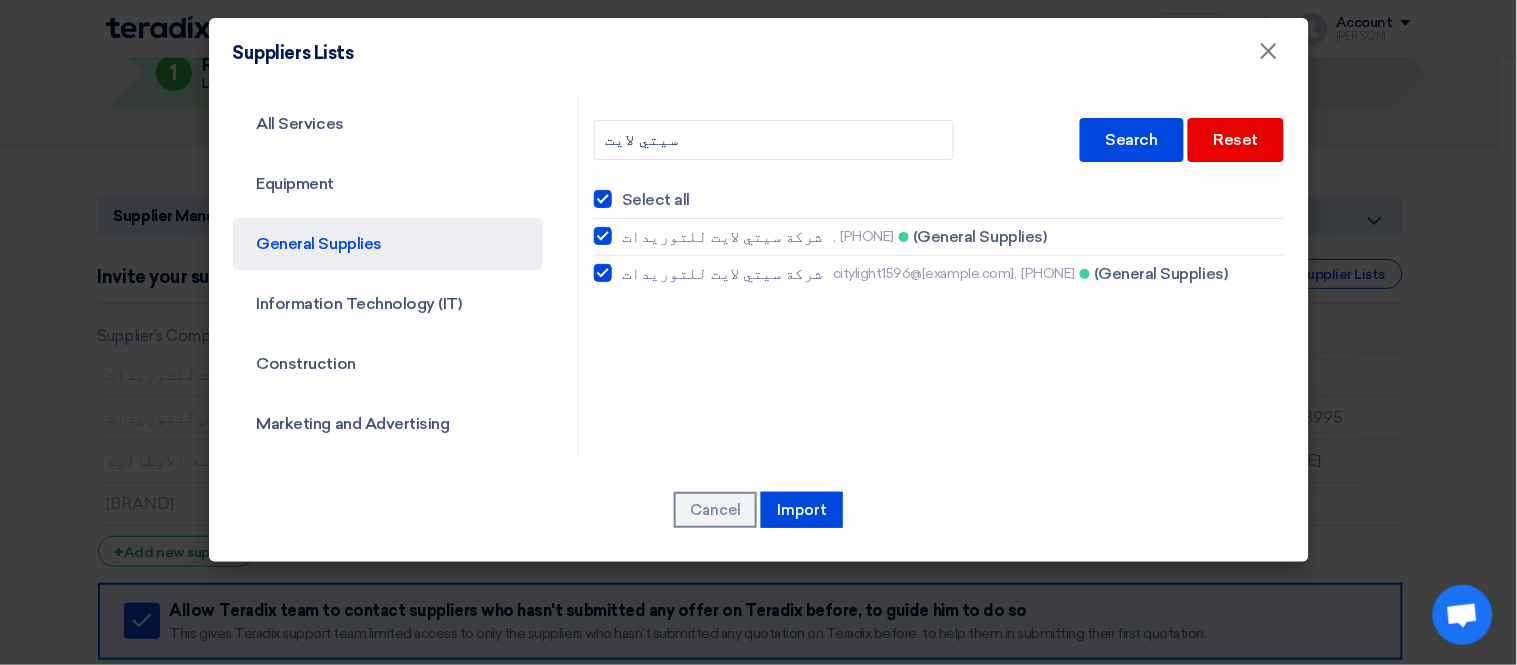 checkbox on "true" 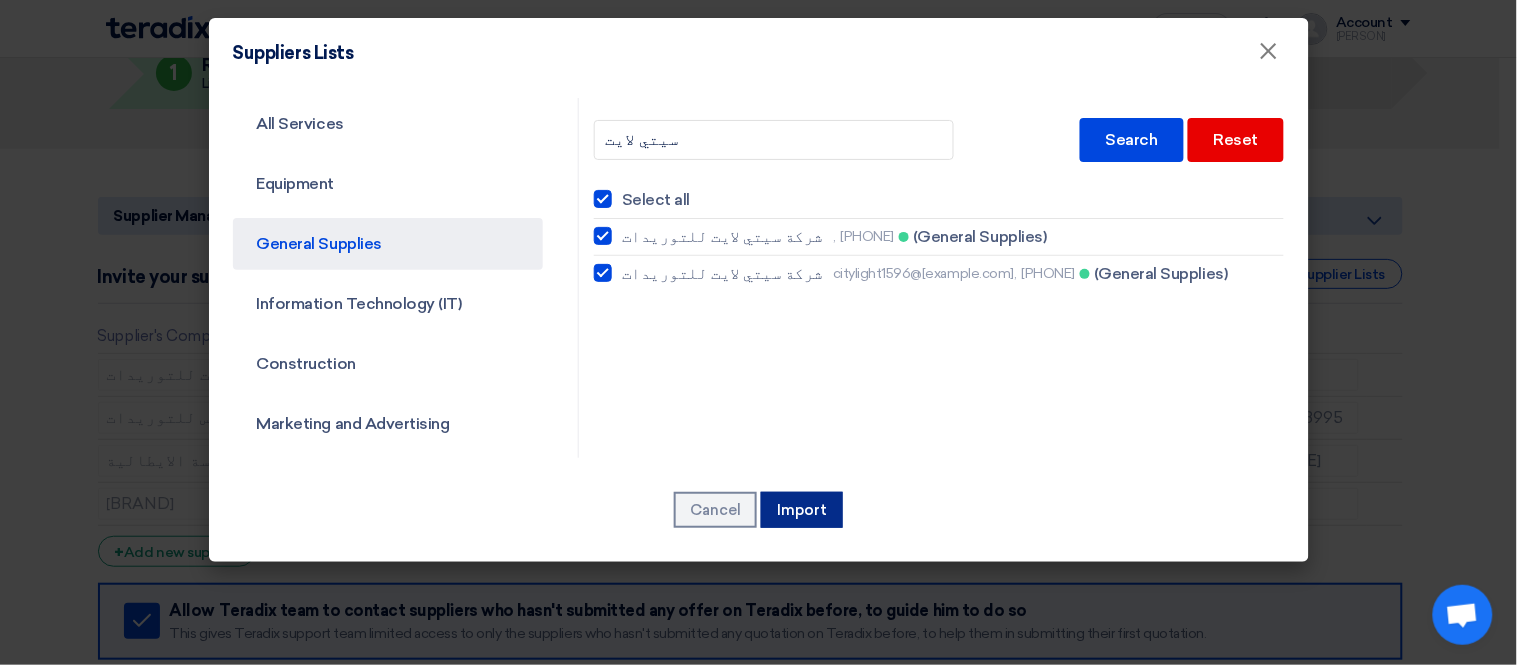 click on "Import" 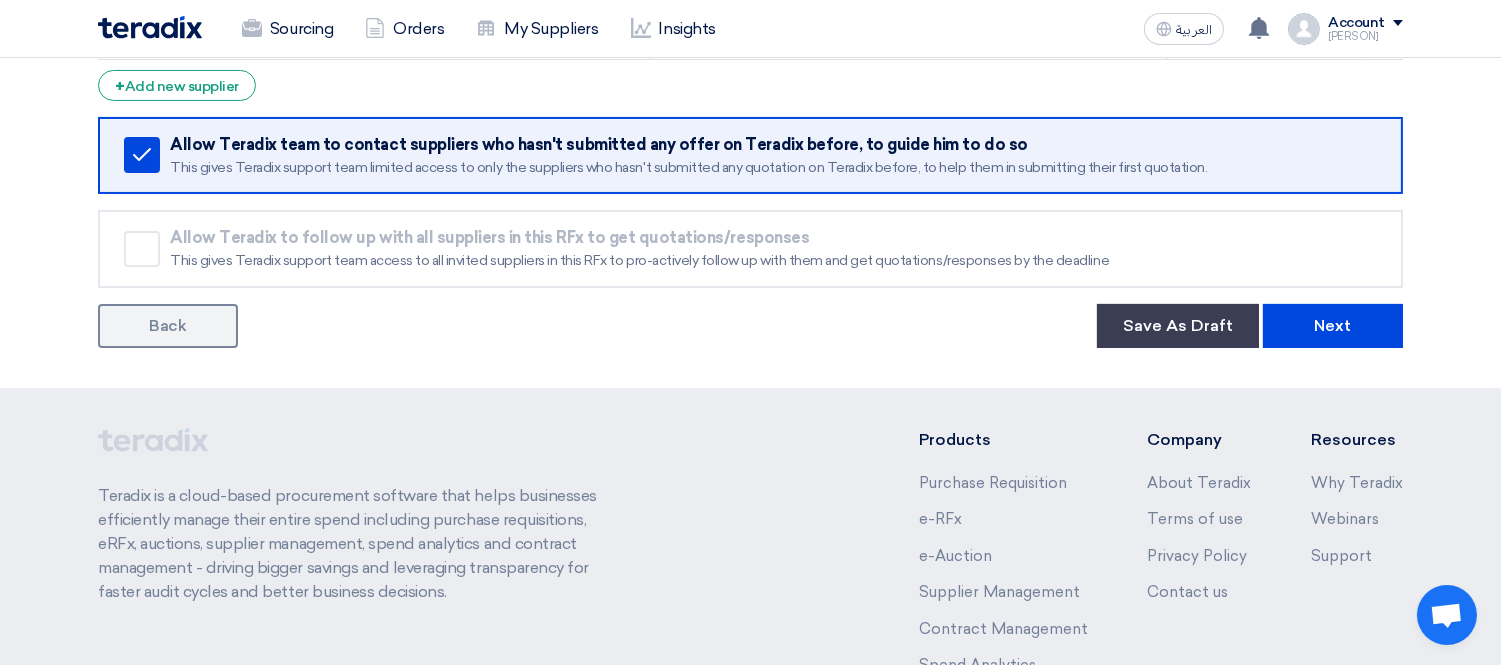 scroll, scrollTop: 666, scrollLeft: 0, axis: vertical 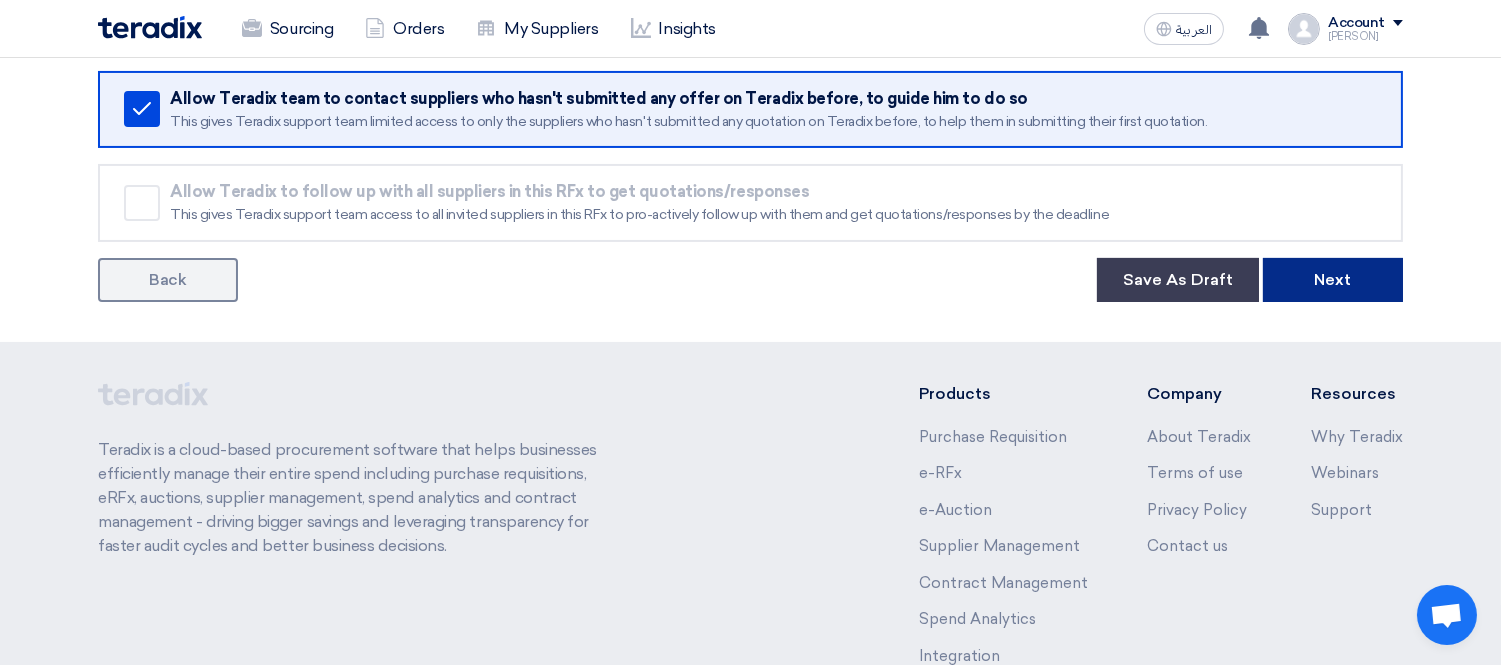 click on "Next" 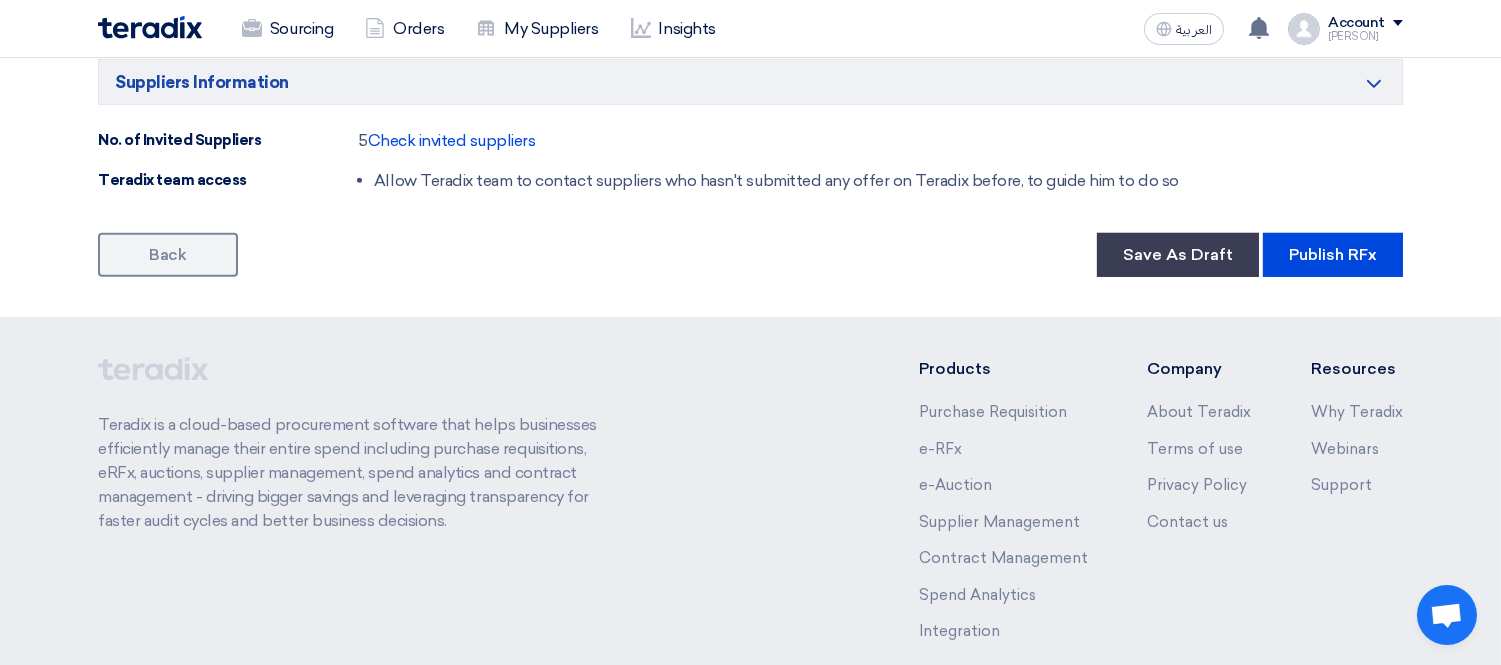 scroll, scrollTop: 1936, scrollLeft: 0, axis: vertical 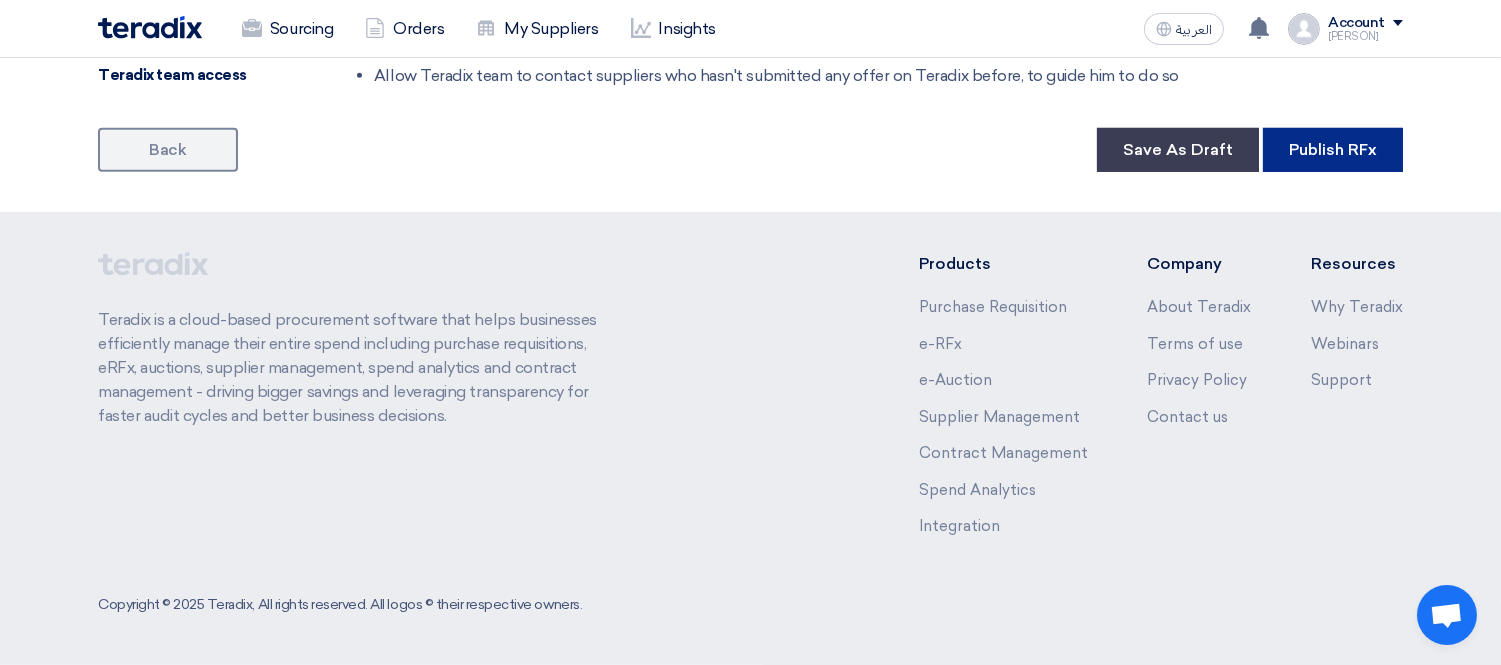click on "Publish RFx" 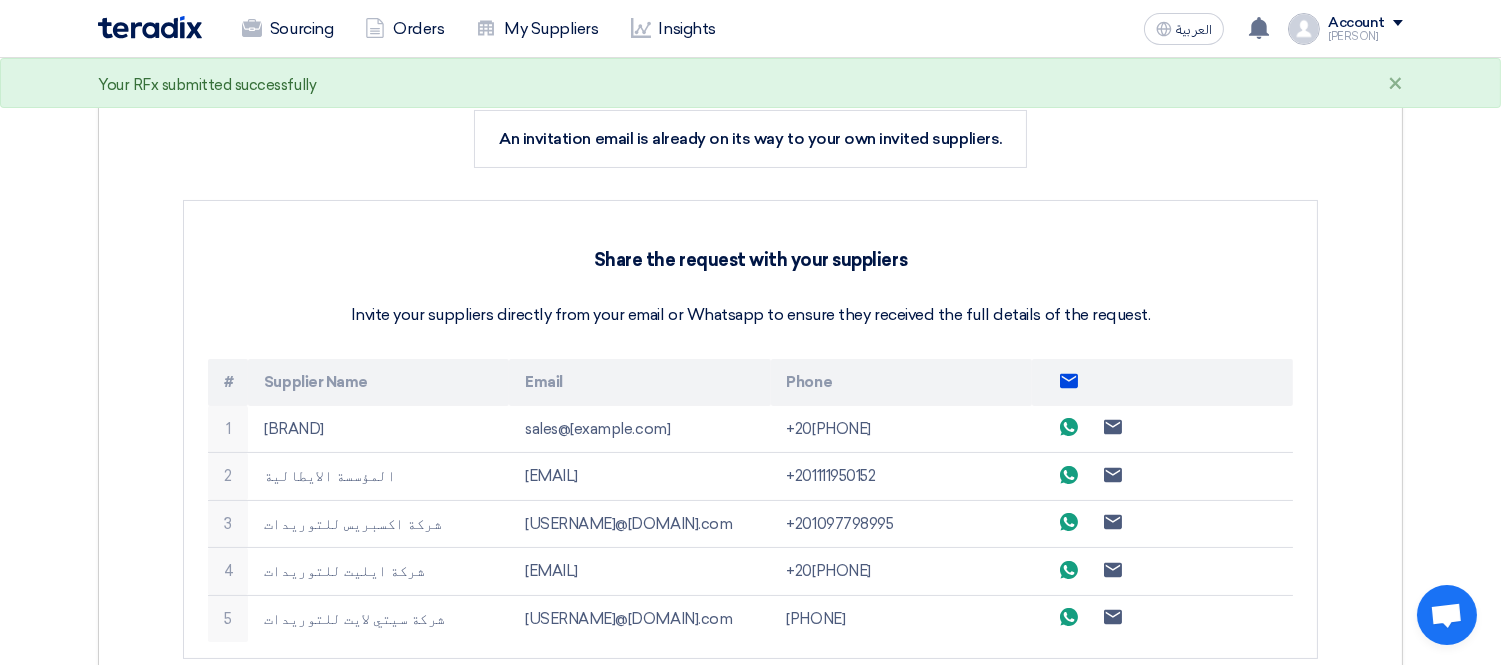 scroll, scrollTop: 444, scrollLeft: 0, axis: vertical 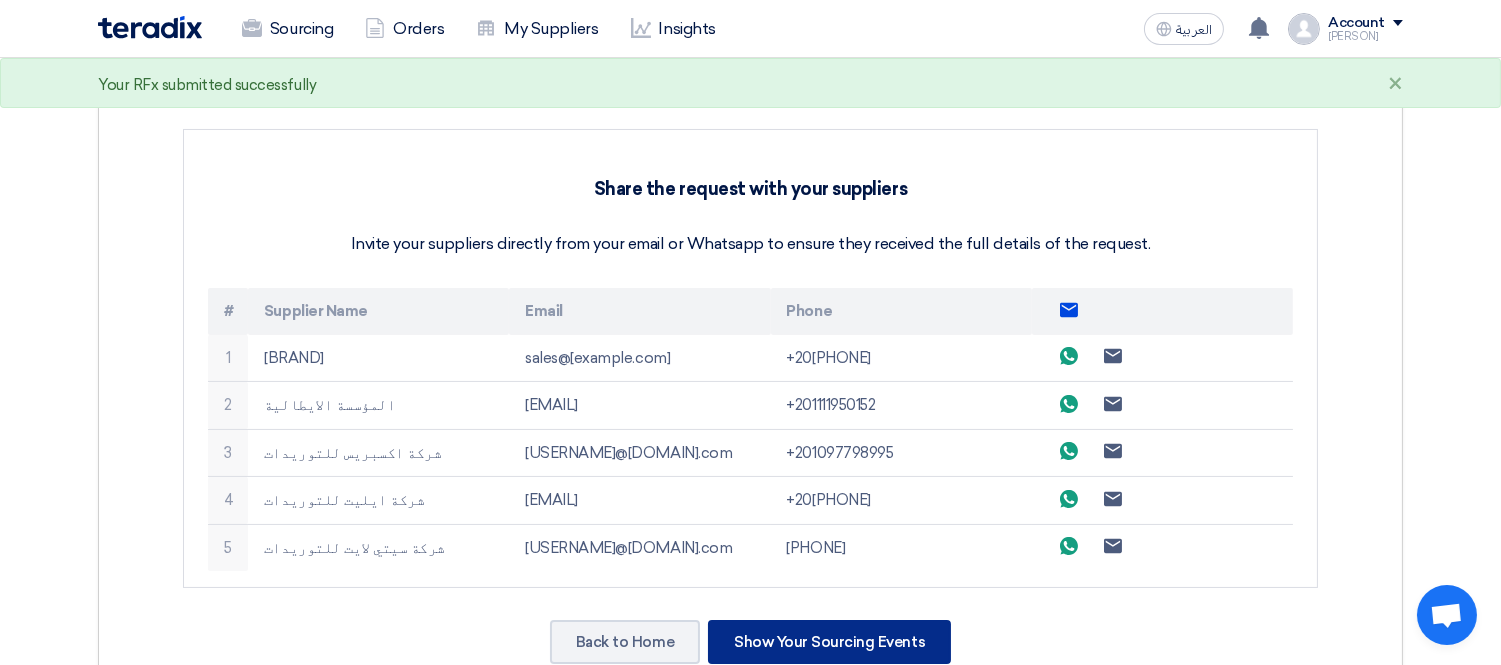 click on "Show Your Sourcing Events" 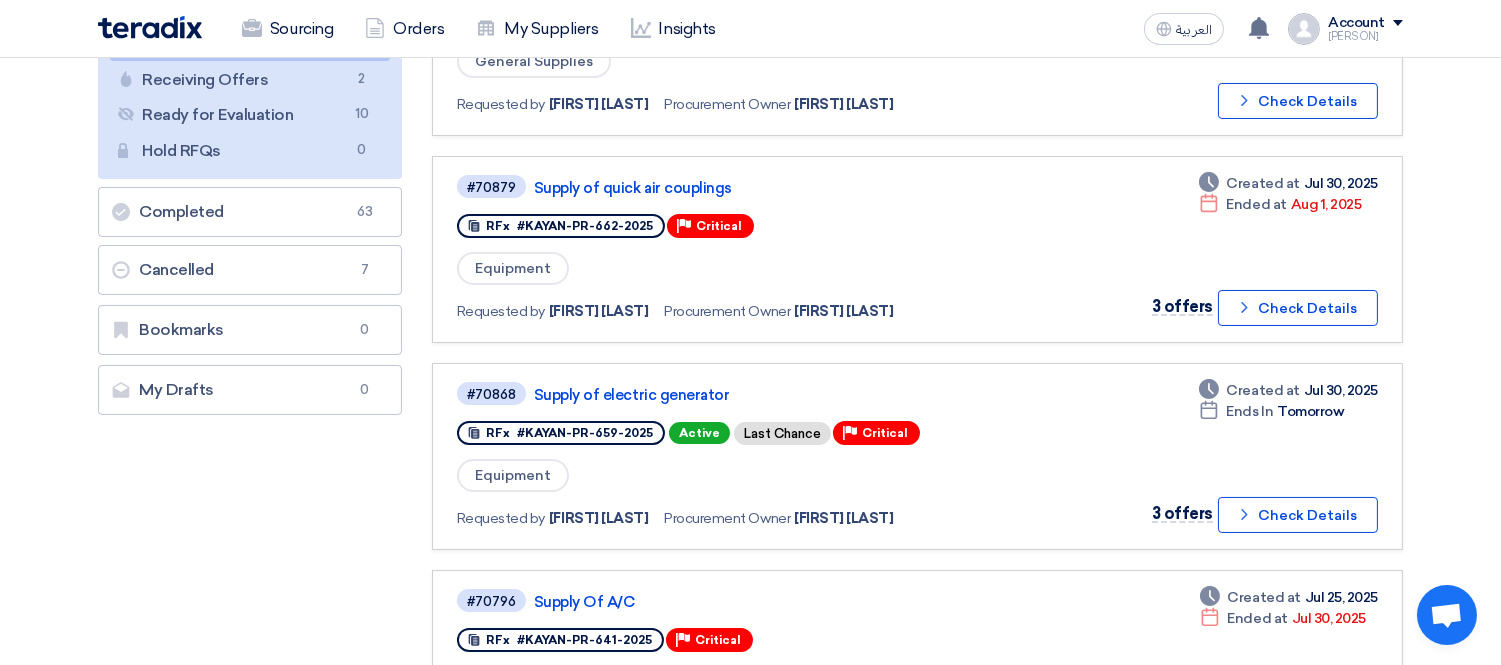 scroll, scrollTop: 333, scrollLeft: 0, axis: vertical 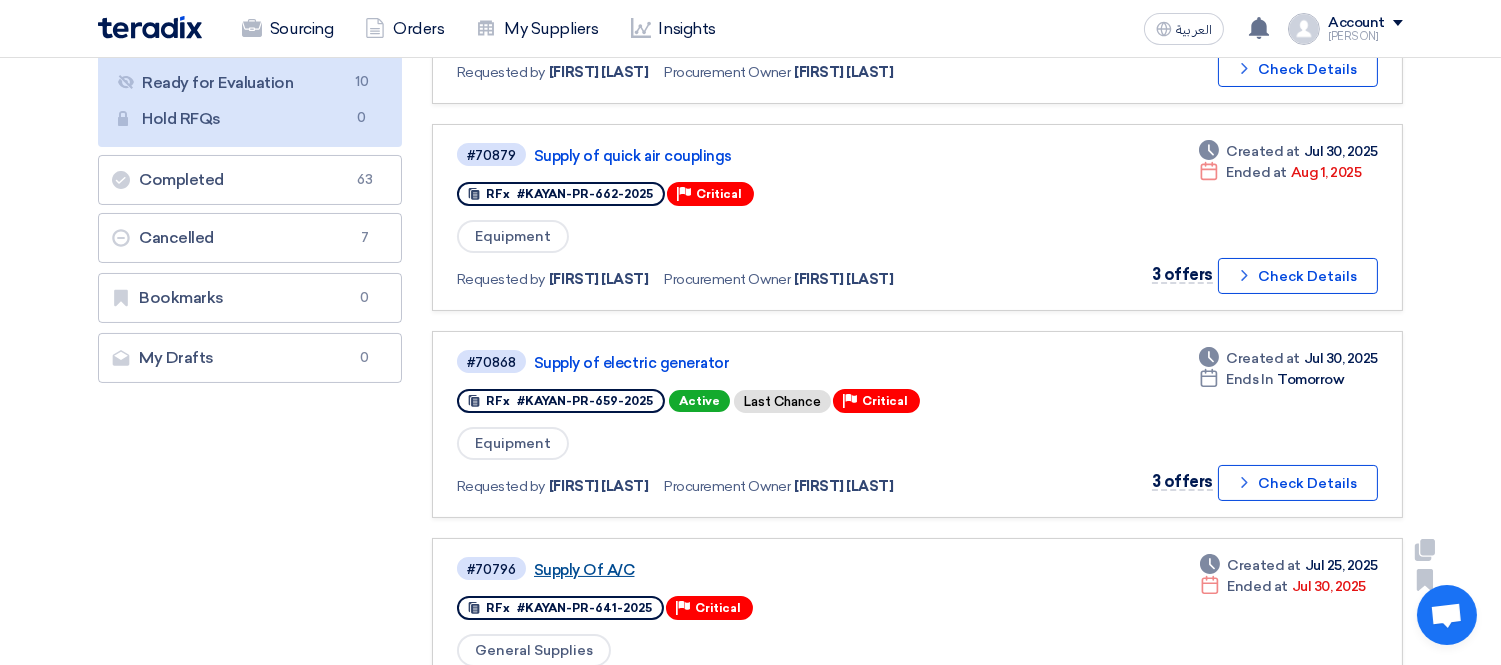 click on "Supply Of  A/C" 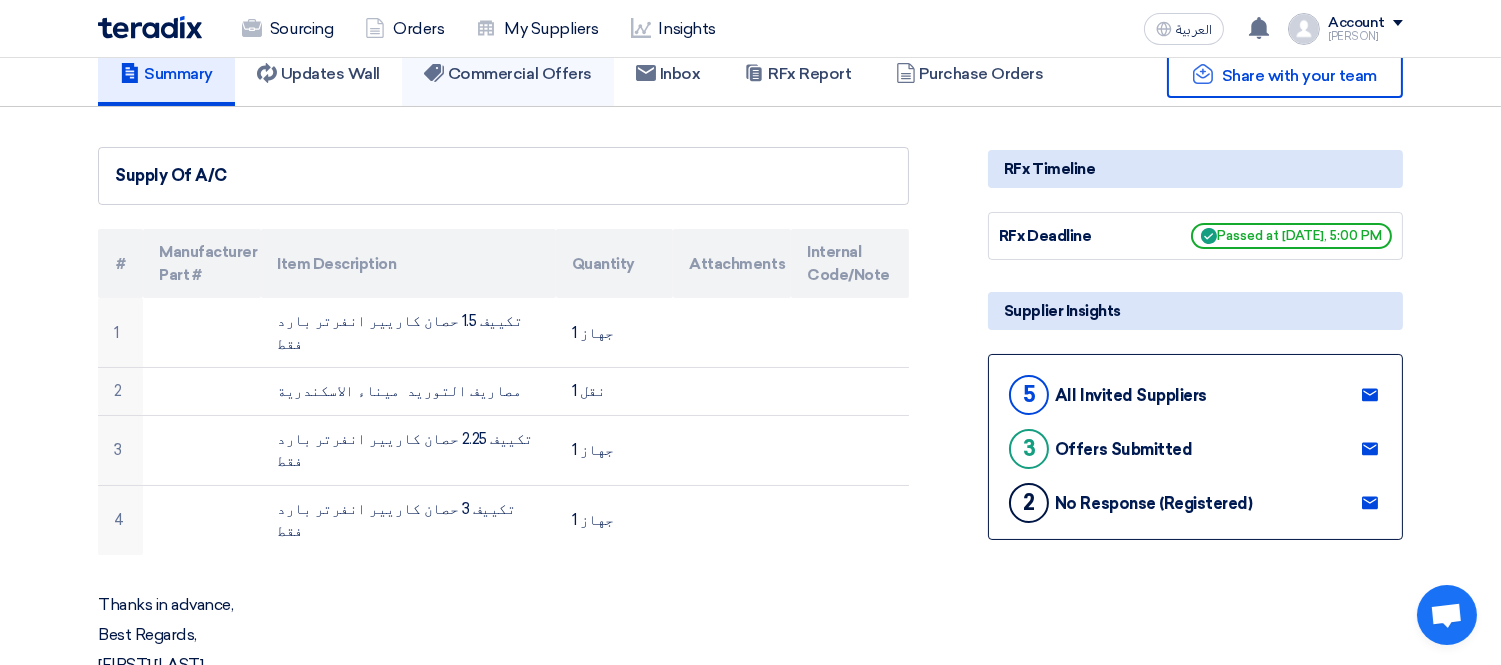 scroll, scrollTop: 0, scrollLeft: 0, axis: both 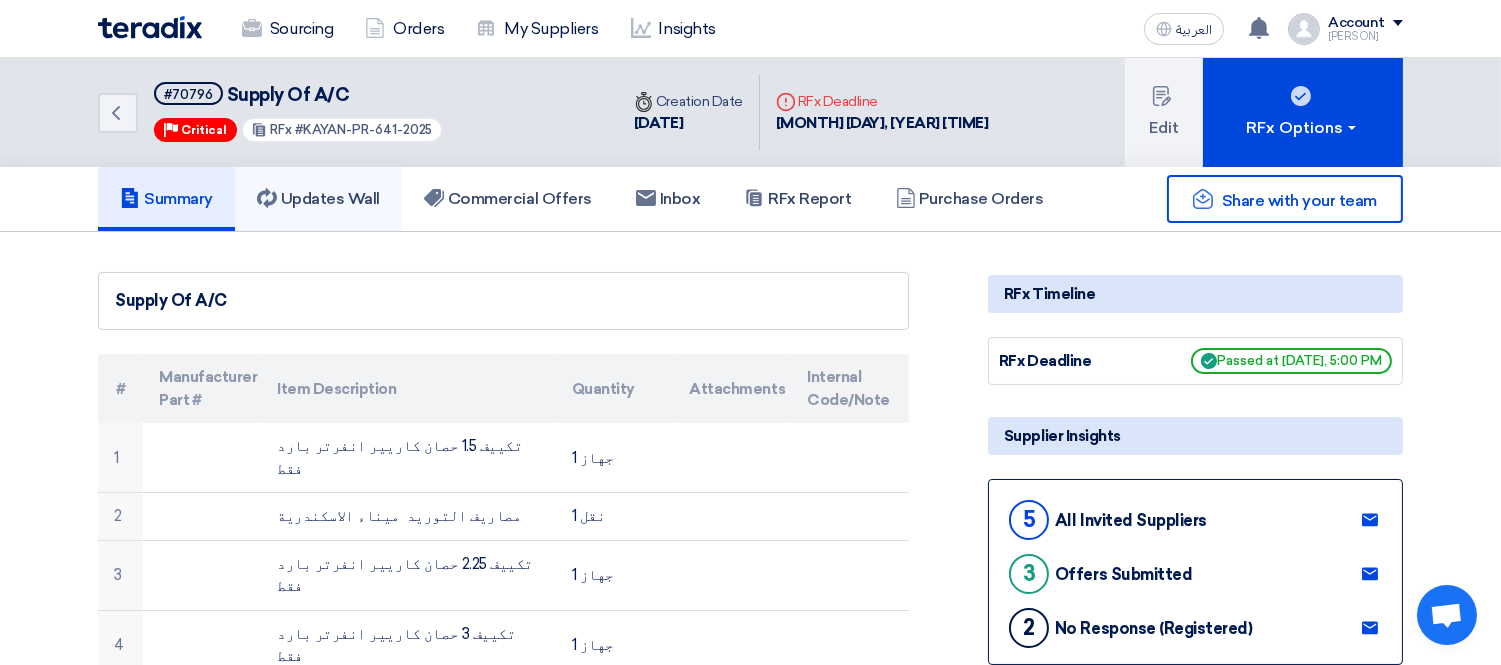 click on "Updates Wall" 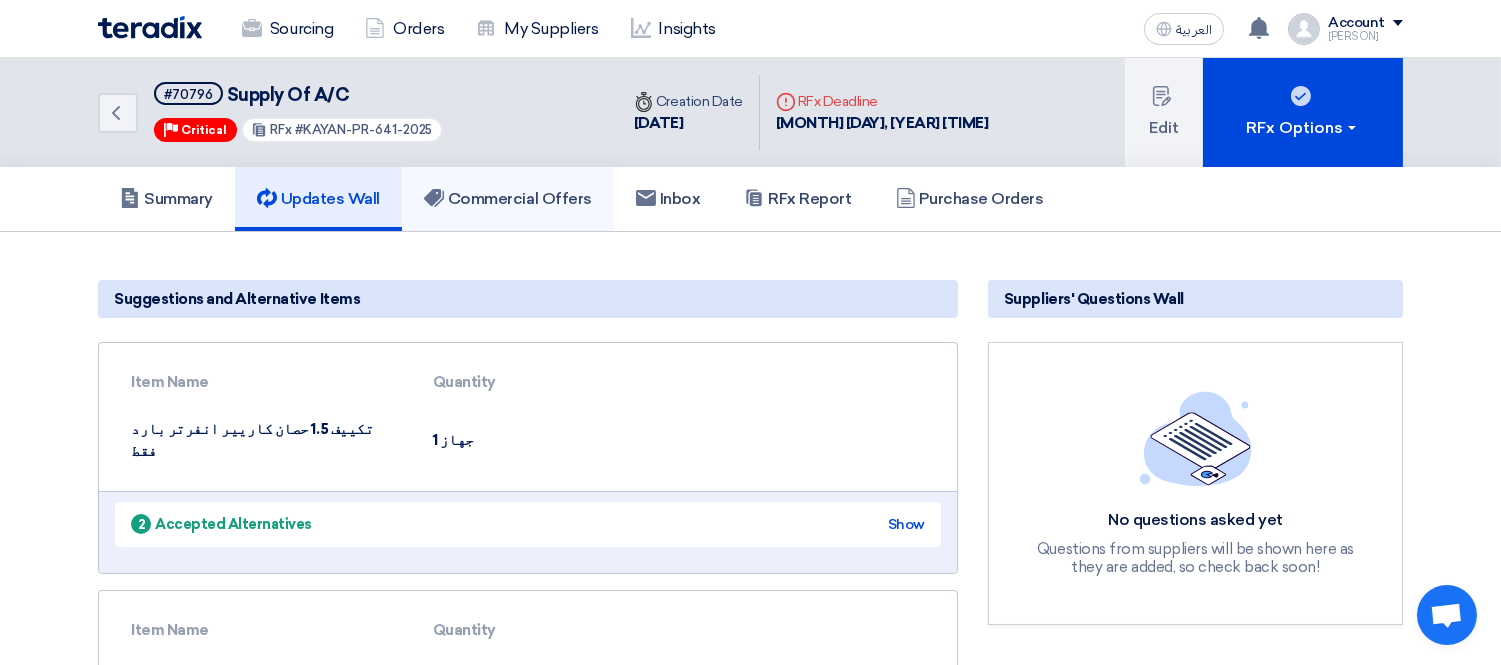 click on "Commercial Offers" 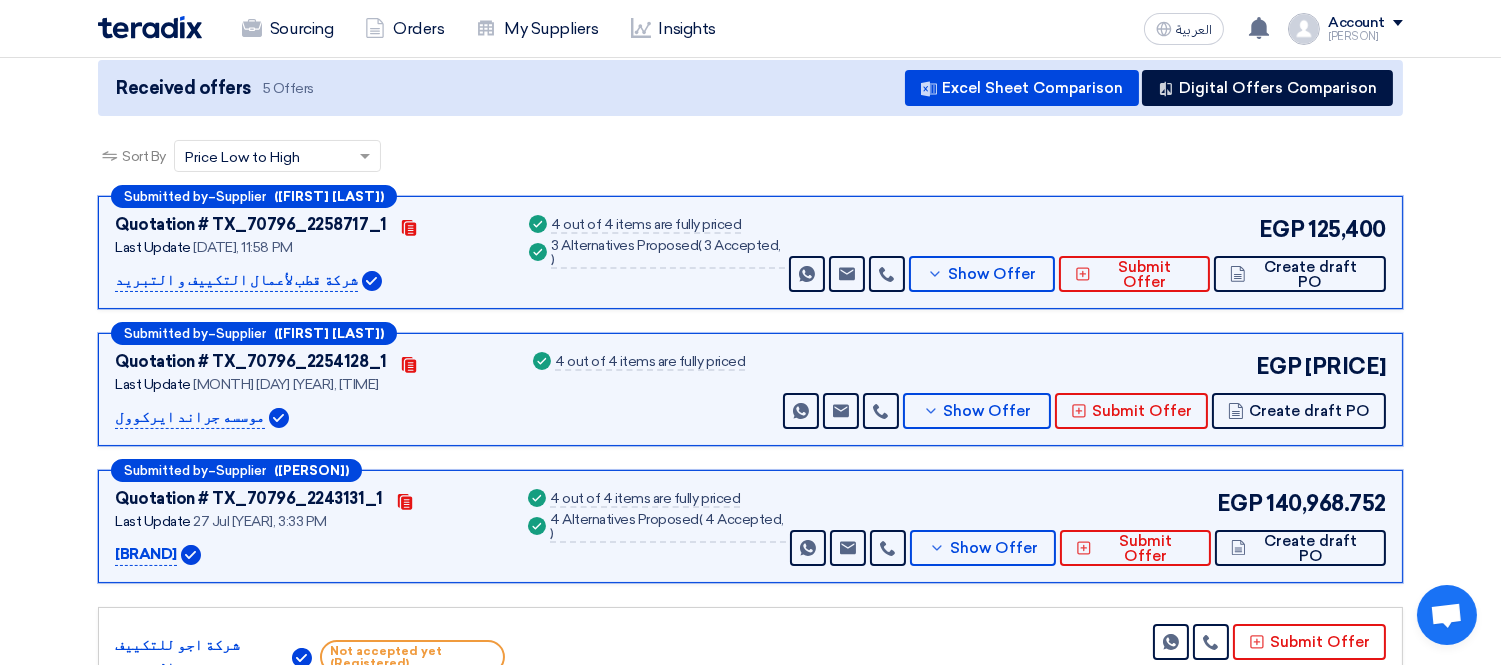 scroll, scrollTop: 222, scrollLeft: 0, axis: vertical 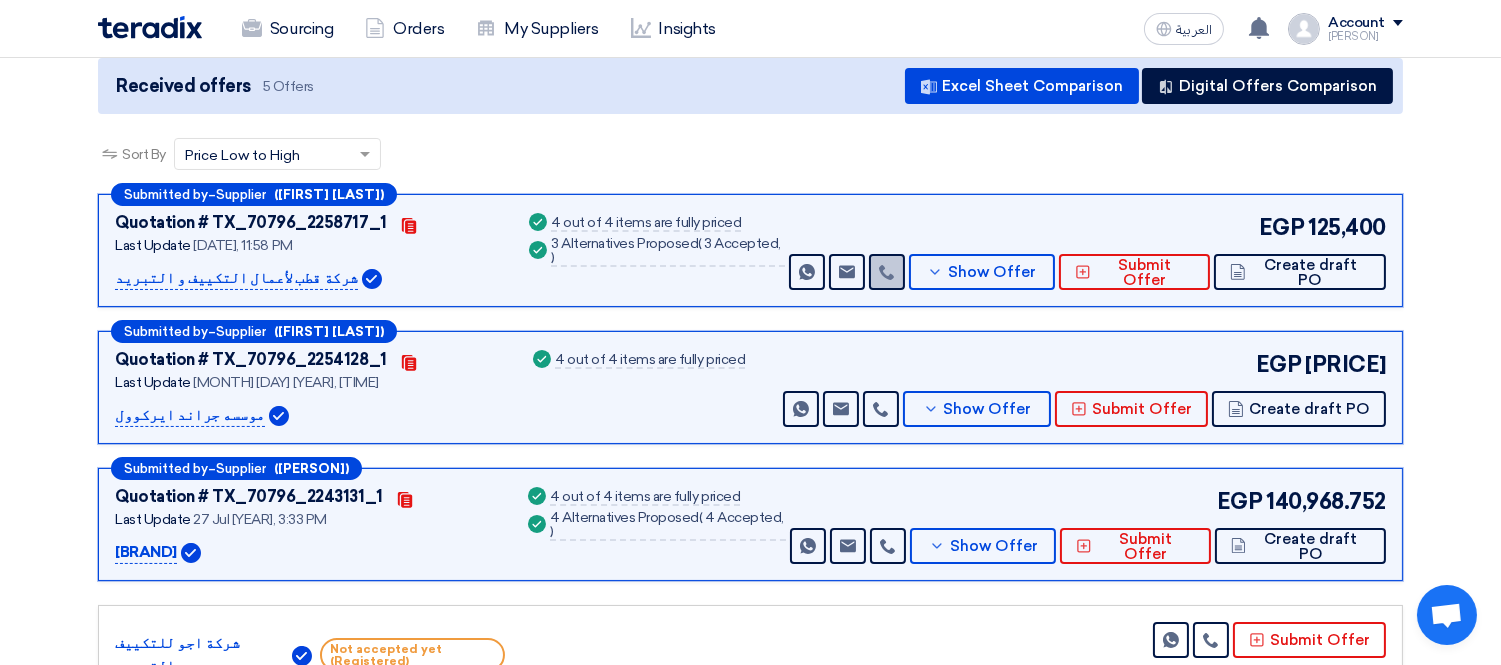 click 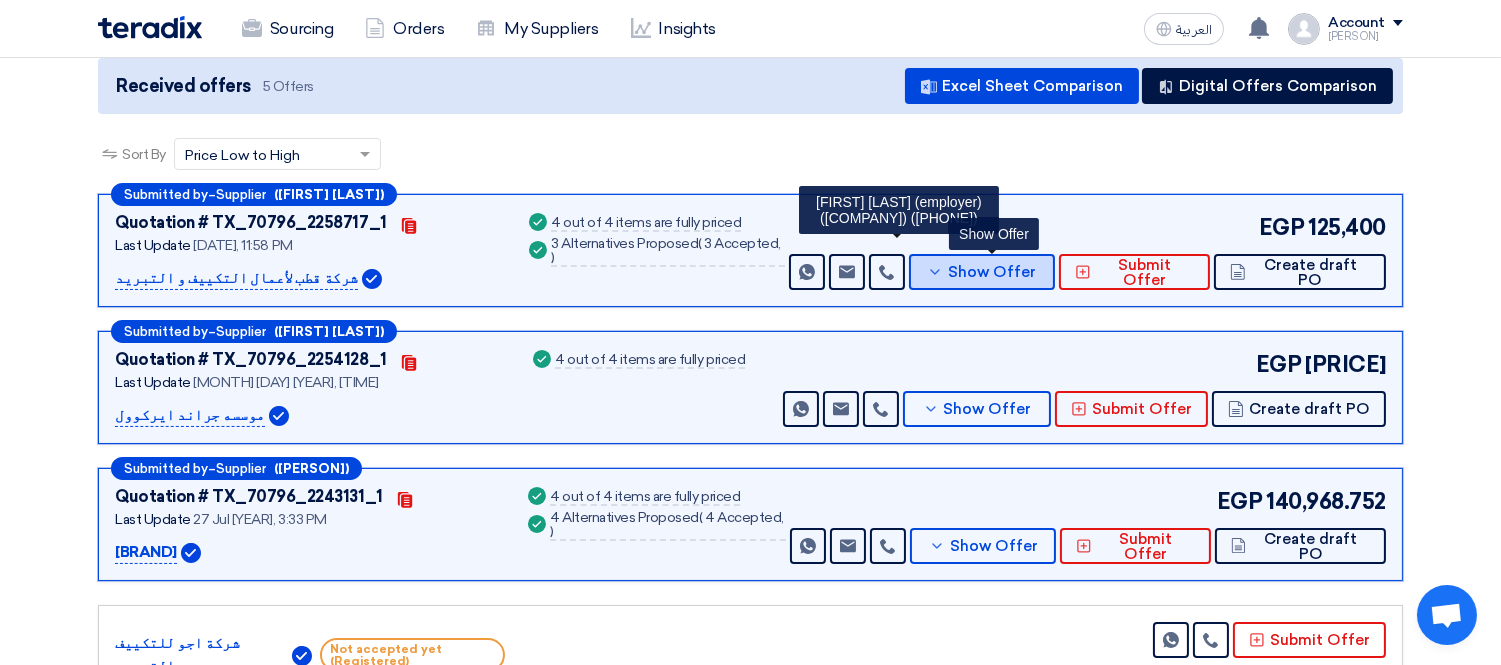 click on "Show Offer" at bounding box center (992, 272) 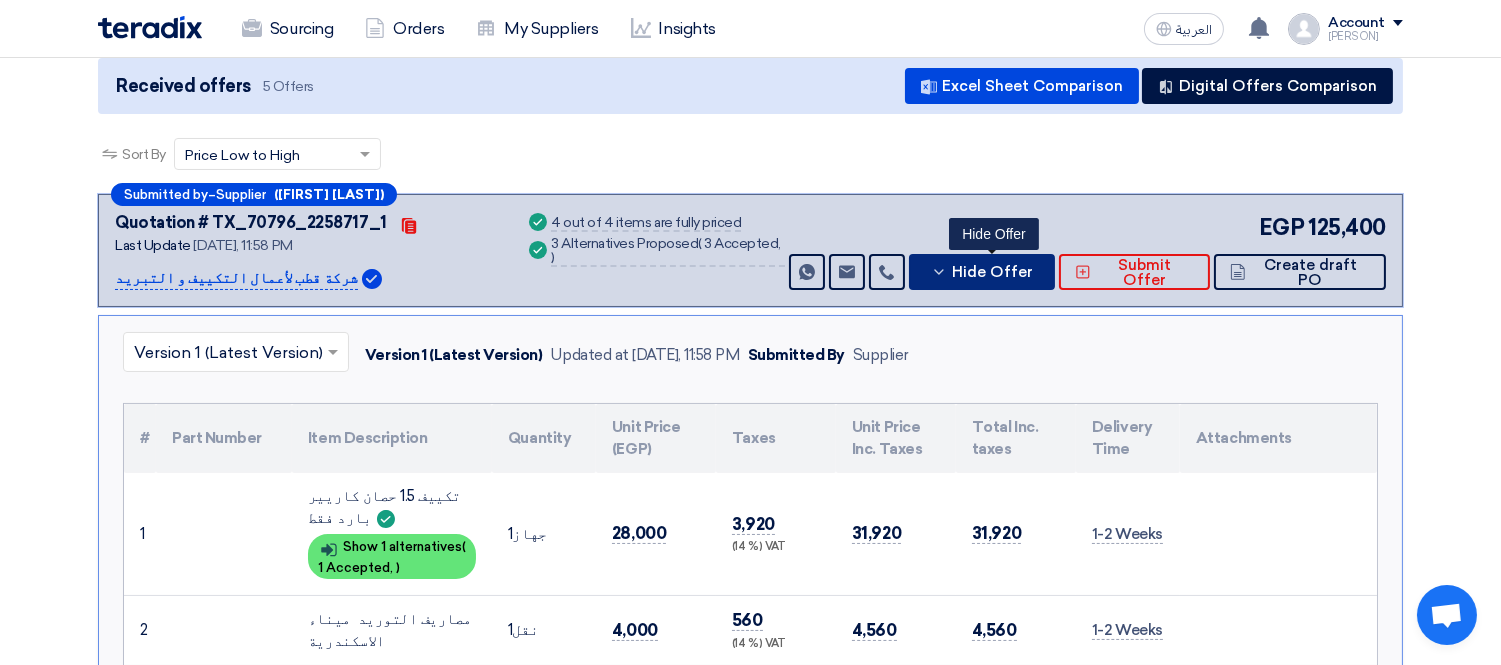click on "Hide Offer" at bounding box center [992, 272] 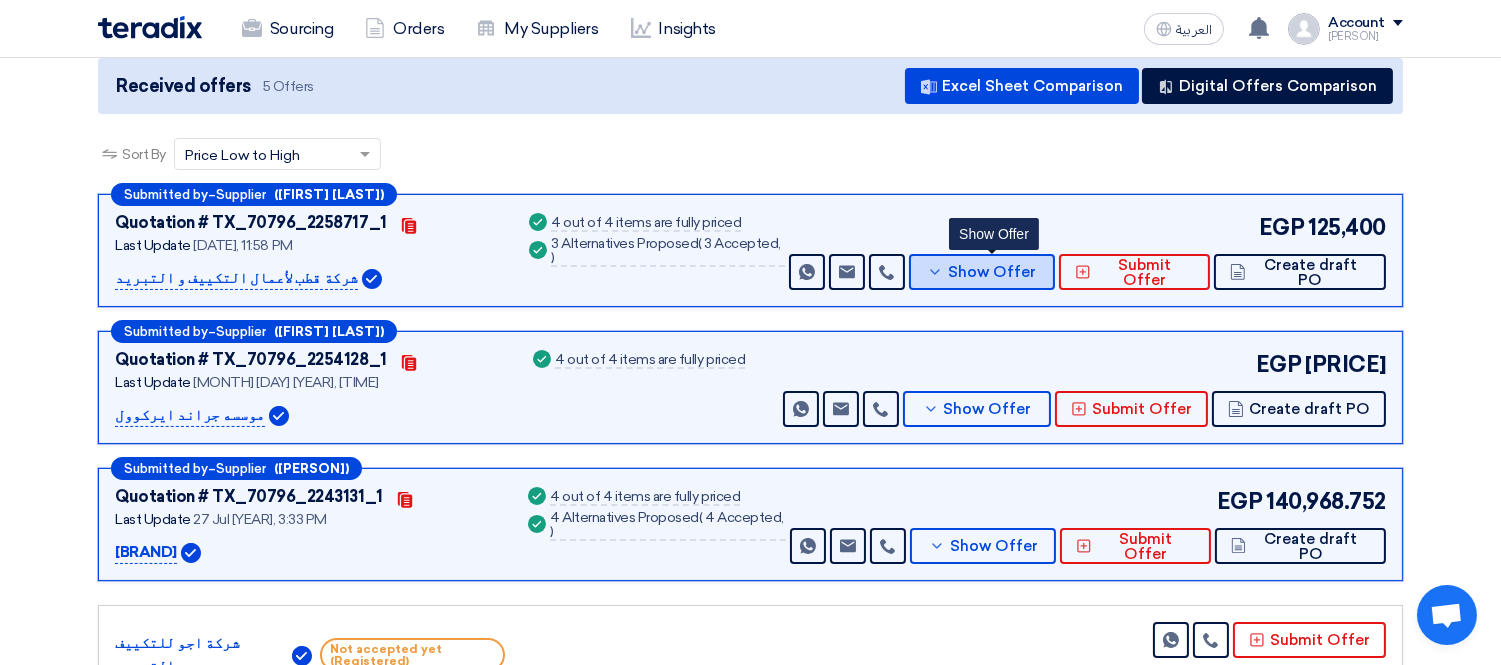 click on "Show Offer" at bounding box center (982, 272) 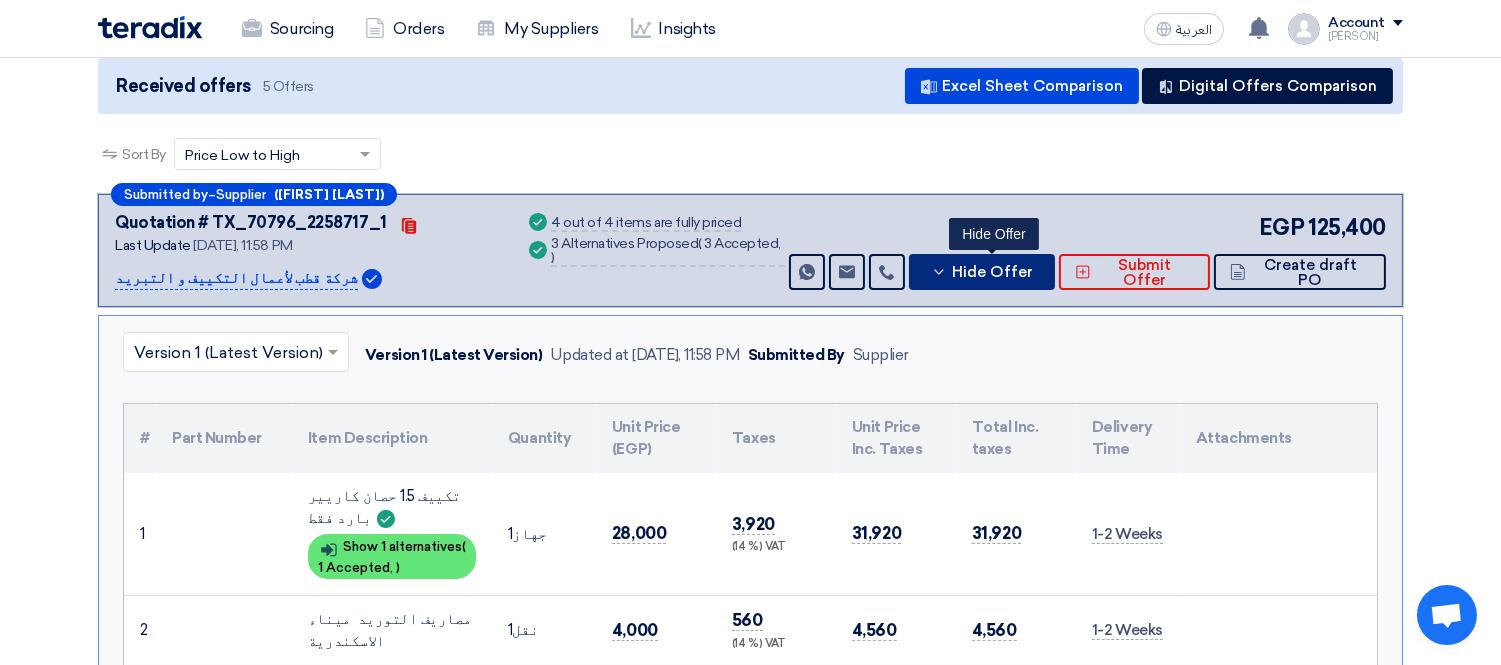 click on "Hide Offer" at bounding box center [982, 272] 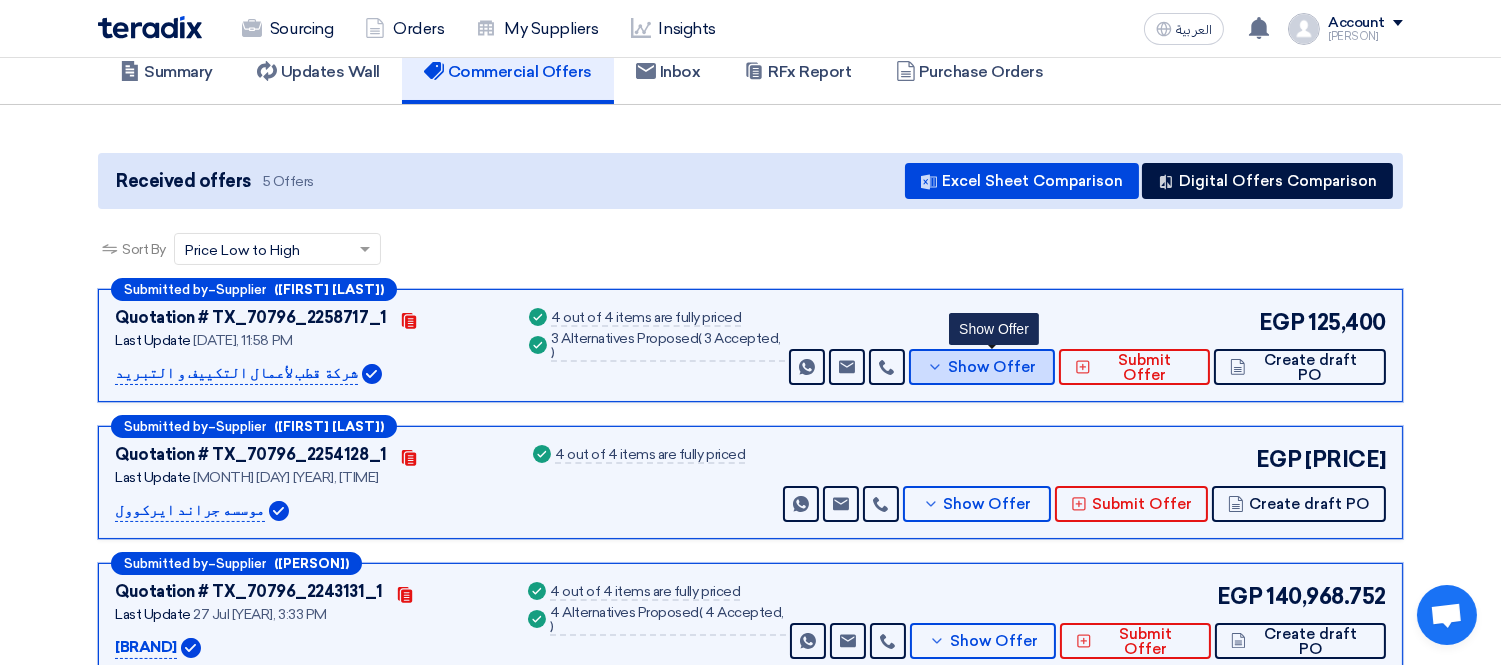 scroll, scrollTop: 0, scrollLeft: 0, axis: both 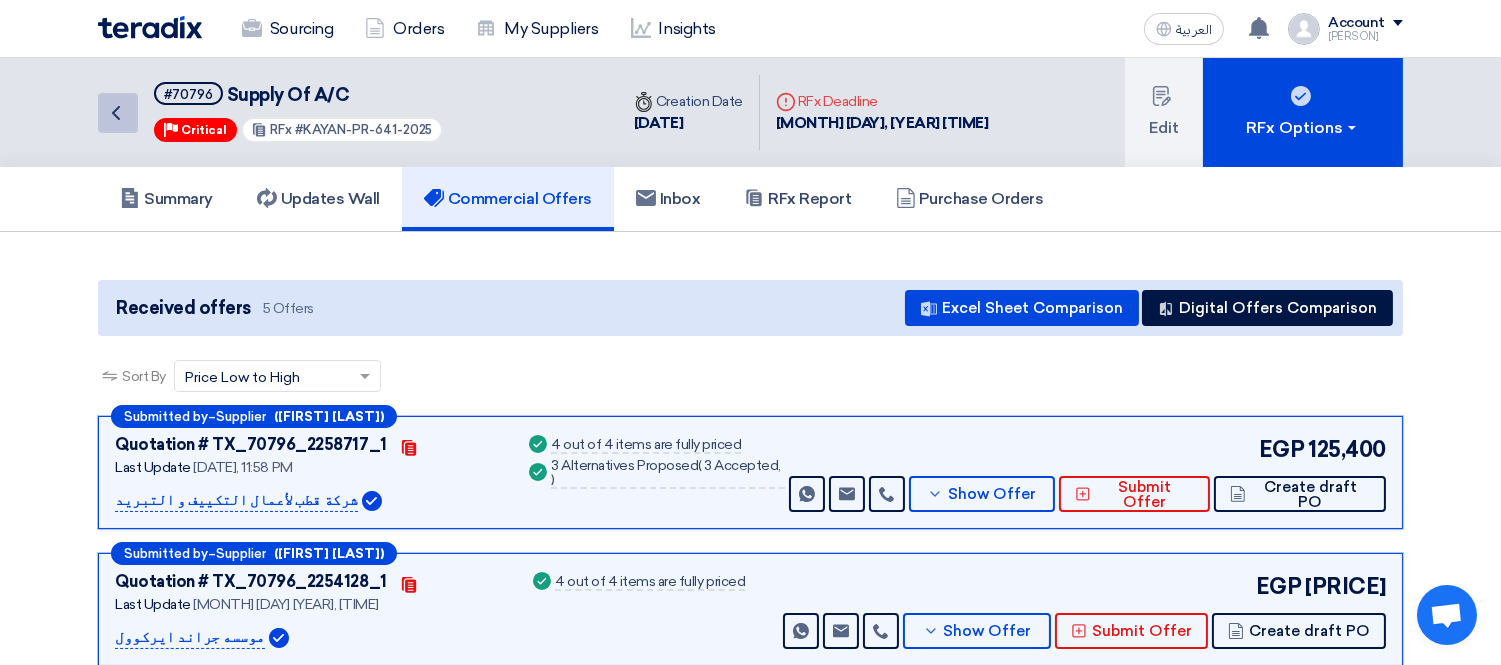 click on "Back" 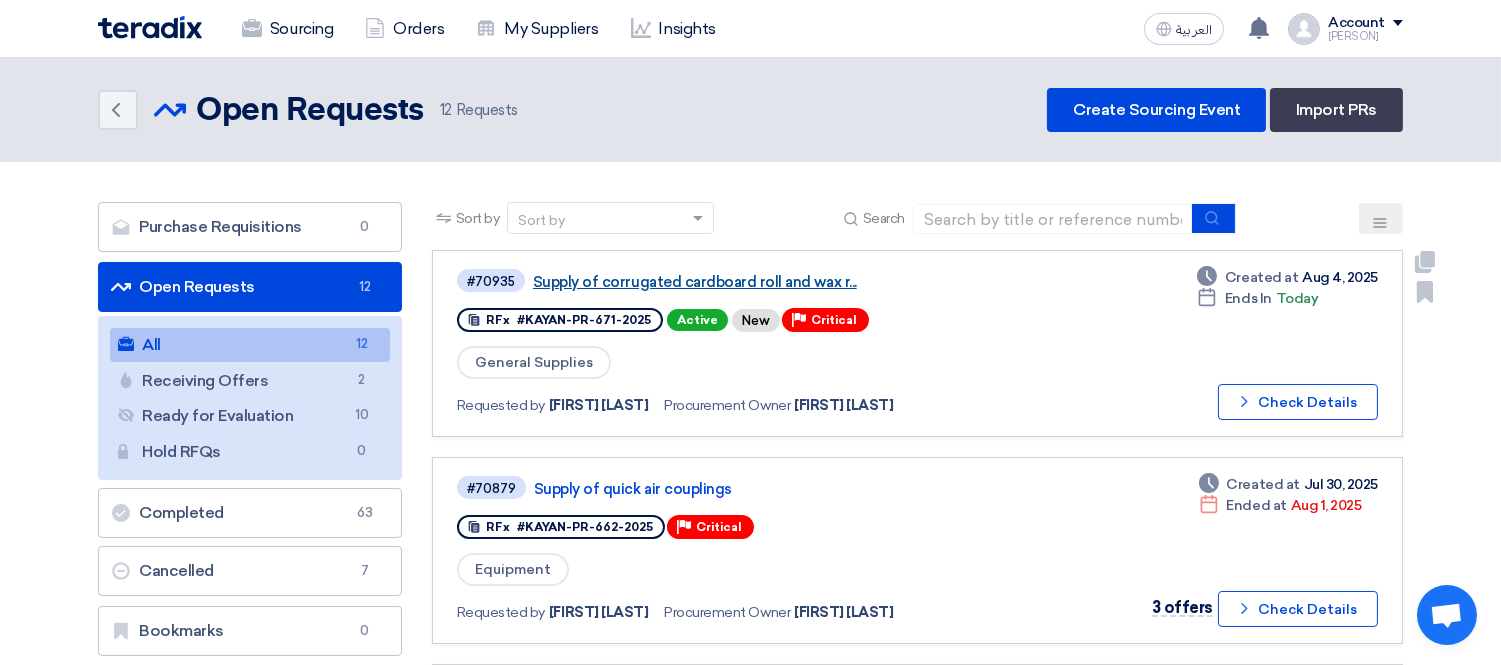 click on "Supply of corrugated cardboard roll and wax r..." 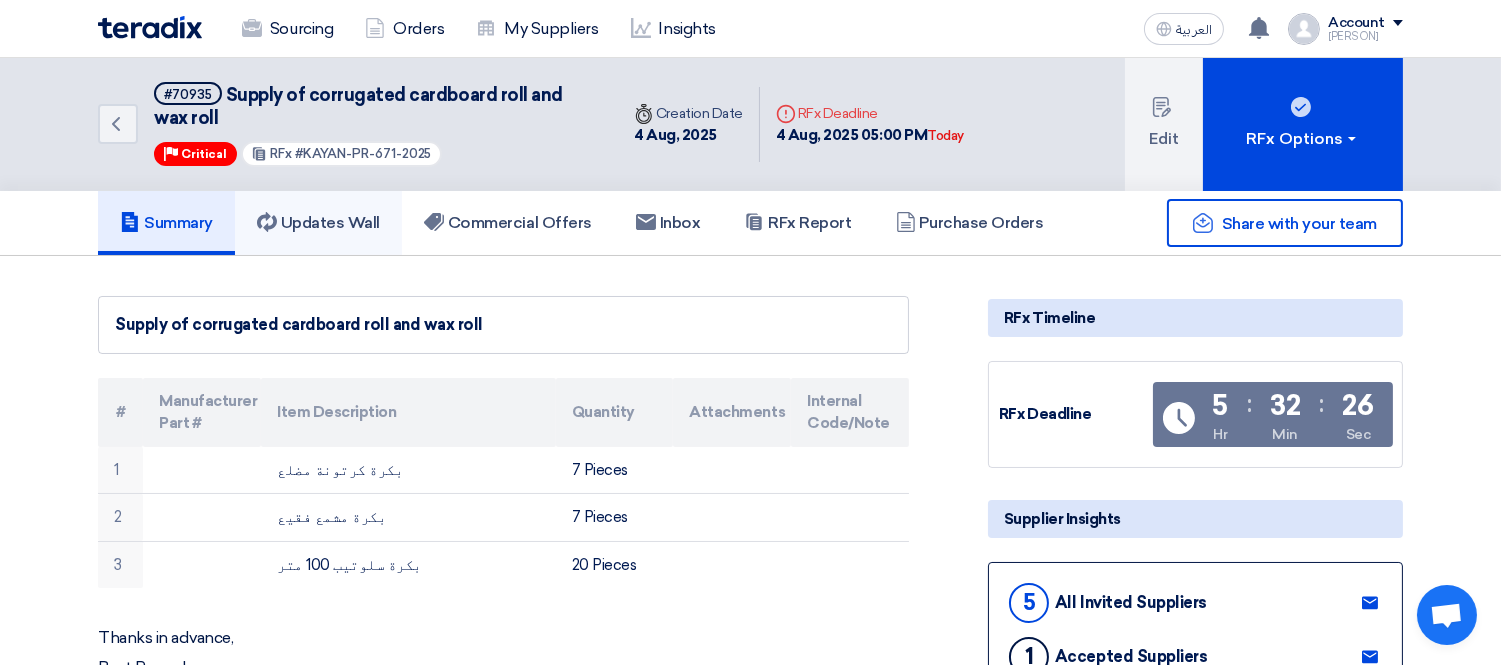 click on "Updates Wall" 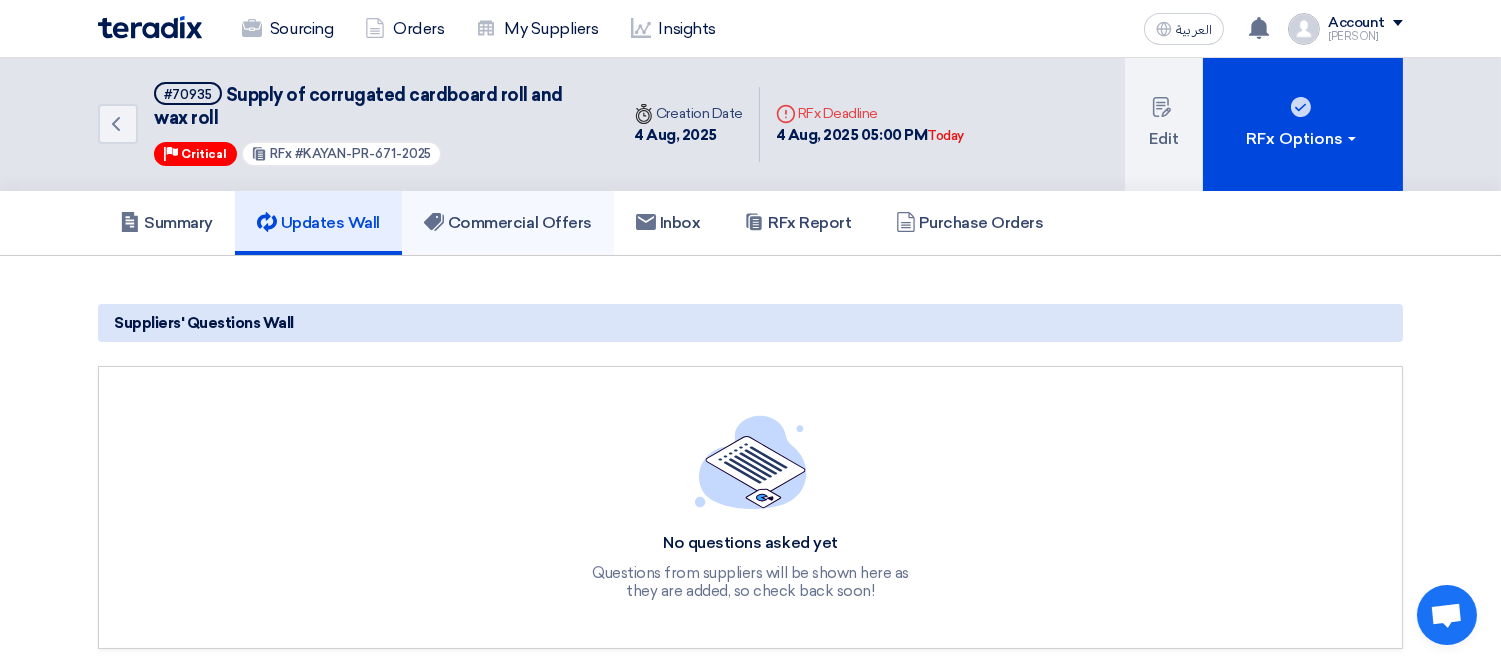 click on "Commercial Offers" 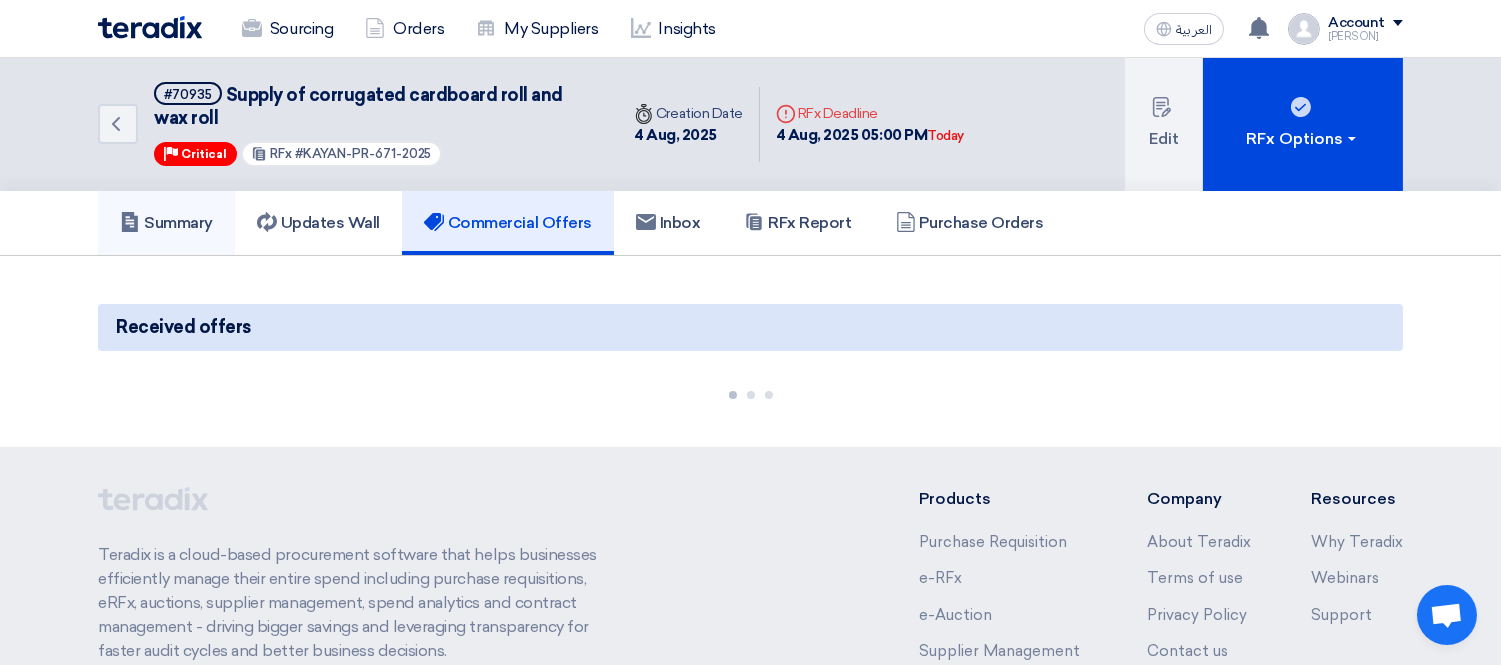 click on "Summary" 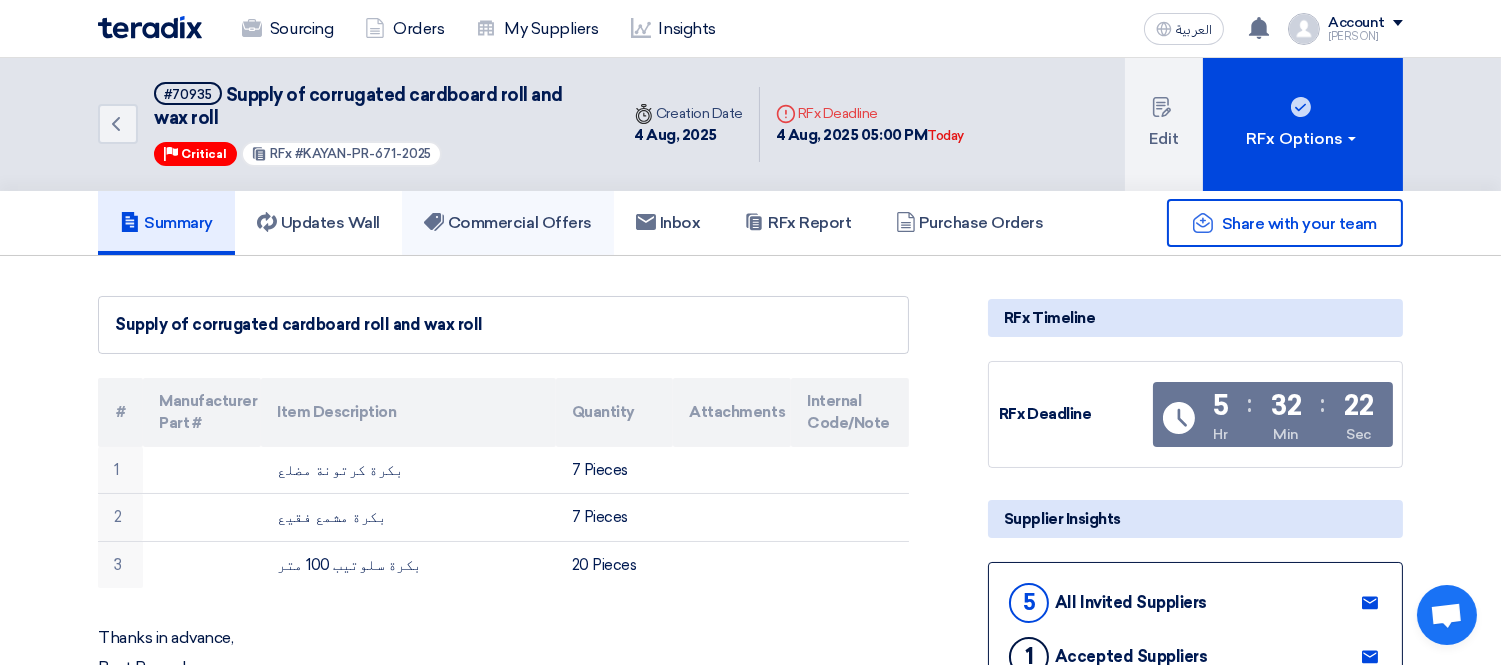 click on "Commercial Offers" 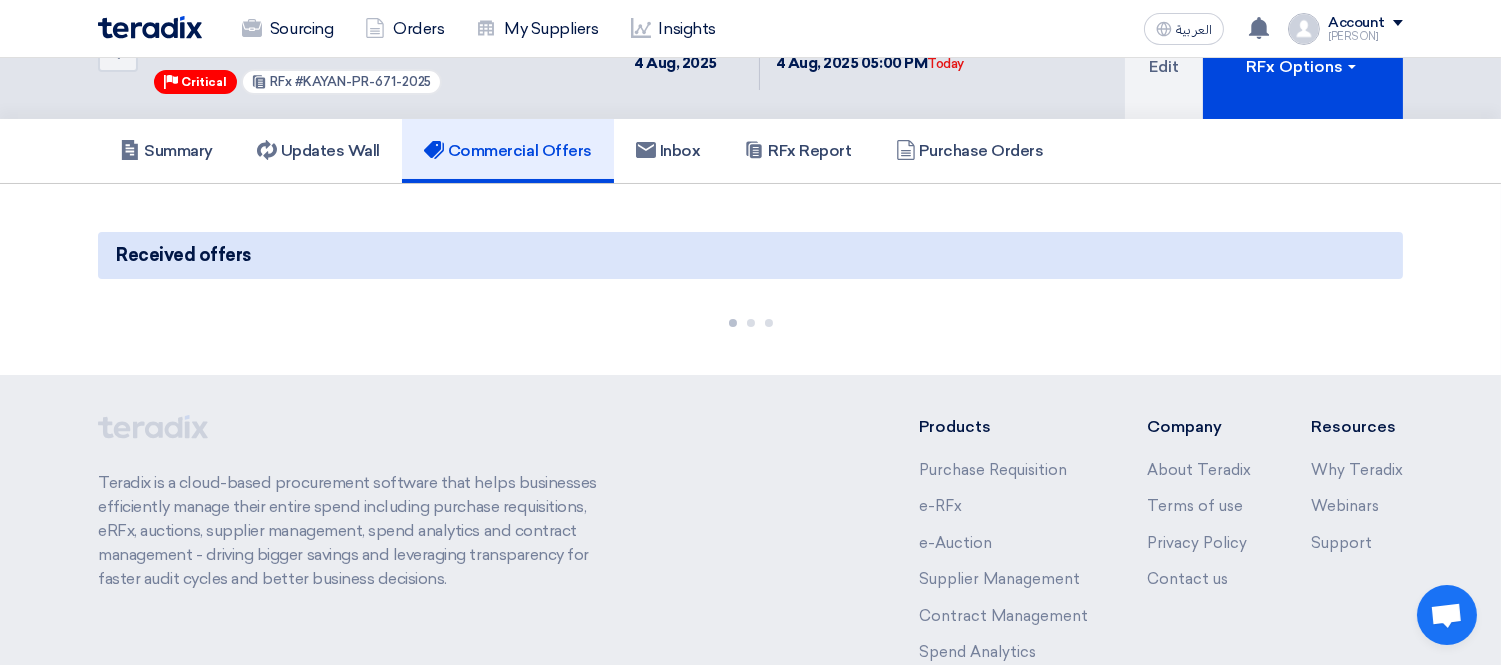 scroll, scrollTop: 222, scrollLeft: 0, axis: vertical 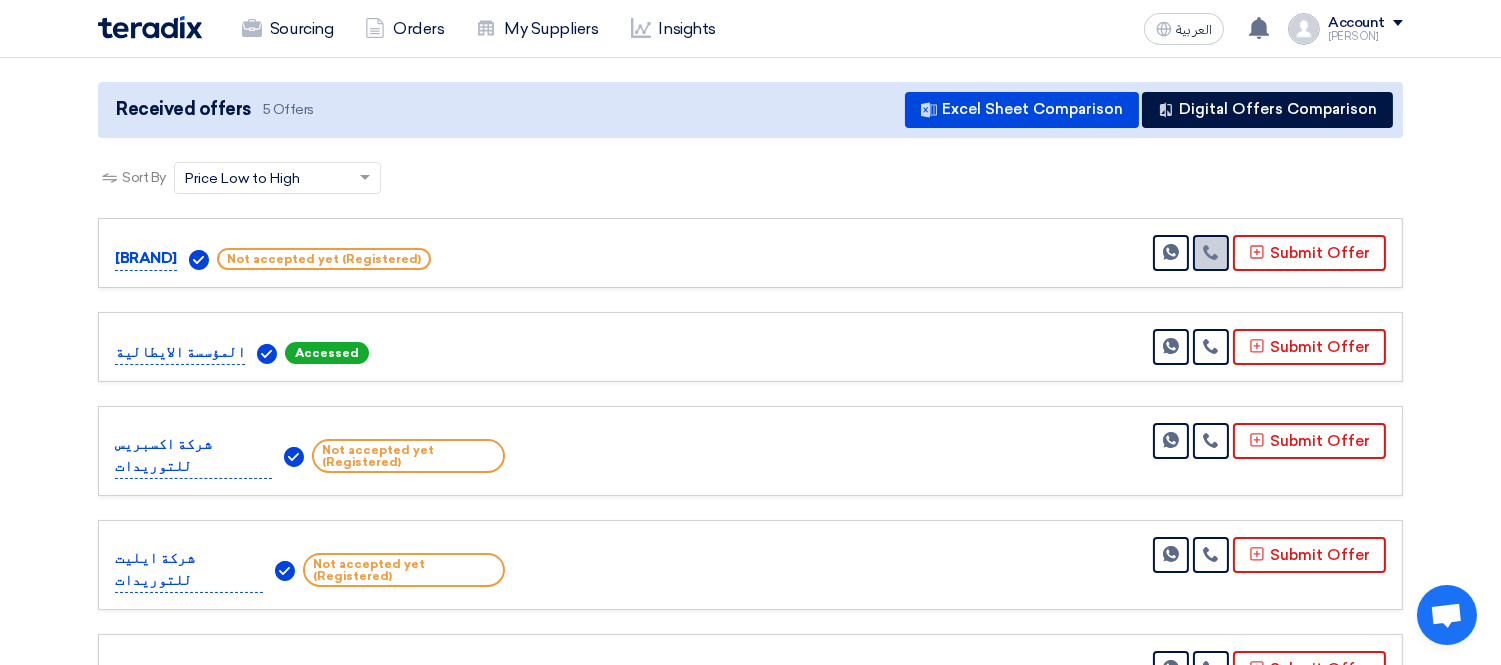 click 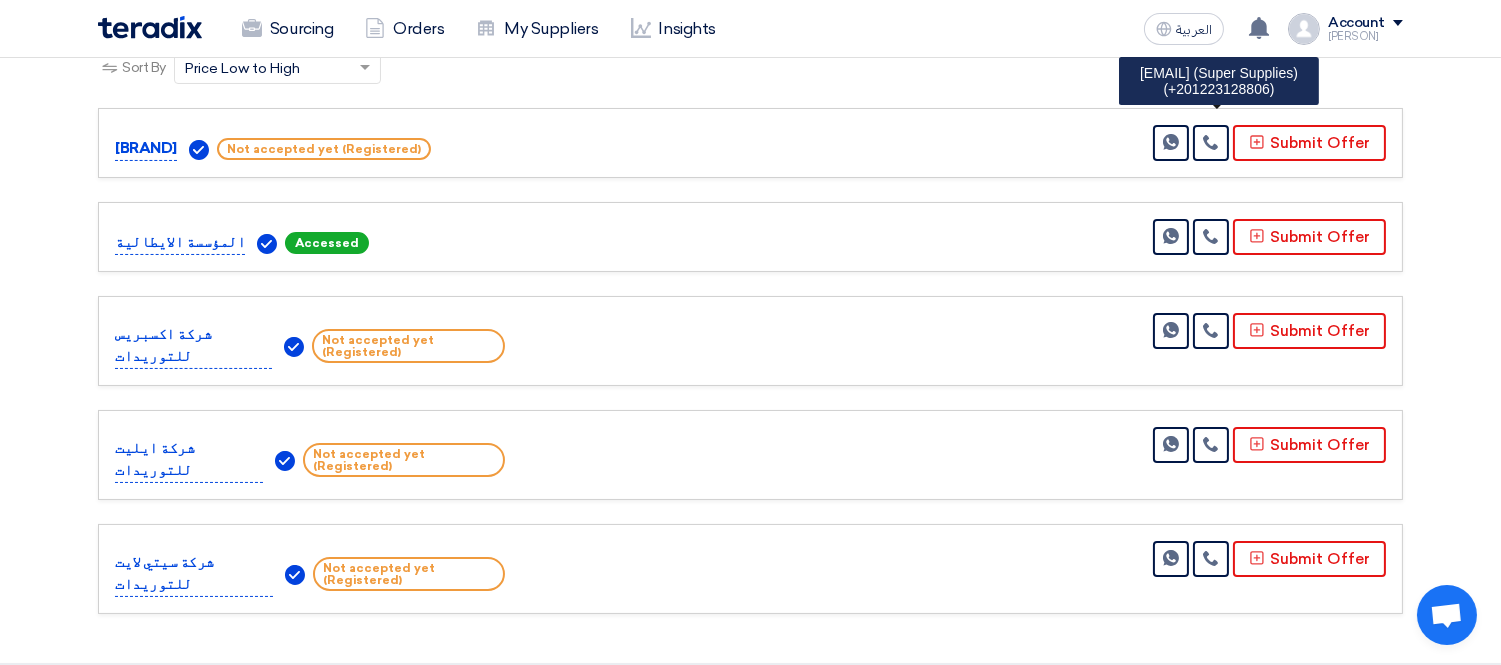scroll, scrollTop: 333, scrollLeft: 0, axis: vertical 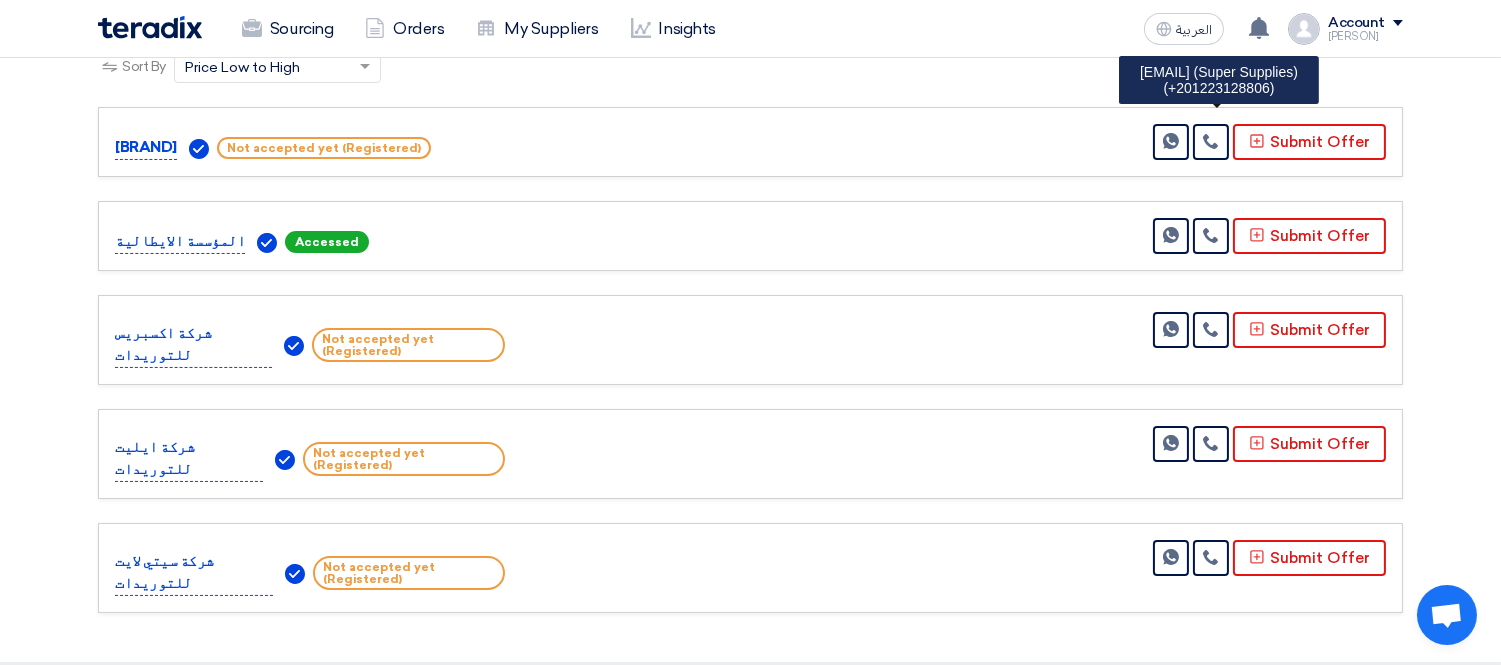 drag, startPoint x: 362, startPoint y: 232, endPoint x: 117, endPoint y: 228, distance: 245.03265 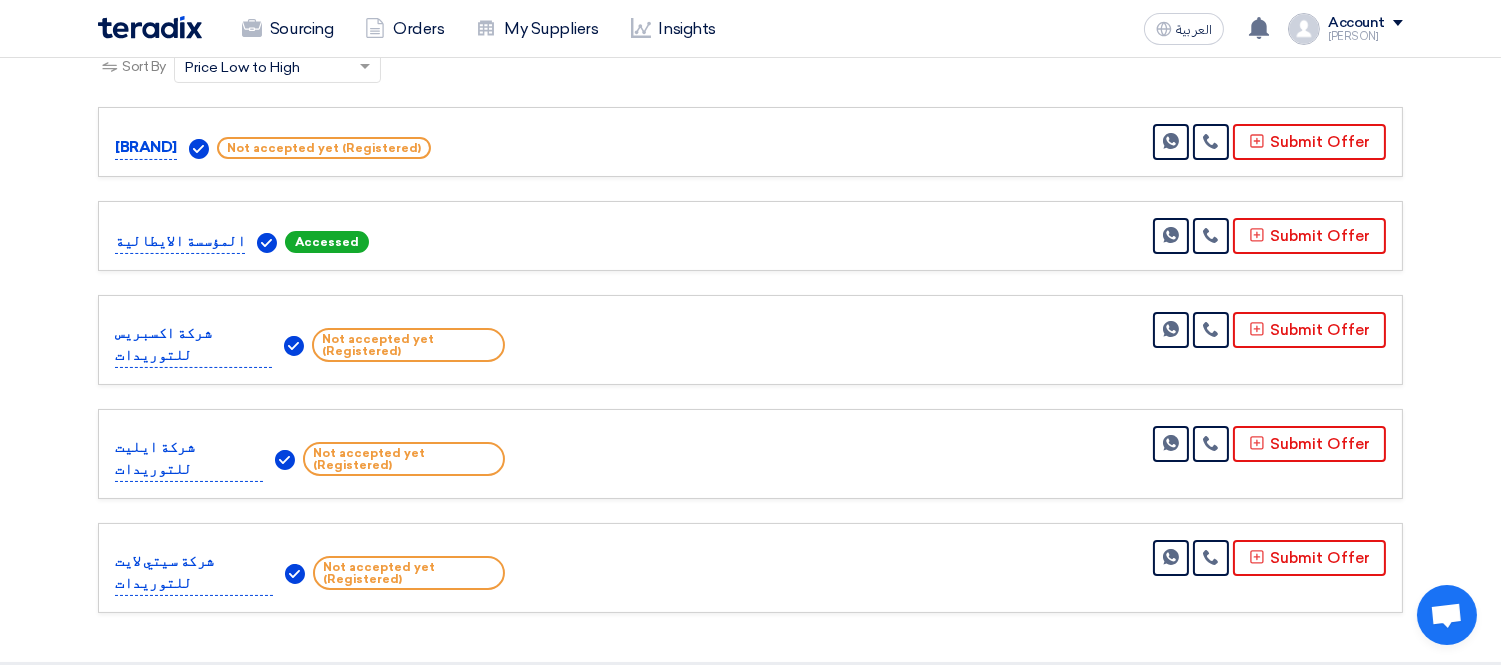 click on "[COMPANY]
Accessed
Send Message" 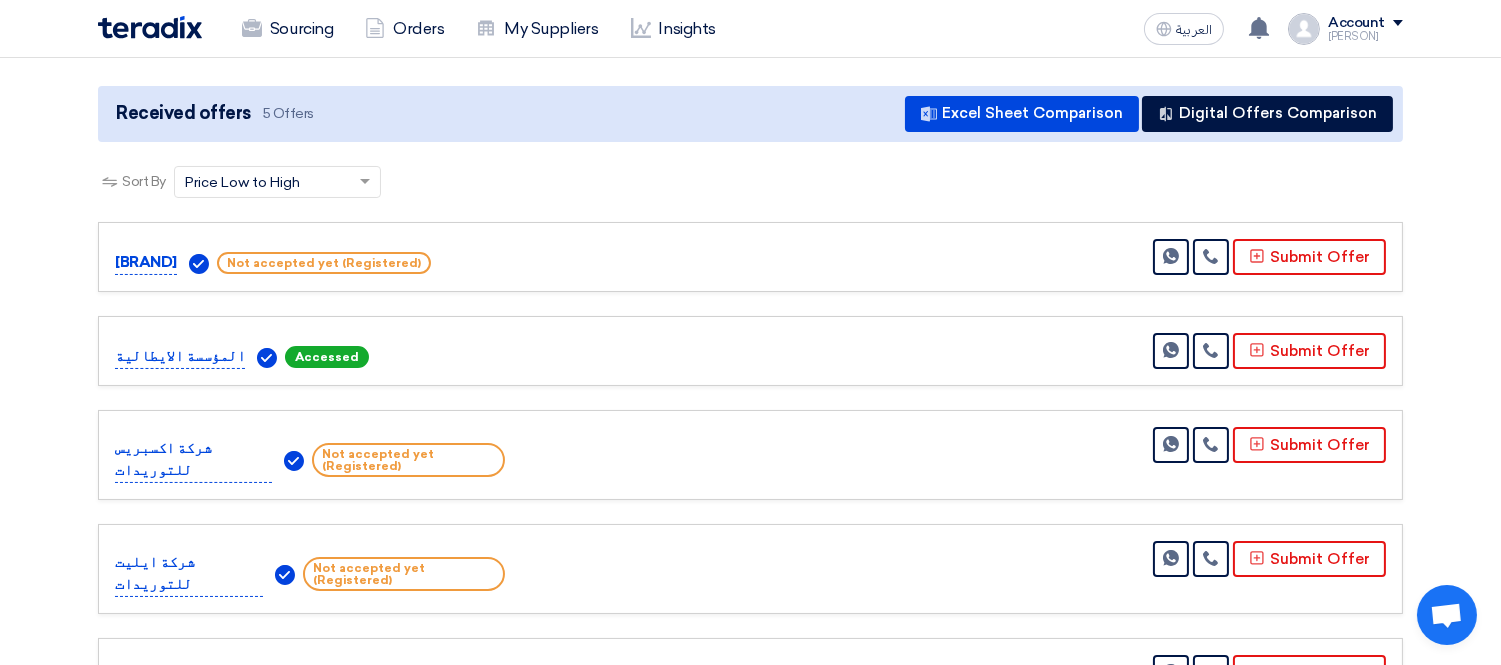 scroll, scrollTop: 222, scrollLeft: 0, axis: vertical 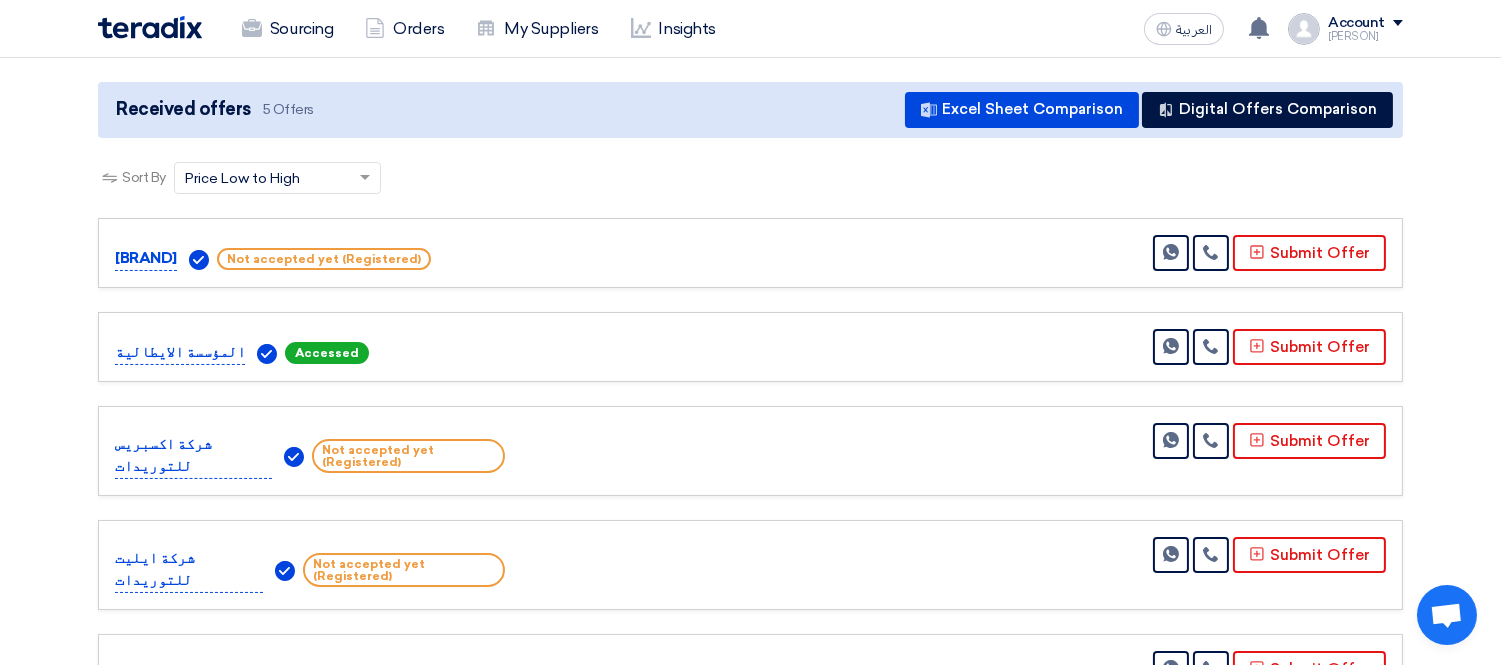 drag, startPoint x: 462, startPoint y: 441, endPoint x: 278, endPoint y: 442, distance: 184.00272 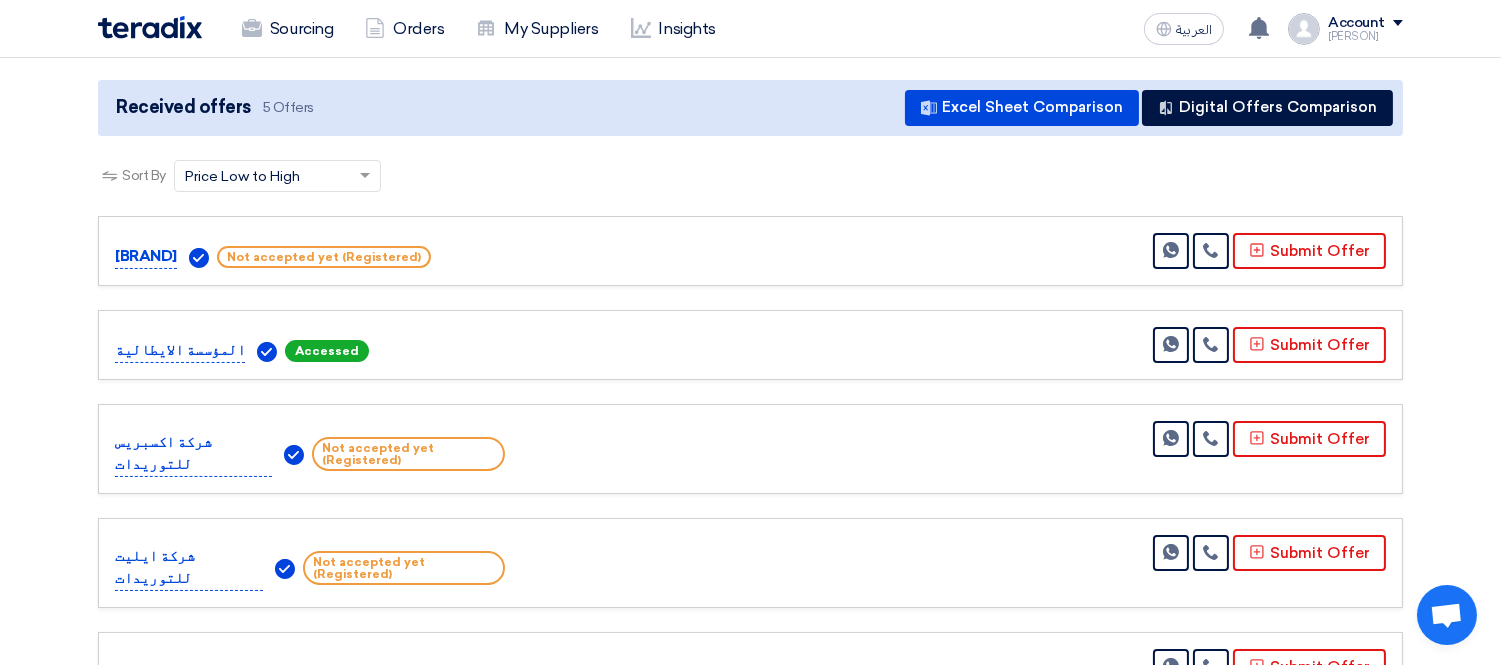 scroll, scrollTop: 222, scrollLeft: 0, axis: vertical 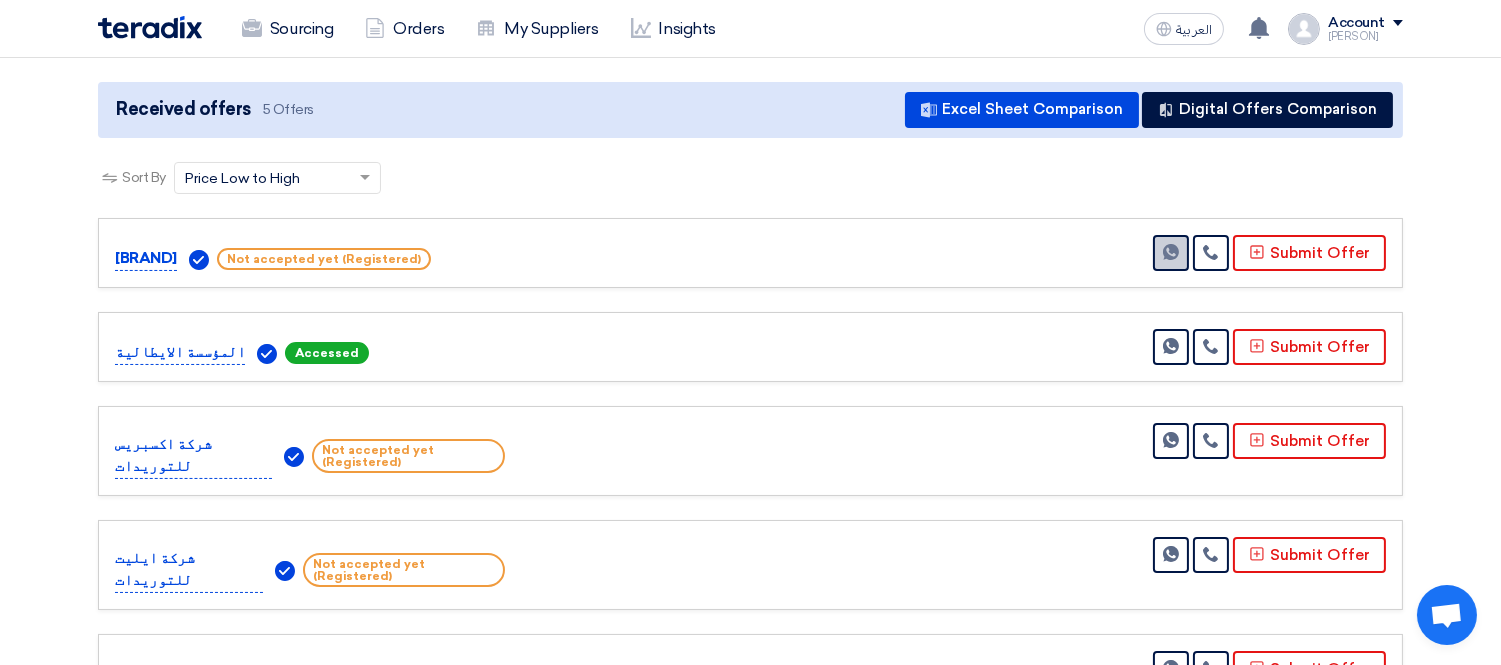 click 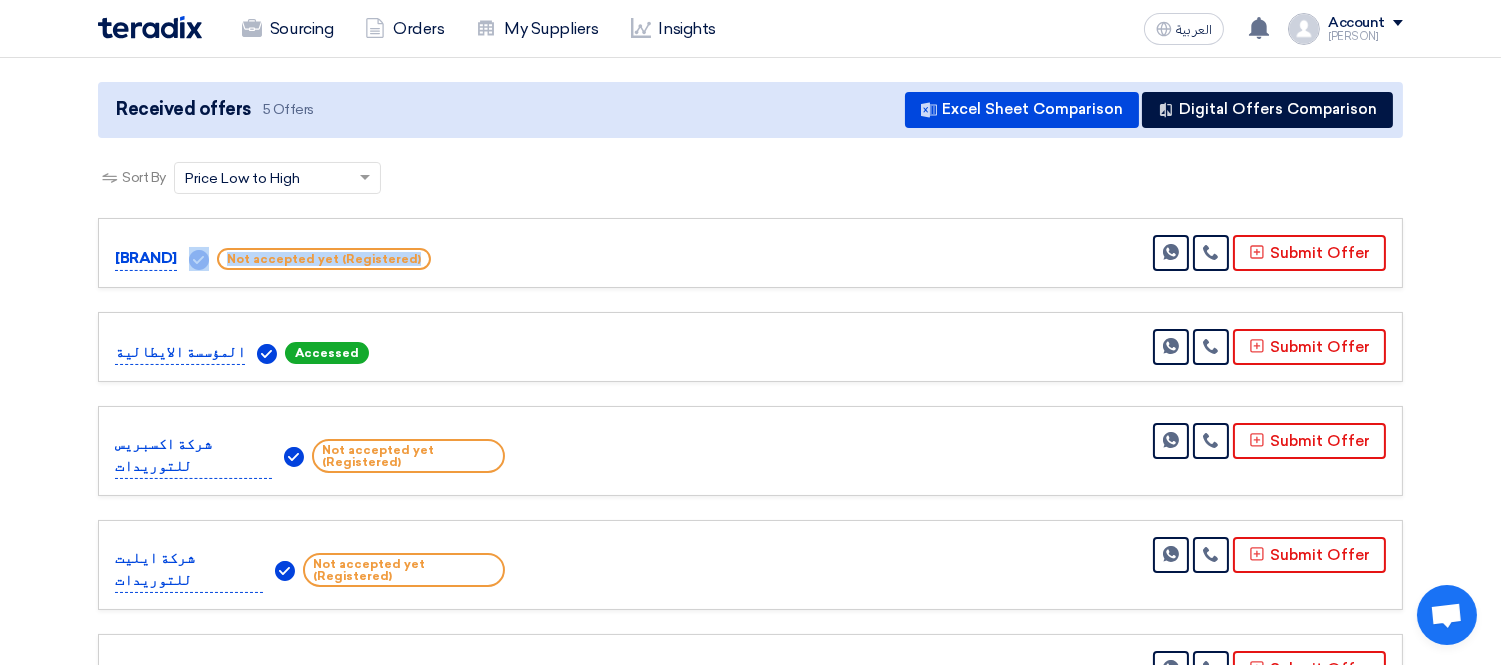 drag, startPoint x: 527, startPoint y: 248, endPoint x: 228, endPoint y: 246, distance: 299.00668 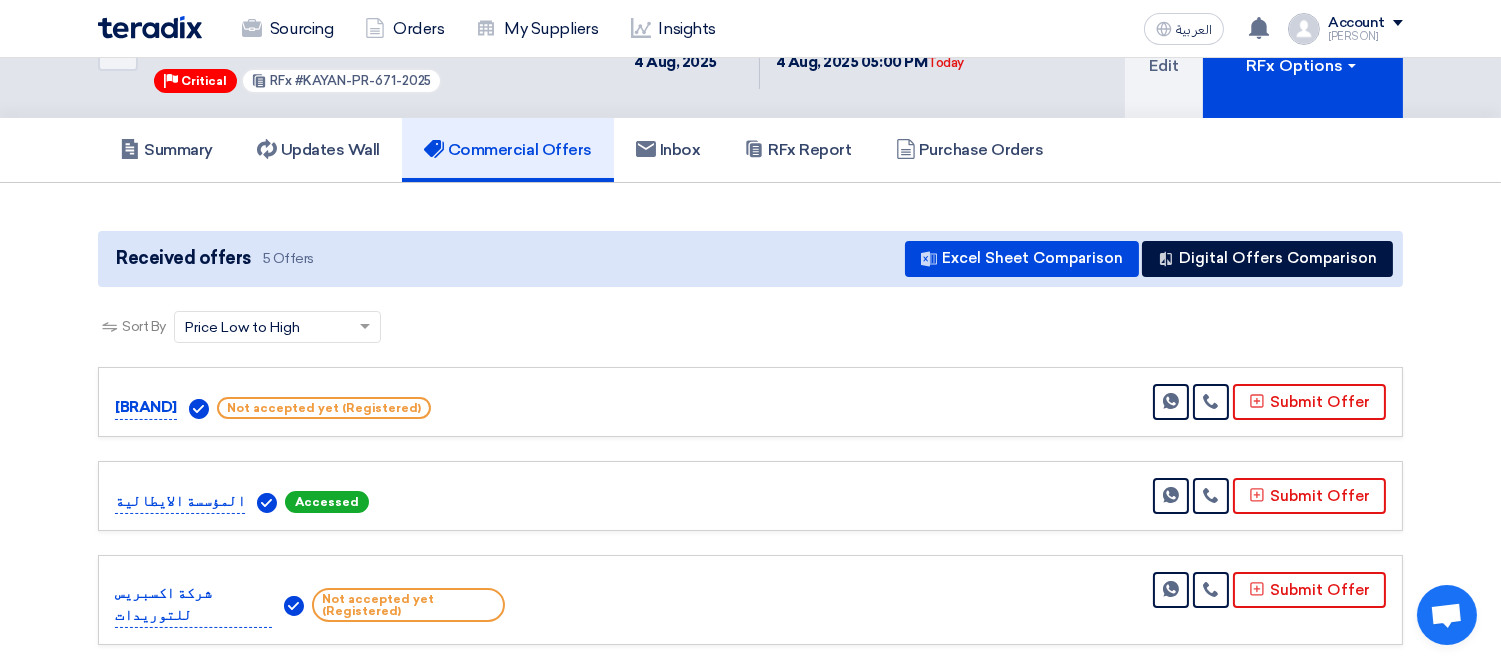 scroll, scrollTop: 0, scrollLeft: 0, axis: both 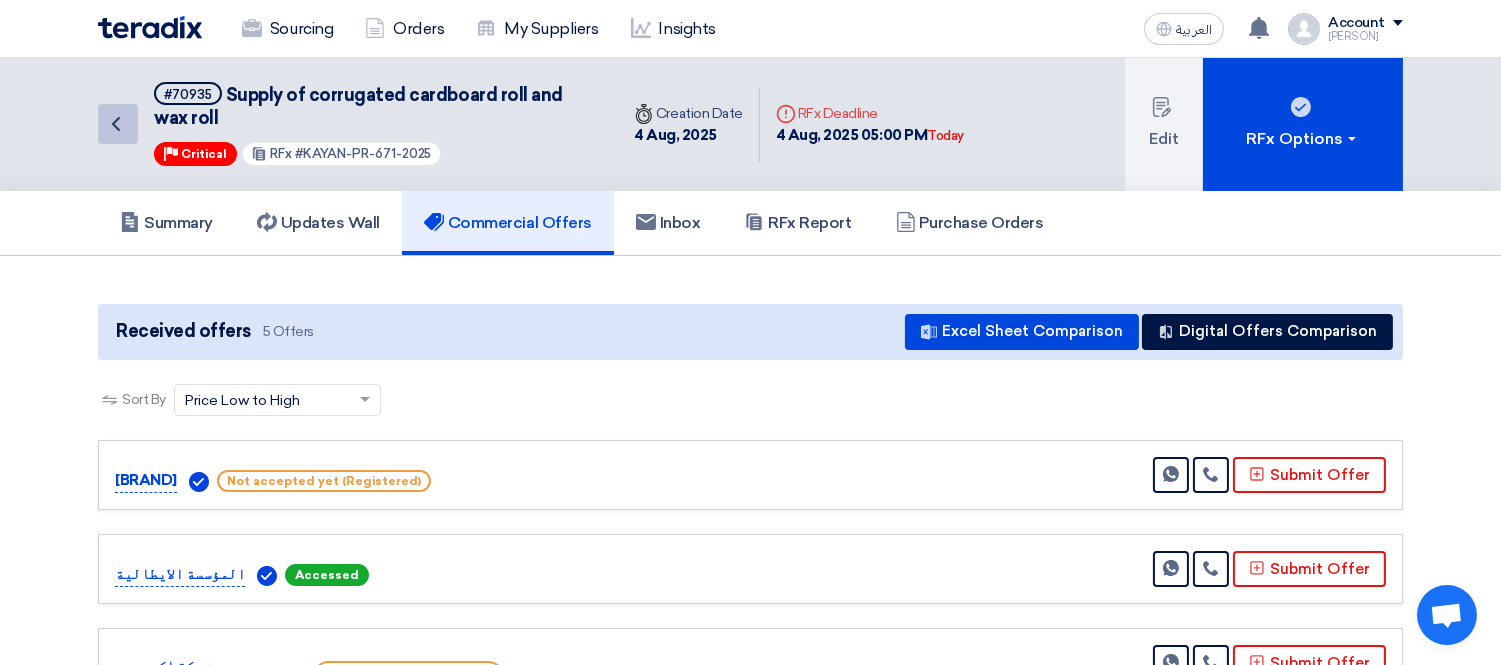 click on "Back" 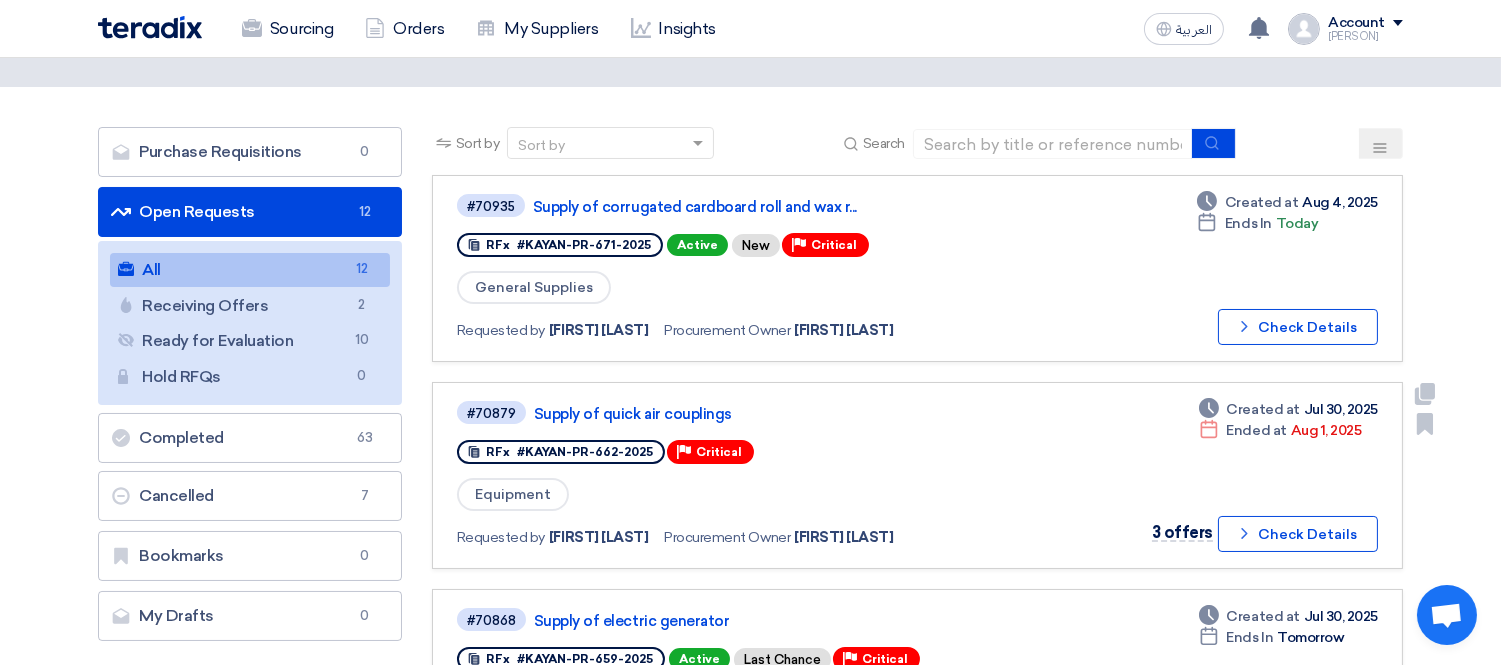 scroll, scrollTop: 111, scrollLeft: 0, axis: vertical 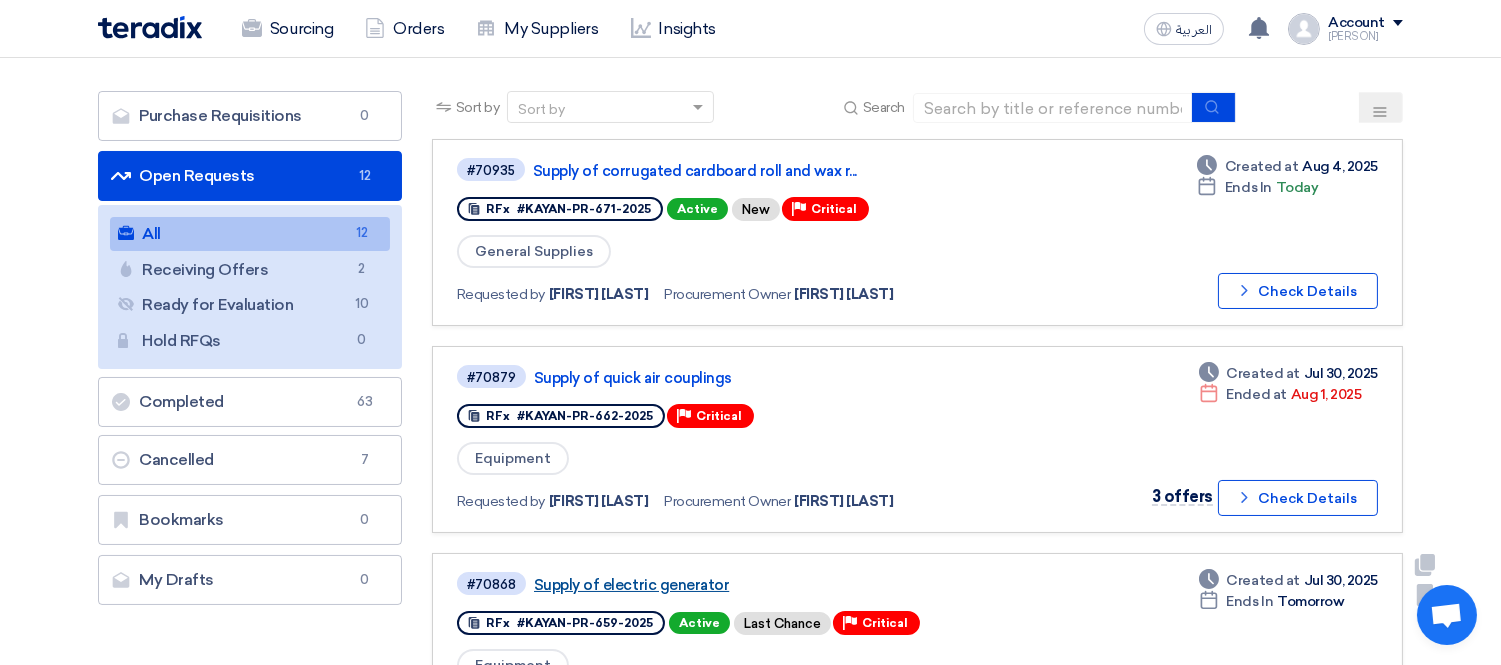 click on "Supply of electric generator" 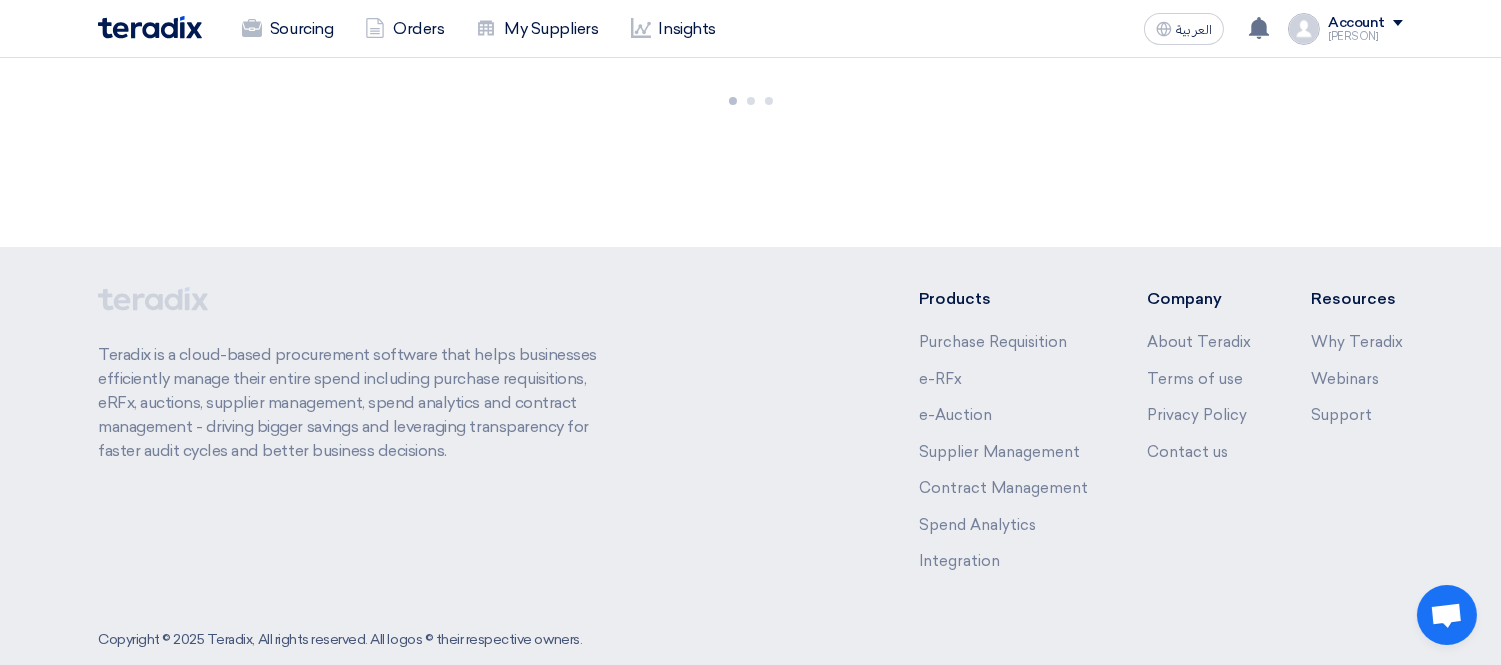 scroll, scrollTop: 0, scrollLeft: 0, axis: both 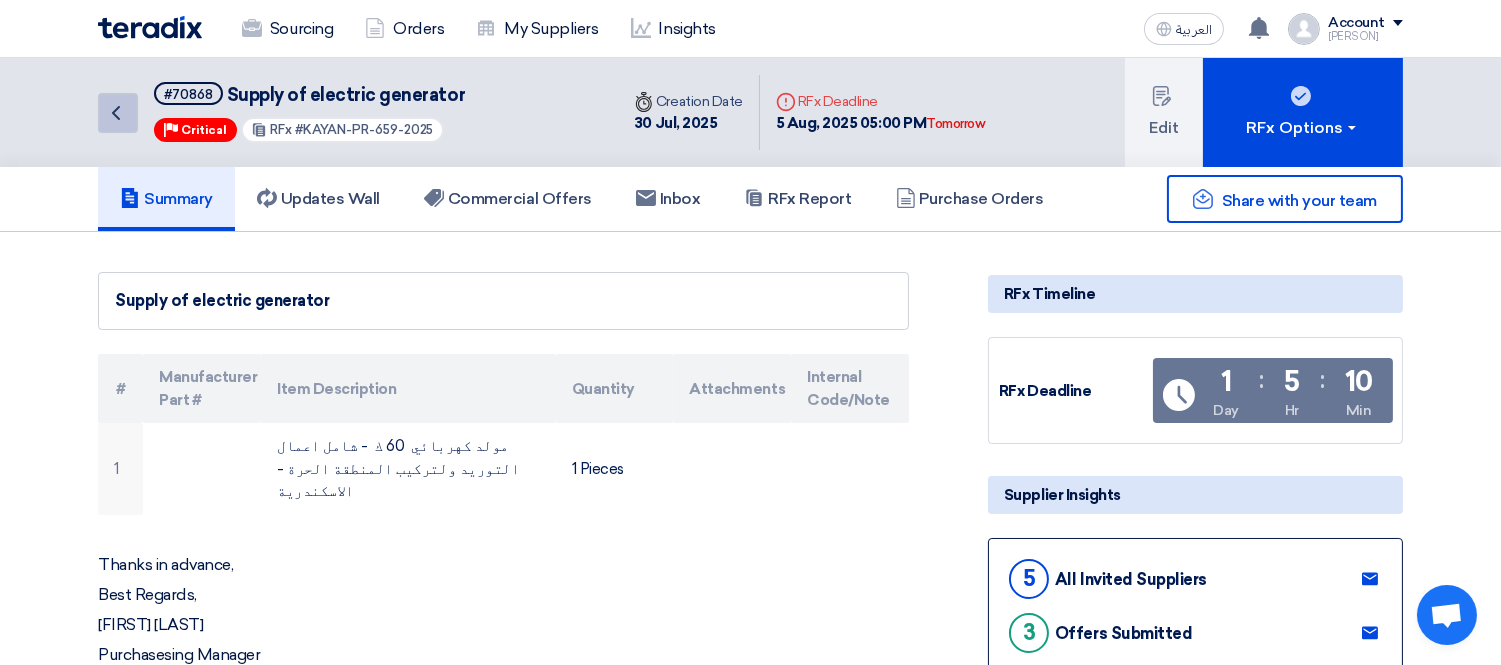 click on "Back" 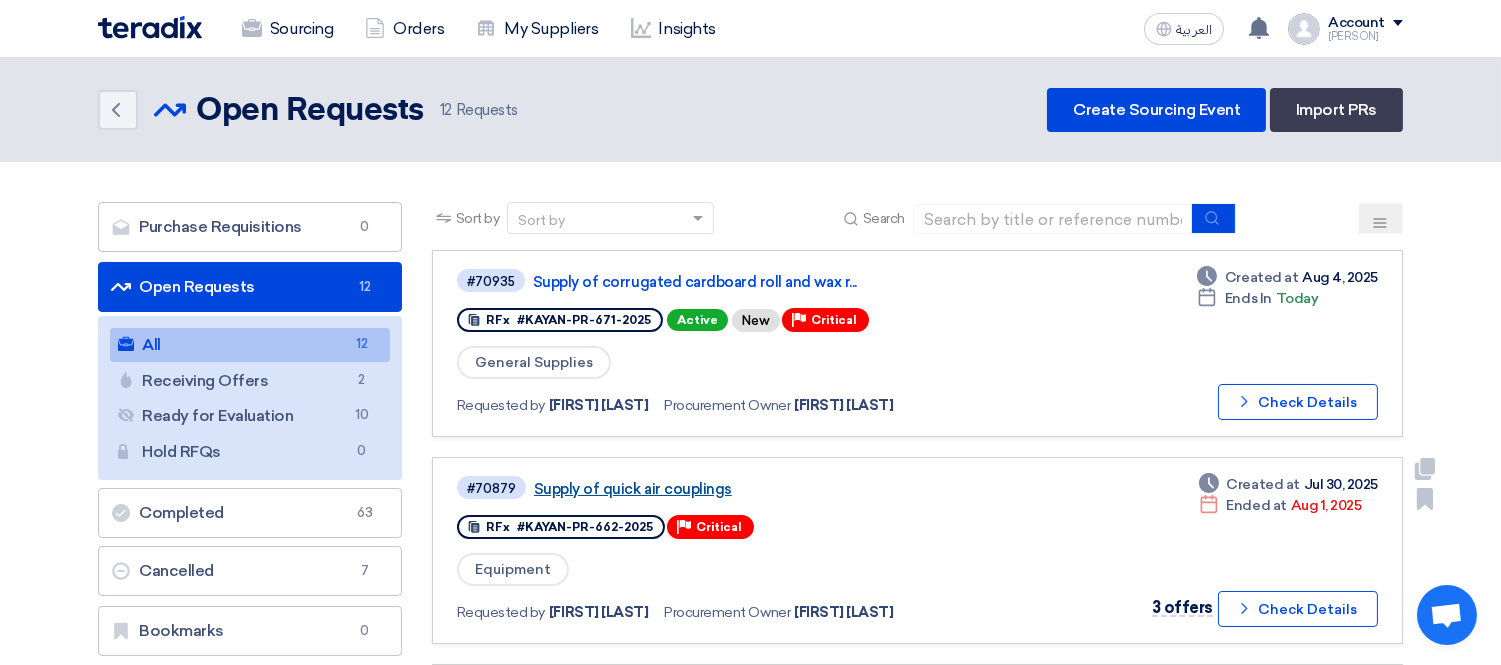 click on "Supply of  quick air  couplings" 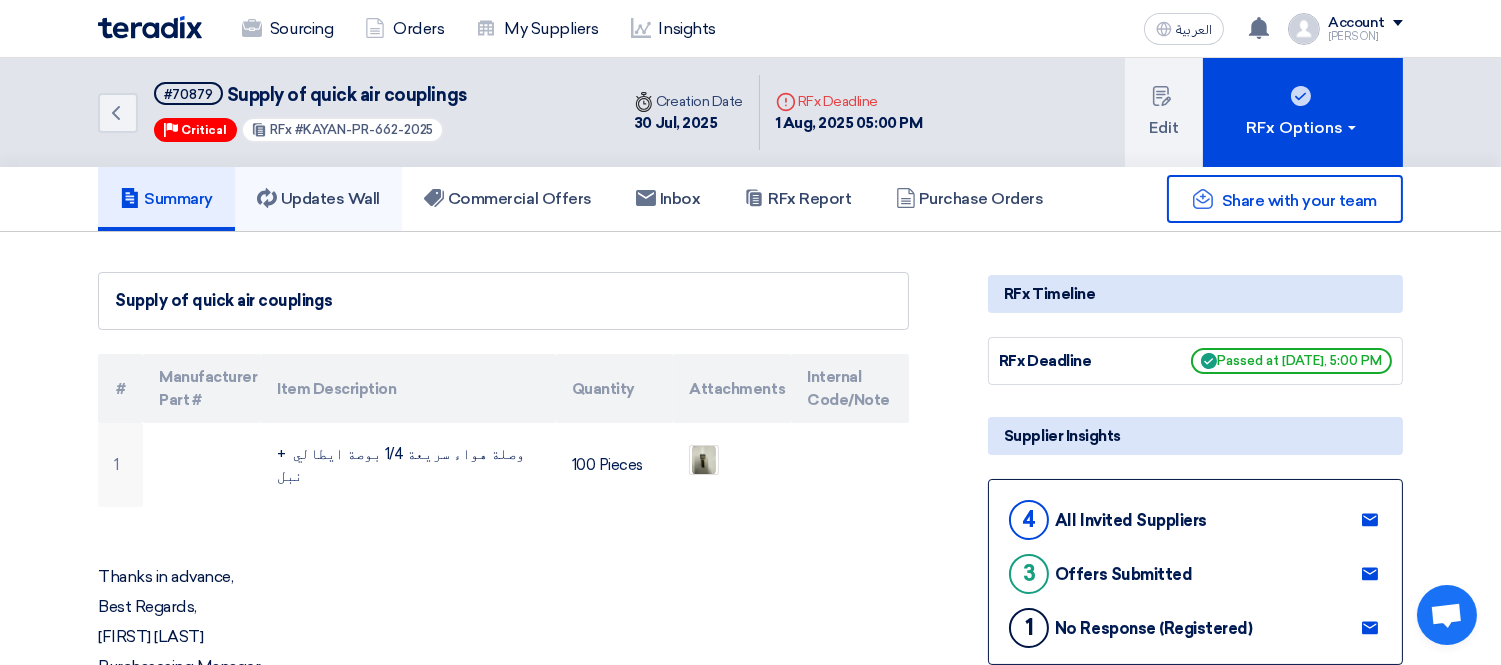click on "Updates Wall" 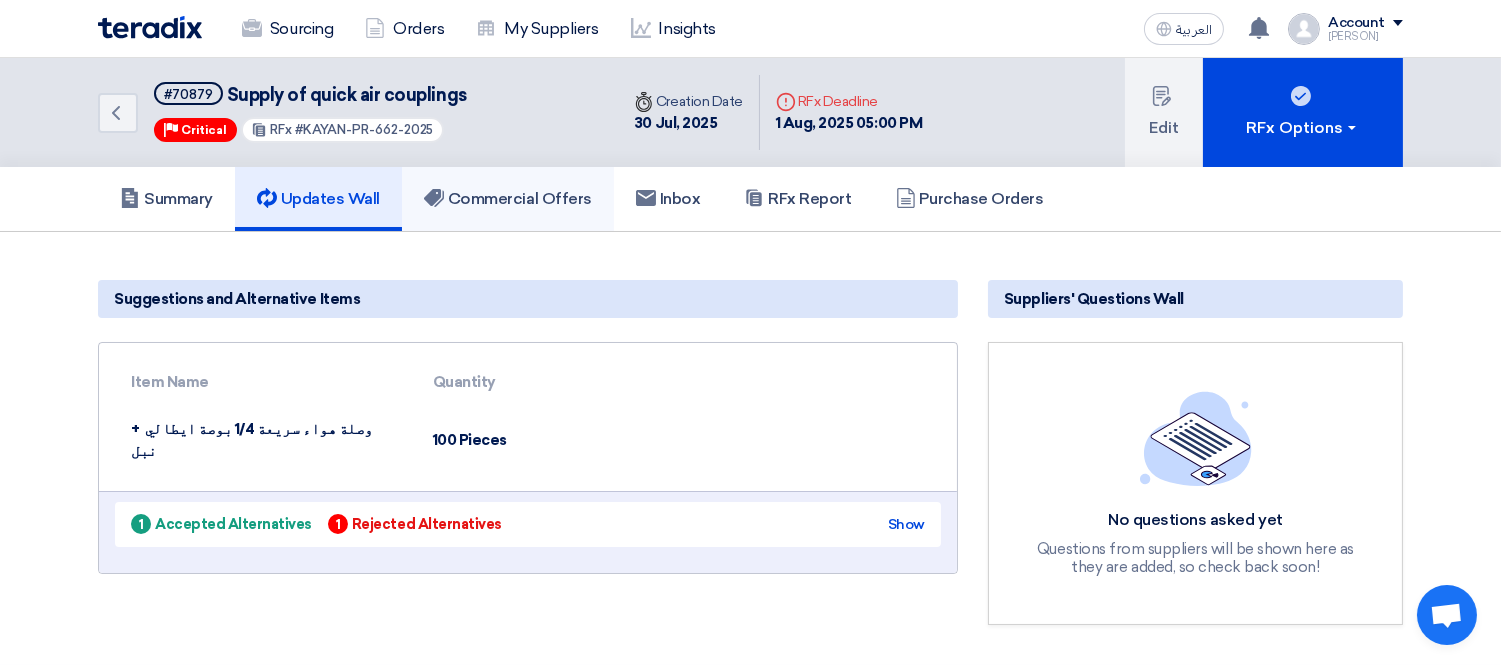 click on "Commercial Offers" 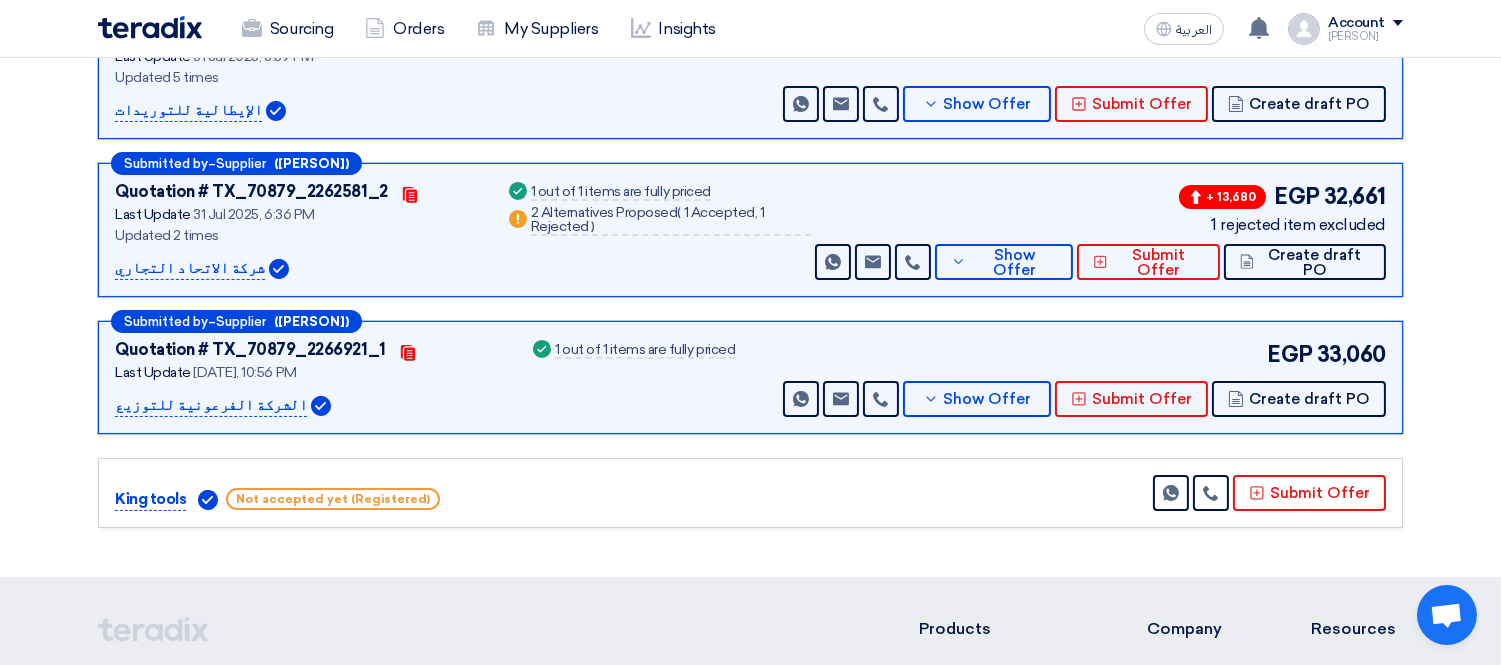 scroll, scrollTop: 444, scrollLeft: 0, axis: vertical 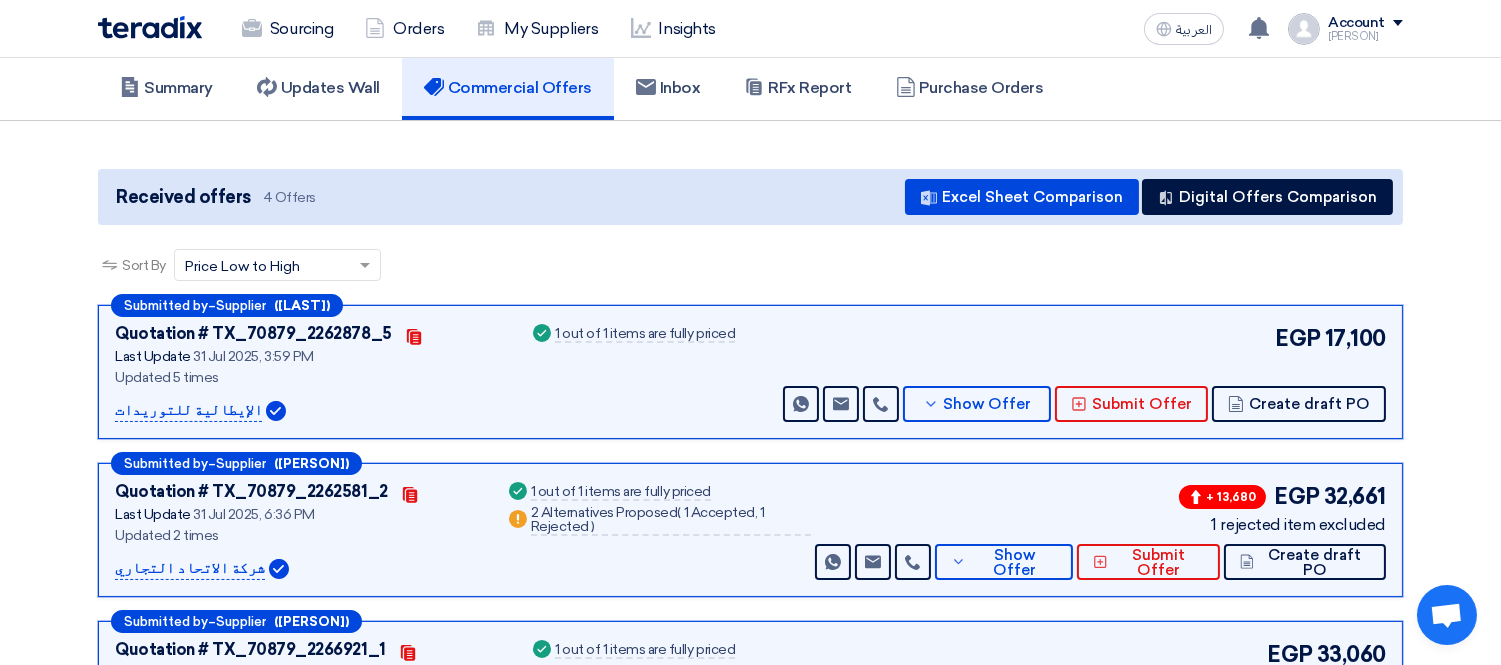 drag, startPoint x: 110, startPoint y: 395, endPoint x: 204, endPoint y: 398, distance: 94.04786 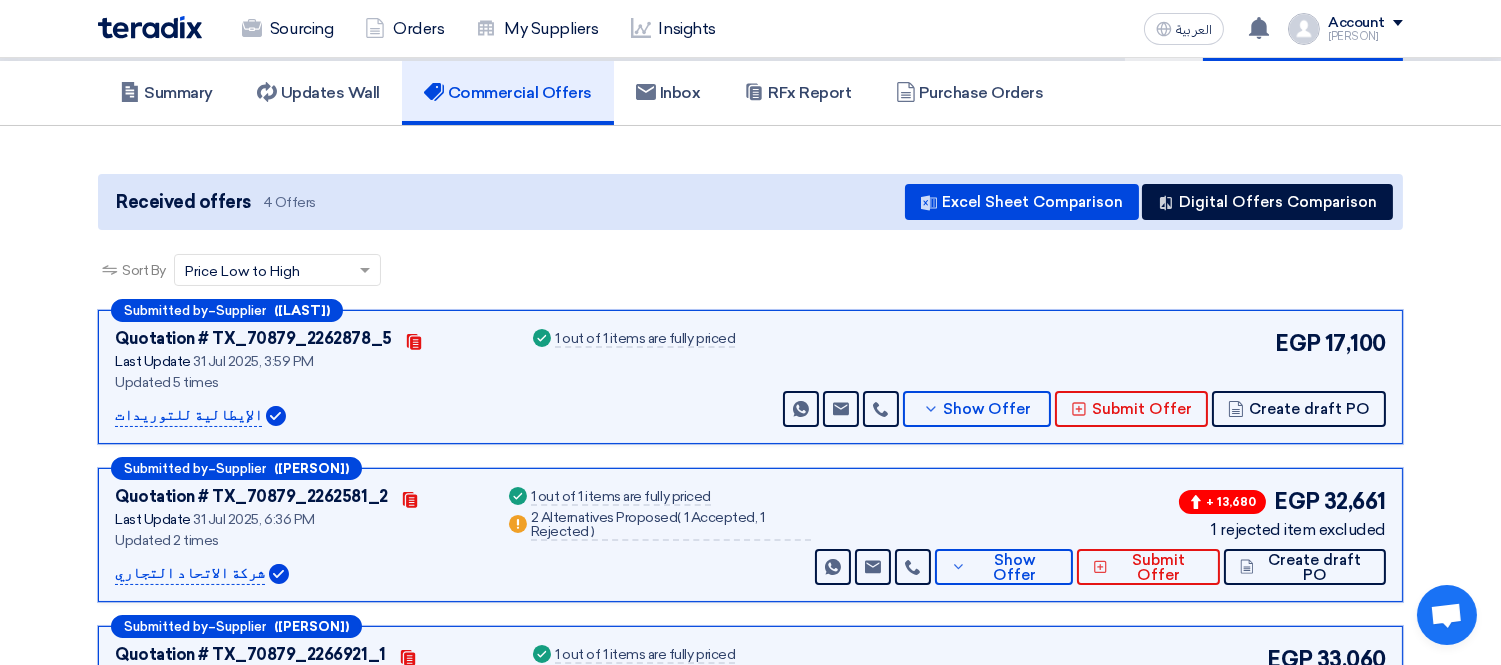scroll, scrollTop: 0, scrollLeft: 0, axis: both 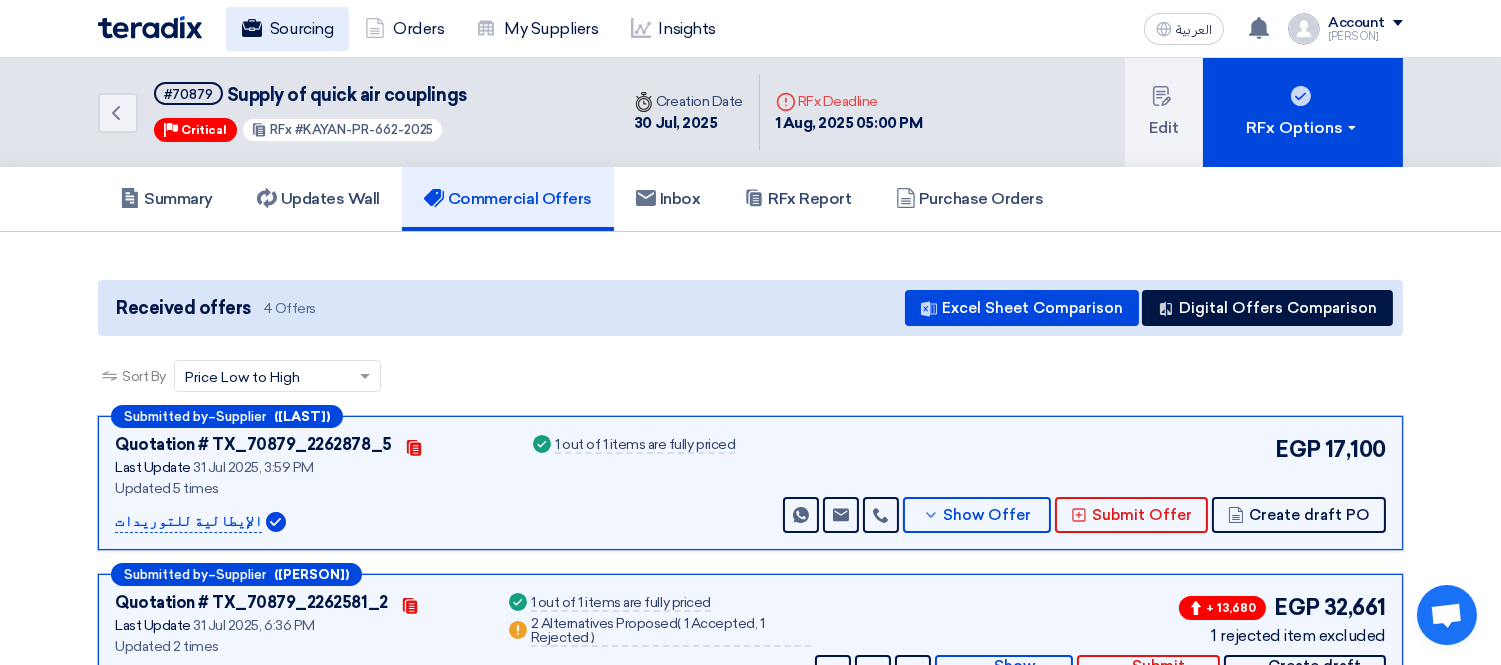 click on "Sourcing" 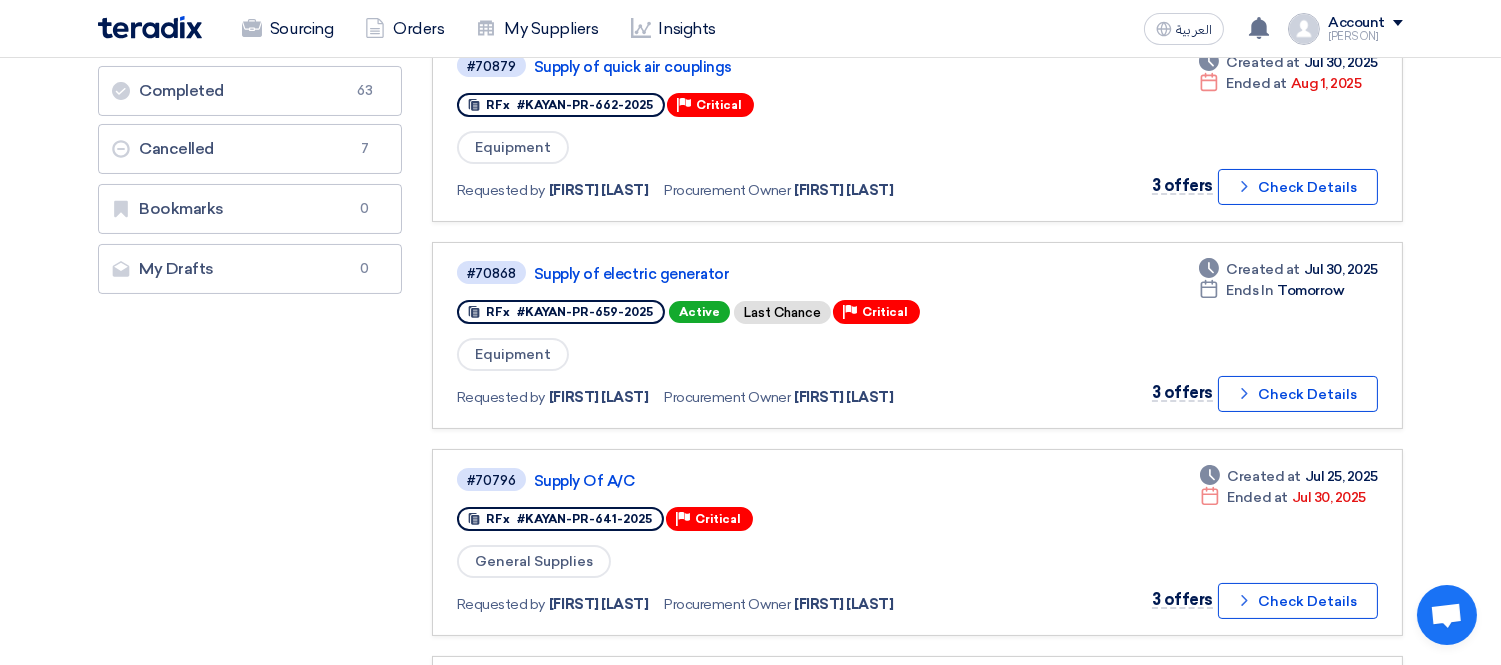 scroll, scrollTop: 444, scrollLeft: 0, axis: vertical 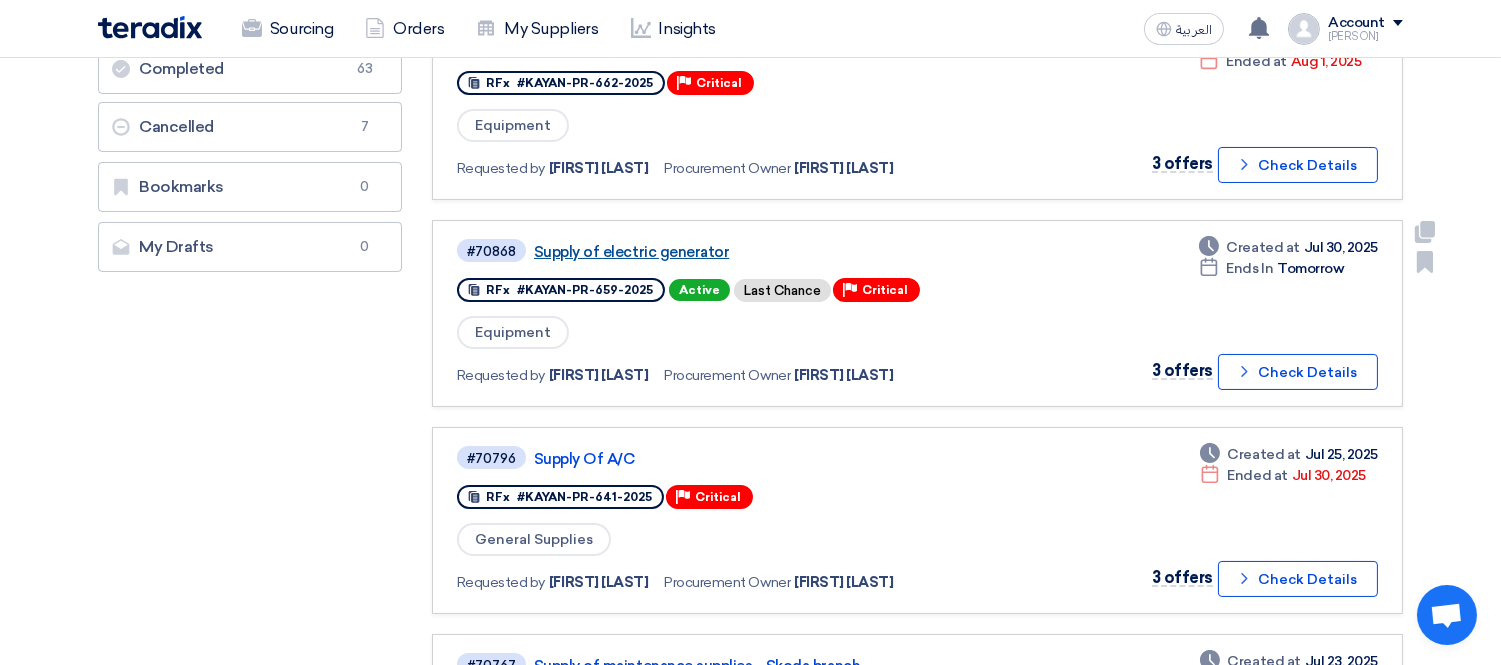 click on "Supply of electric generator" 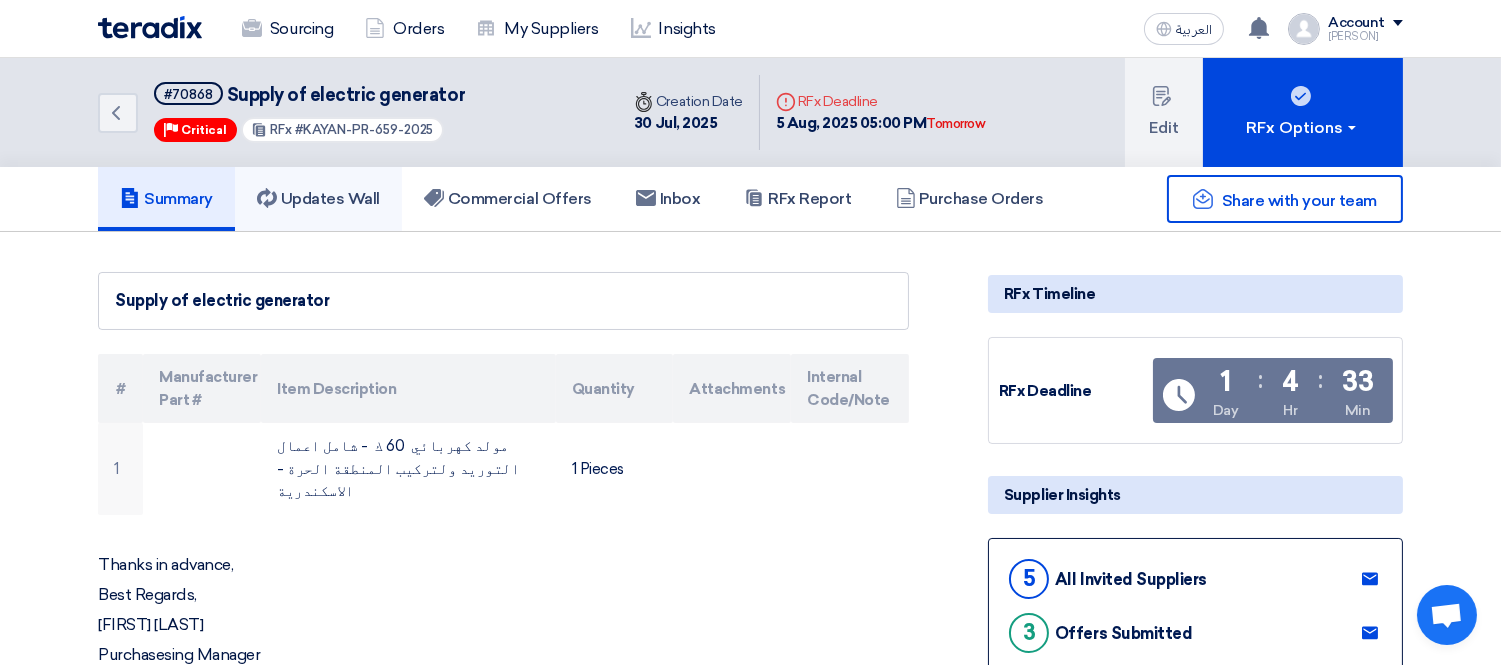 click on "Updates Wall" 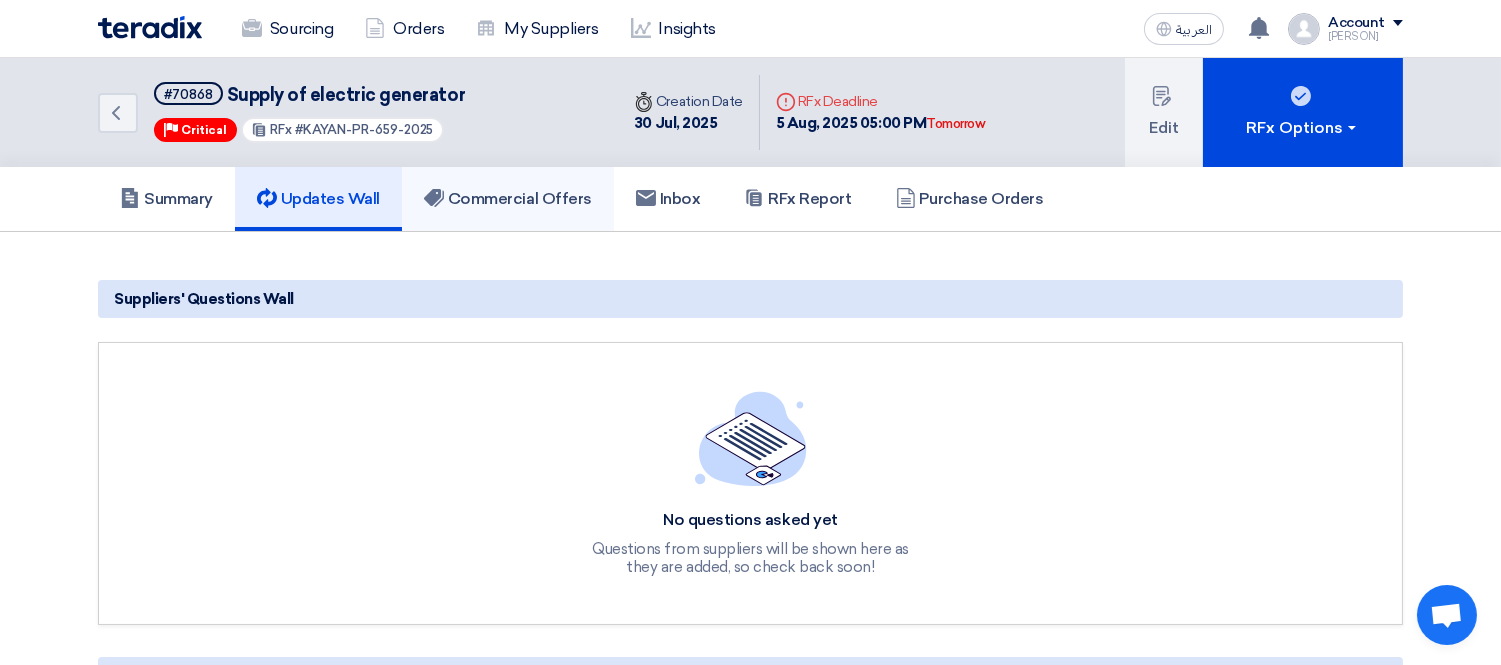 click on "Commercial Offers" 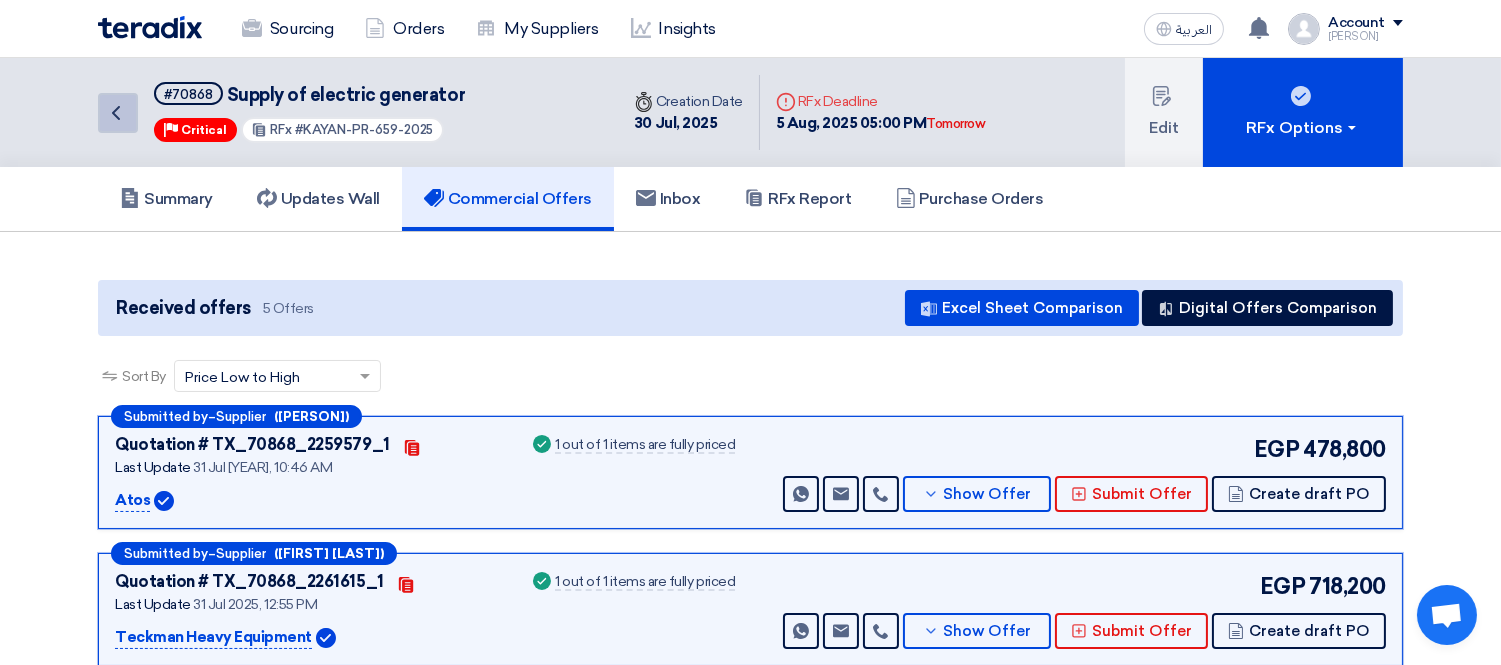 click on "Back" 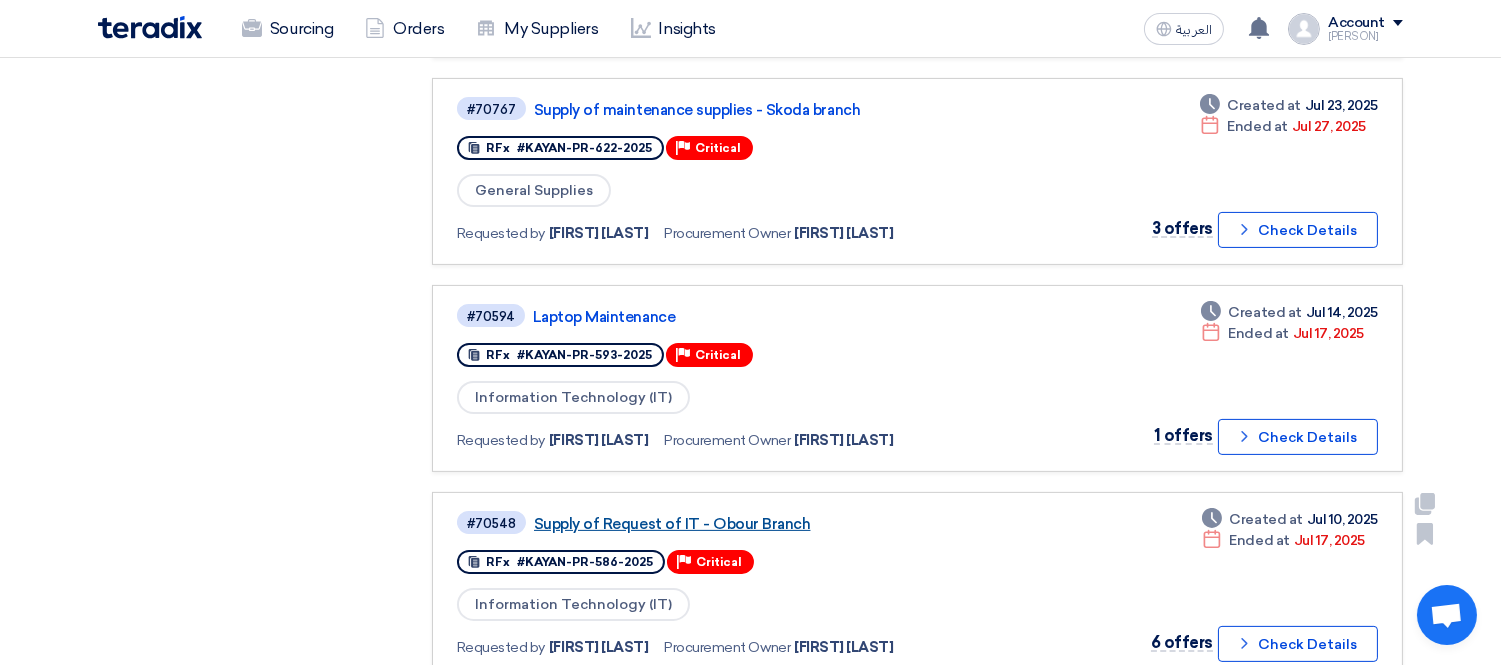scroll, scrollTop: 1111, scrollLeft: 0, axis: vertical 